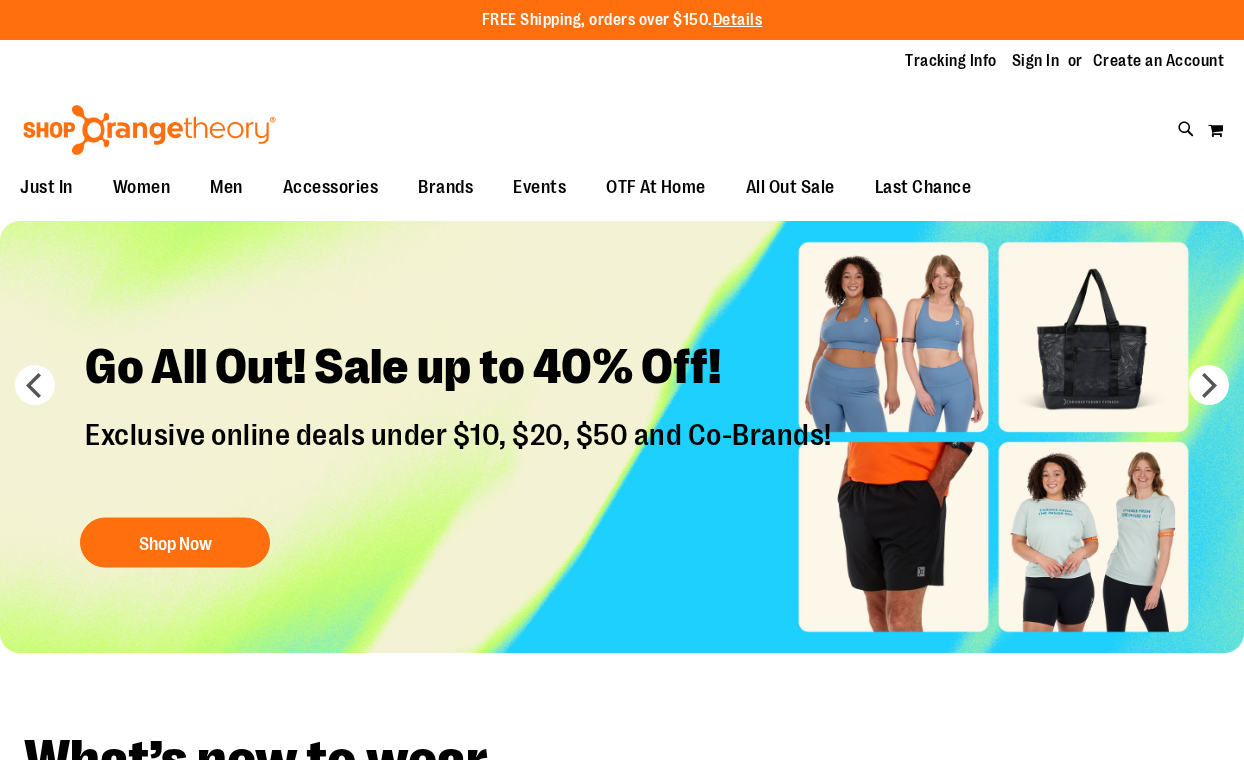 scroll, scrollTop: 0, scrollLeft: 0, axis: both 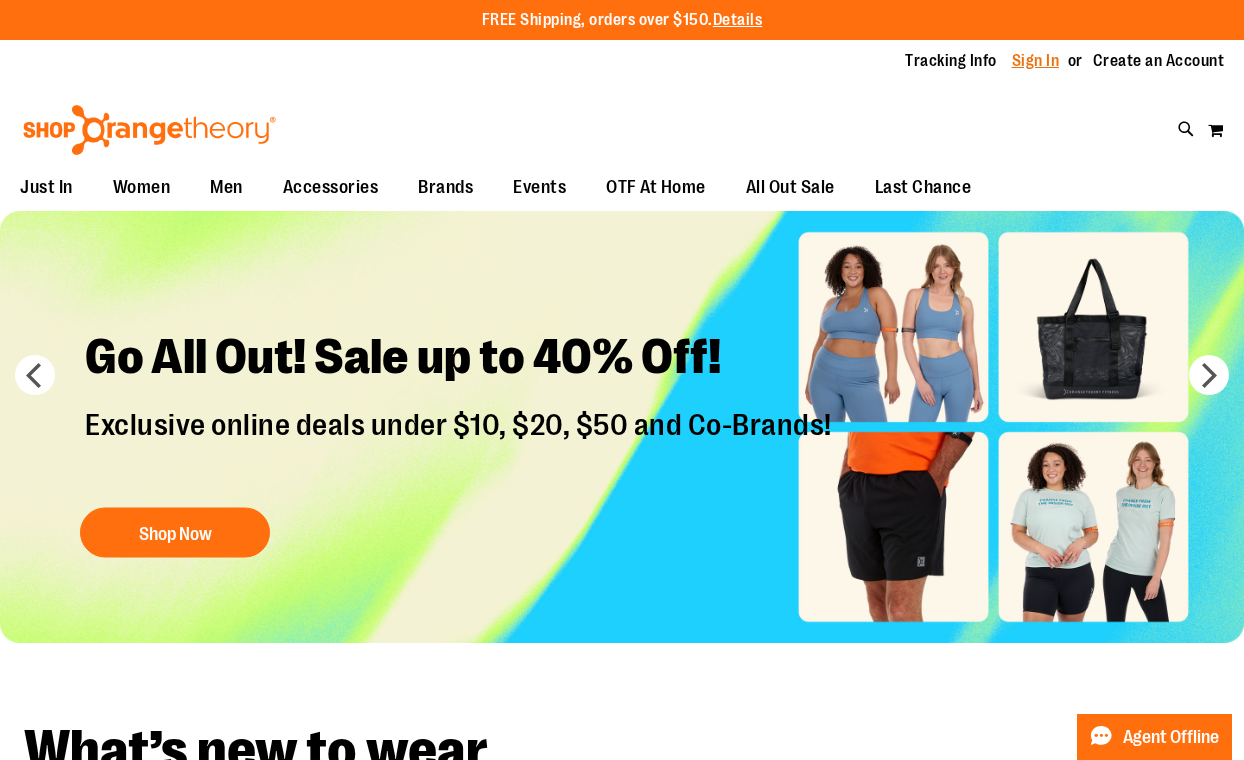 click on "Sign In" at bounding box center (1036, 61) 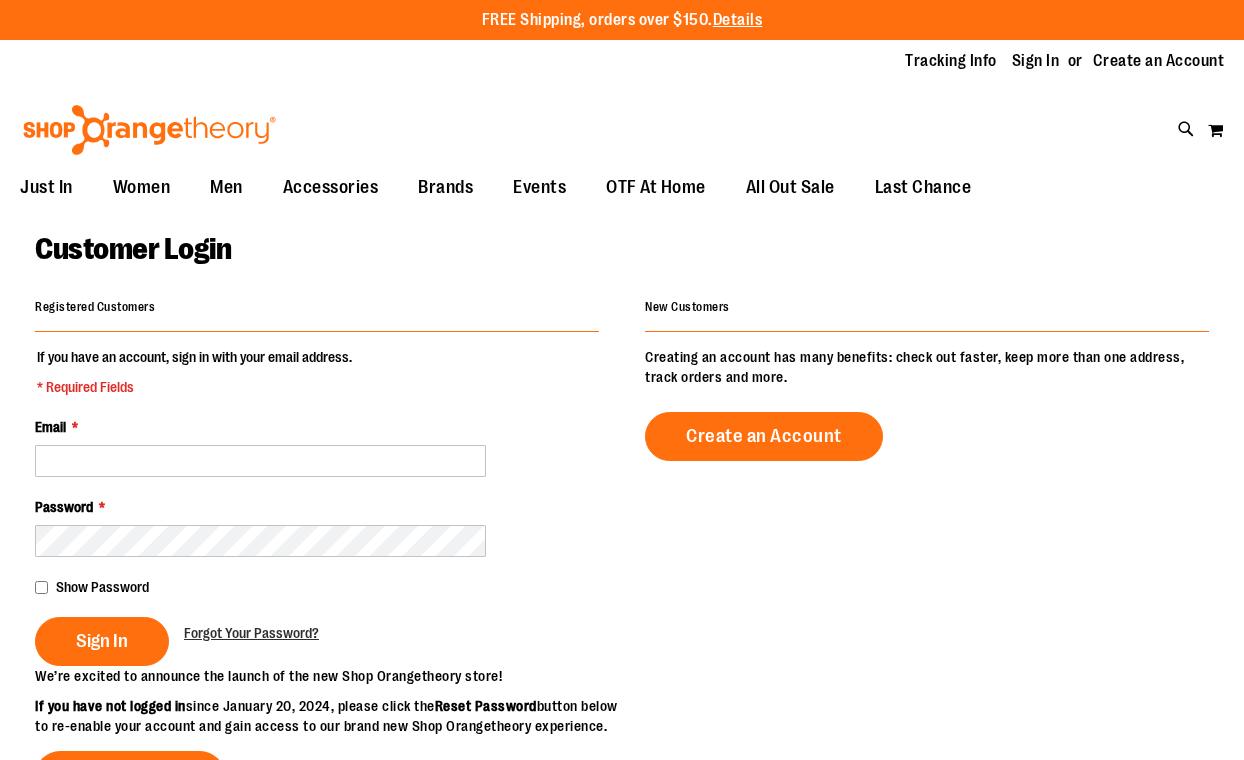 scroll, scrollTop: 0, scrollLeft: 0, axis: both 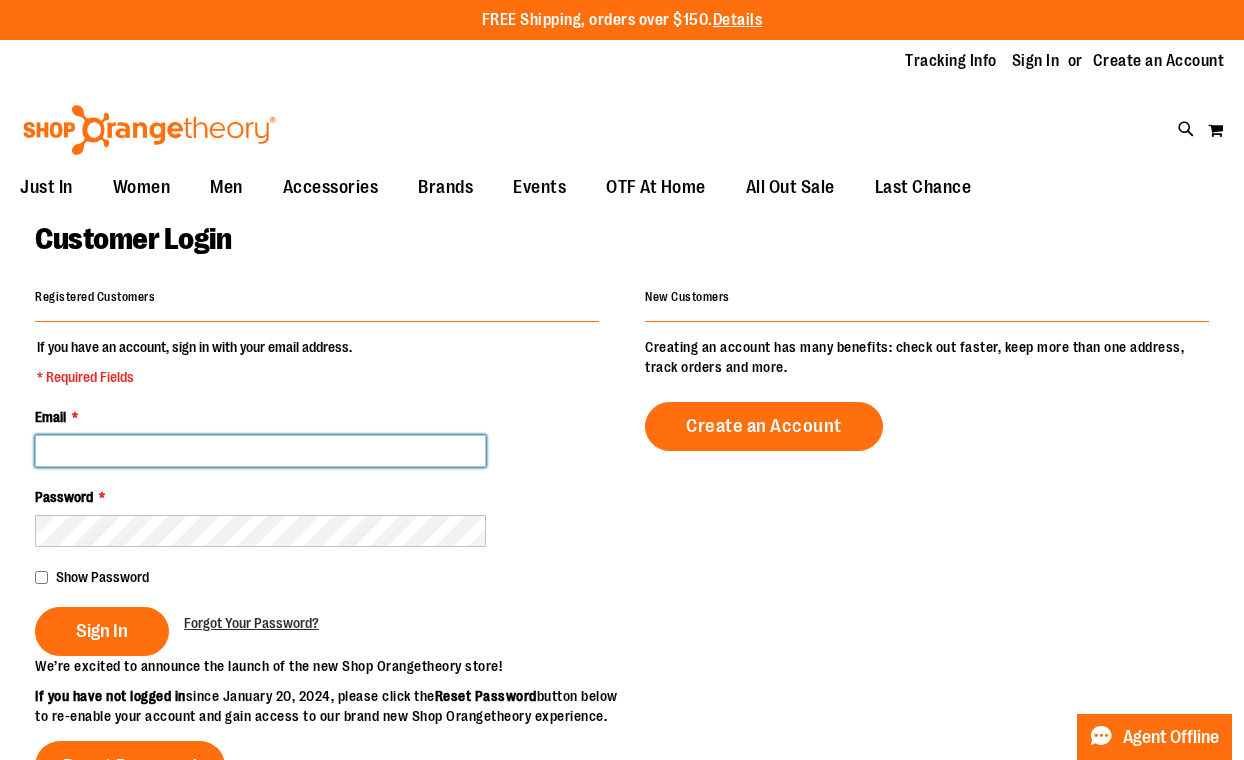click on "Email *" at bounding box center (260, 451) 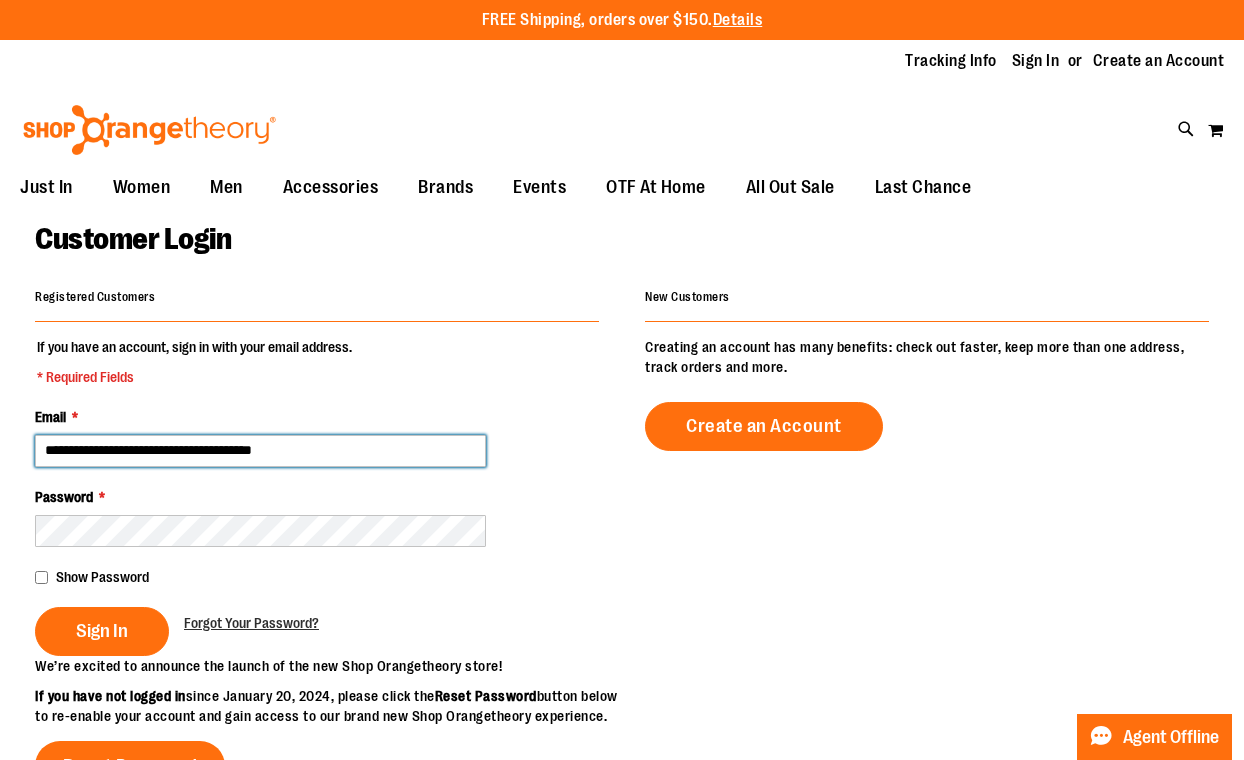 click on "Sign In" at bounding box center (102, 631) 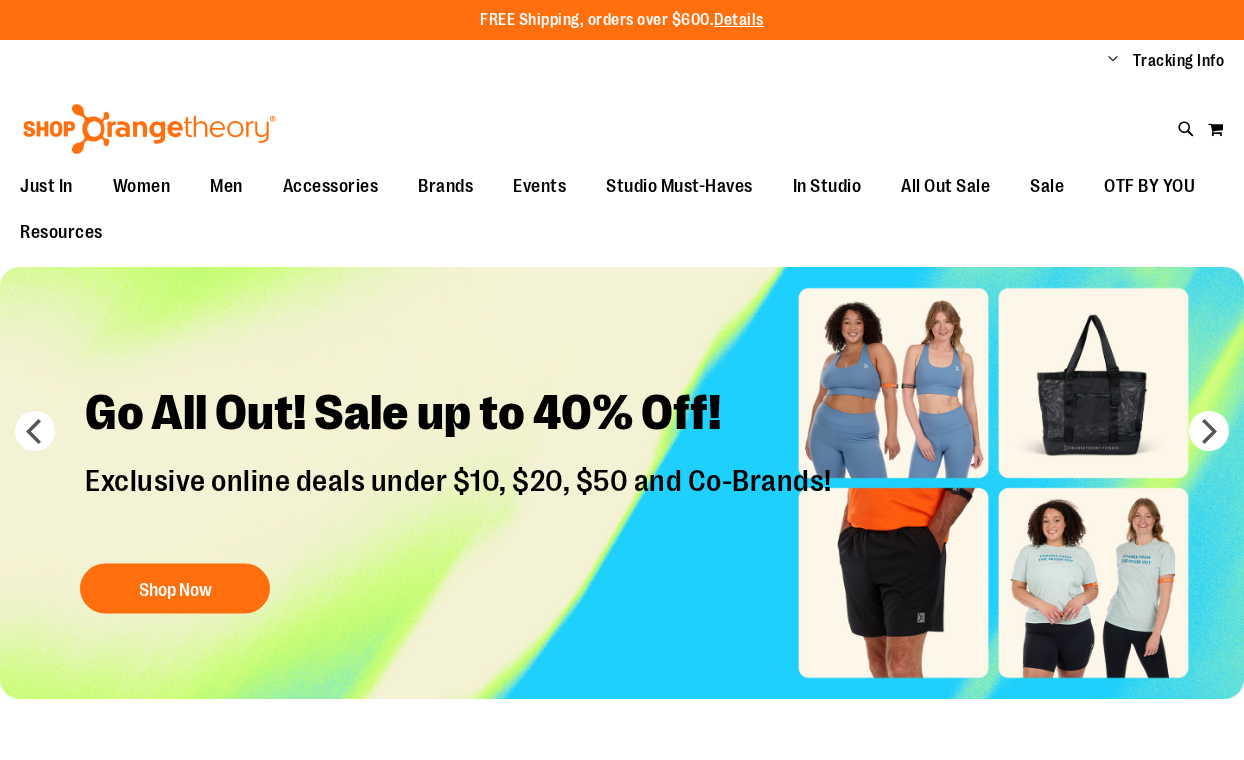scroll, scrollTop: 0, scrollLeft: 0, axis: both 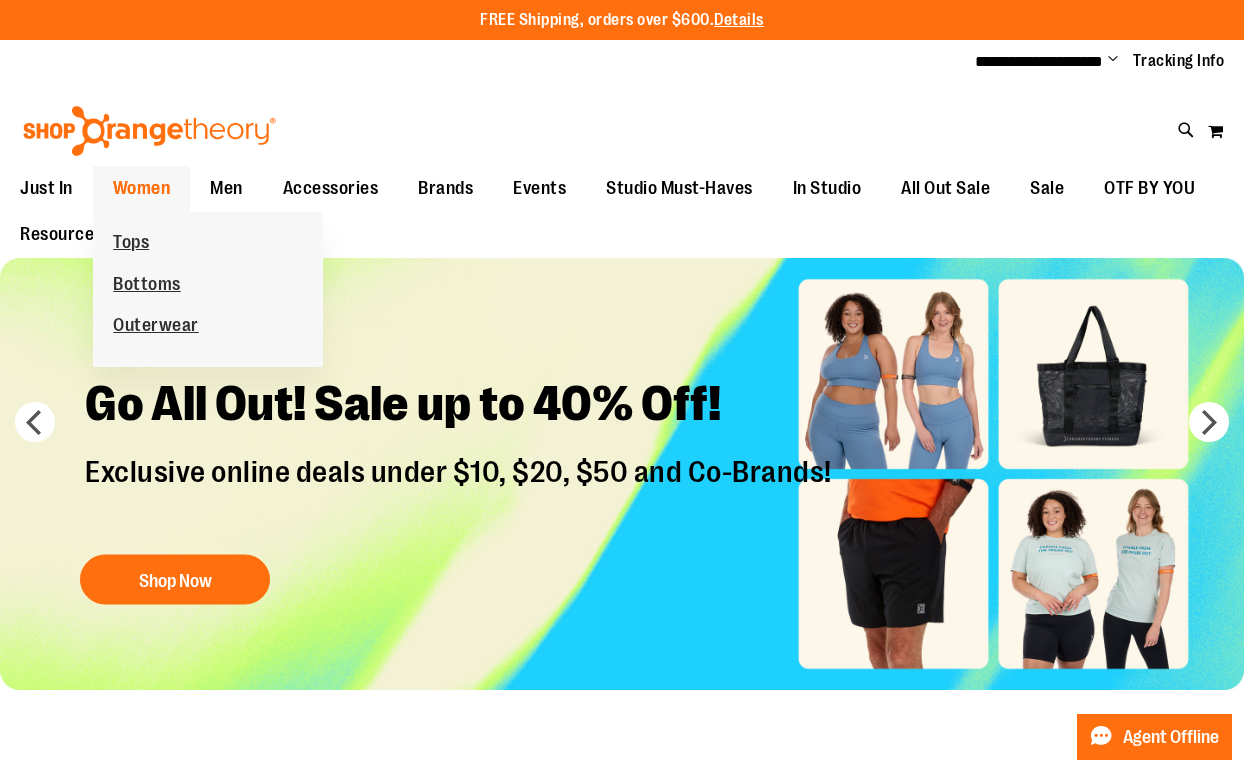 click on "Women" at bounding box center (142, 188) 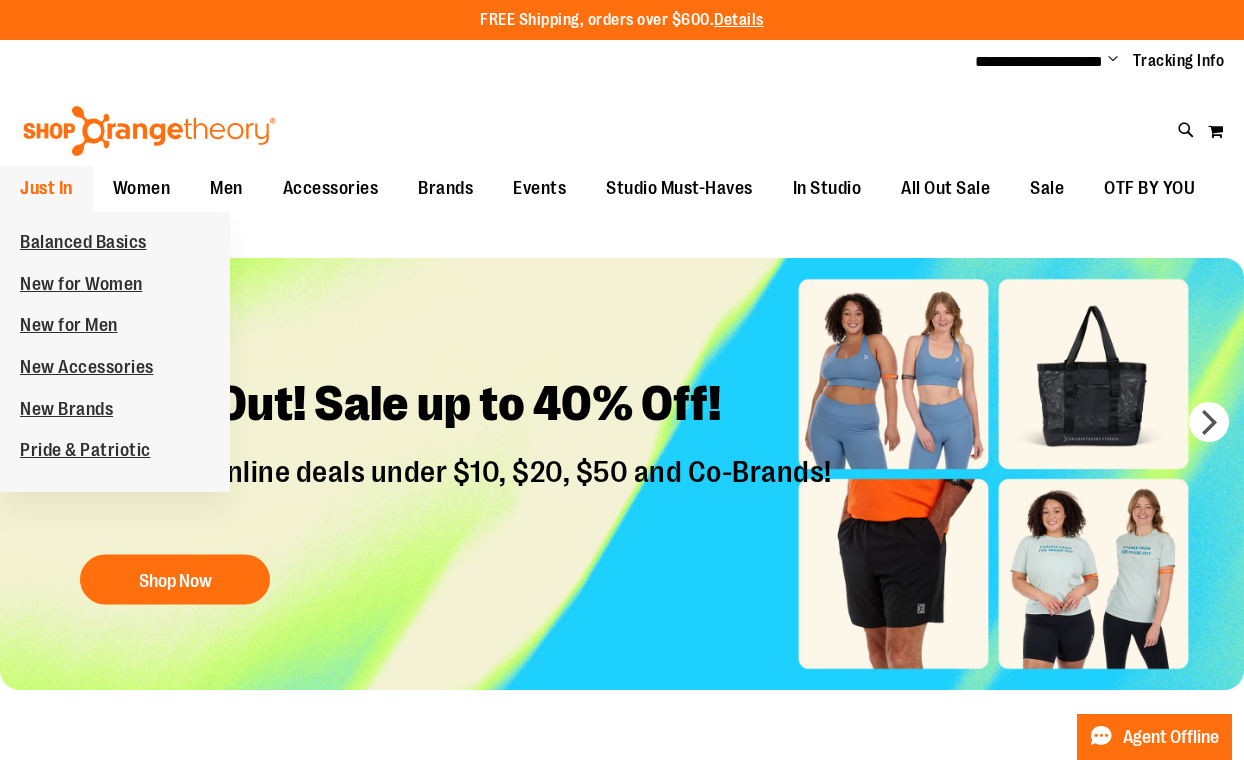 click on "Just In" at bounding box center (46, 188) 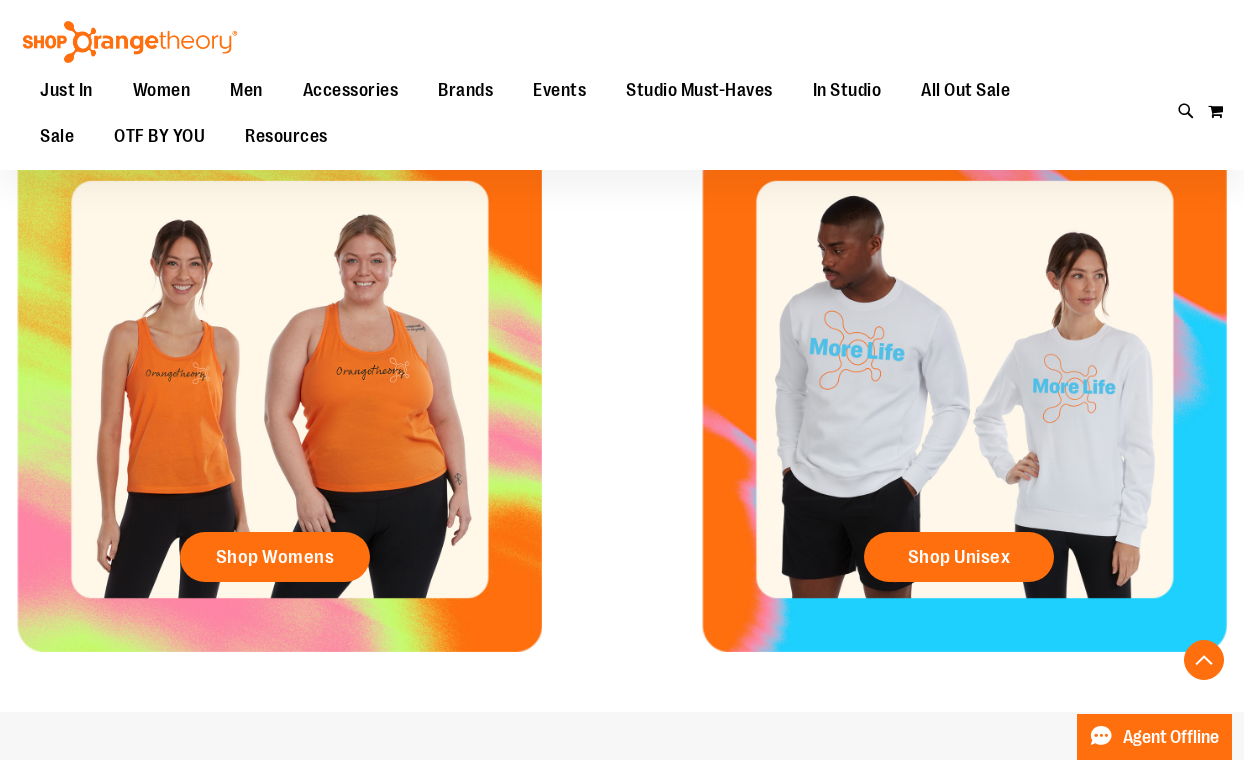 scroll, scrollTop: 842, scrollLeft: 0, axis: vertical 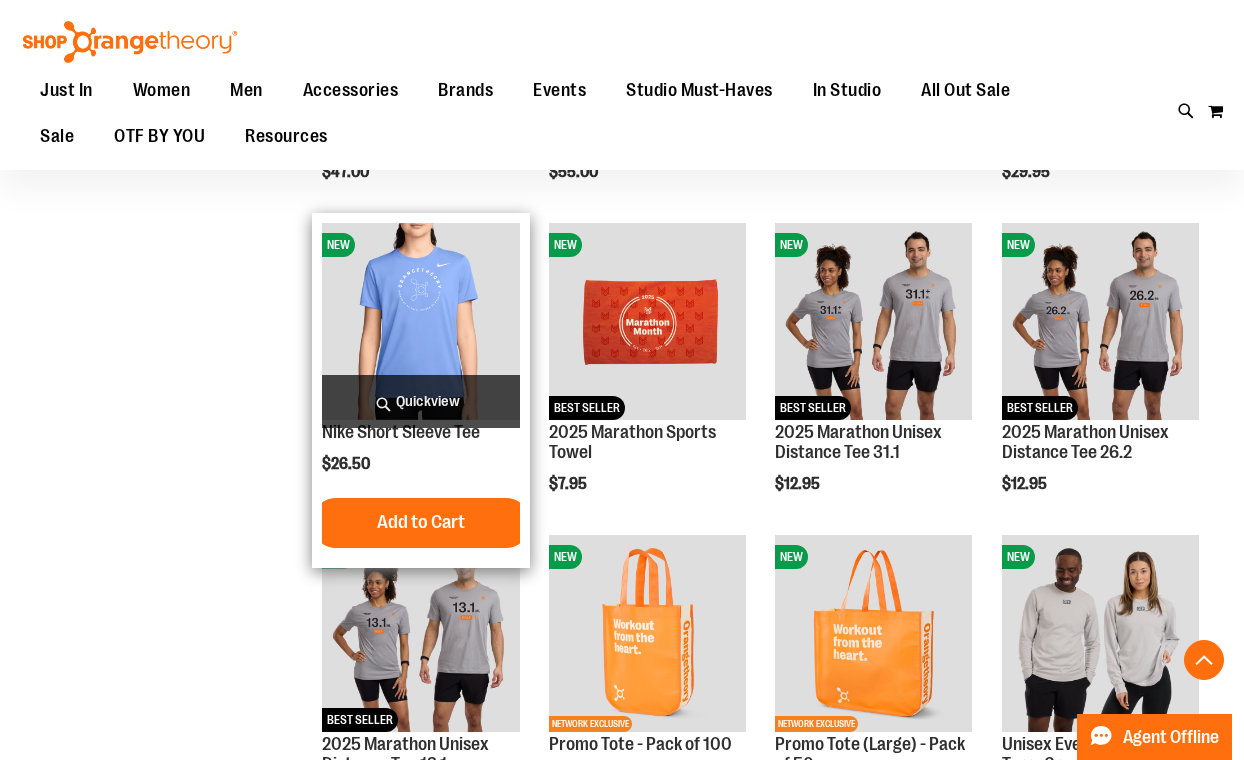 click on "Quickview" at bounding box center [420, 401] 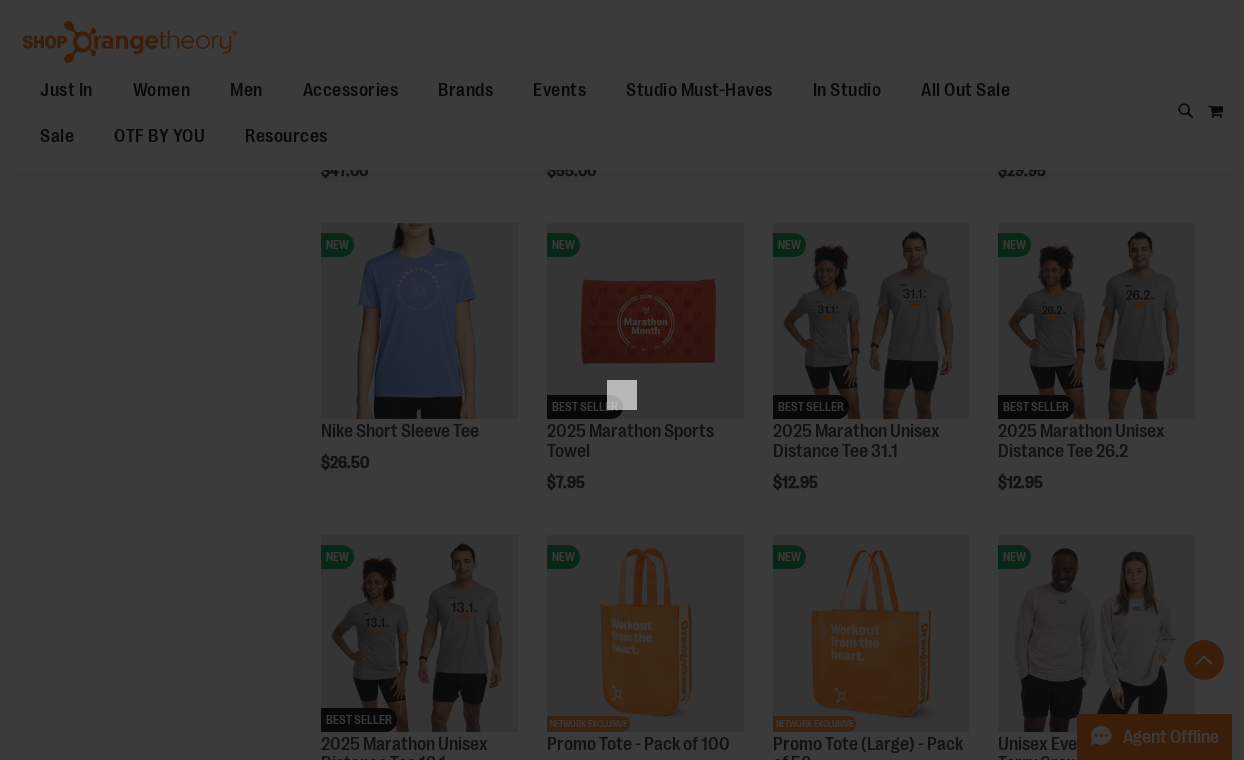 scroll, scrollTop: 0, scrollLeft: 0, axis: both 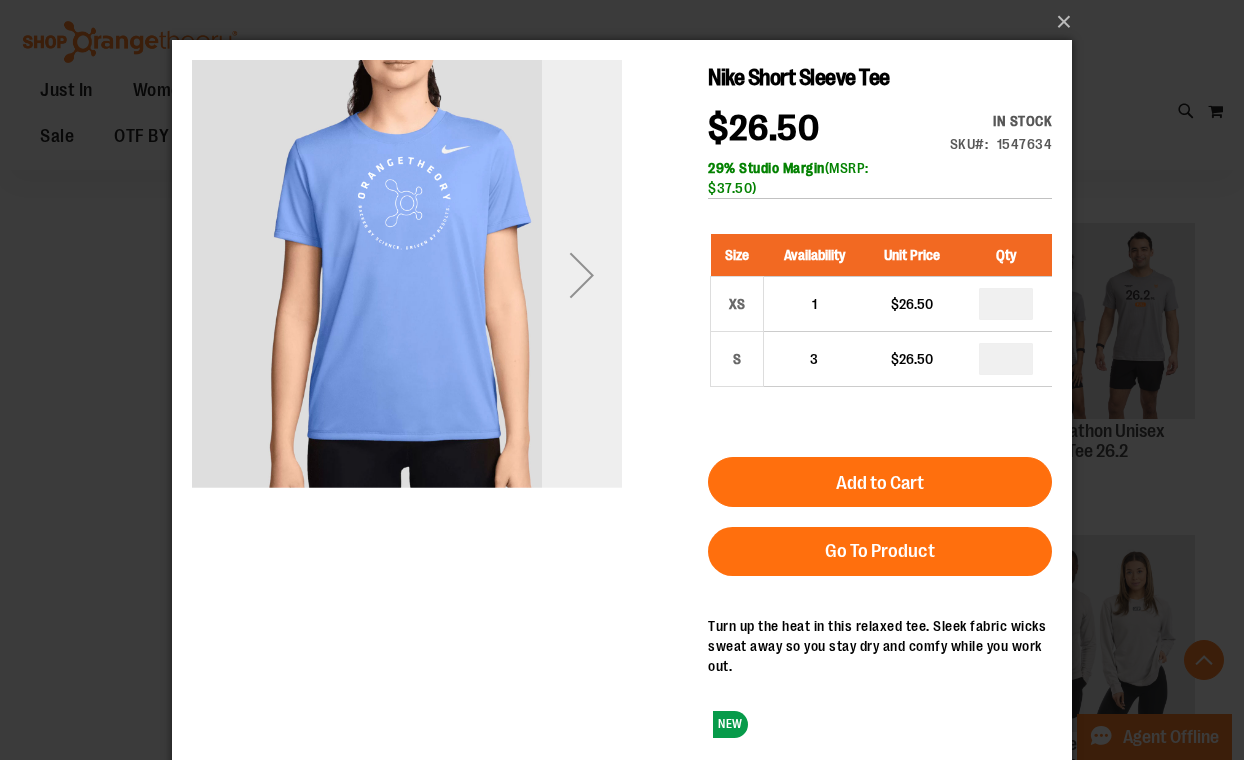 click at bounding box center [582, 275] 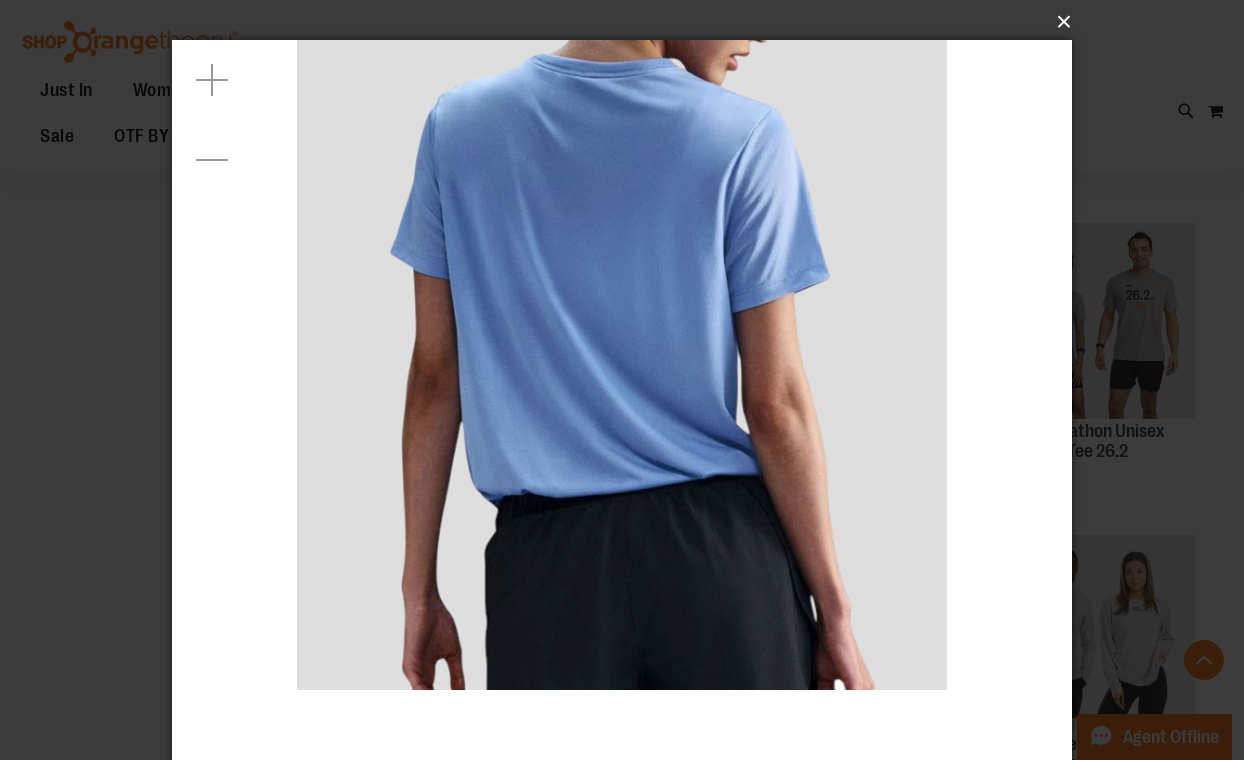 click on "×" at bounding box center [628, 22] 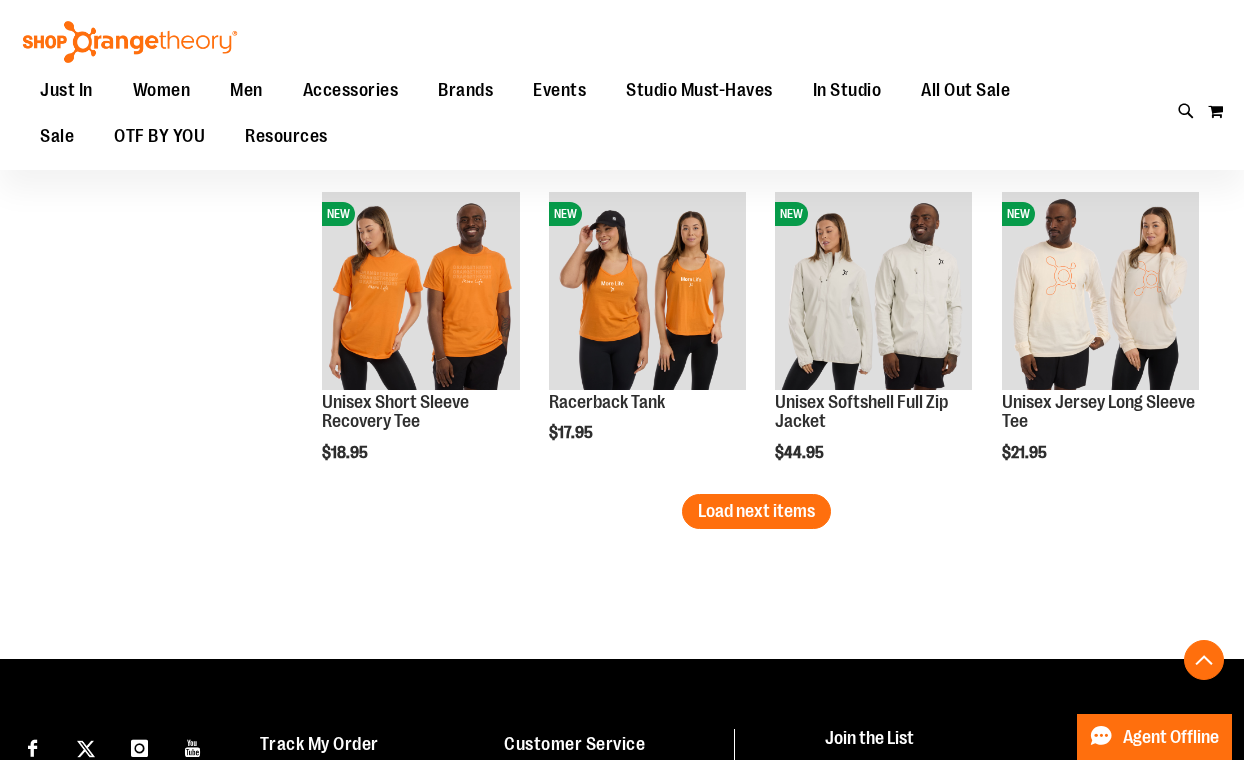 scroll, scrollTop: 2749, scrollLeft: 0, axis: vertical 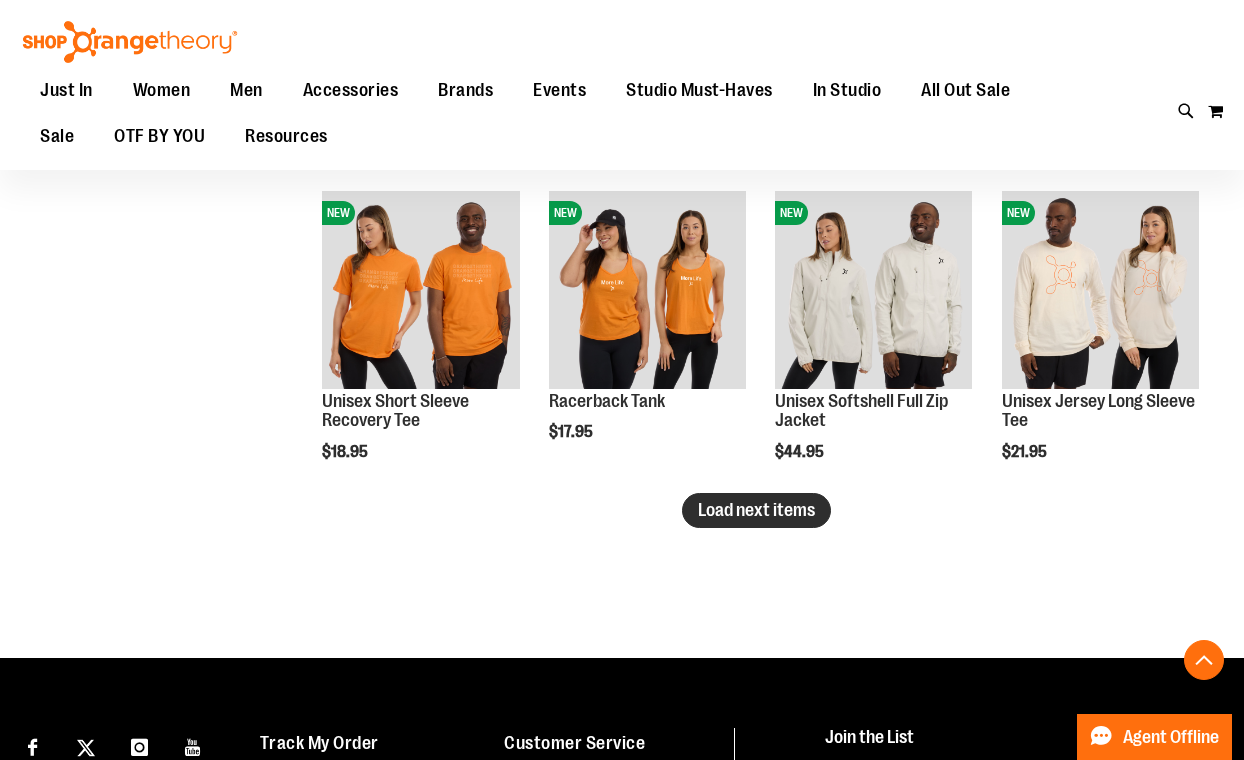 click on "Load next items" at bounding box center (756, 510) 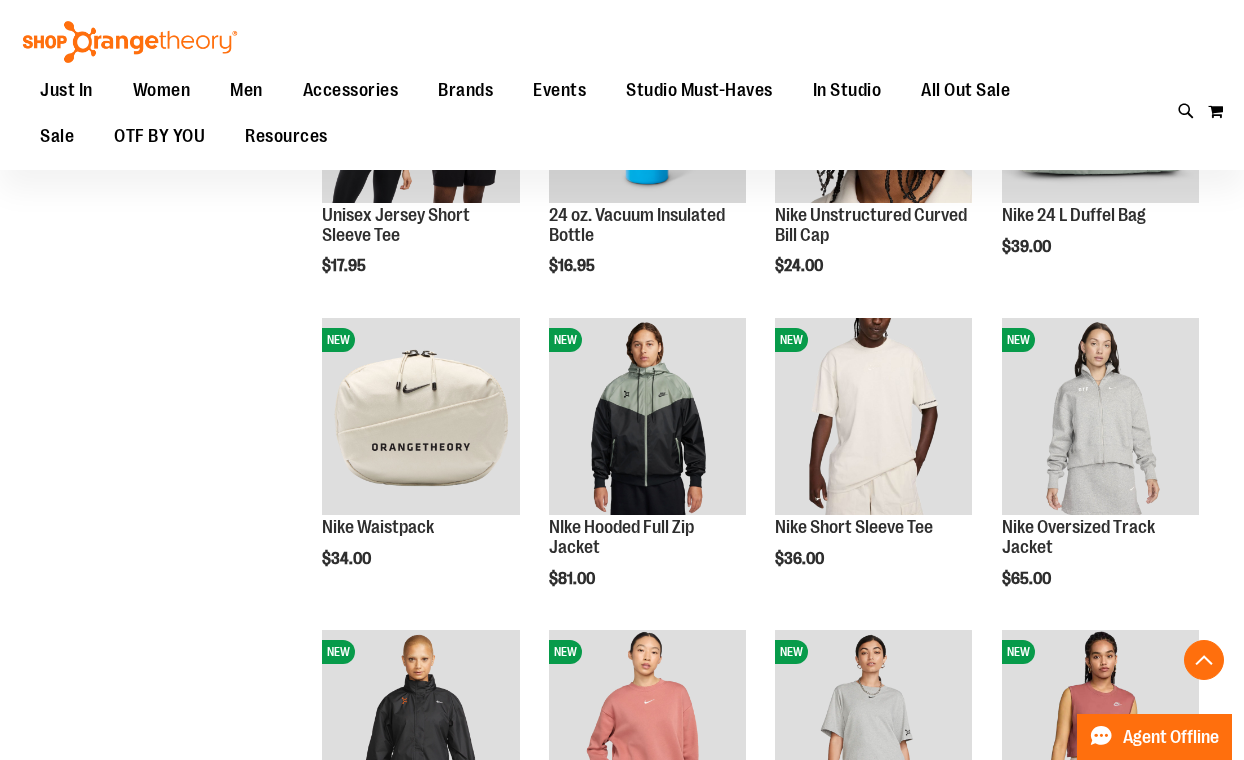 scroll, scrollTop: 3249, scrollLeft: 0, axis: vertical 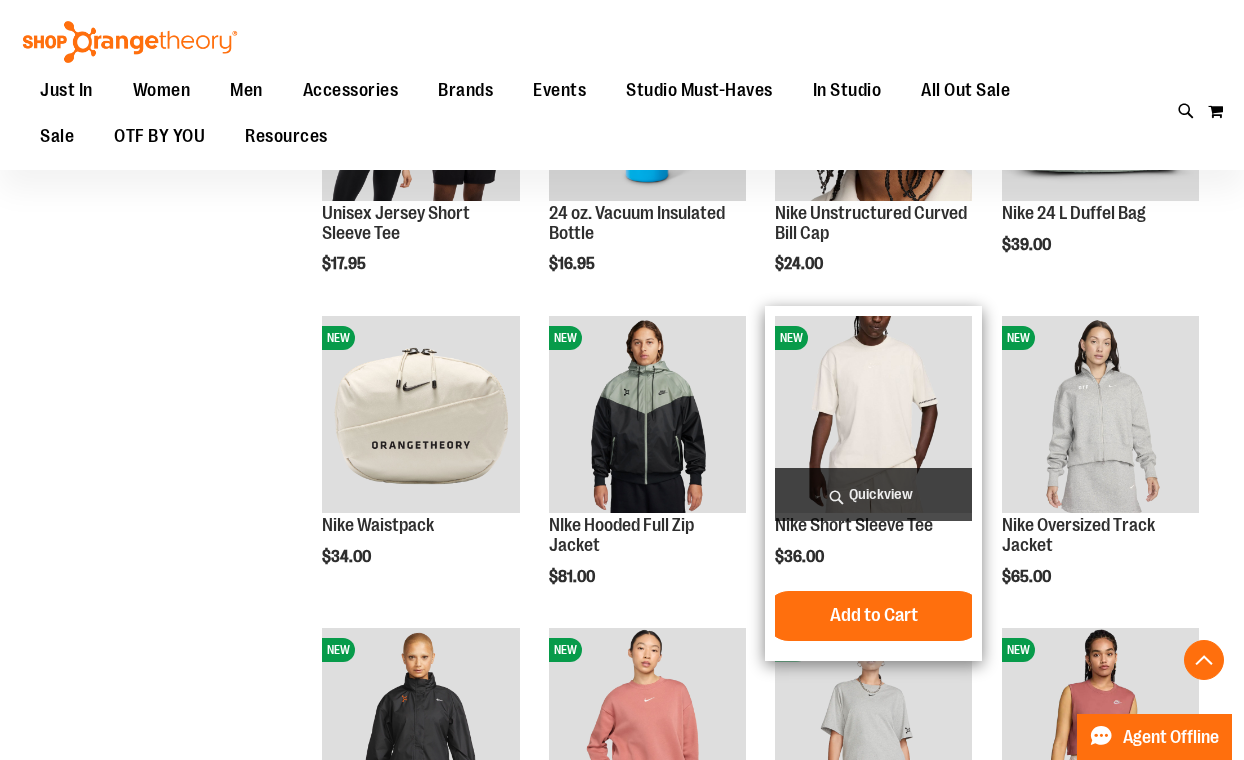 click on "Quickview" at bounding box center [873, 494] 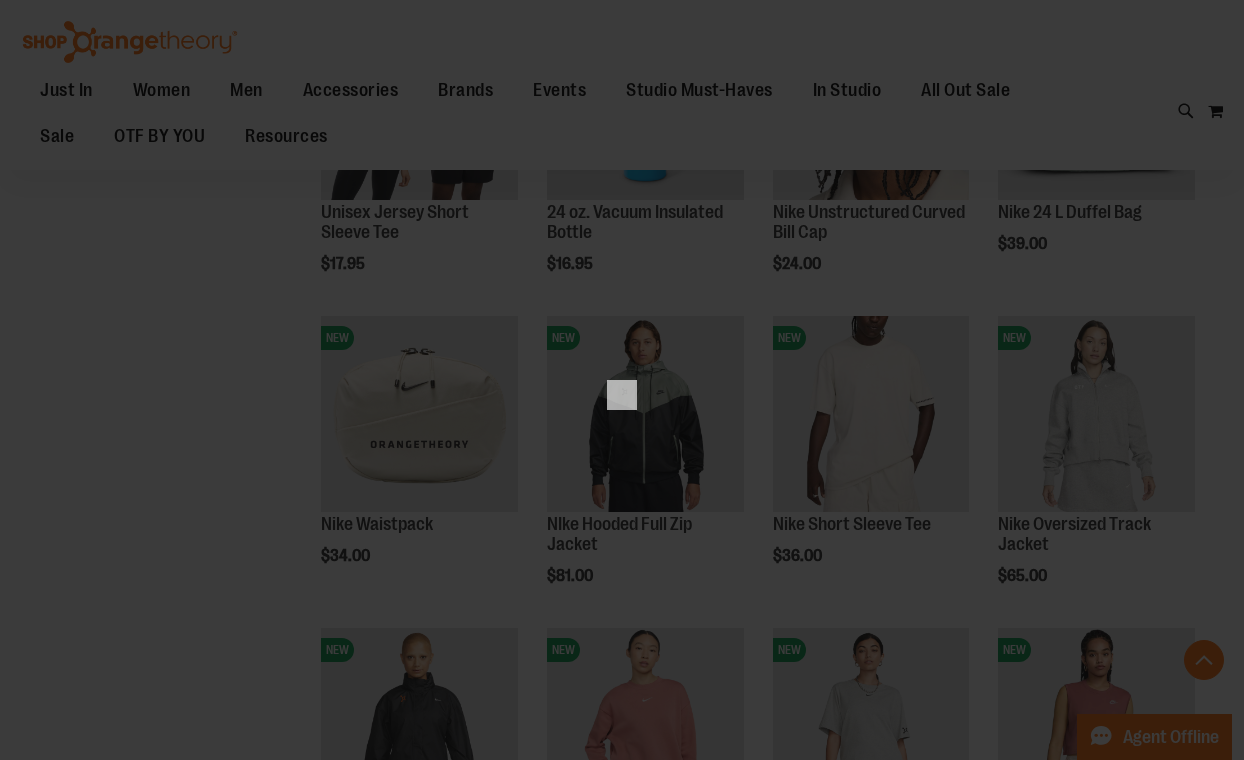 scroll, scrollTop: 0, scrollLeft: 0, axis: both 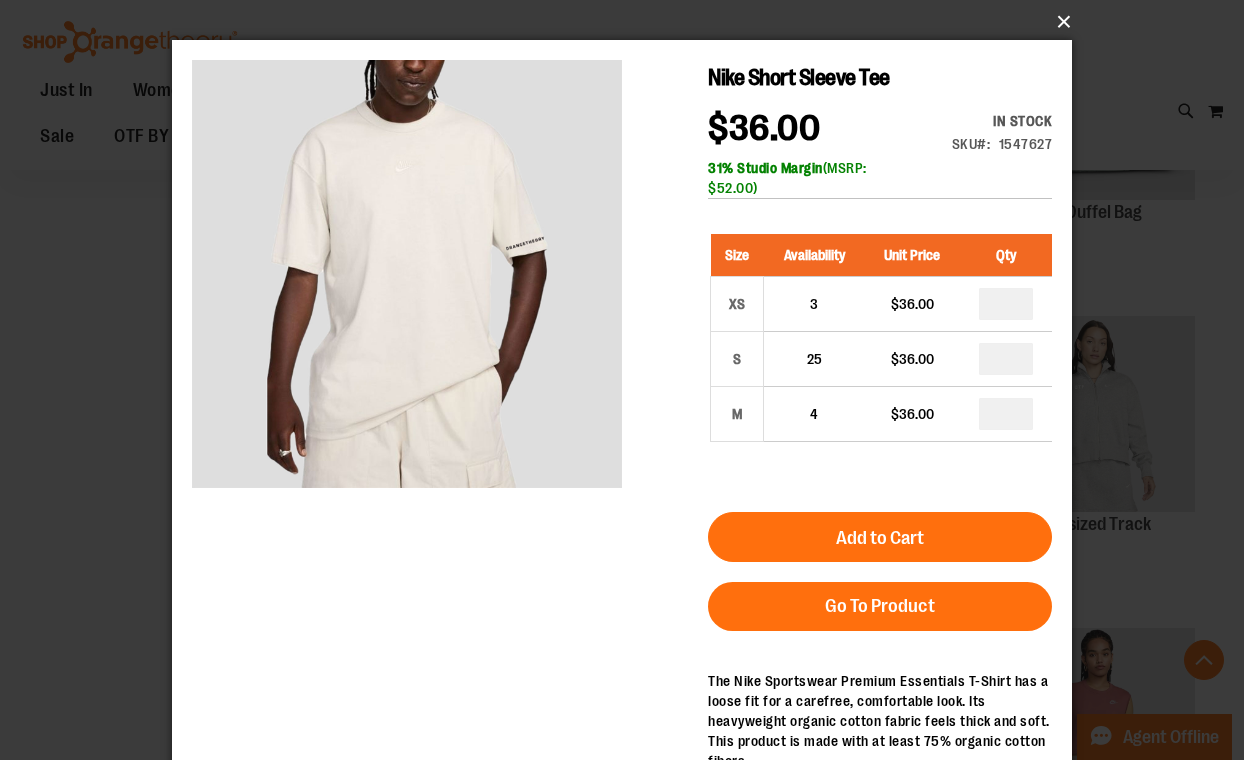 click on "×" at bounding box center [628, 22] 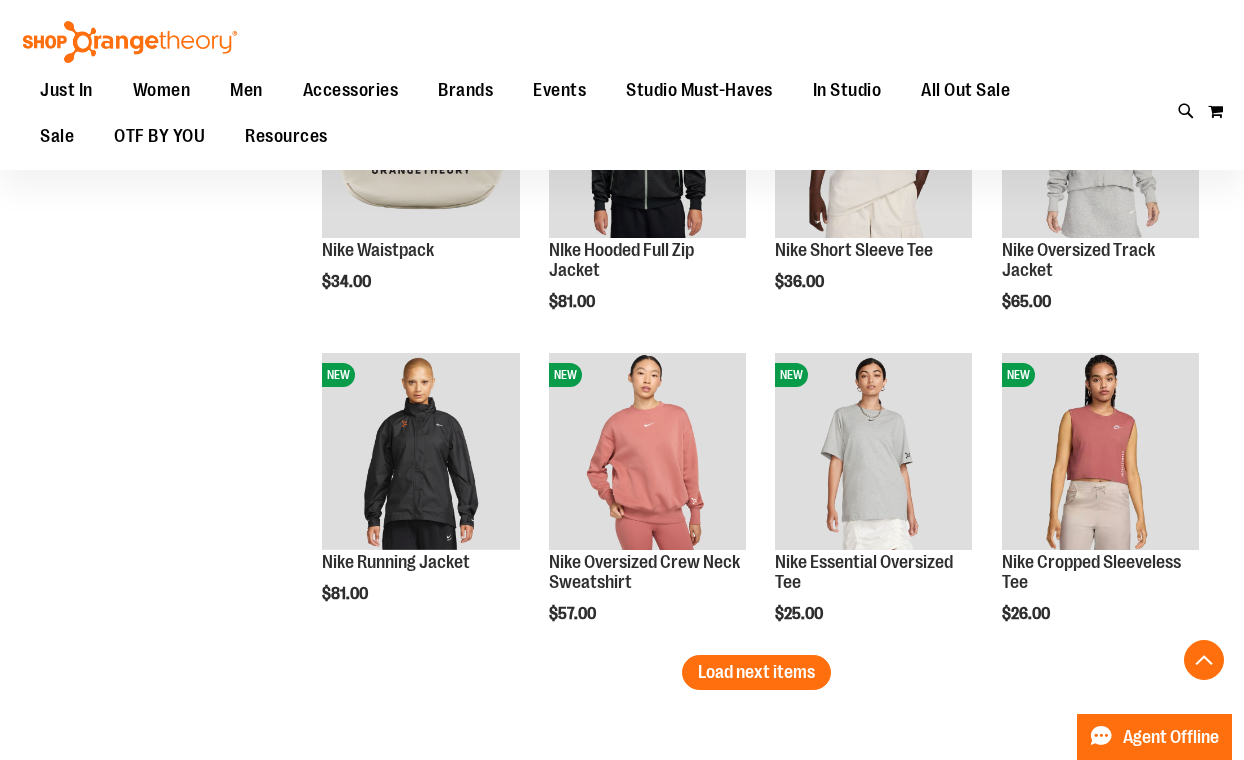 scroll, scrollTop: 3590, scrollLeft: 0, axis: vertical 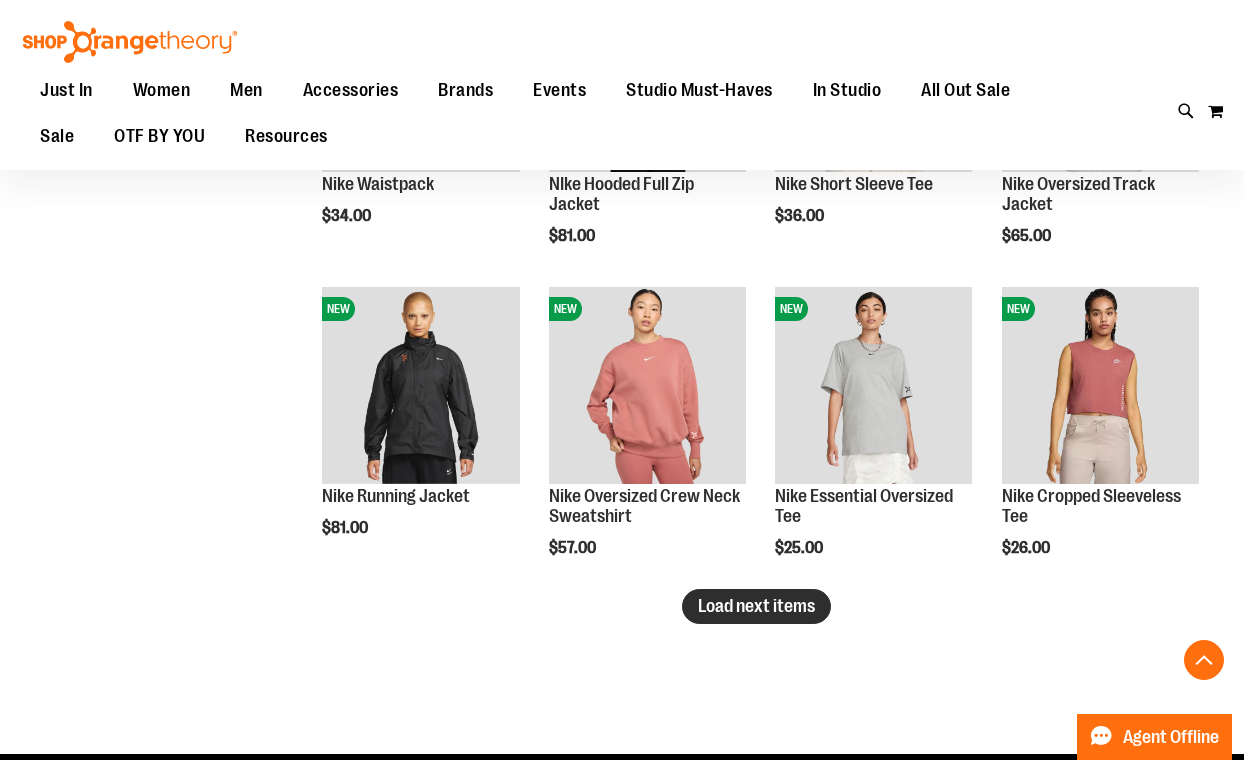 click on "Load next items" at bounding box center (756, 606) 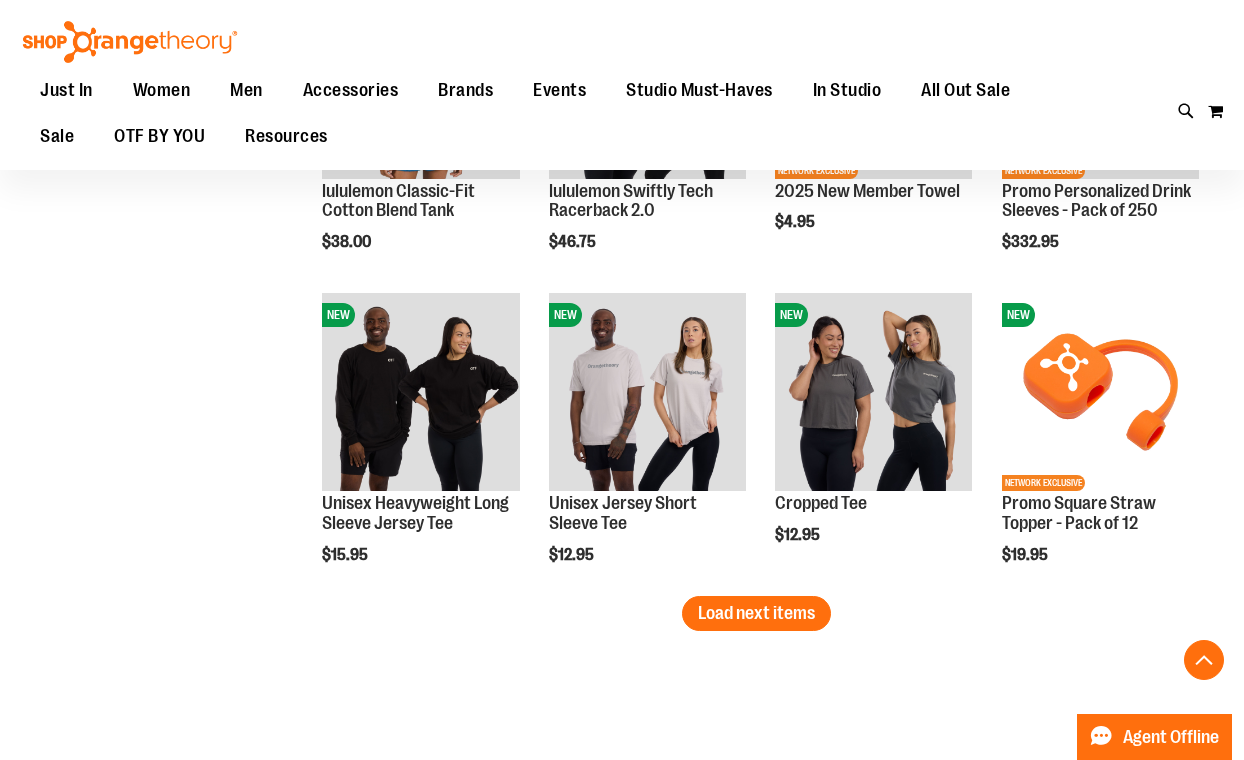 scroll, scrollTop: 4558, scrollLeft: 0, axis: vertical 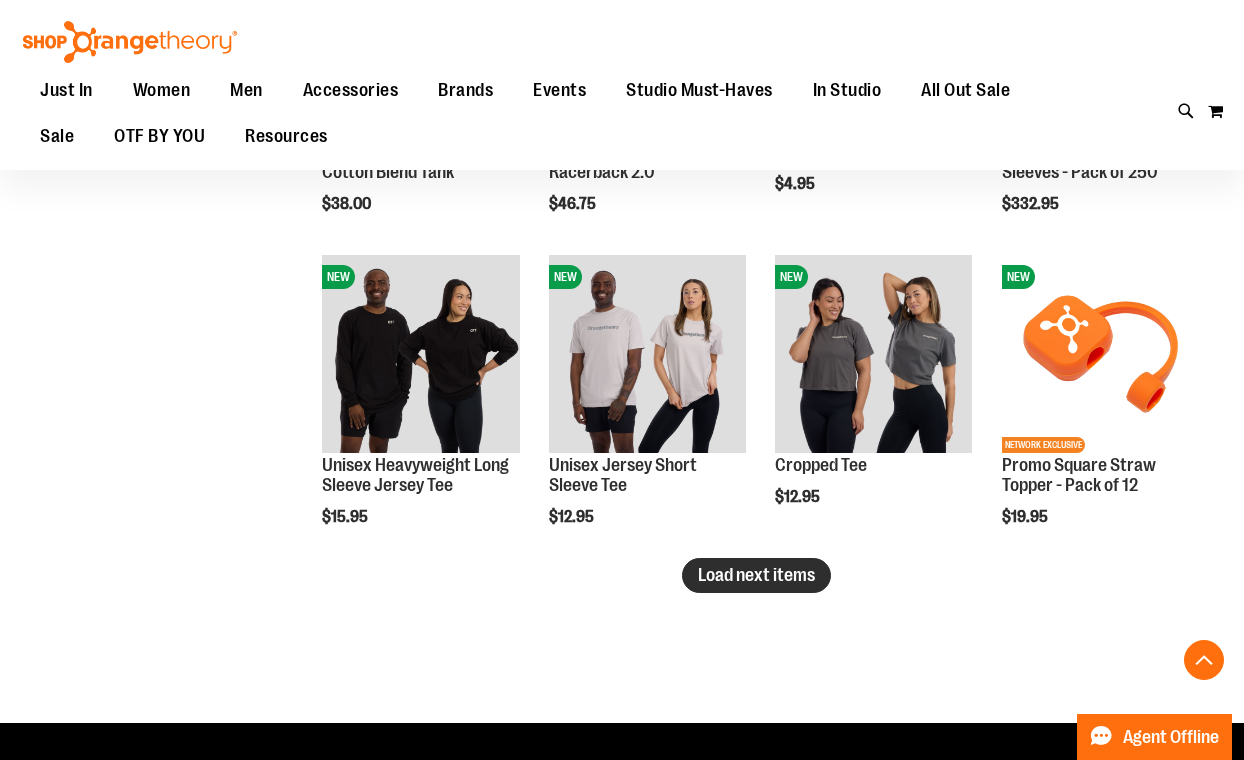 click on "Load next items" at bounding box center (756, 575) 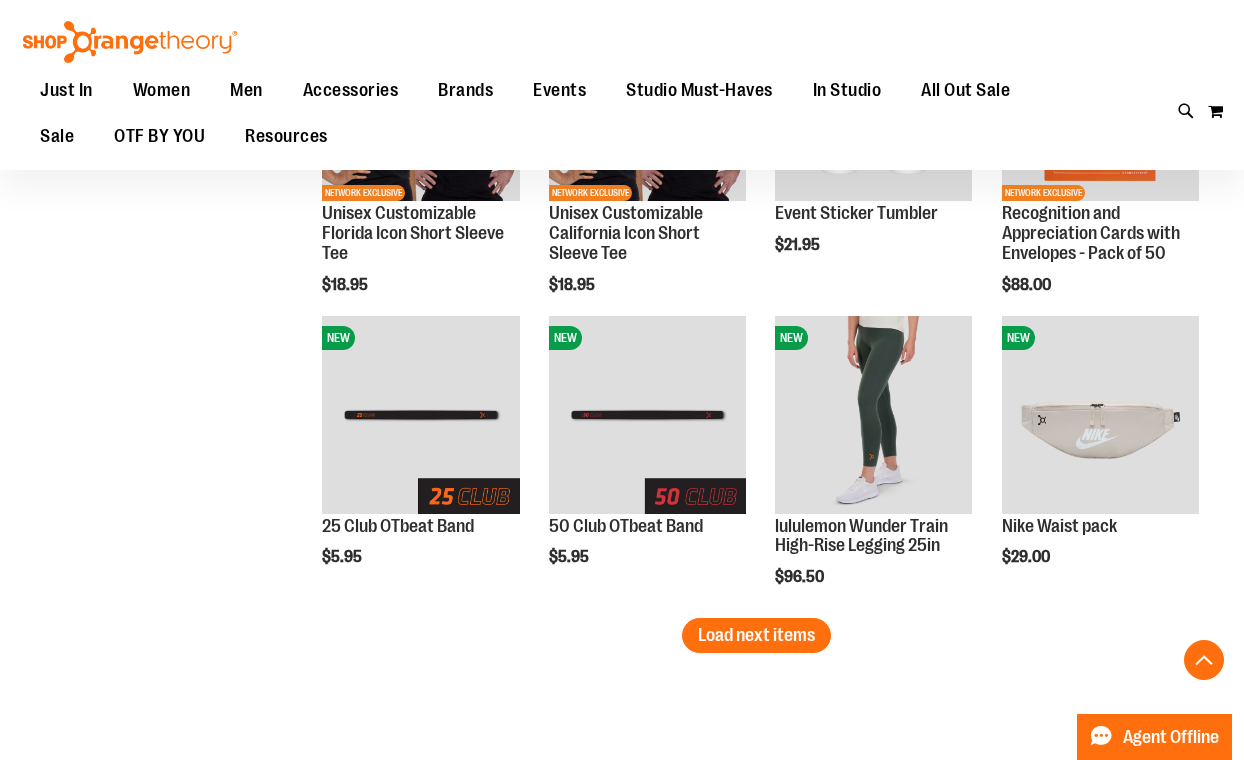 scroll, scrollTop: 5471, scrollLeft: 0, axis: vertical 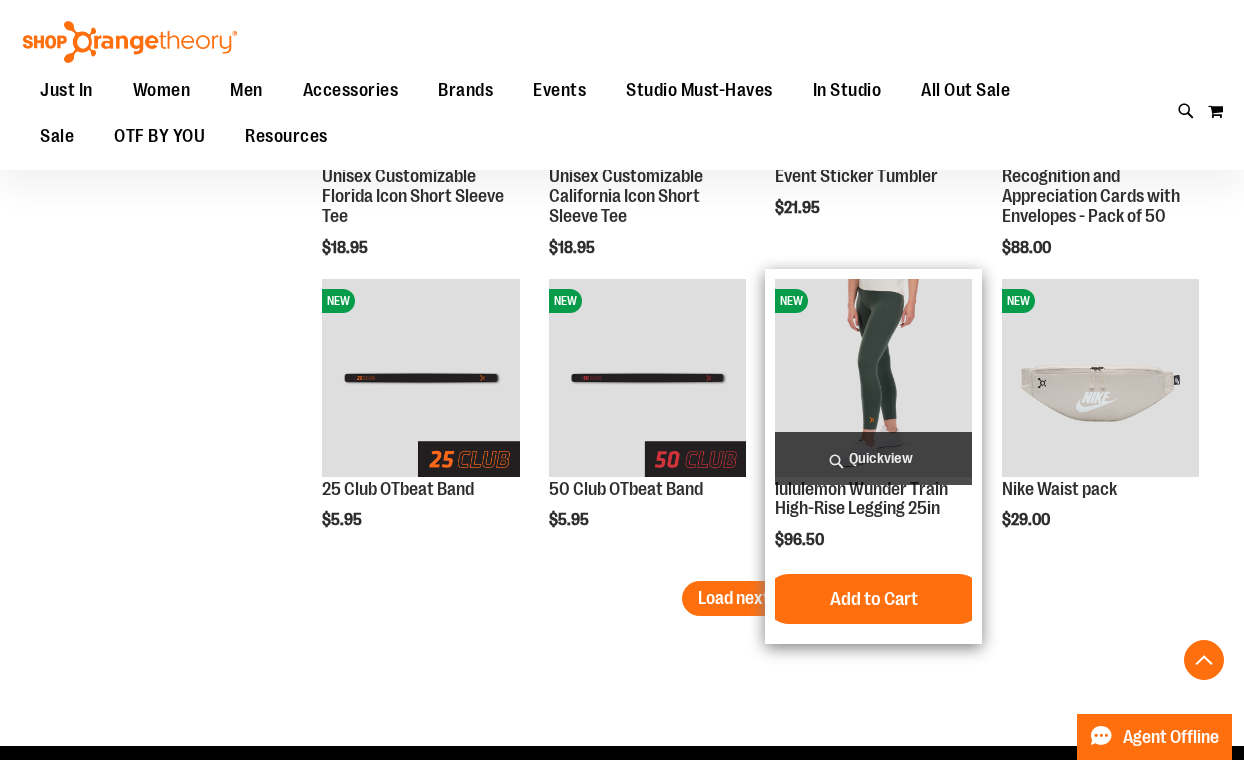 click on "Quickview" at bounding box center (873, 458) 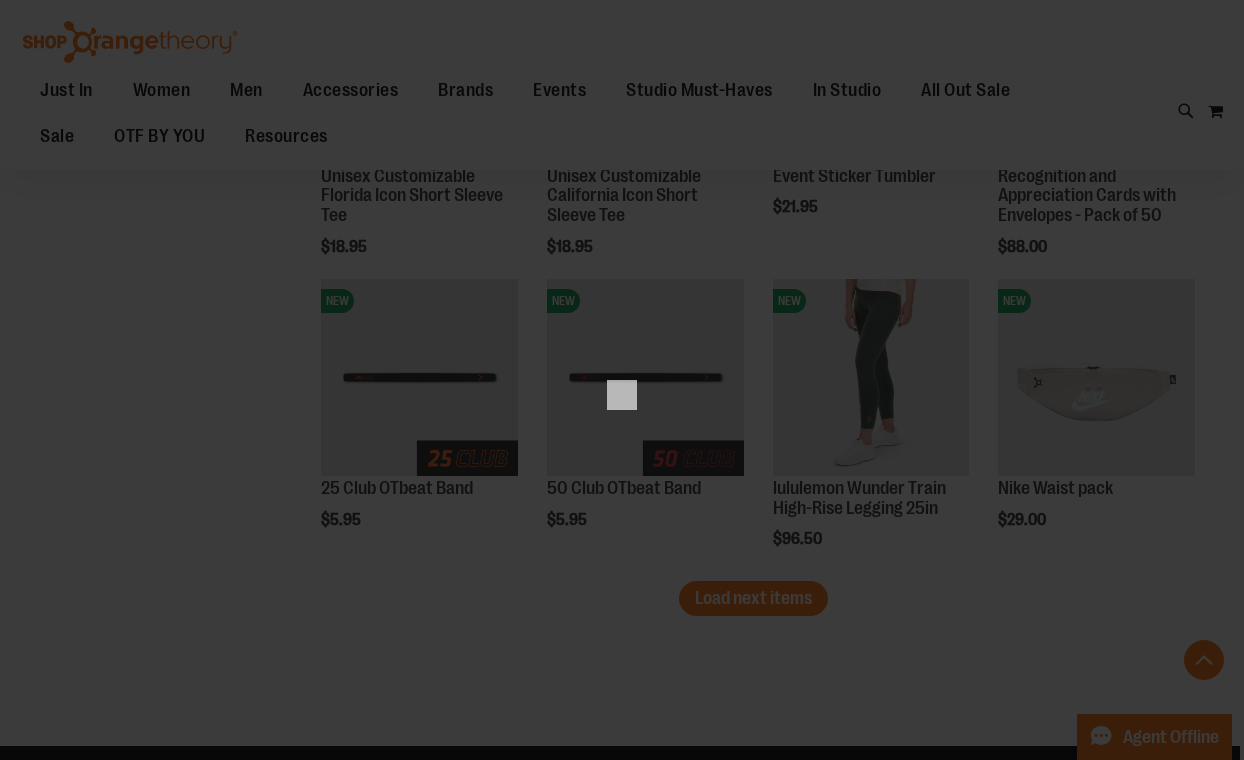 scroll, scrollTop: 0, scrollLeft: 0, axis: both 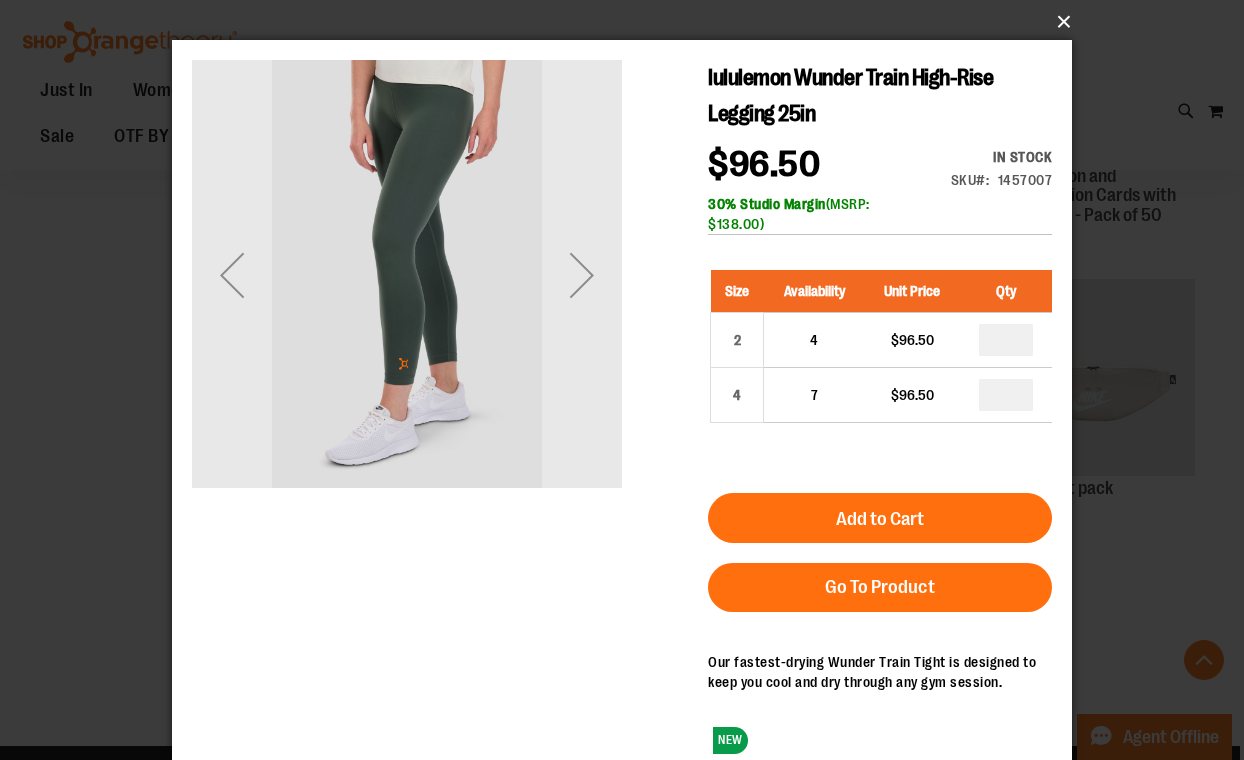 click on "×" at bounding box center [628, 22] 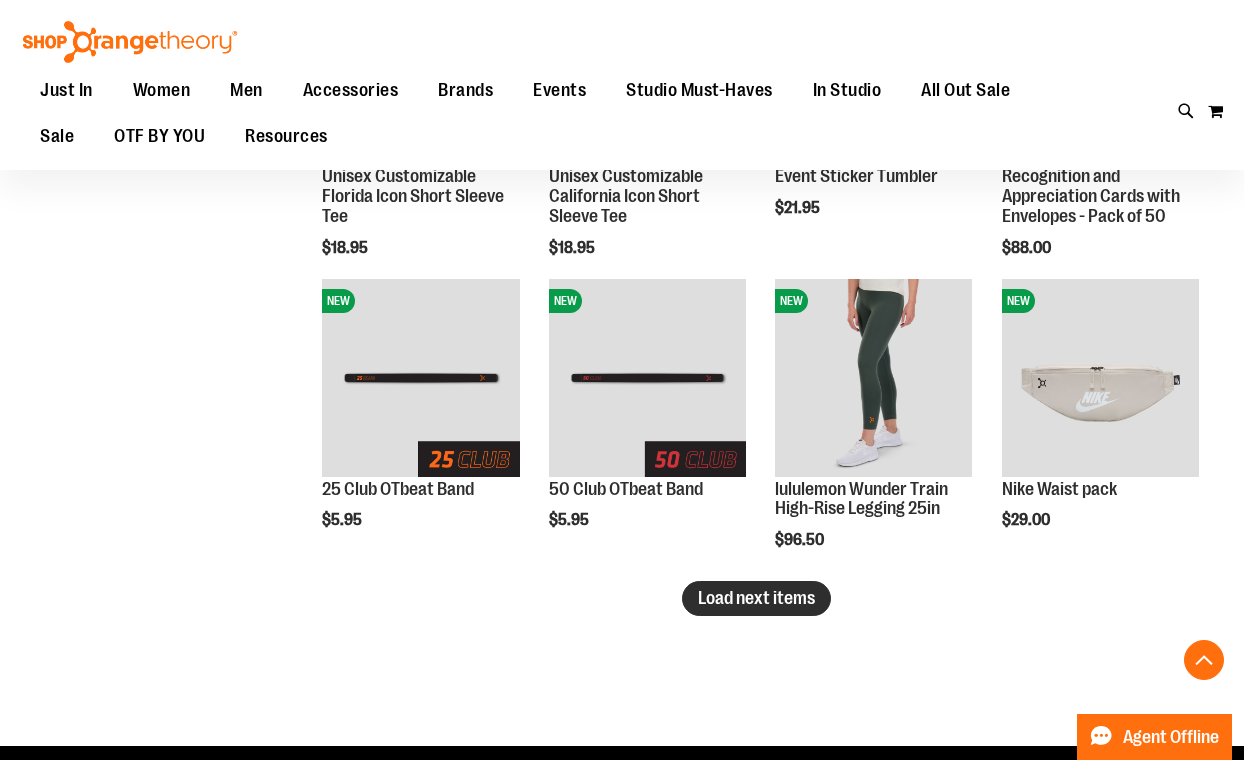 click on "Load next items" at bounding box center [756, 598] 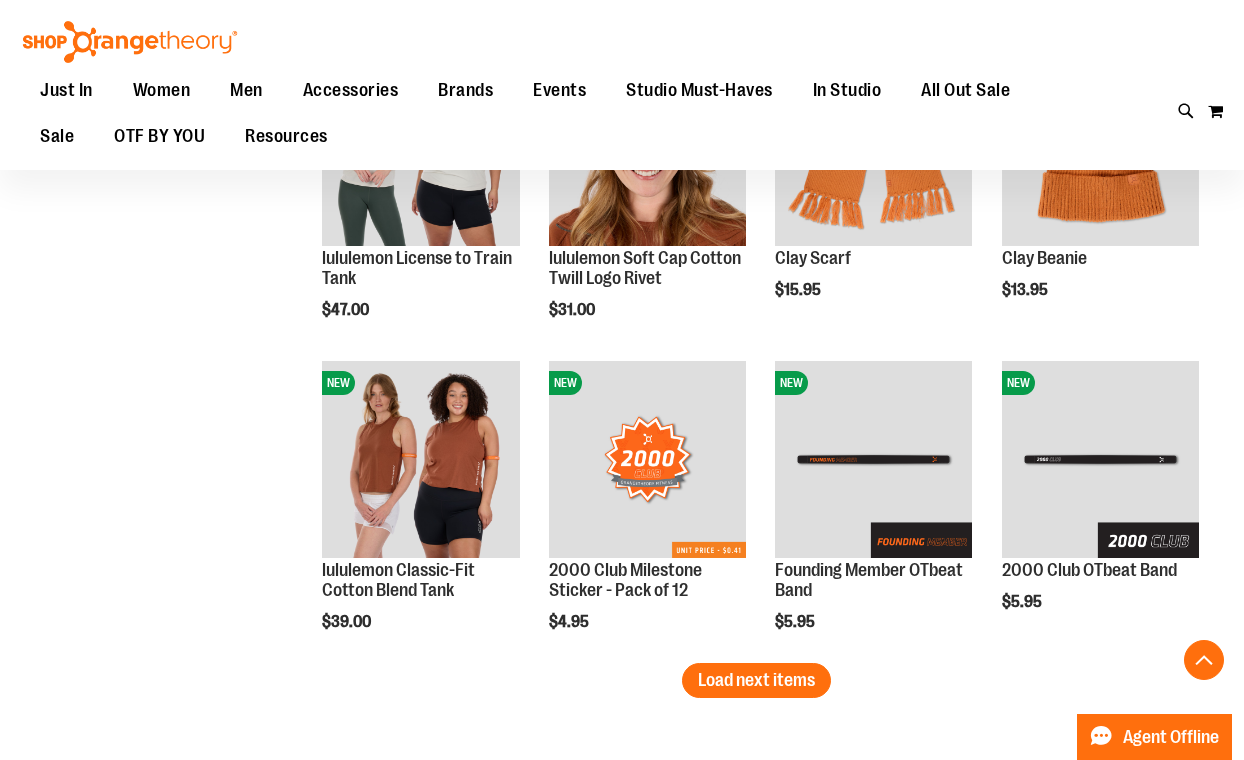 scroll, scrollTop: 6376, scrollLeft: 0, axis: vertical 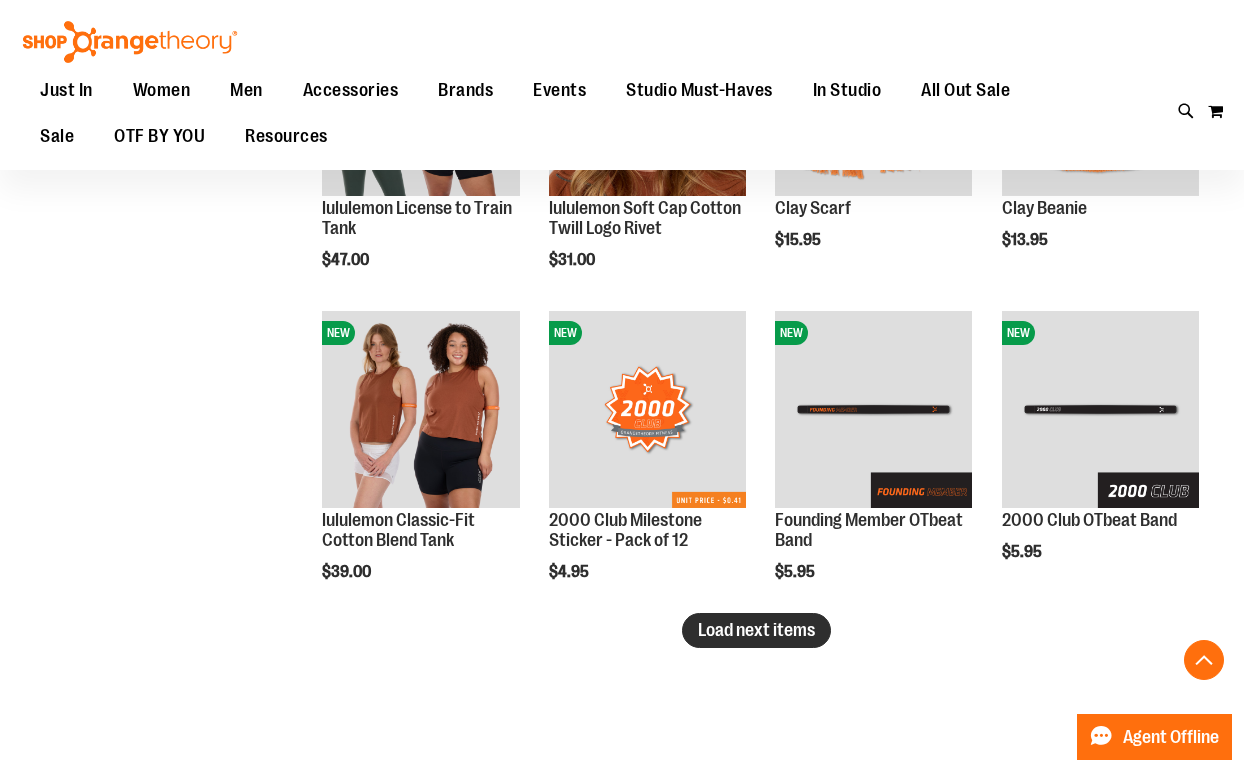 click on "Load next items" at bounding box center (756, 630) 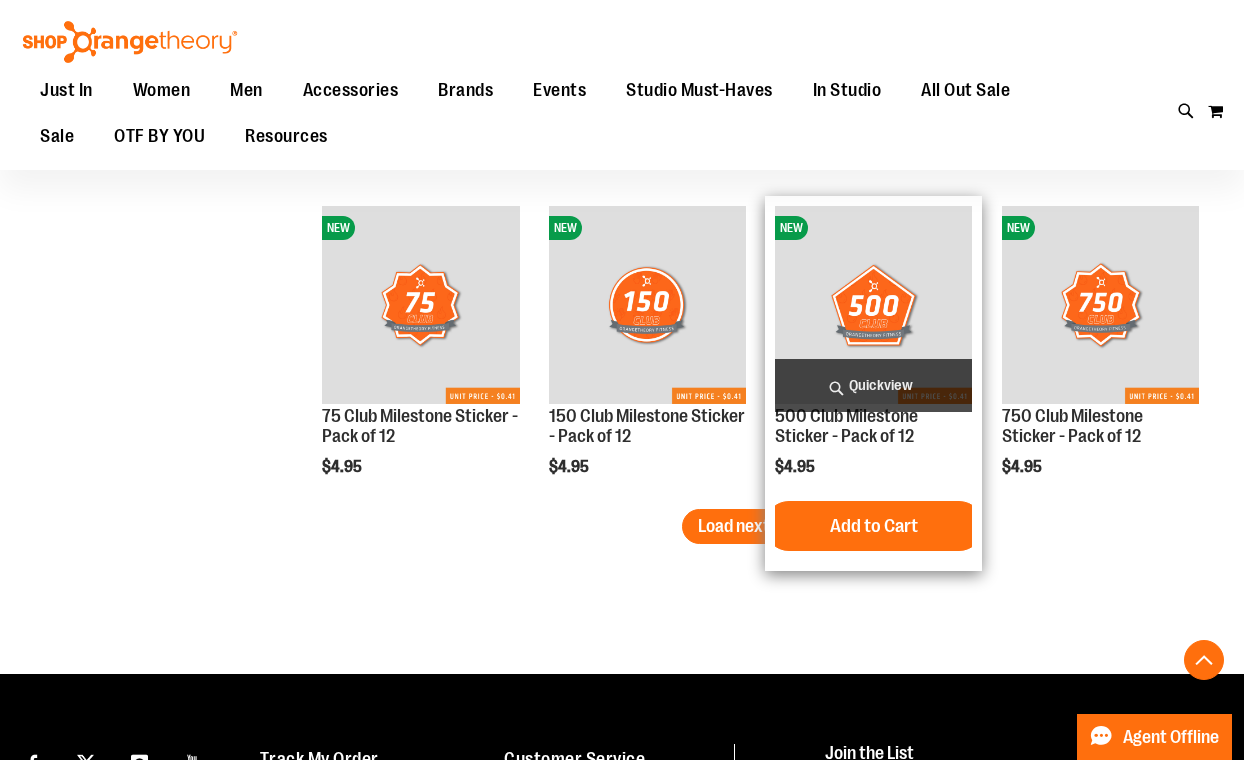 scroll, scrollTop: 7408, scrollLeft: 0, axis: vertical 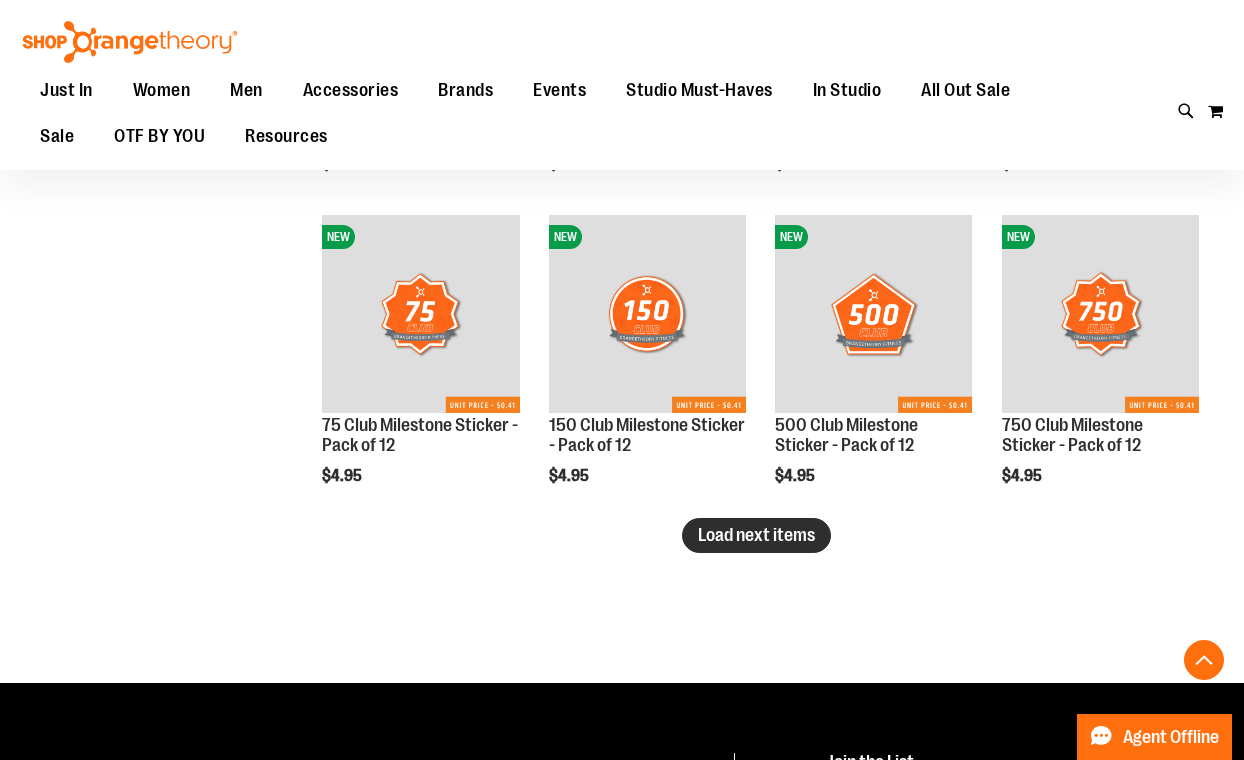 click on "Load next items" at bounding box center [756, 535] 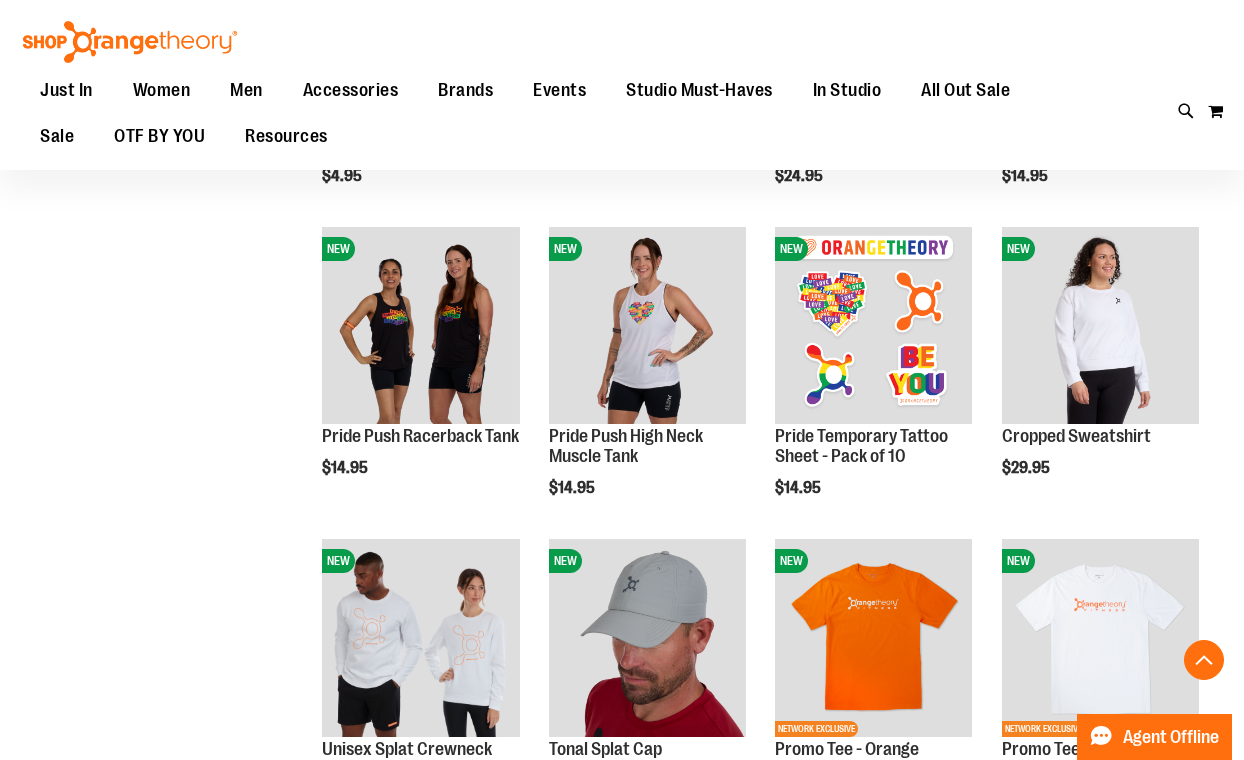 scroll, scrollTop: 8038, scrollLeft: 0, axis: vertical 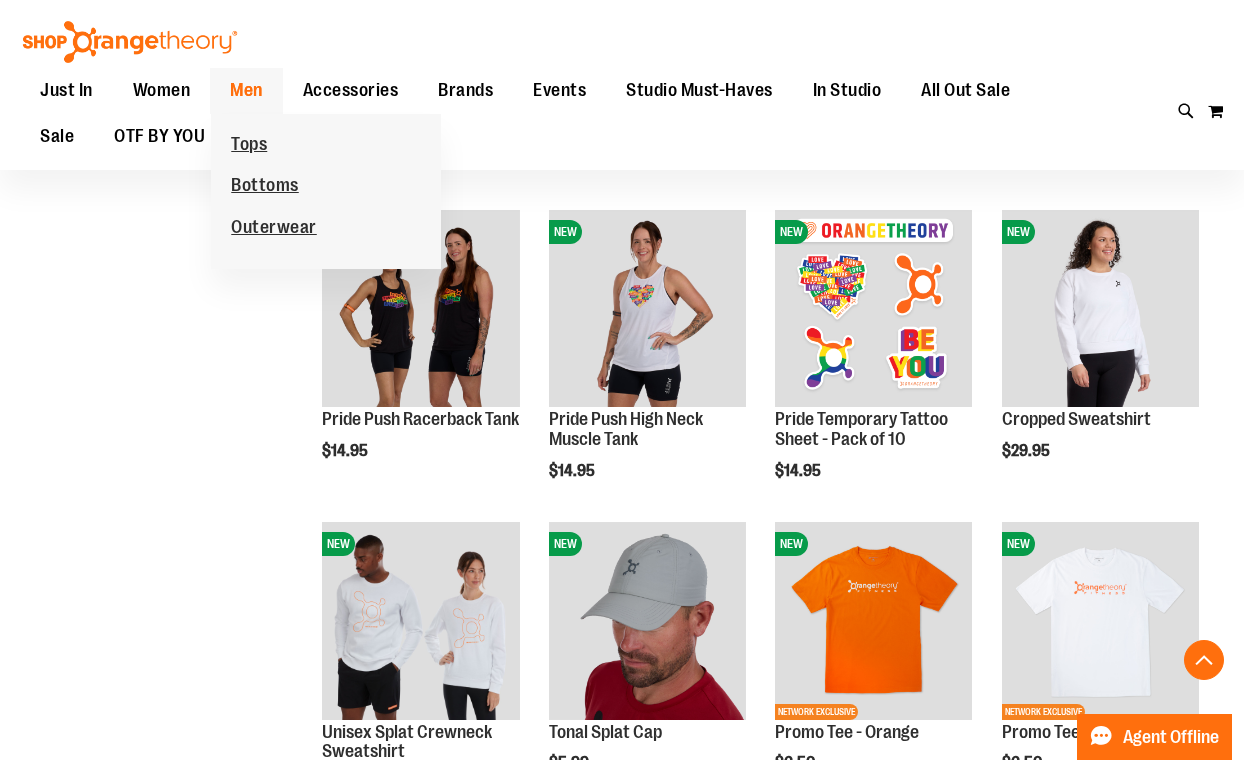 click on "Men" at bounding box center (246, 90) 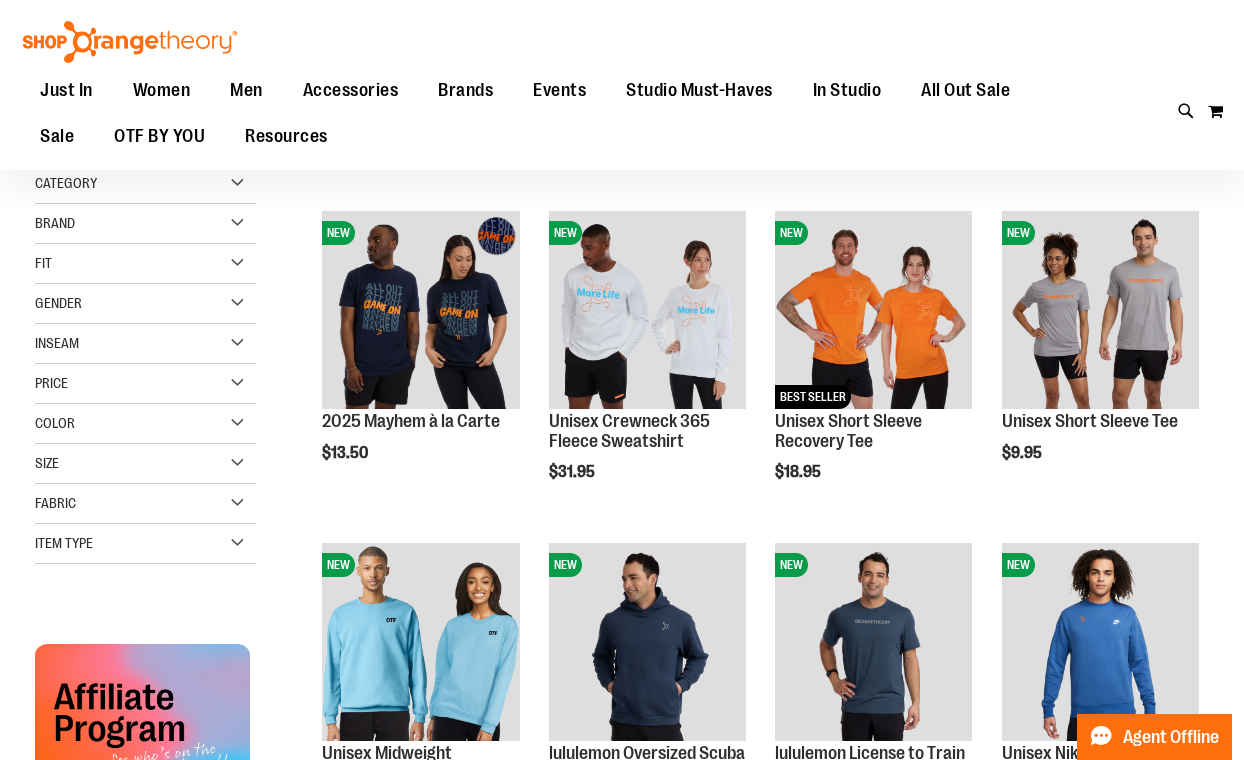 scroll, scrollTop: 213, scrollLeft: 0, axis: vertical 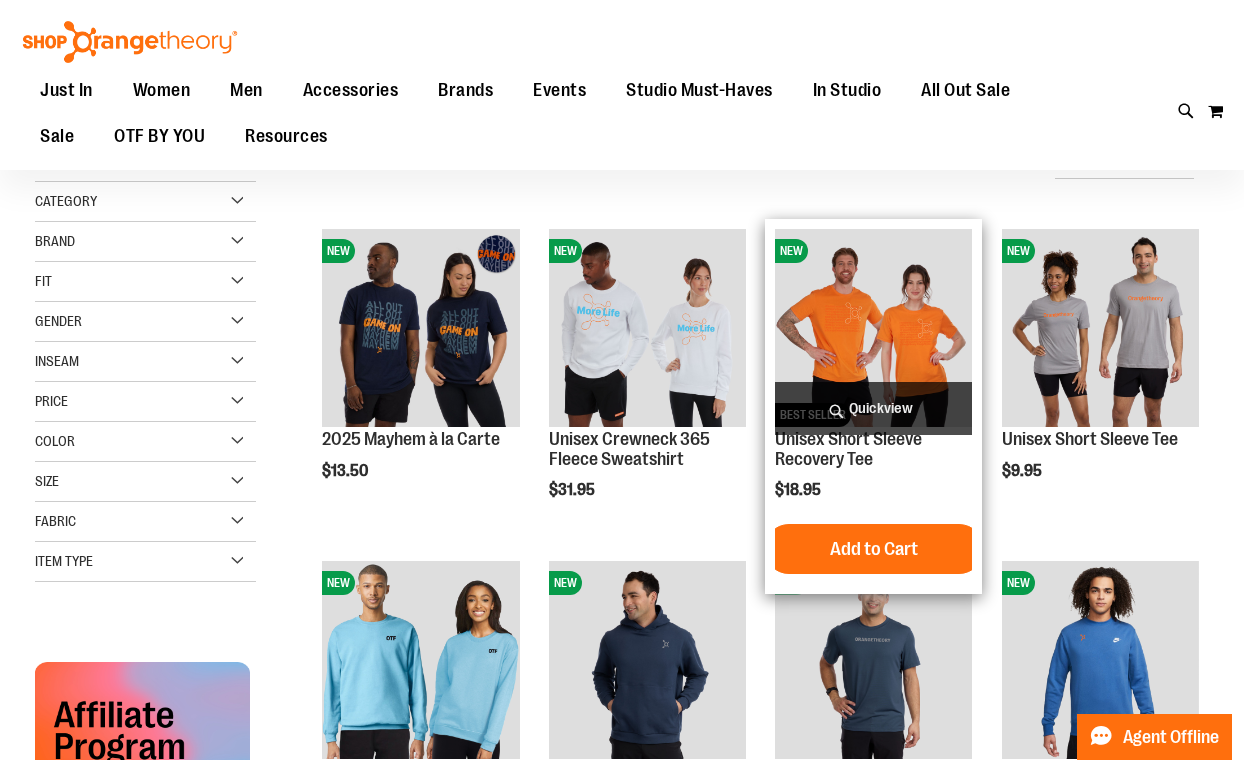 click on "Quickview" at bounding box center (873, 408) 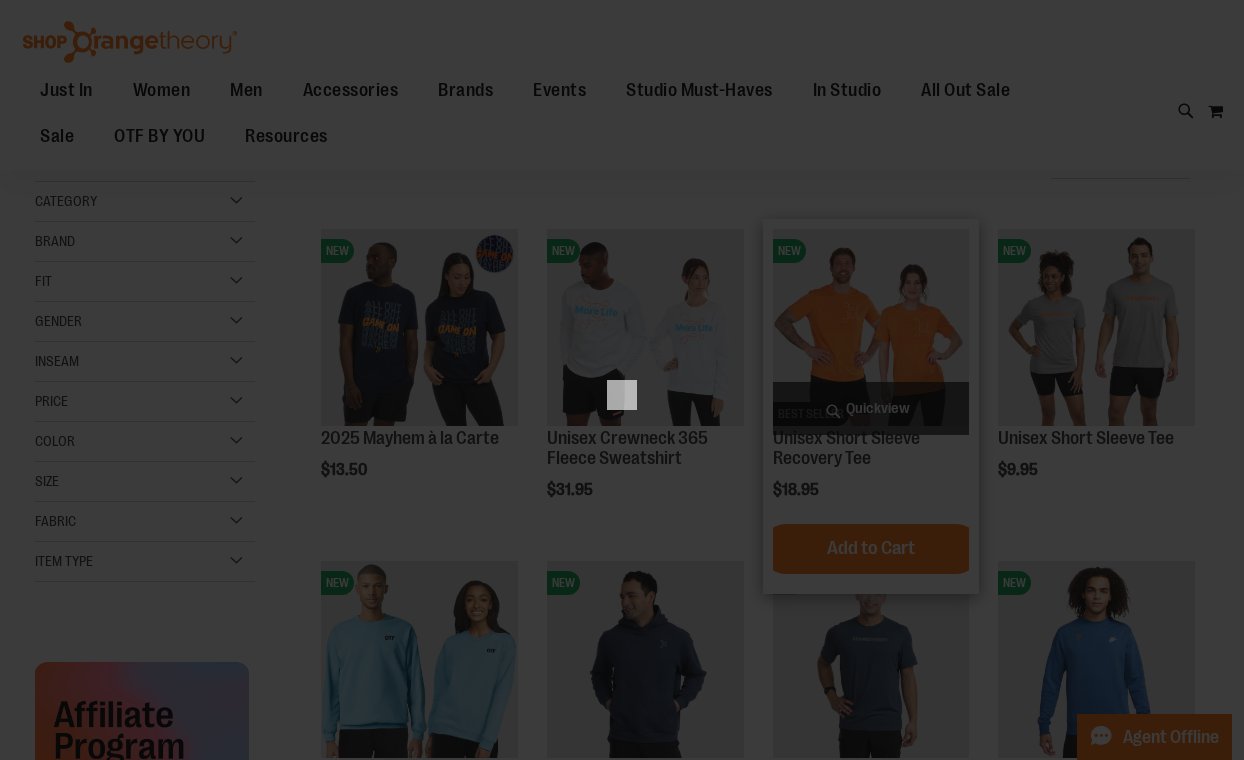 scroll, scrollTop: 0, scrollLeft: 0, axis: both 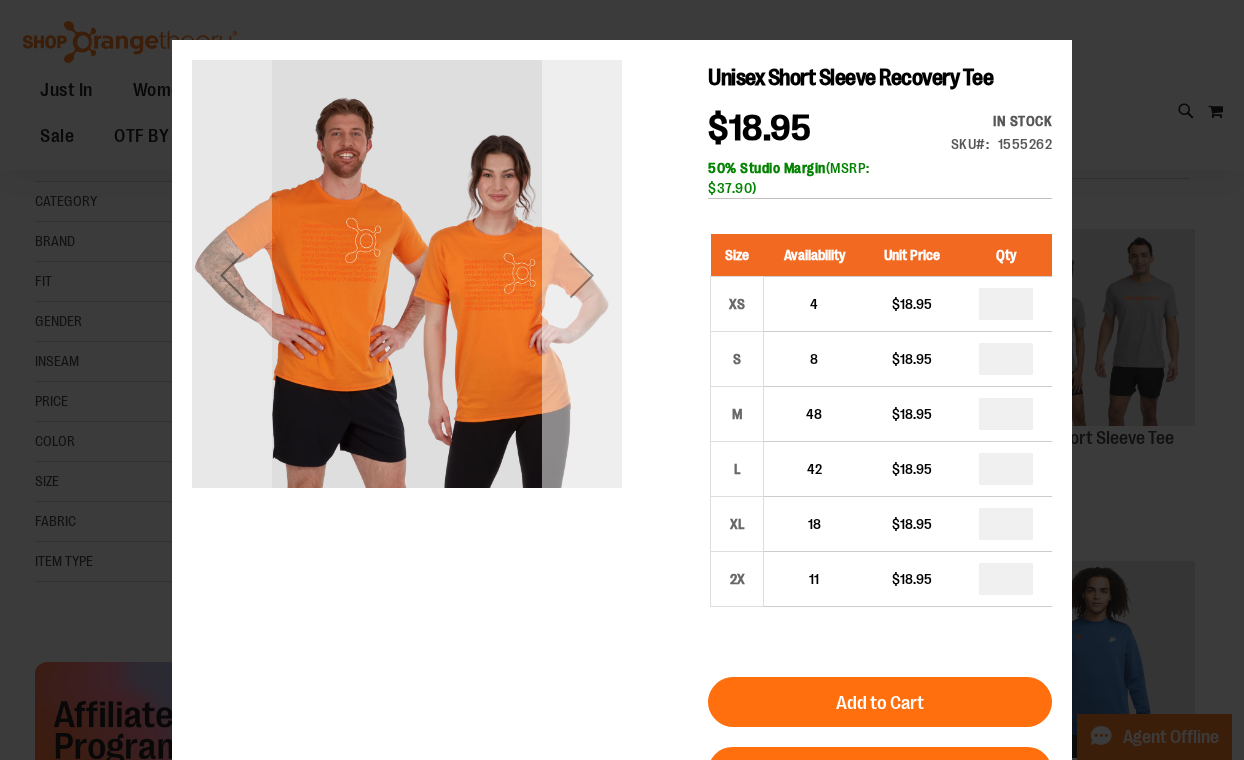 click at bounding box center [582, 275] 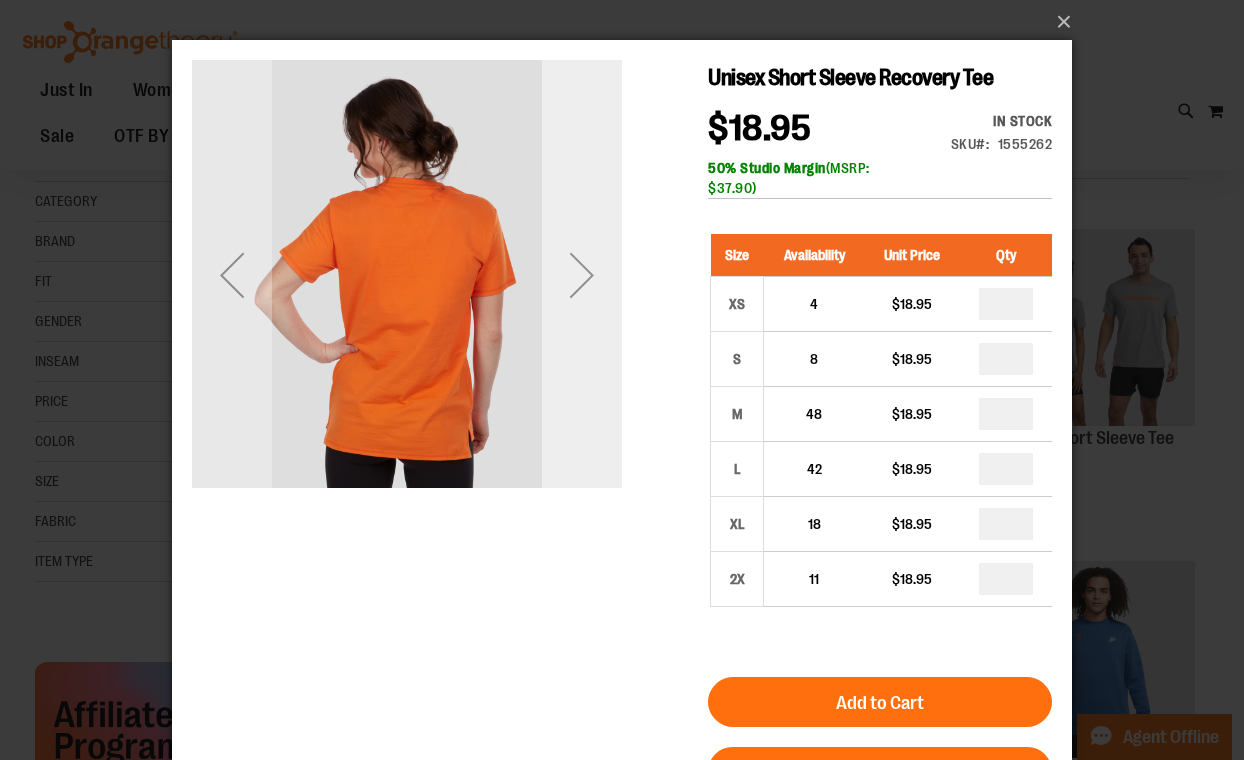 click at bounding box center (582, 275) 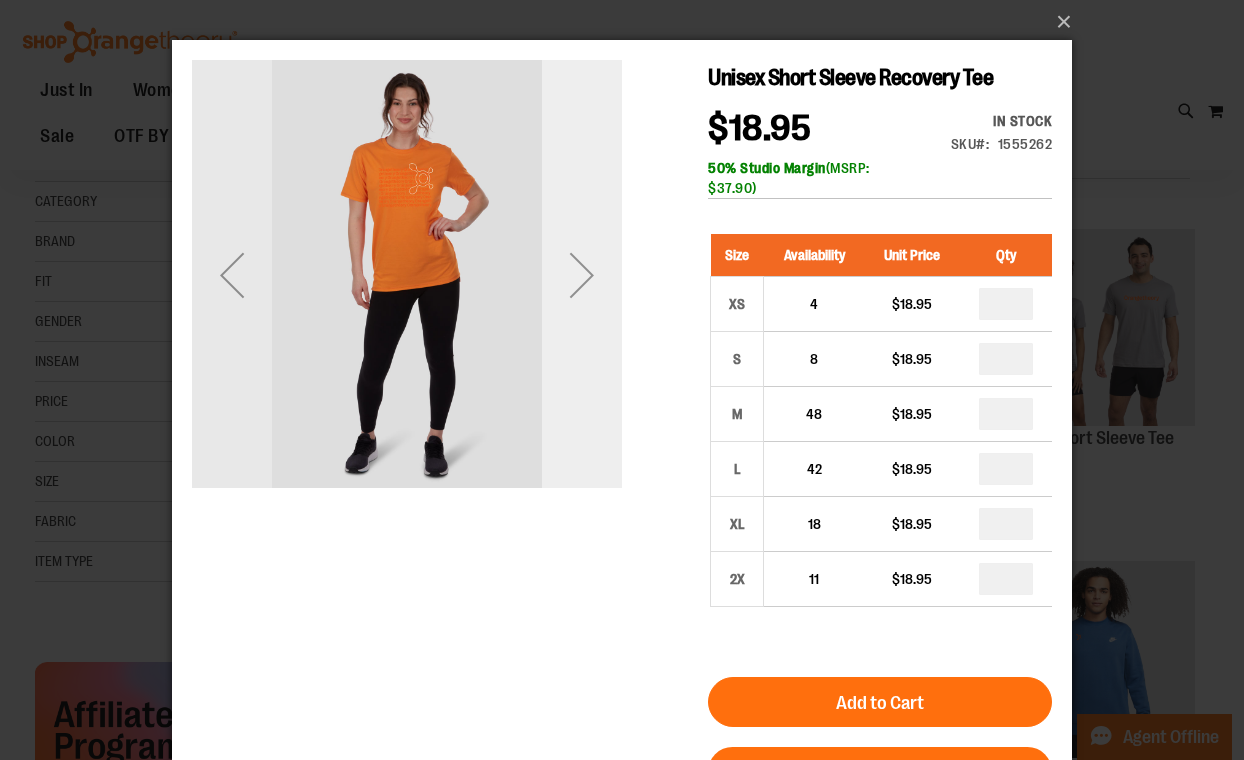 click at bounding box center [582, 275] 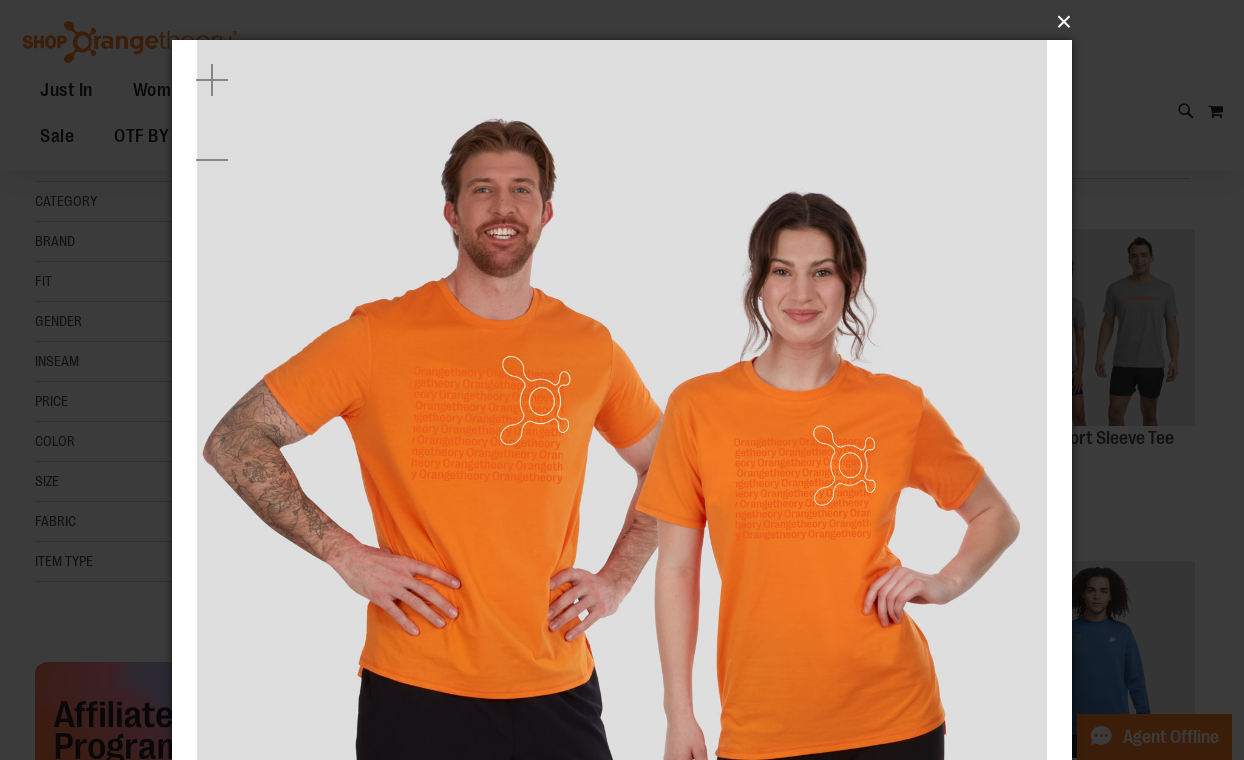 click on "×" at bounding box center [628, 22] 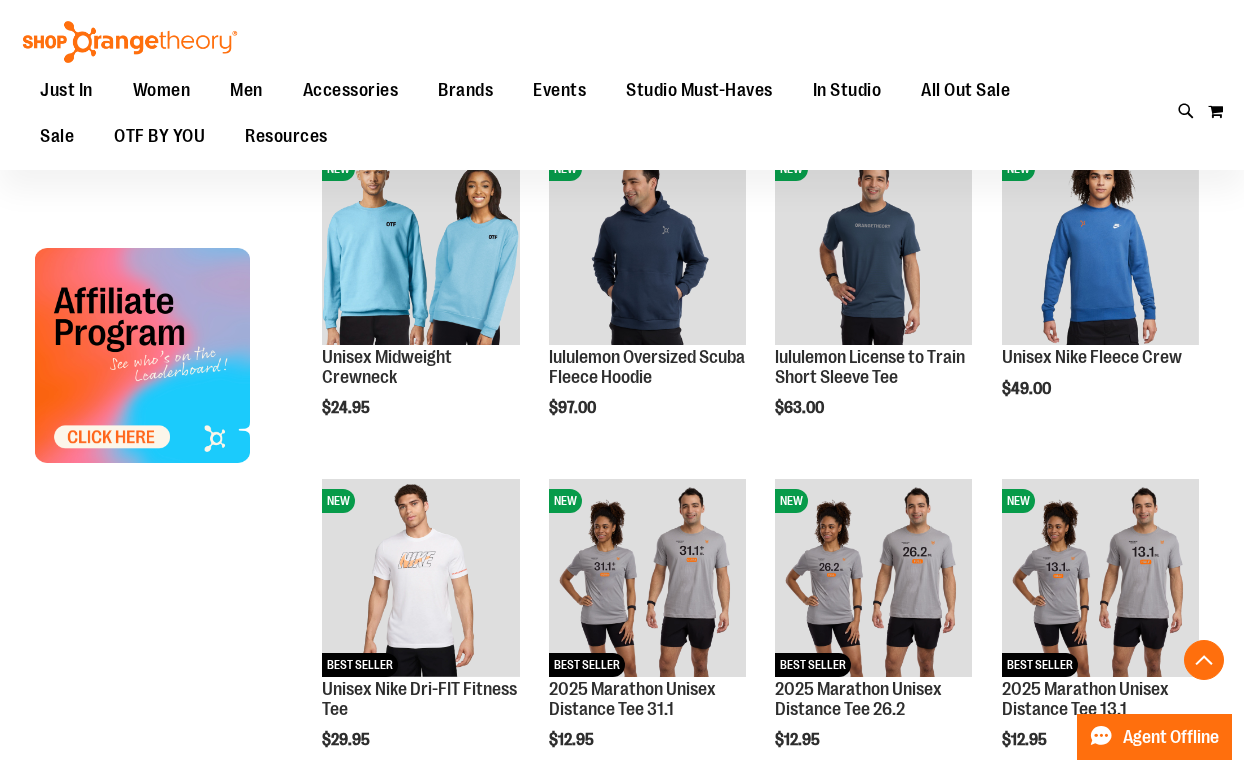 scroll, scrollTop: 613, scrollLeft: 0, axis: vertical 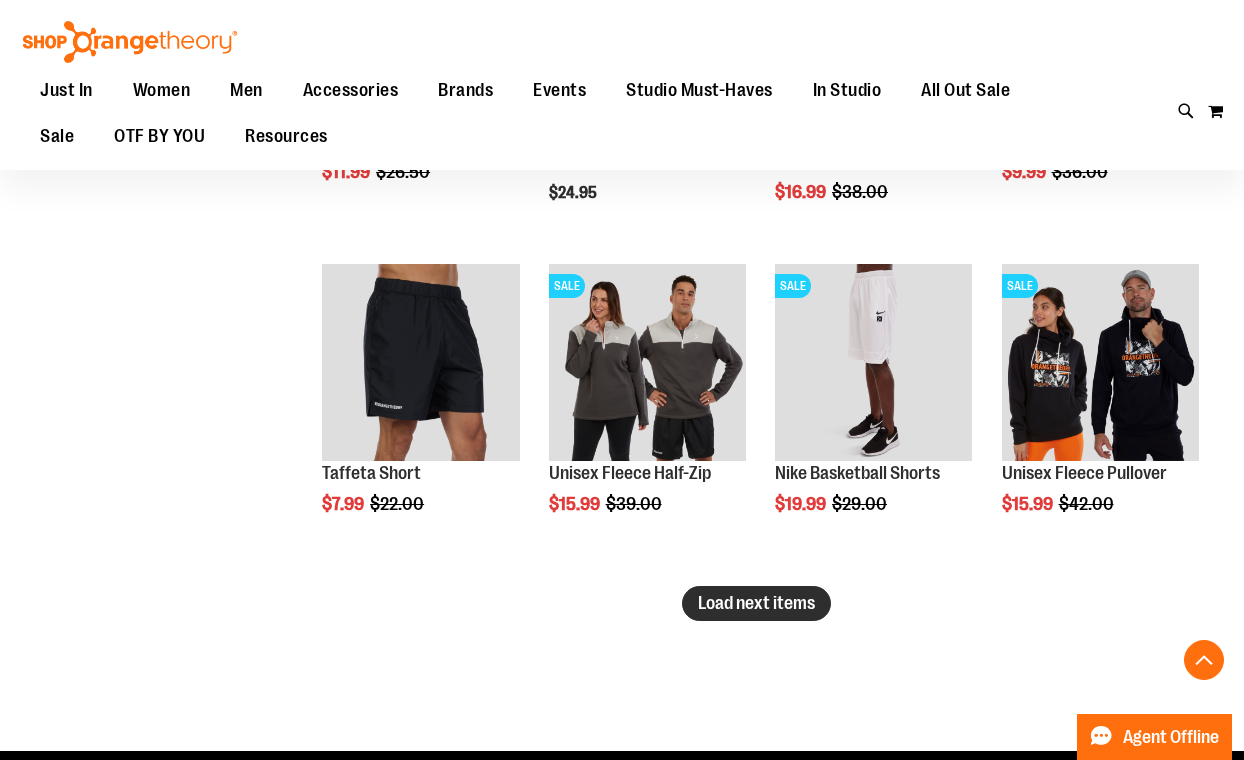 click on "Load next items" at bounding box center [756, 603] 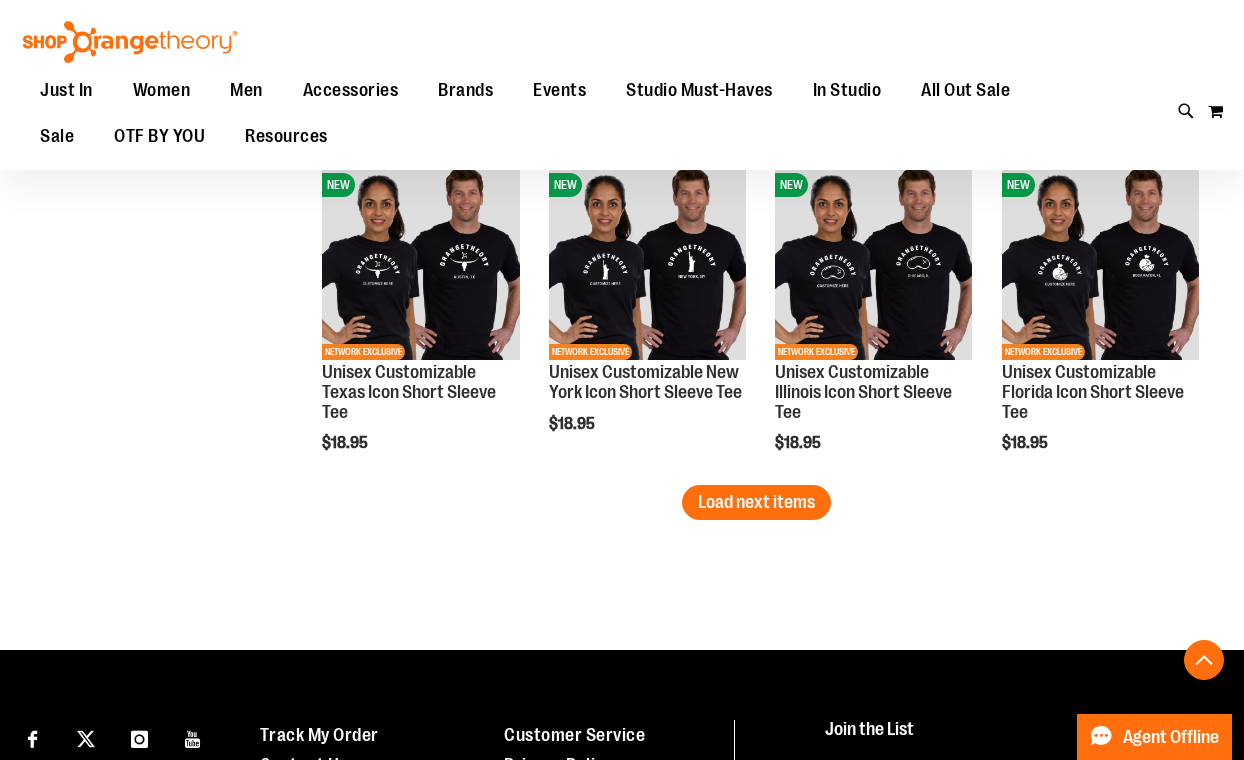 scroll, scrollTop: 3968, scrollLeft: 0, axis: vertical 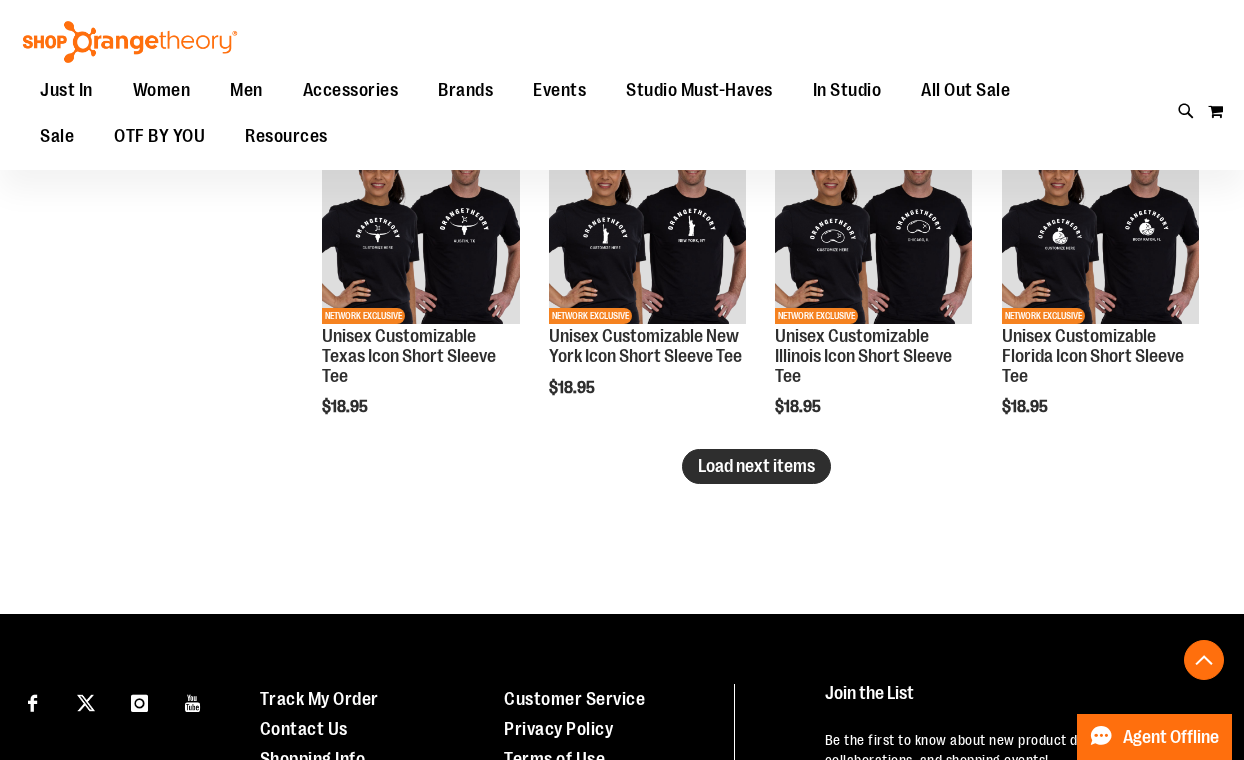 click on "Load next items" at bounding box center [756, 466] 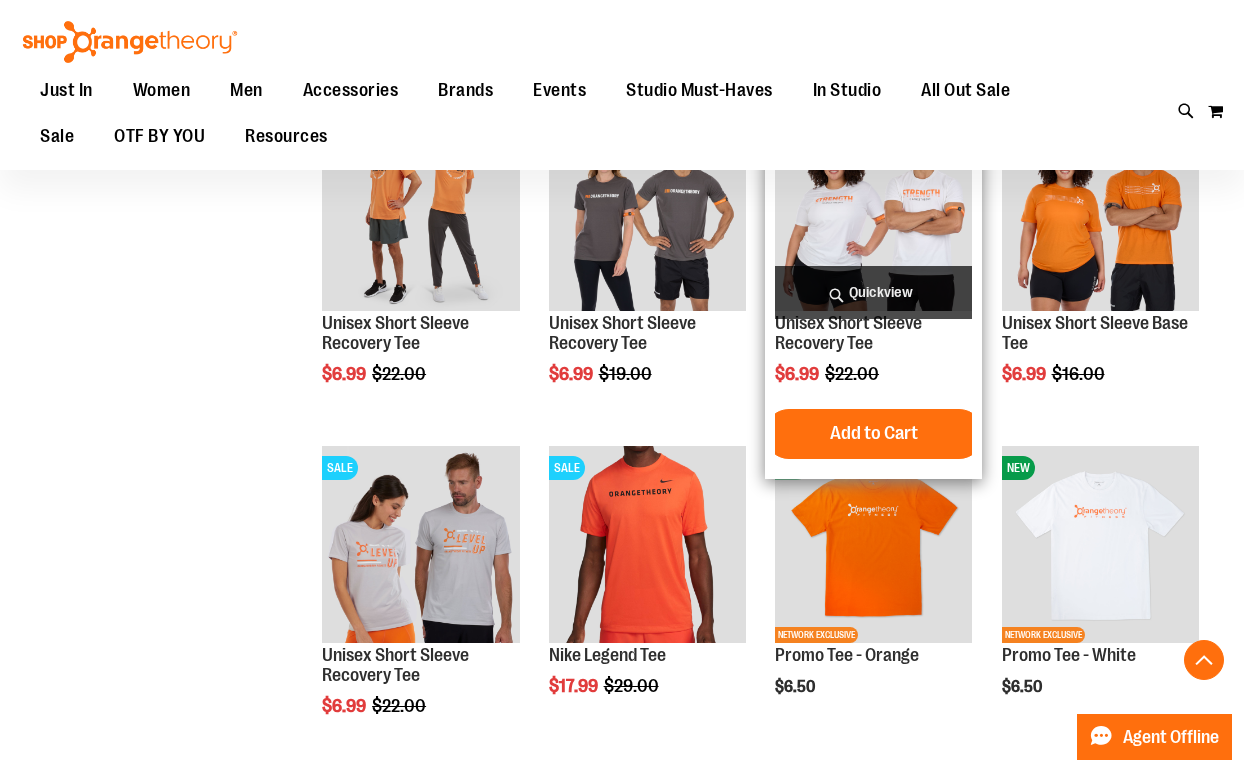 scroll, scrollTop: 4646, scrollLeft: 0, axis: vertical 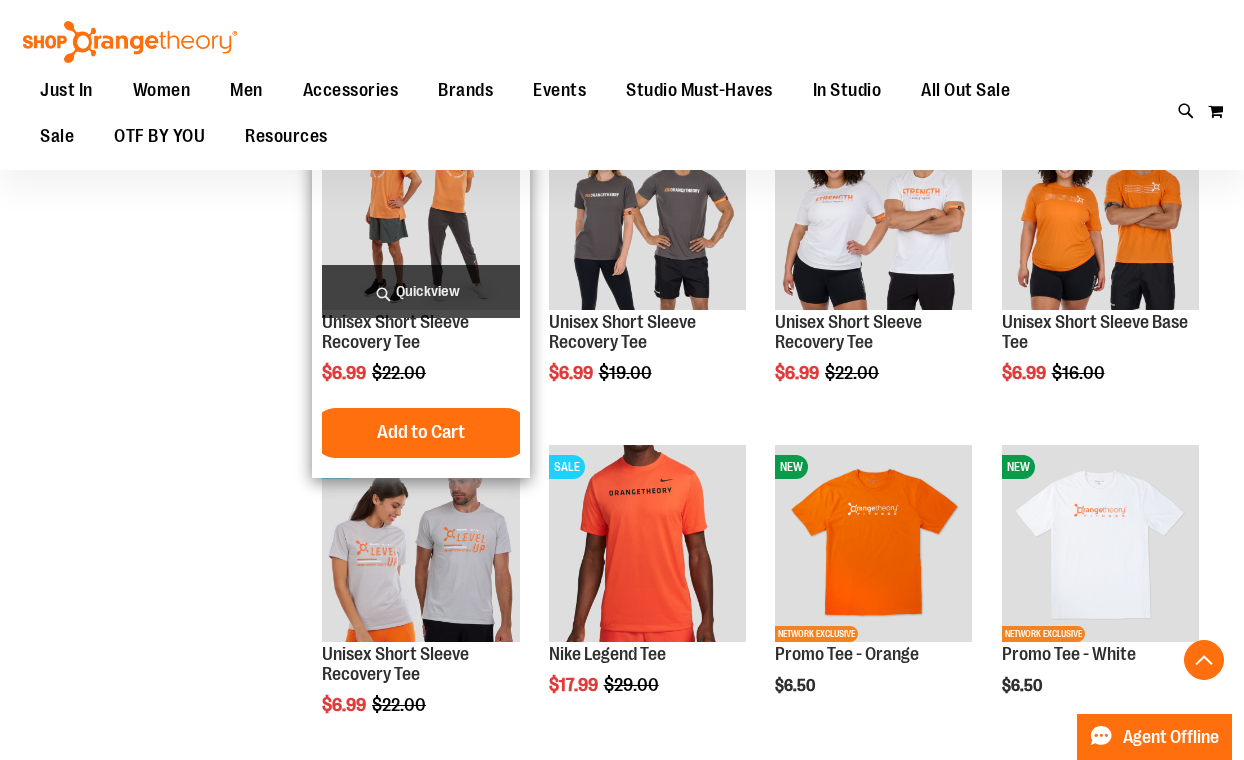 click on "Quickview" at bounding box center [420, 291] 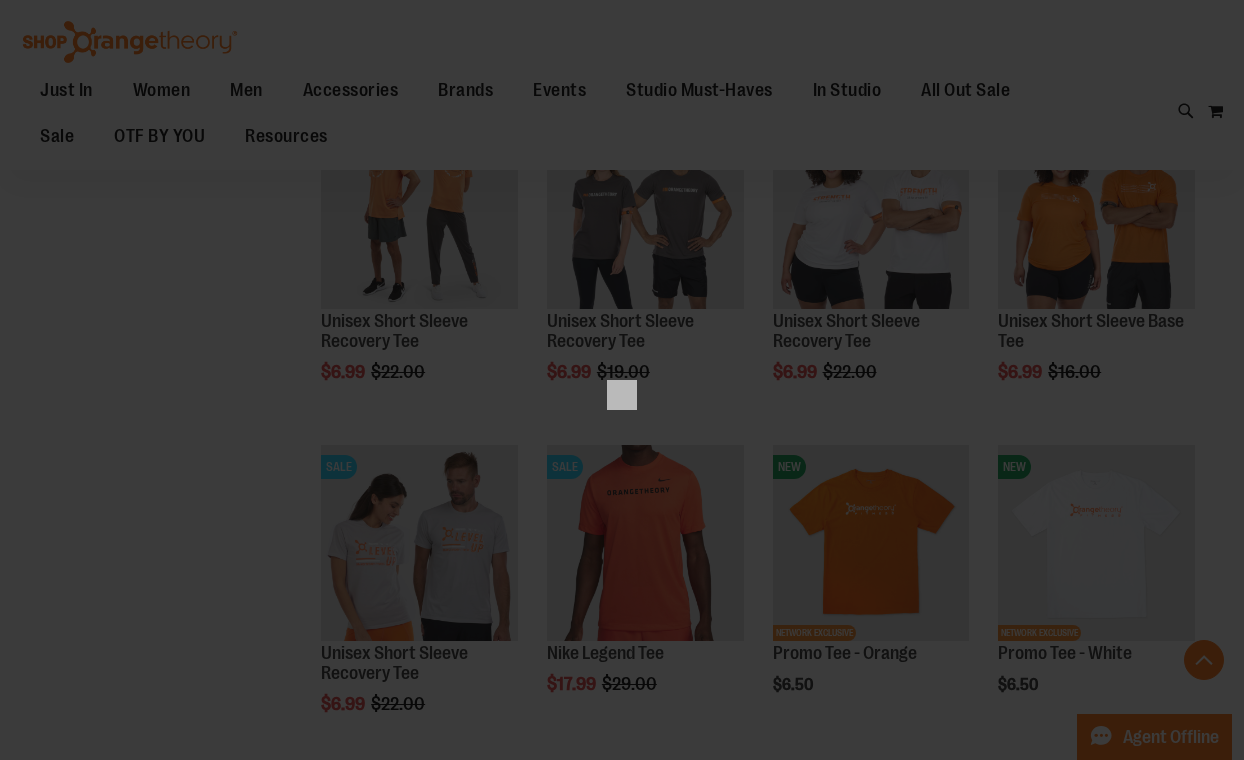 scroll, scrollTop: 0, scrollLeft: 0, axis: both 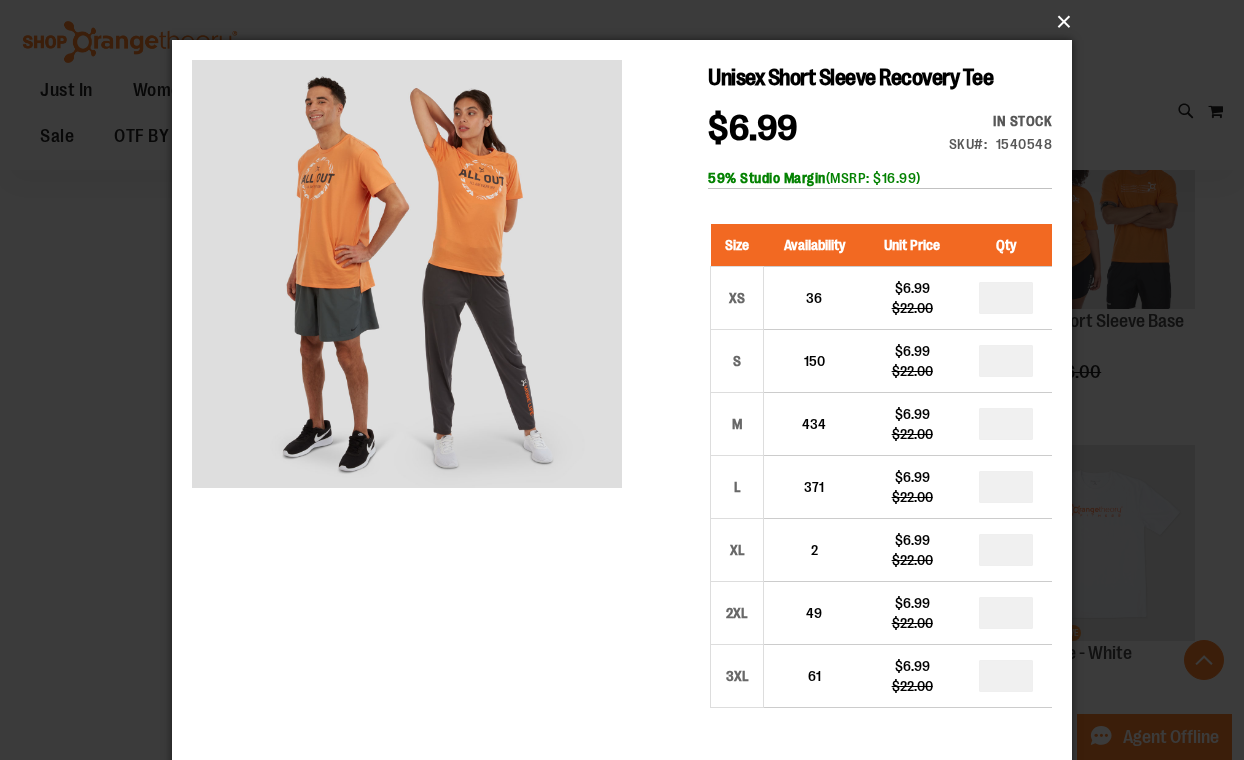 click on "×" at bounding box center (628, 22) 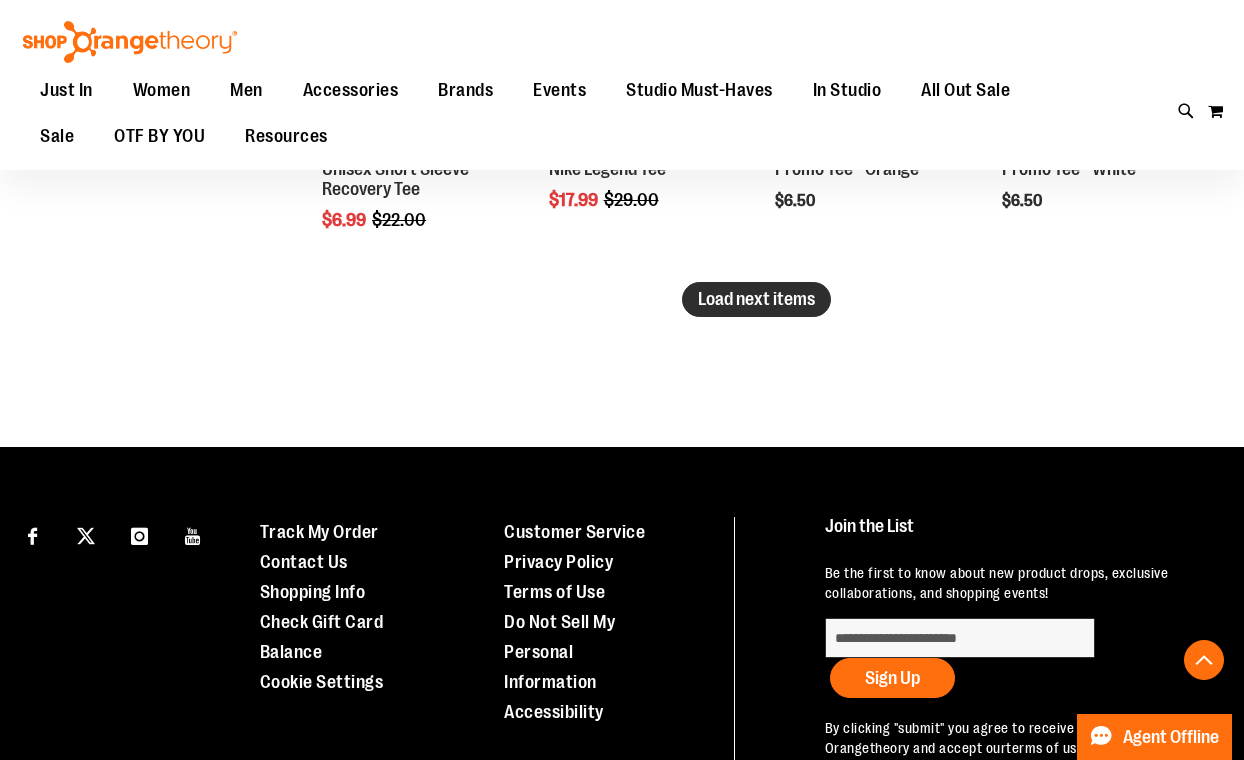 click on "Load next items" at bounding box center (756, 299) 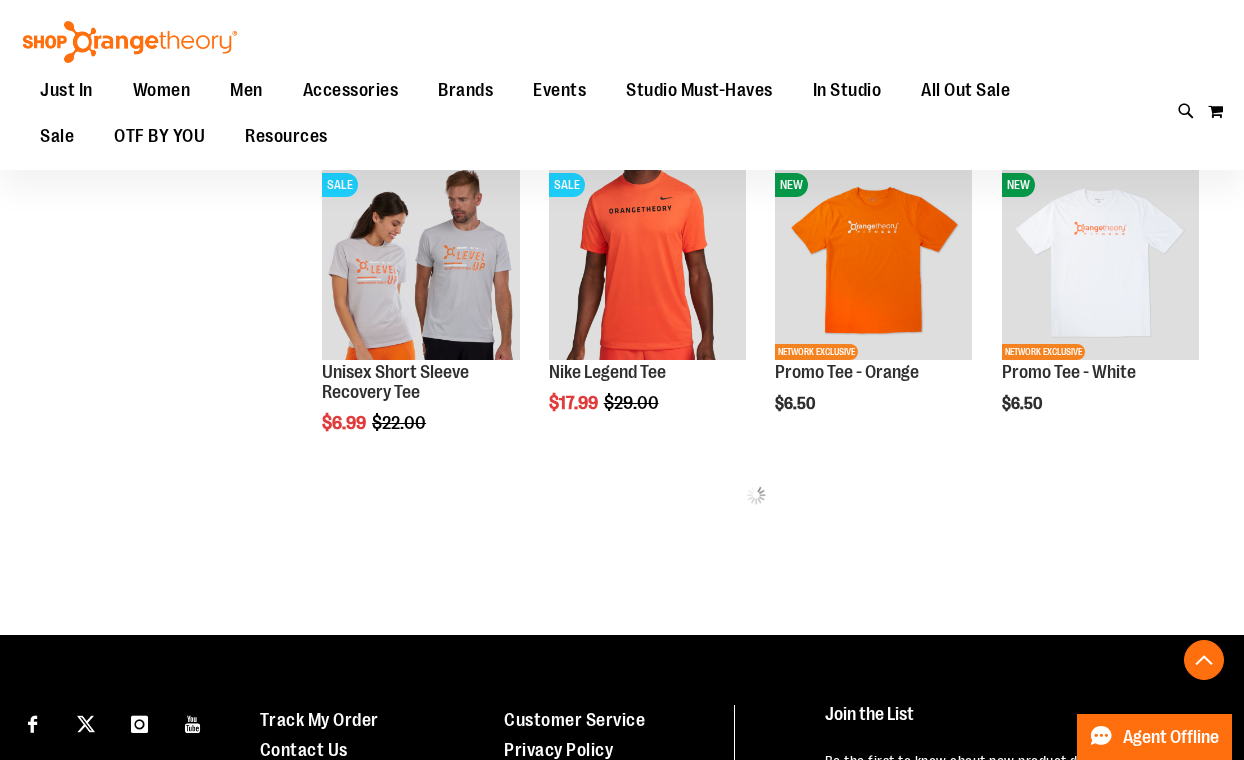 scroll, scrollTop: 4926, scrollLeft: 0, axis: vertical 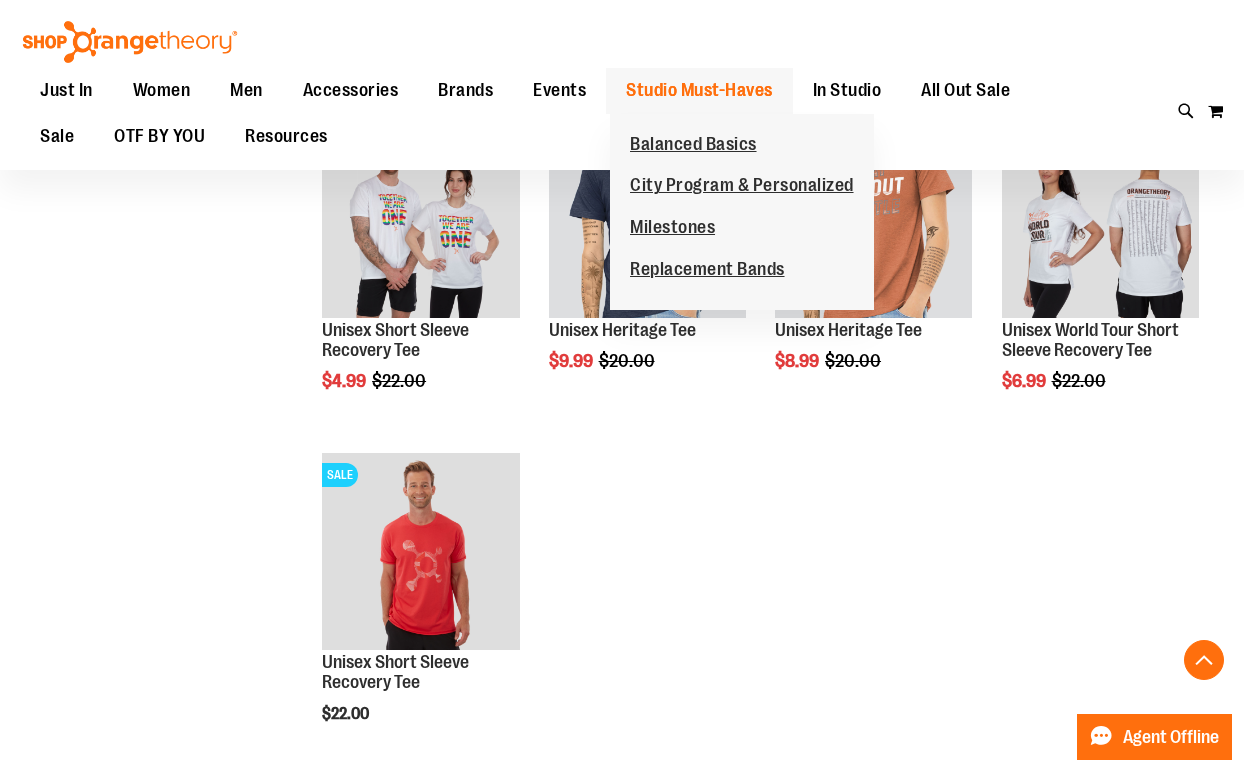 click on "Studio Must-Haves" at bounding box center (699, 90) 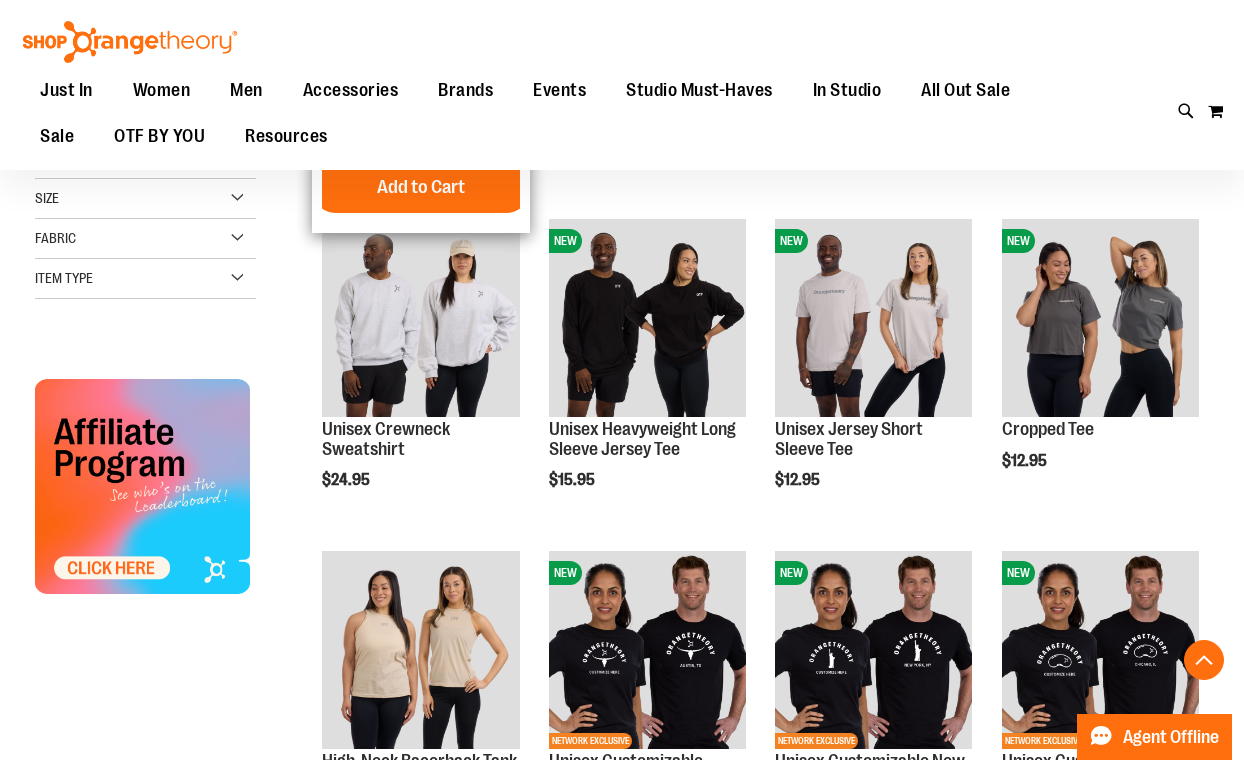 scroll, scrollTop: 580, scrollLeft: 0, axis: vertical 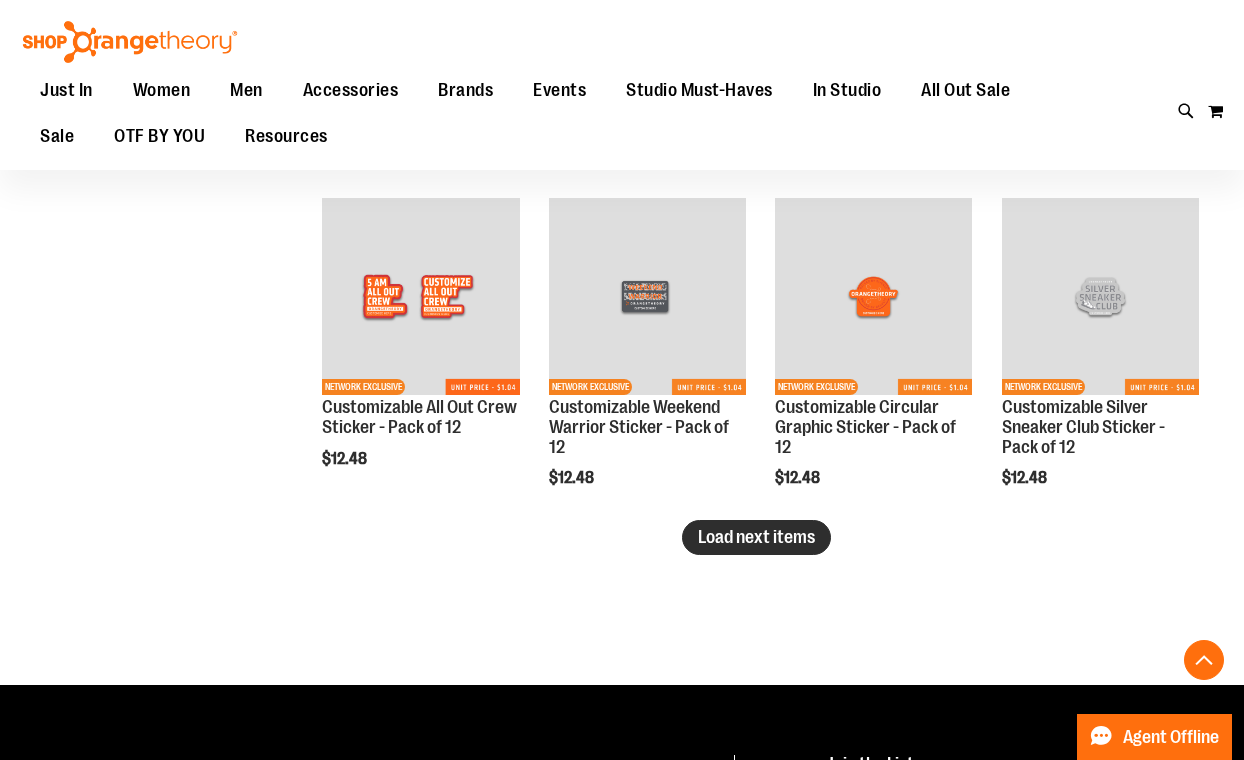 click on "Load next items" at bounding box center [756, 537] 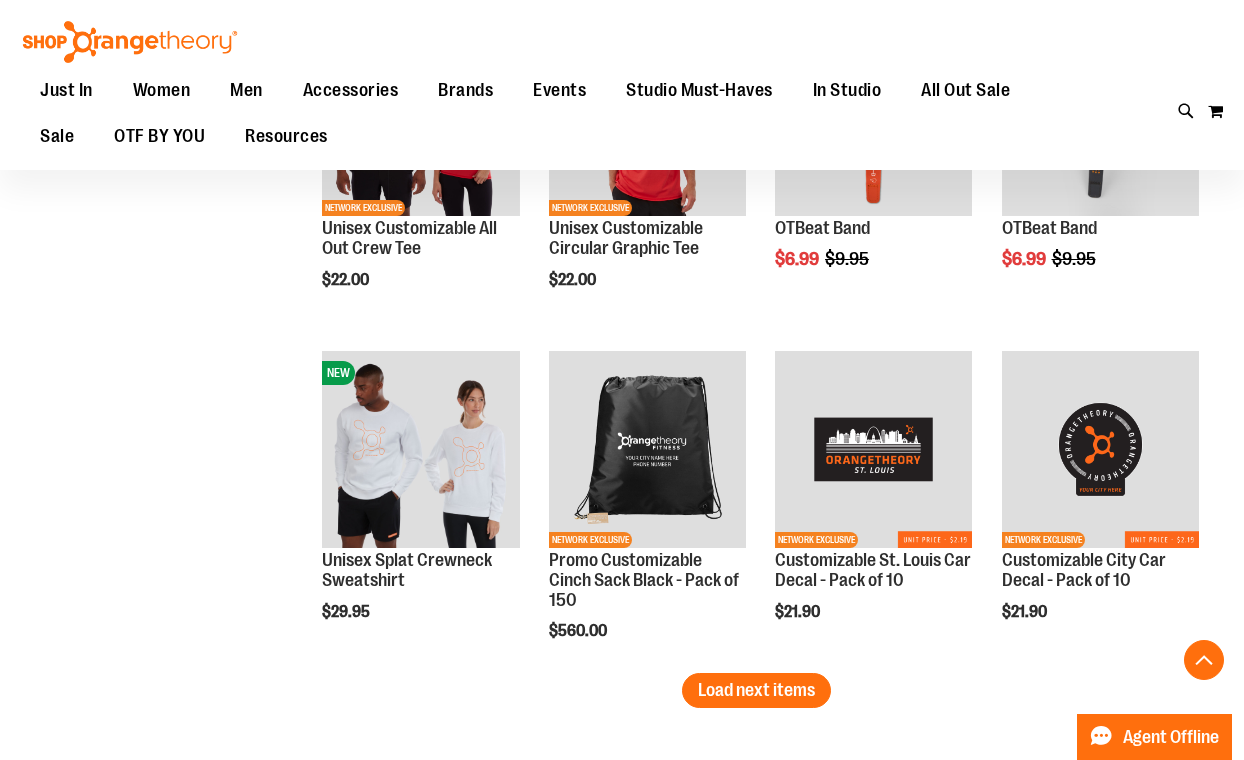 scroll, scrollTop: 3754, scrollLeft: 0, axis: vertical 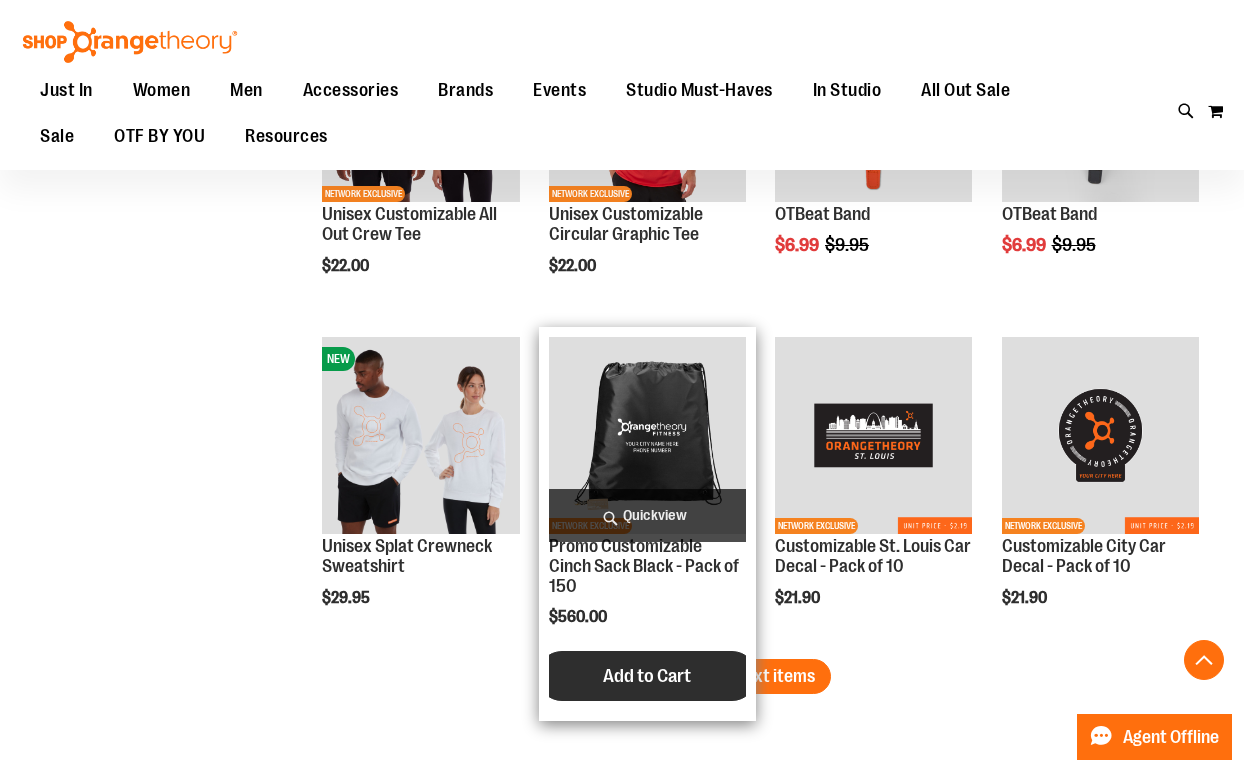 click on "Add to Cart" at bounding box center (647, 676) 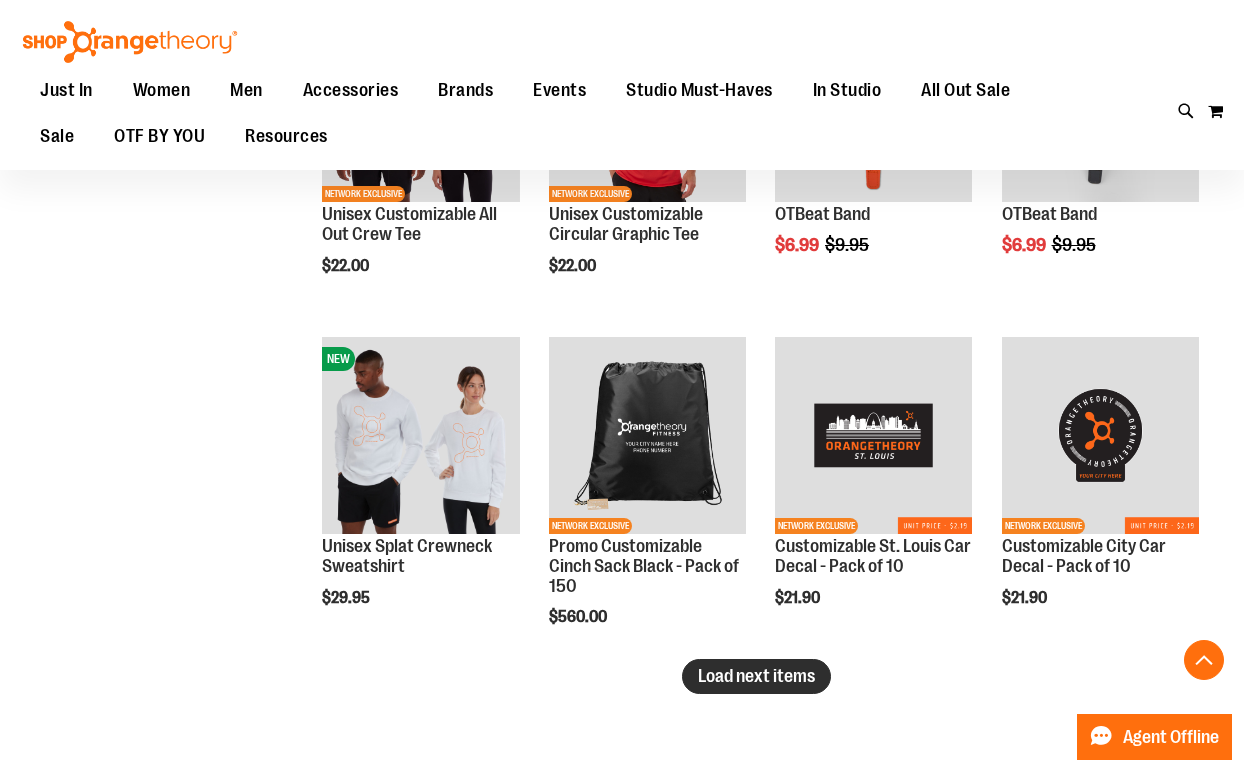 click on "Load next items" at bounding box center (756, 676) 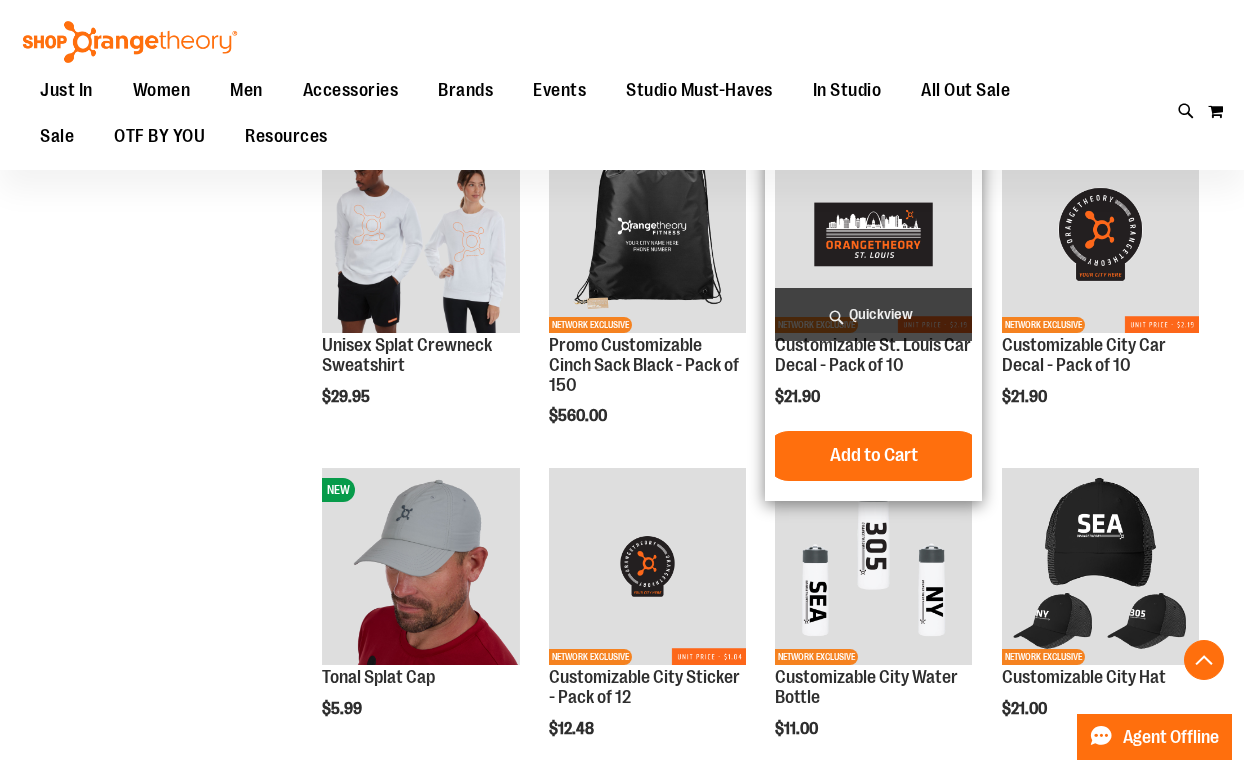 scroll, scrollTop: 3964, scrollLeft: 0, axis: vertical 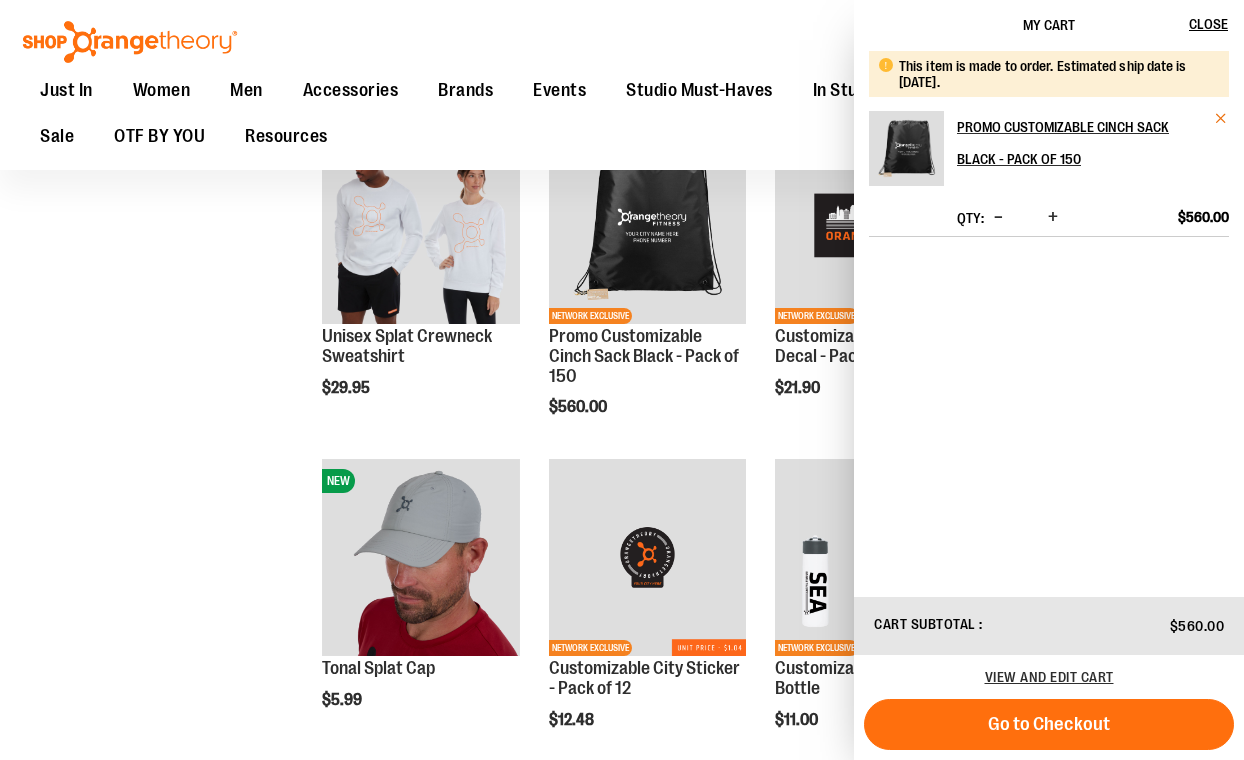 click at bounding box center (1221, 118) 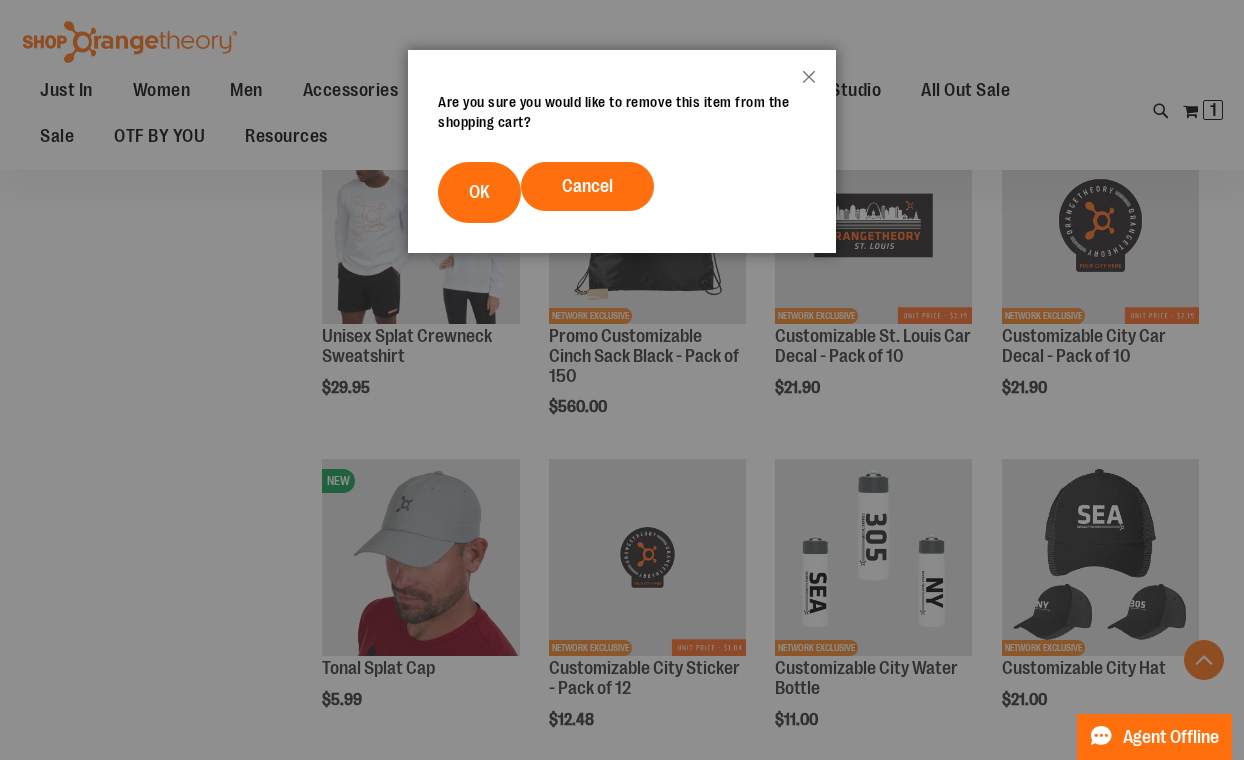 click on "Cancel
OK" at bounding box center [622, 192] 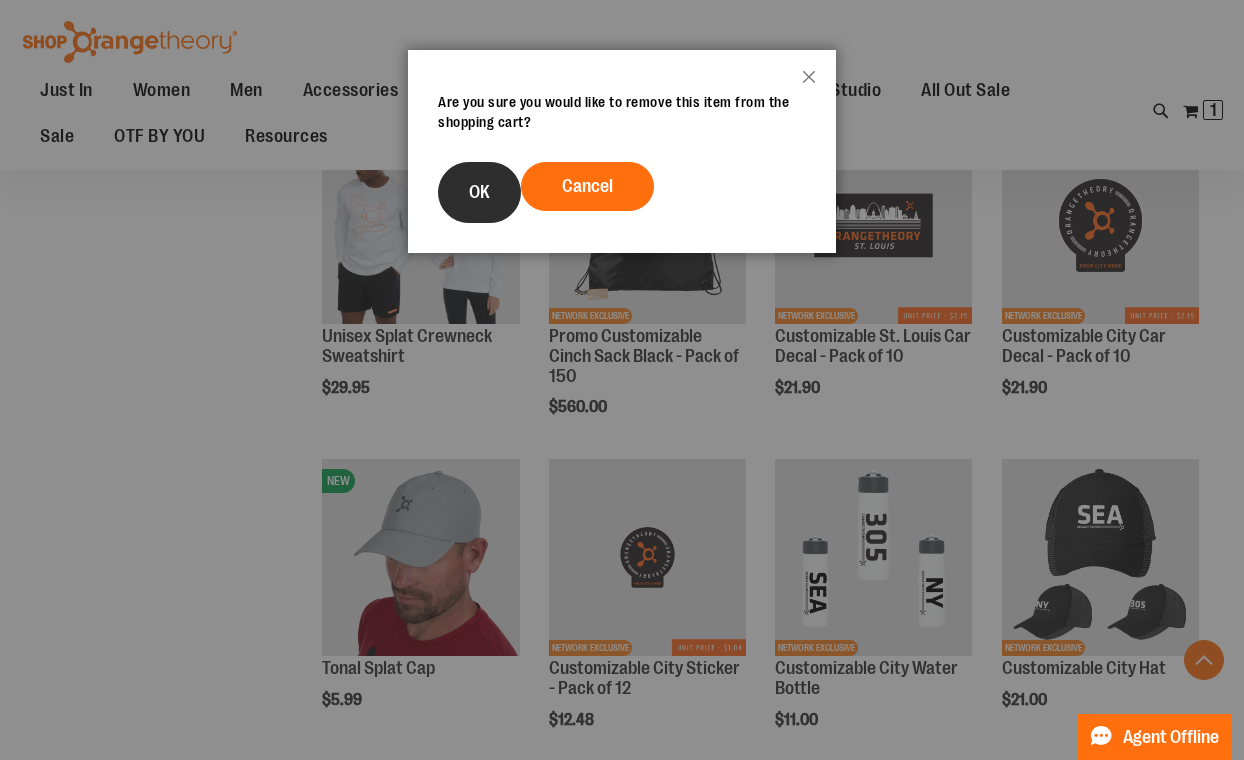 click on "OK" at bounding box center [479, 192] 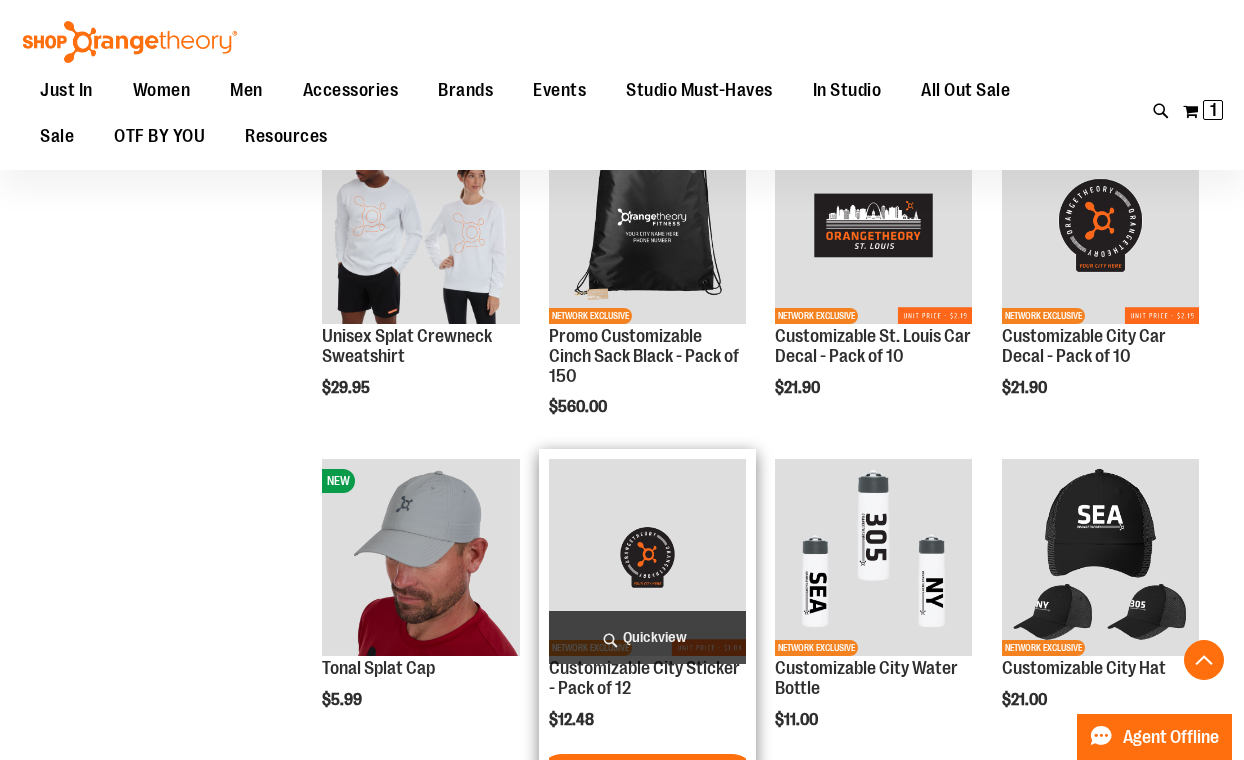 click on "Quickview" at bounding box center (647, 637) 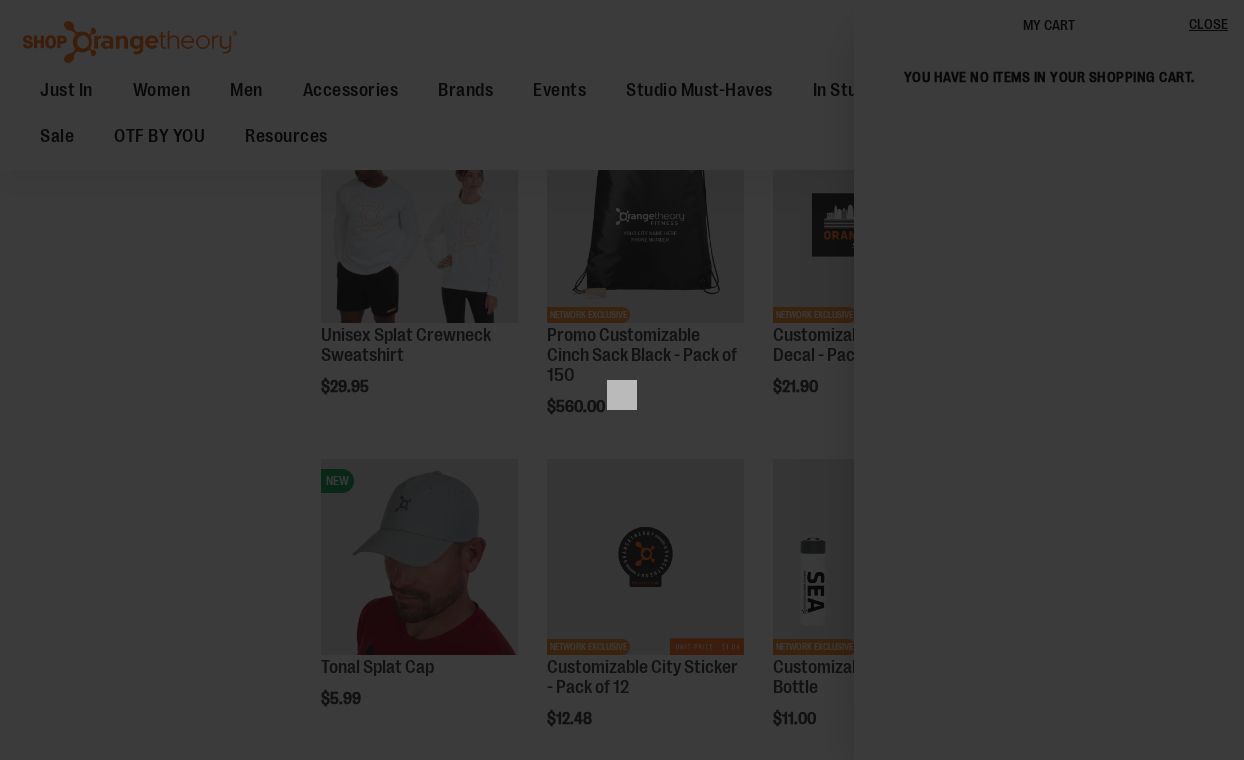 scroll, scrollTop: 0, scrollLeft: 0, axis: both 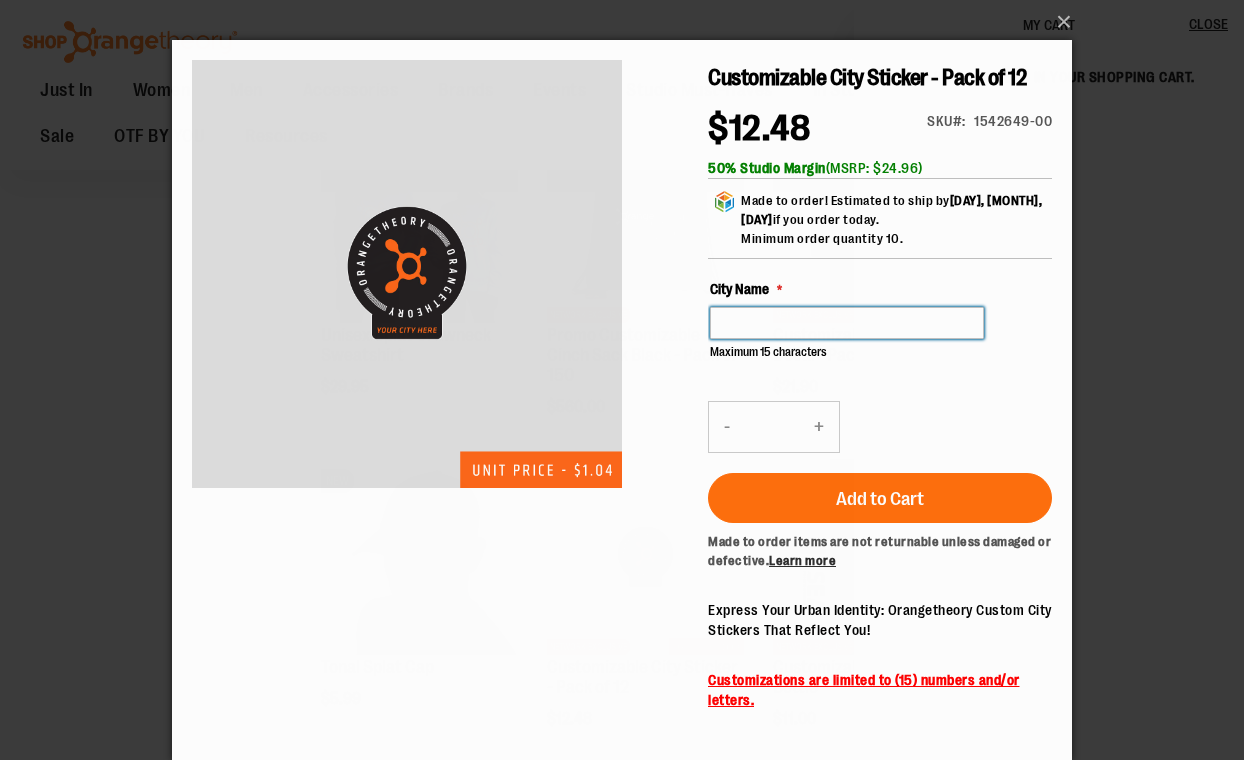 click on "City Name" at bounding box center (847, 323) 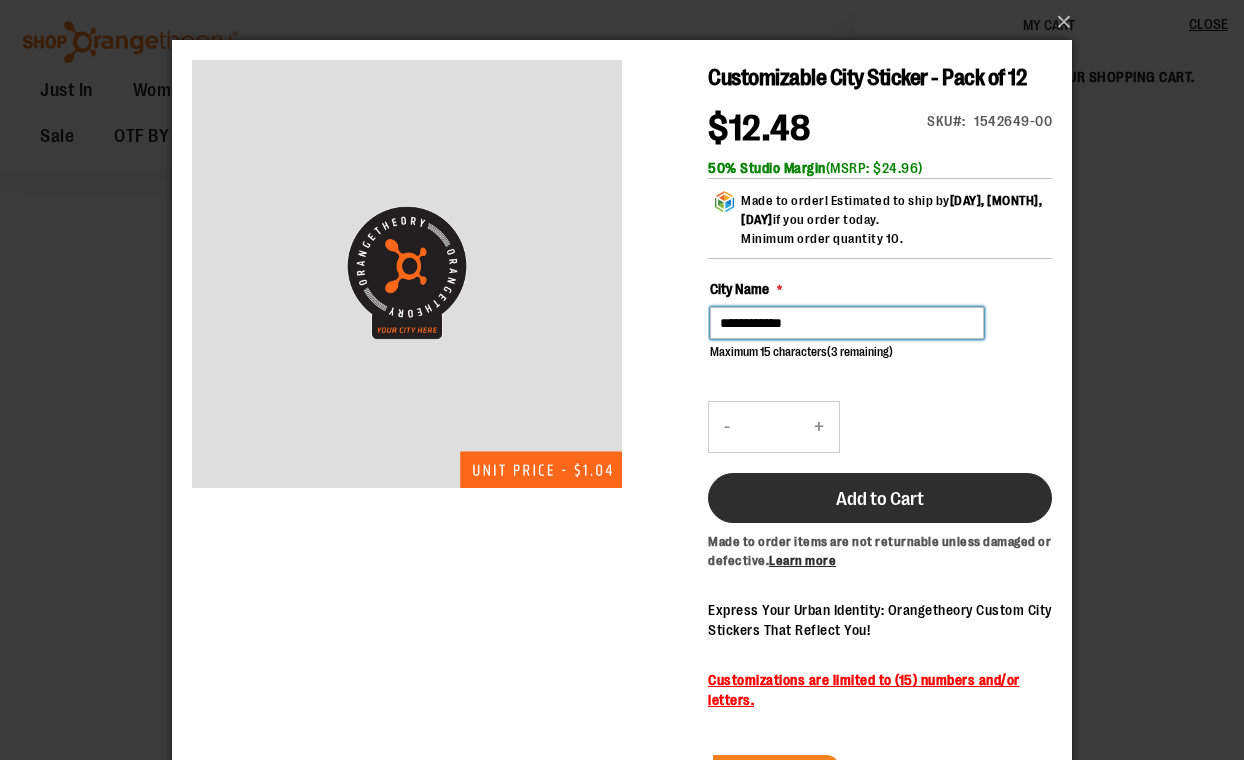 type on "**********" 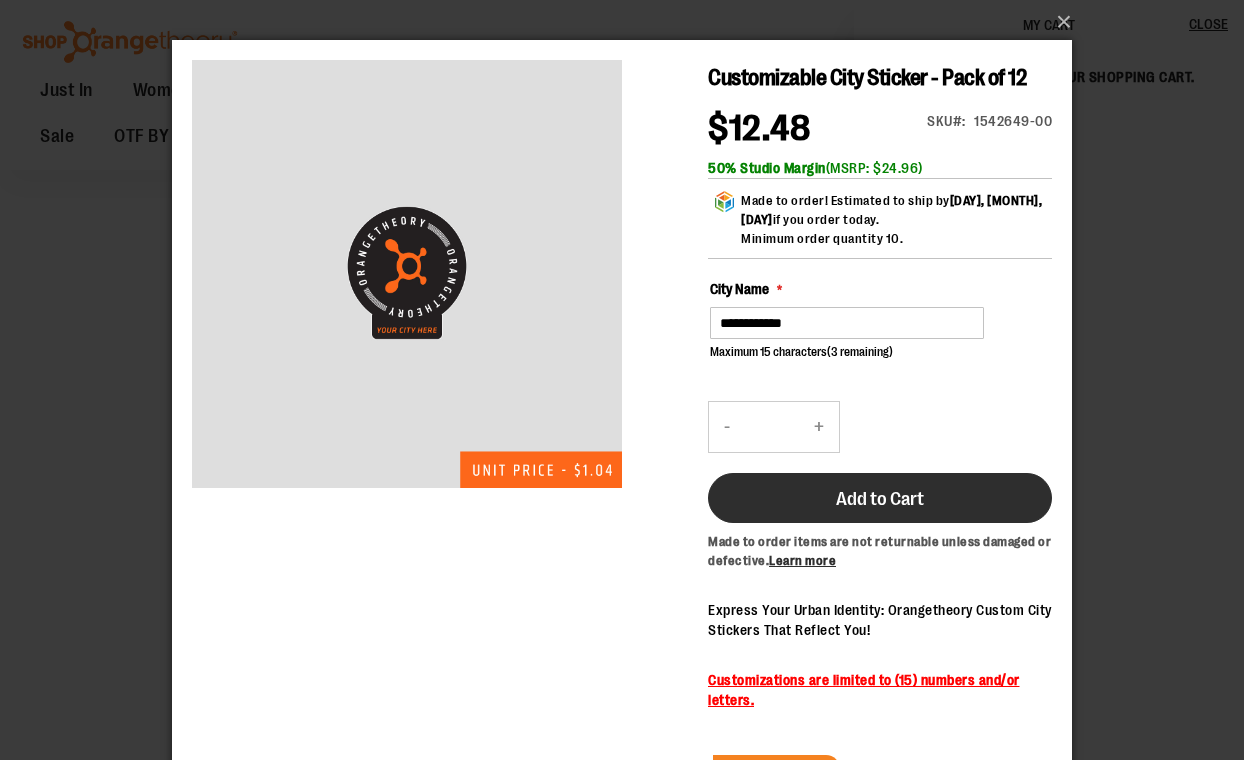 click on "Add to Cart" at bounding box center [880, 498] 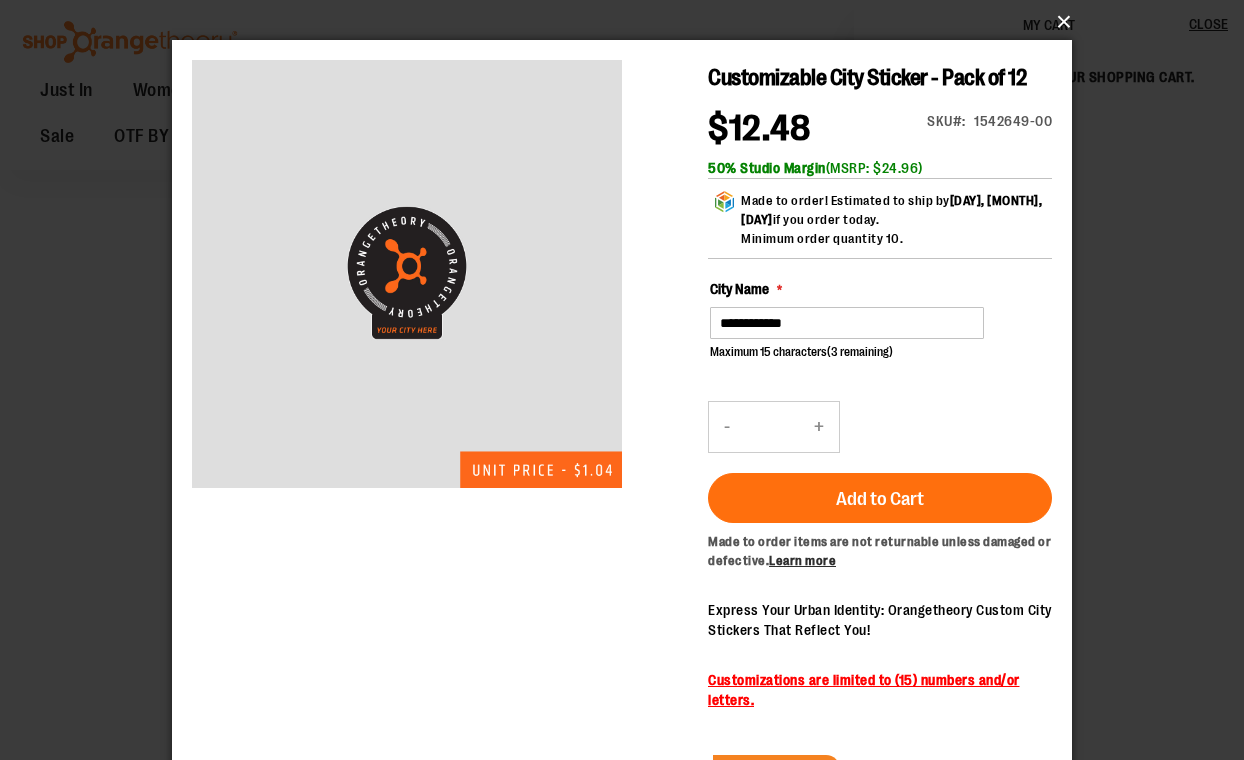 click on "×" at bounding box center (628, 22) 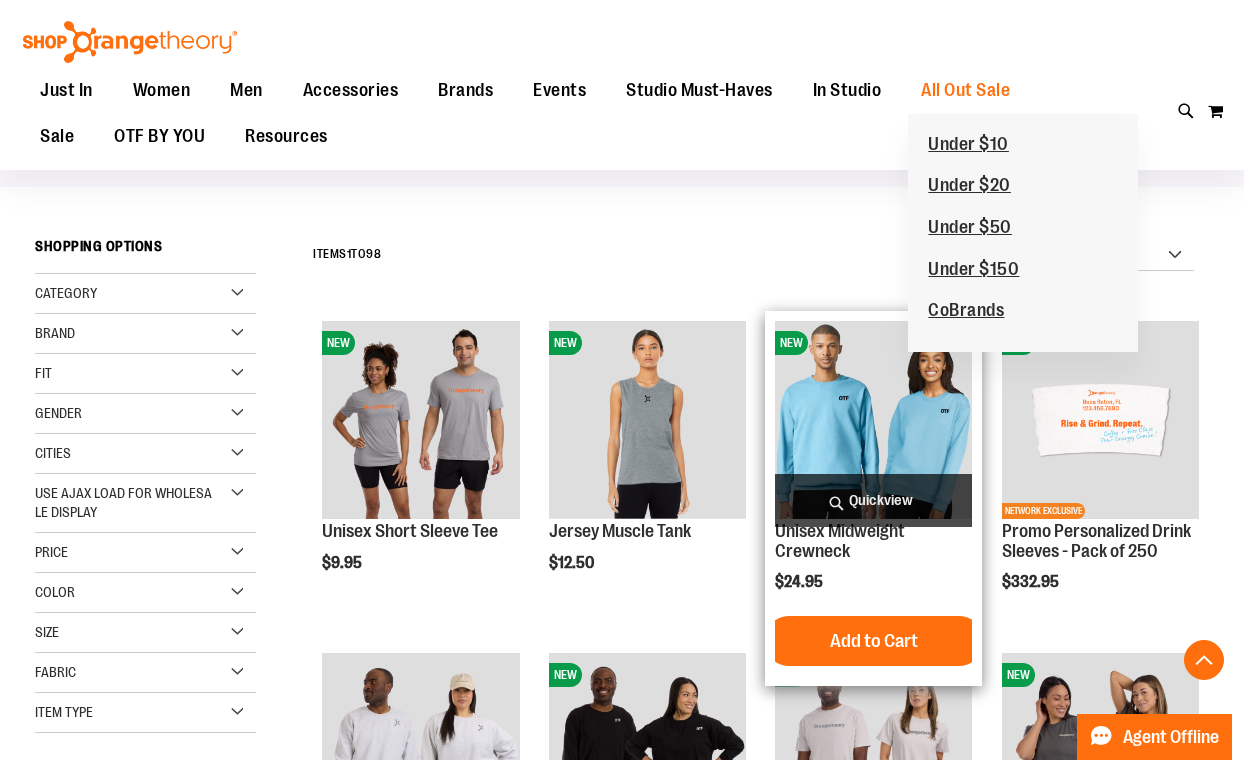 scroll, scrollTop: 0, scrollLeft: 0, axis: both 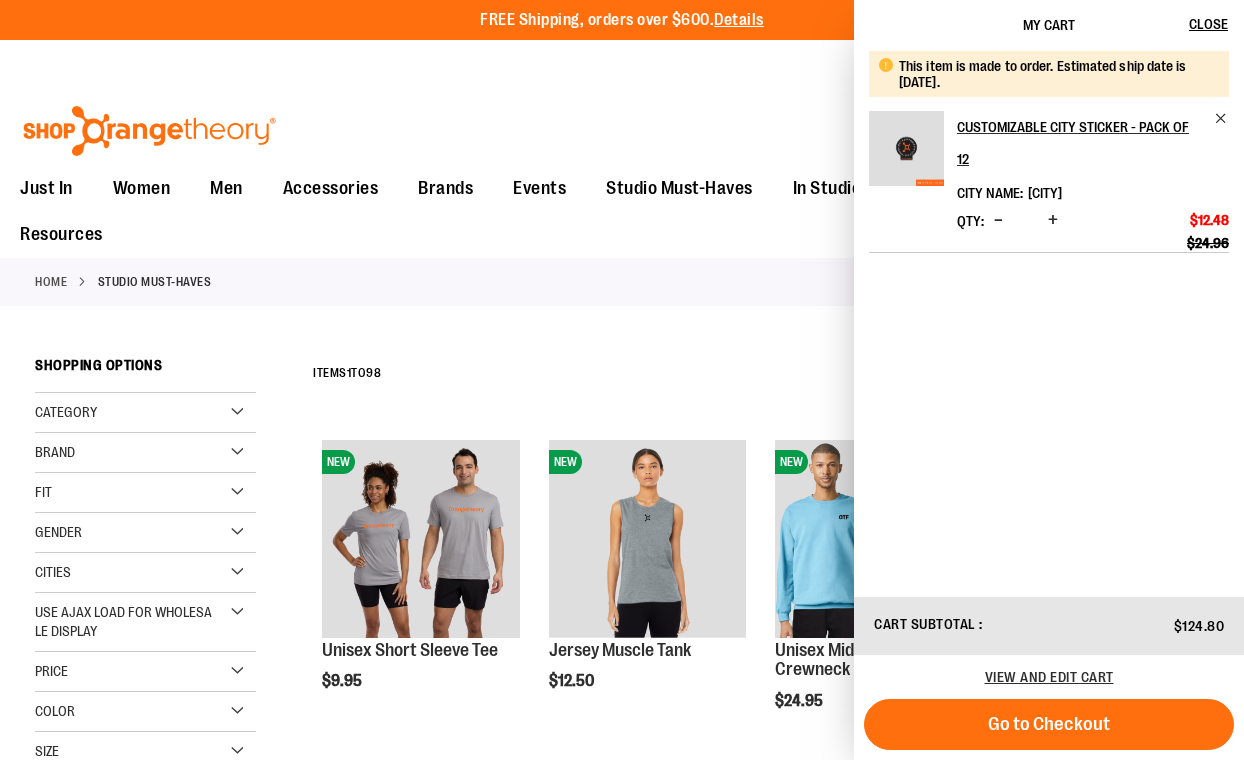 click on "Home
Studio Must-Haves" at bounding box center (622, 282) 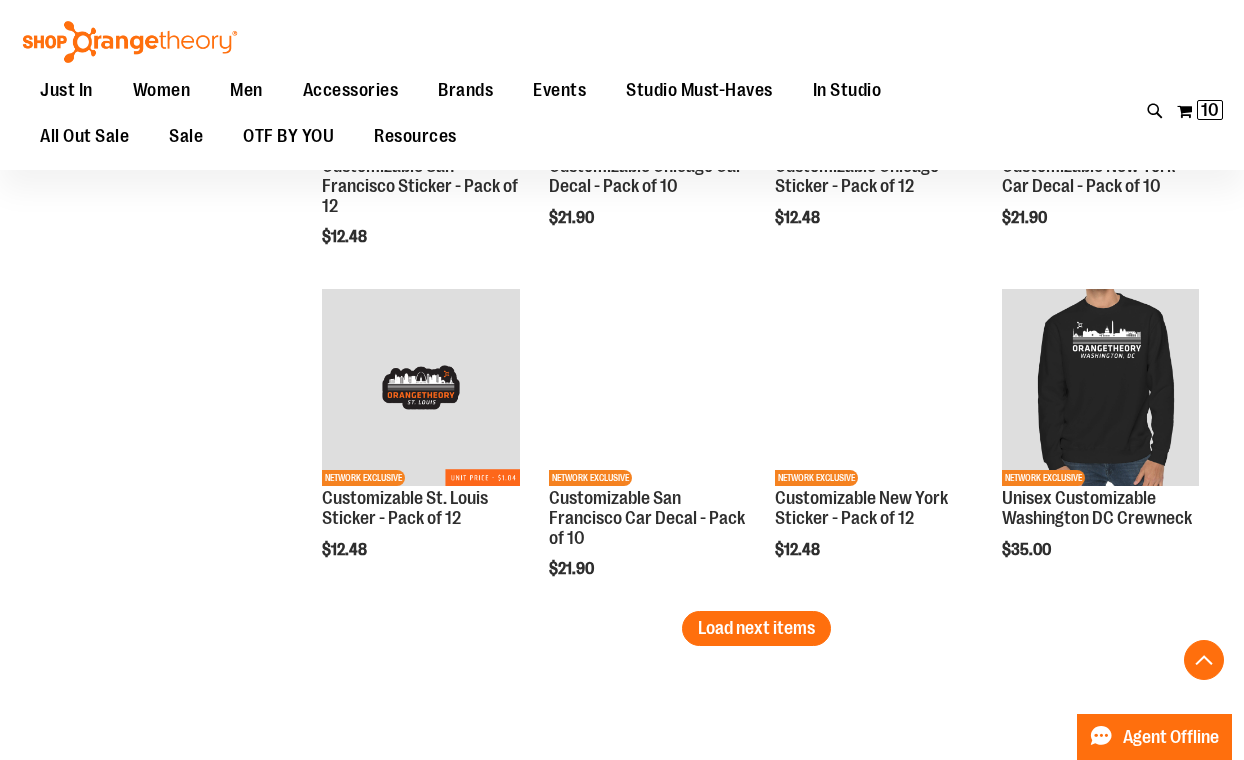 scroll, scrollTop: 4822, scrollLeft: 0, axis: vertical 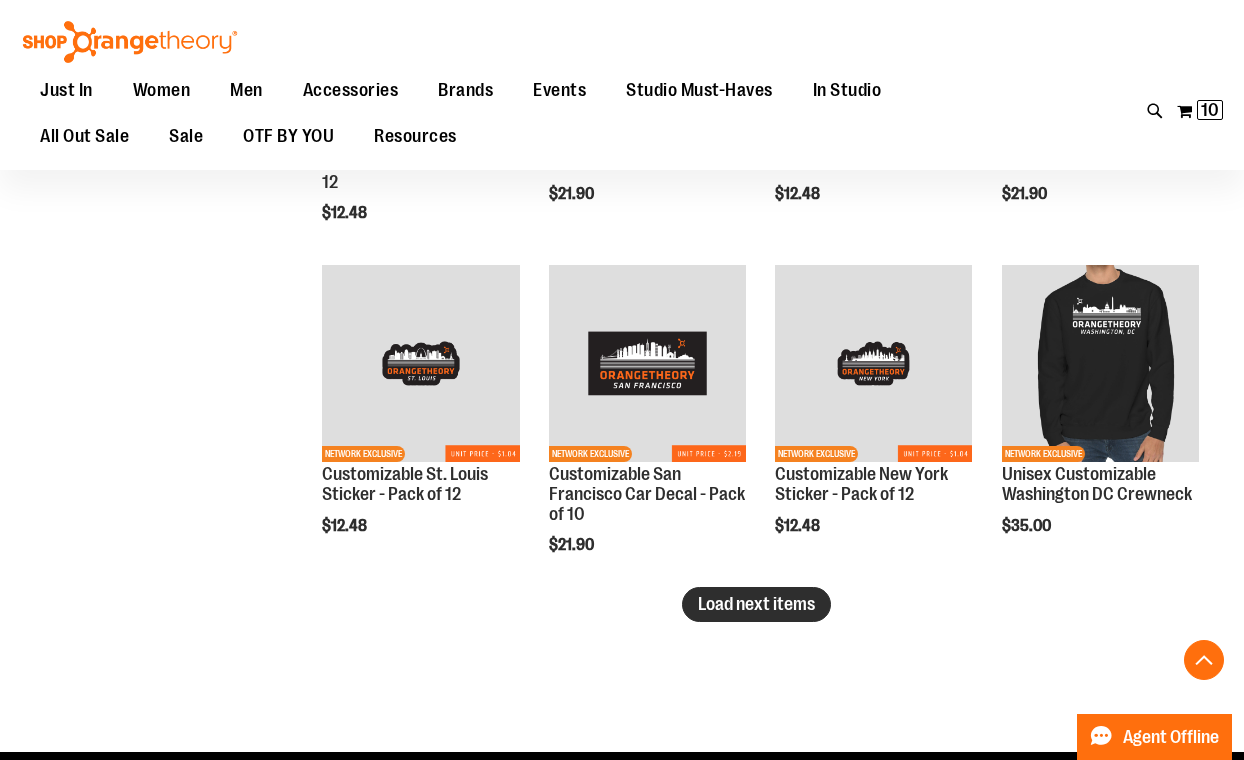 click on "Load next items" at bounding box center [756, 604] 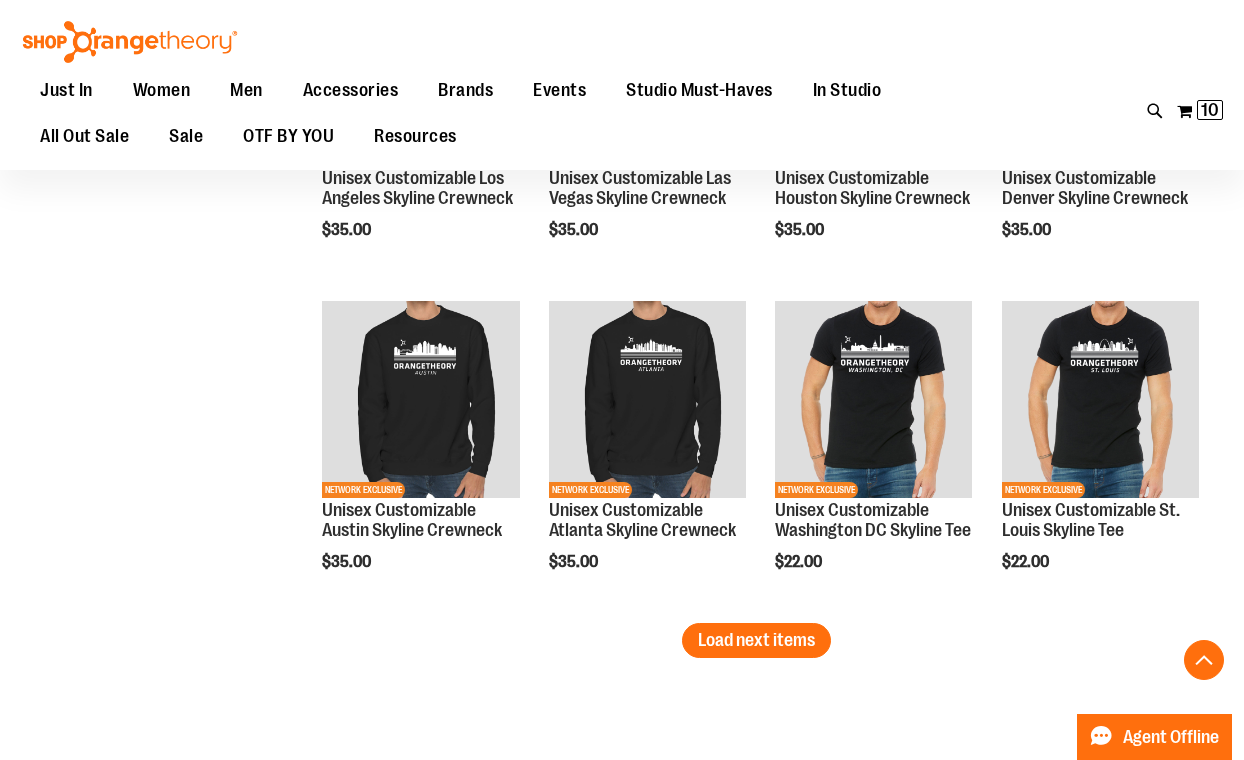 scroll, scrollTop: 5783, scrollLeft: 0, axis: vertical 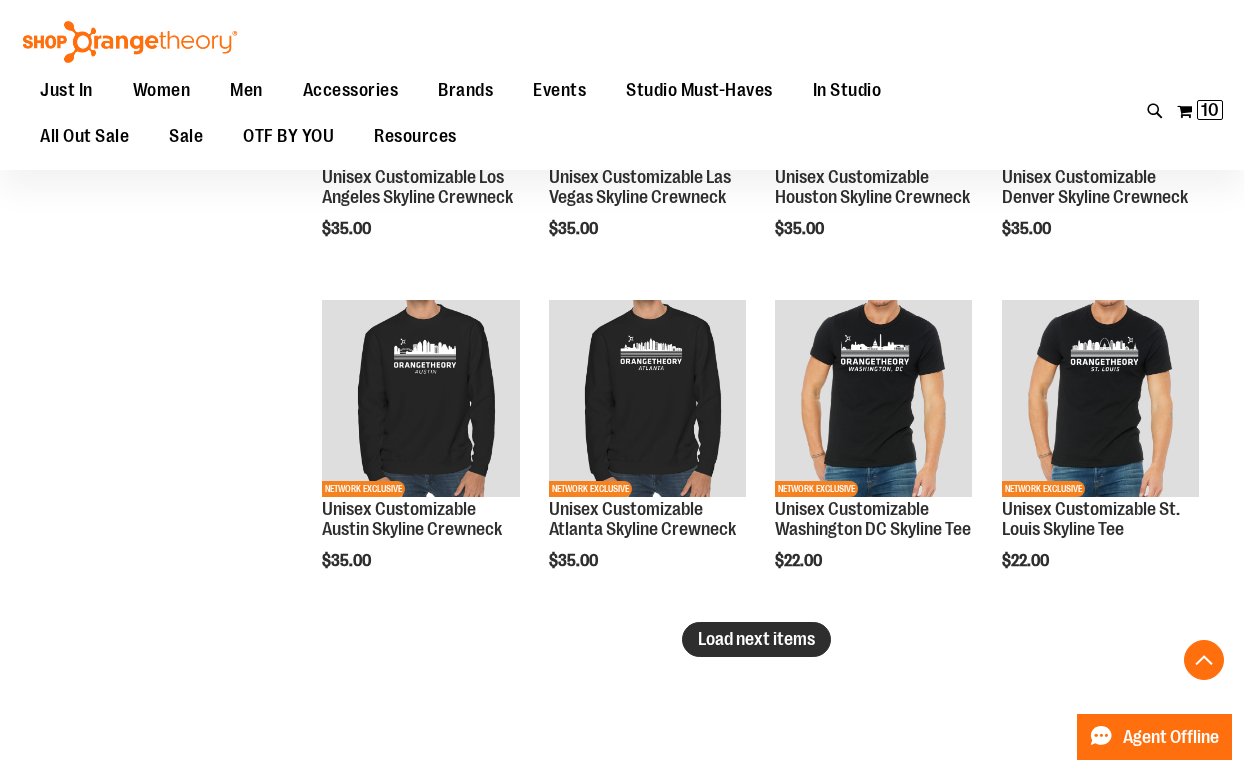 click on "Load next items" at bounding box center (756, 639) 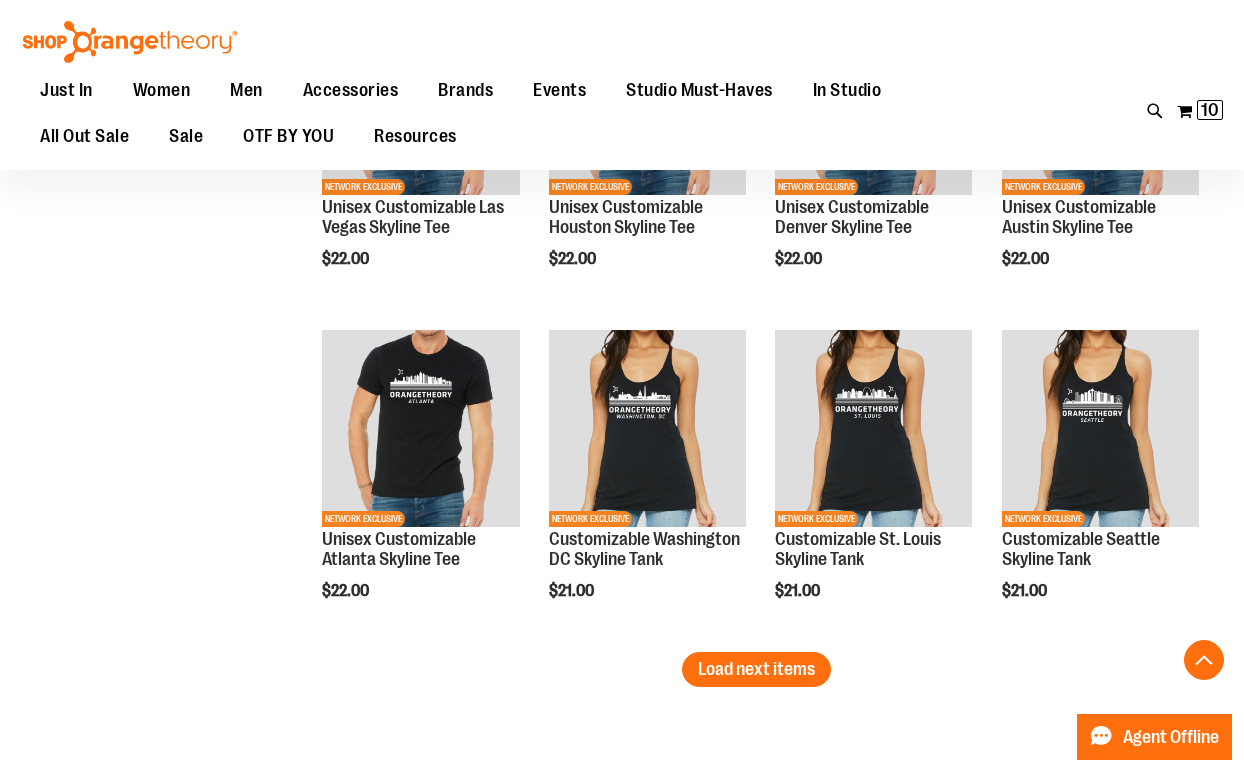 scroll, scrollTop: 6751, scrollLeft: 0, axis: vertical 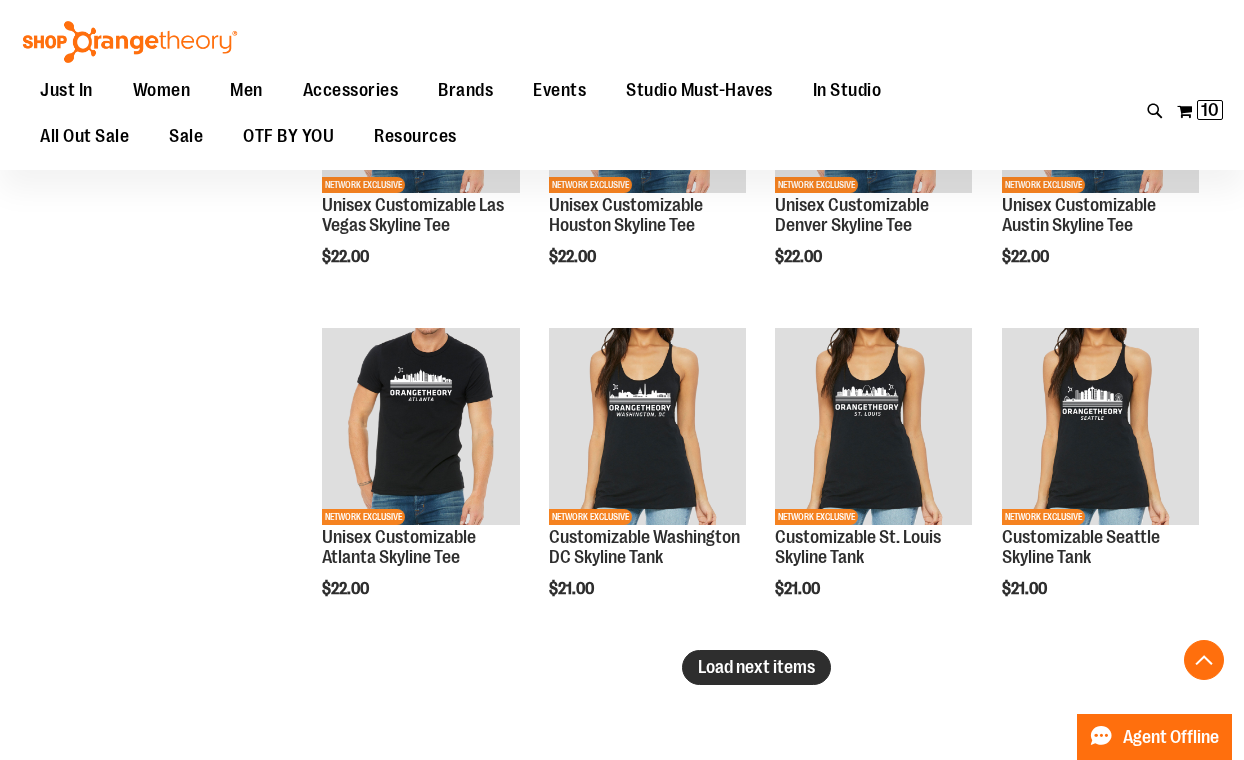 click on "Load next items" at bounding box center (756, 667) 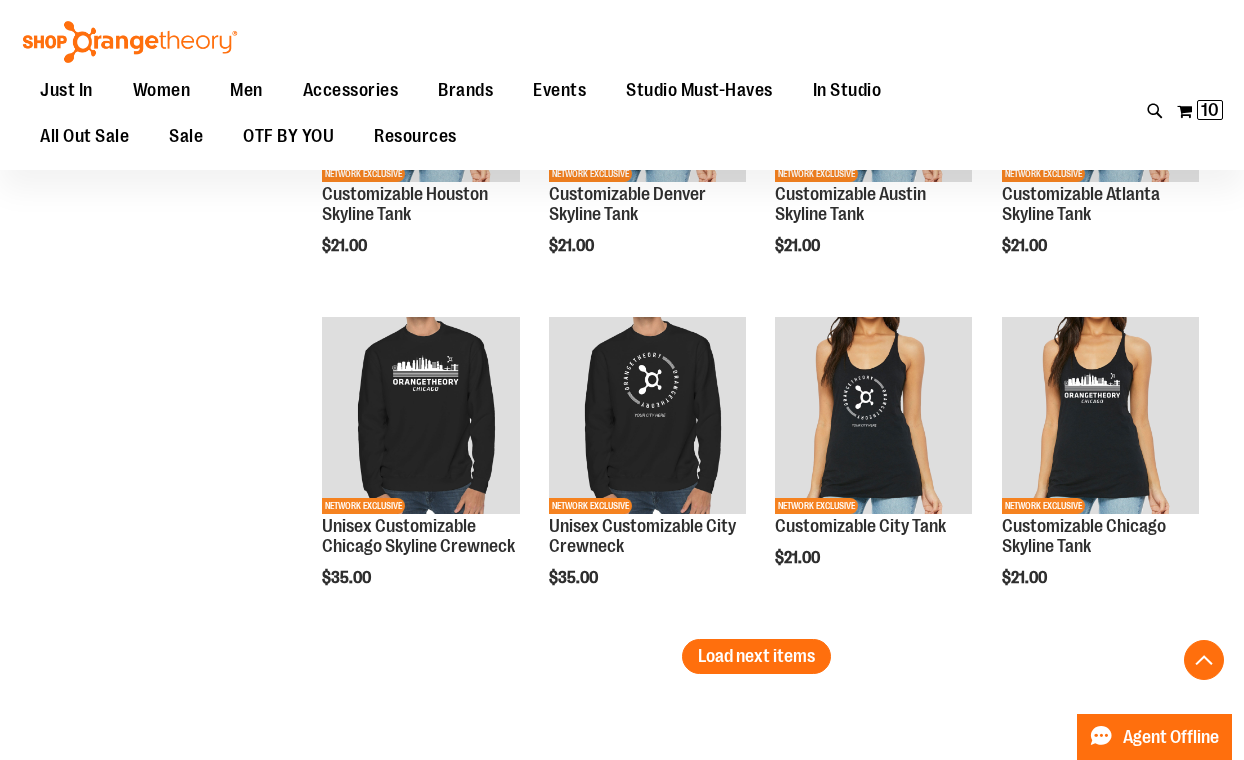 scroll, scrollTop: 7760, scrollLeft: 0, axis: vertical 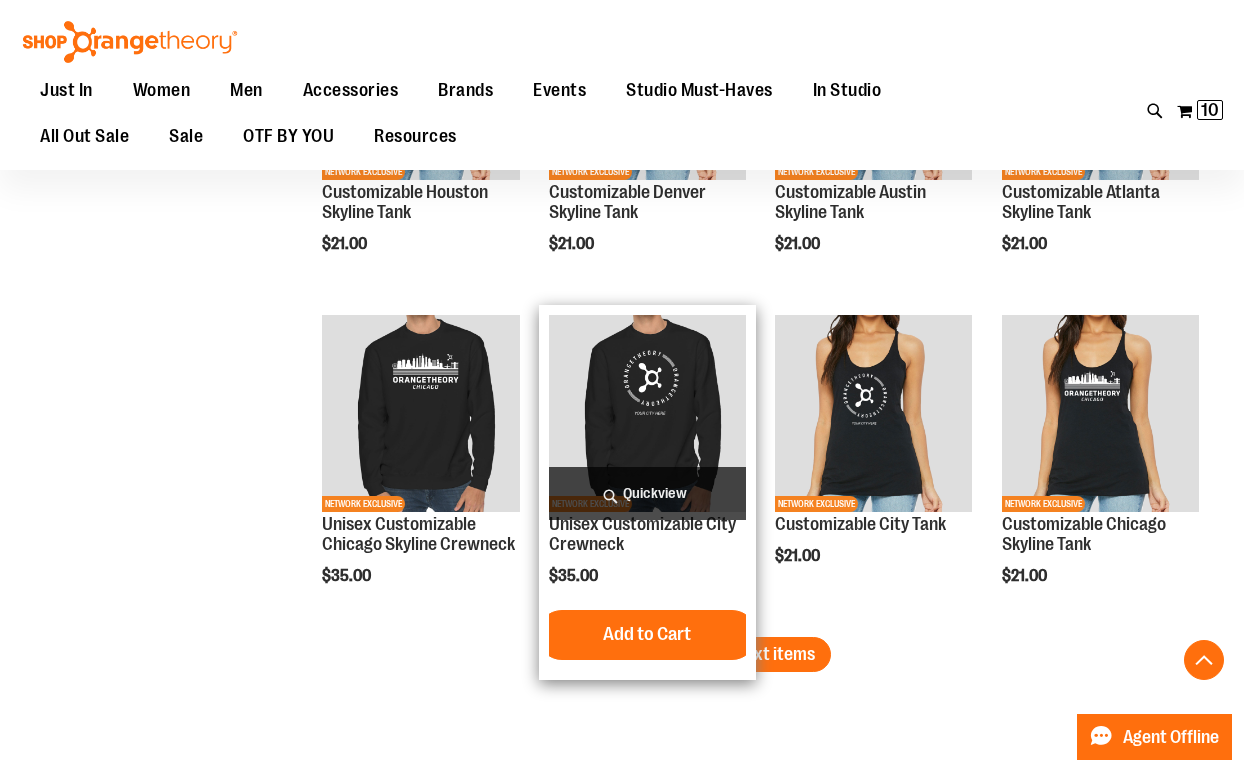 click on "Quickview" at bounding box center (647, 493) 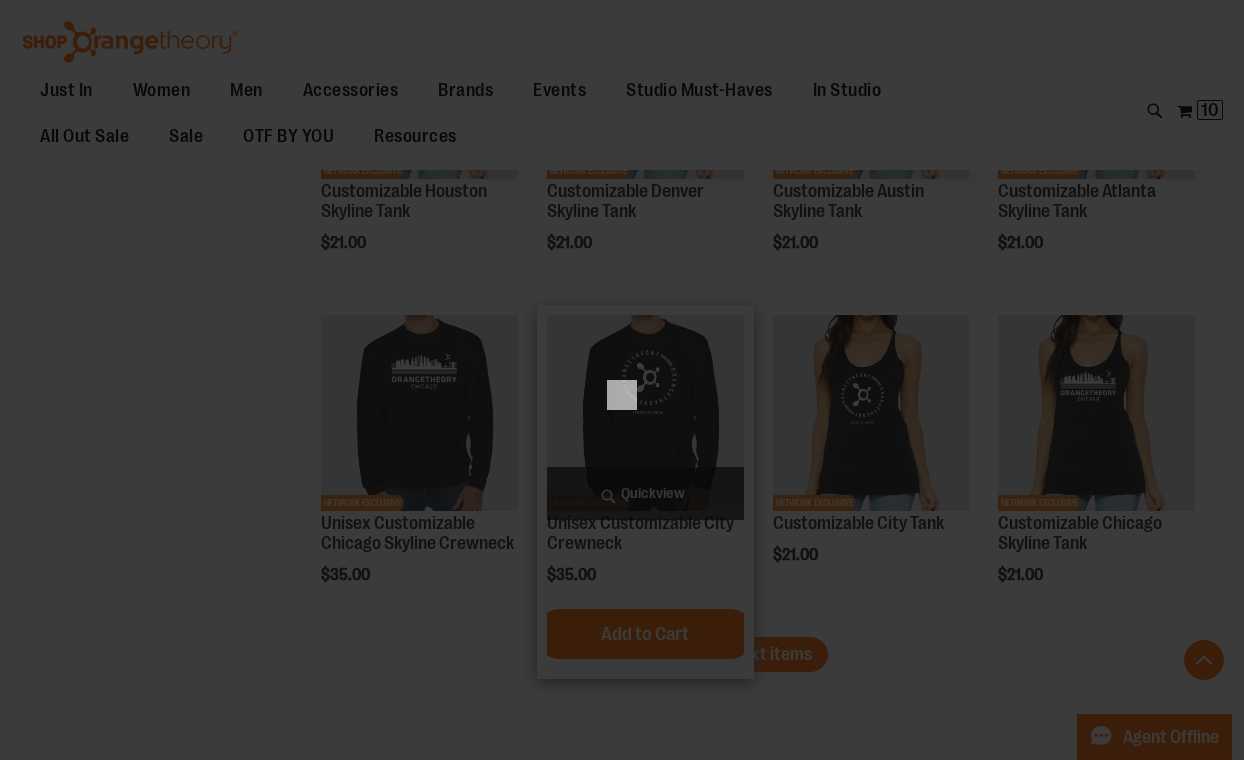 scroll, scrollTop: 0, scrollLeft: 0, axis: both 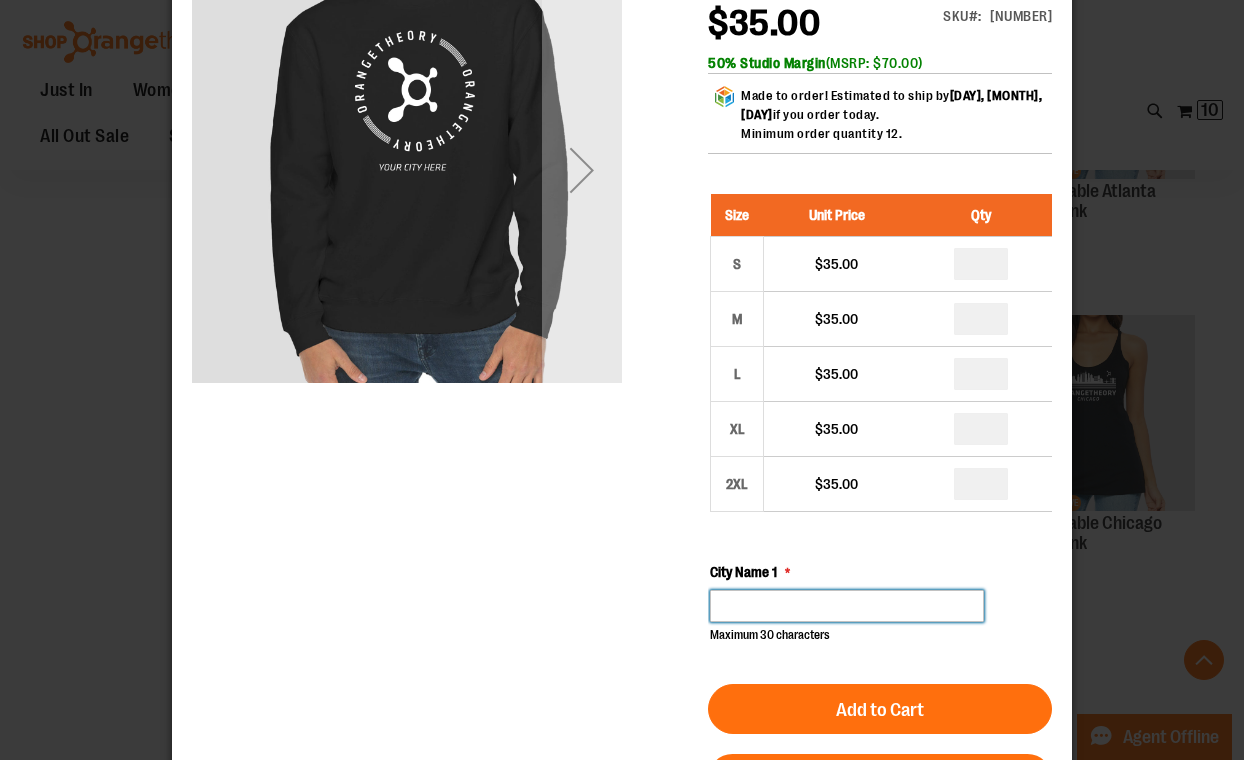 click on "City Name 1" at bounding box center [847, 606] 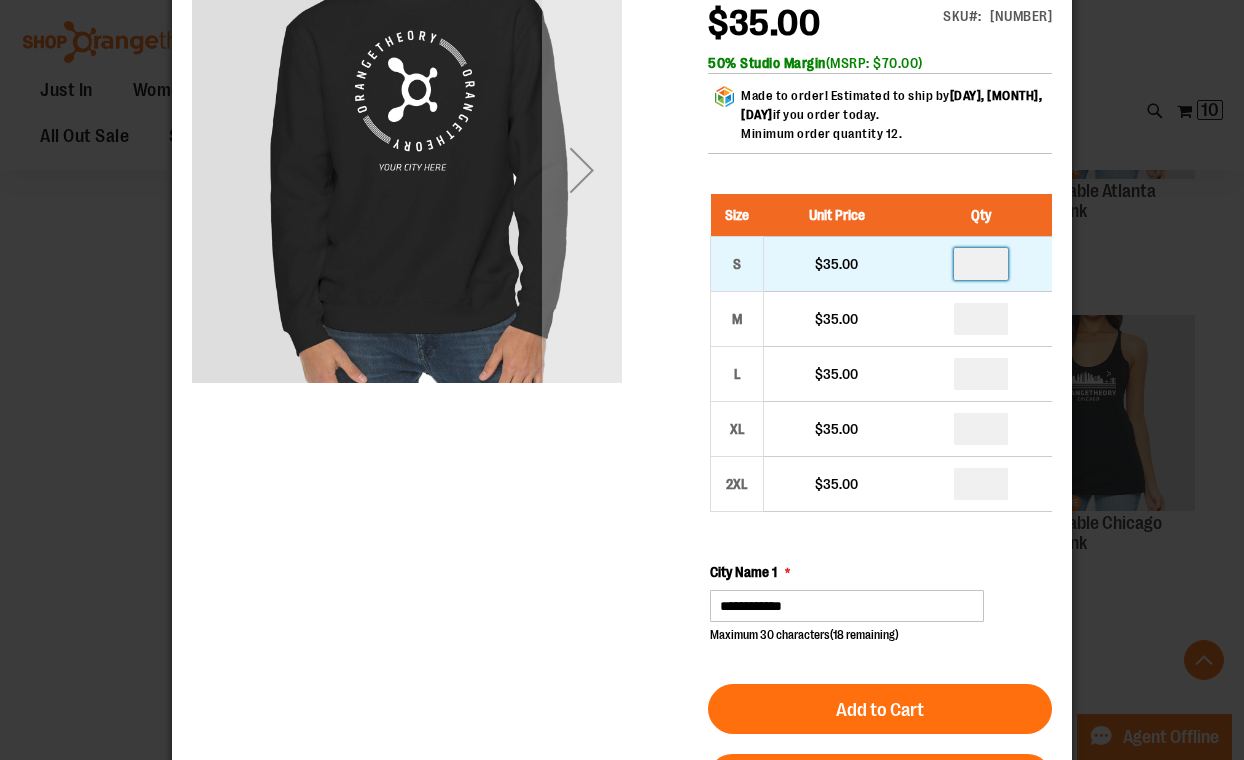 click at bounding box center (981, 264) 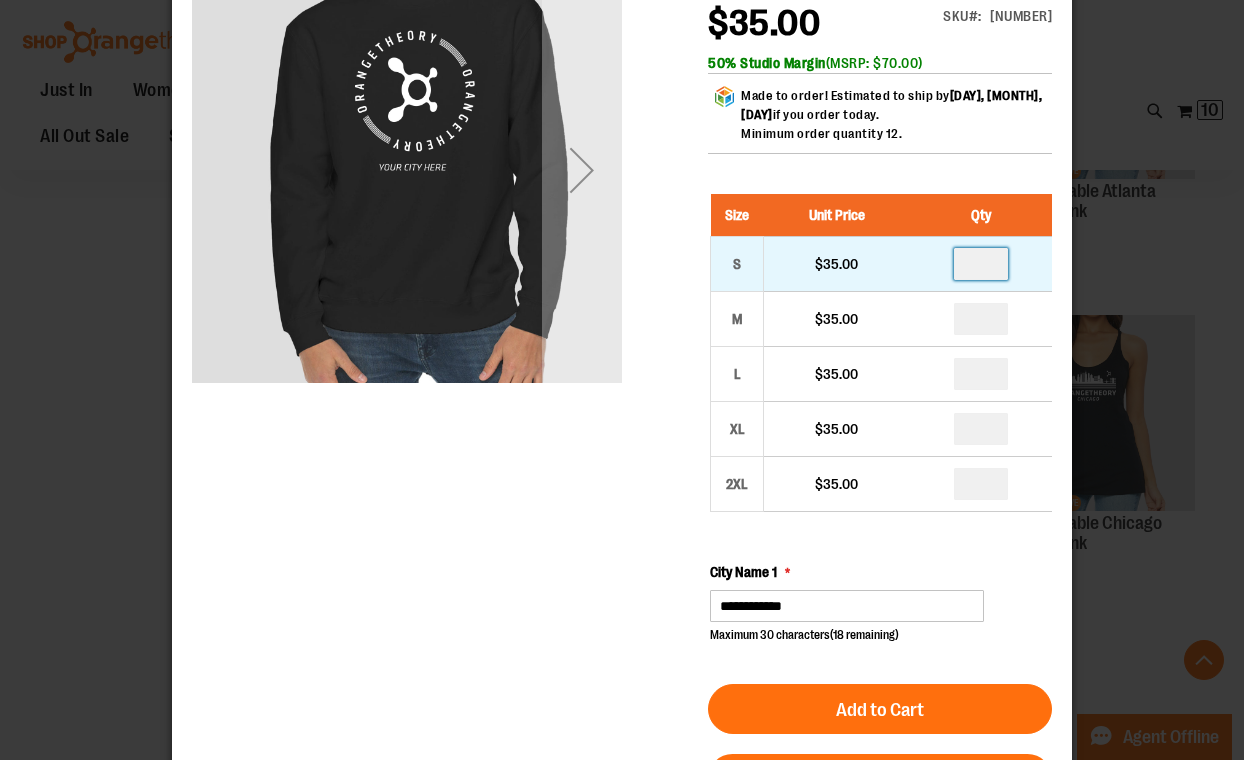 type on "*" 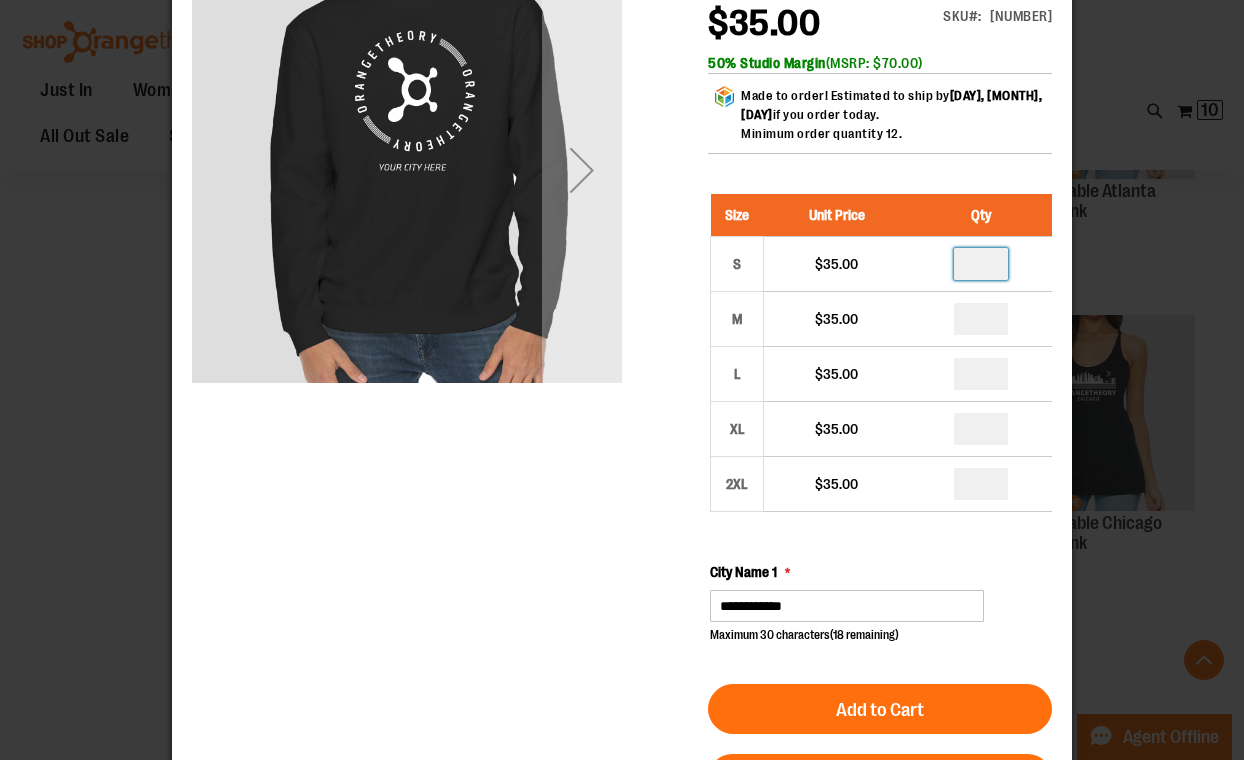 type on "*" 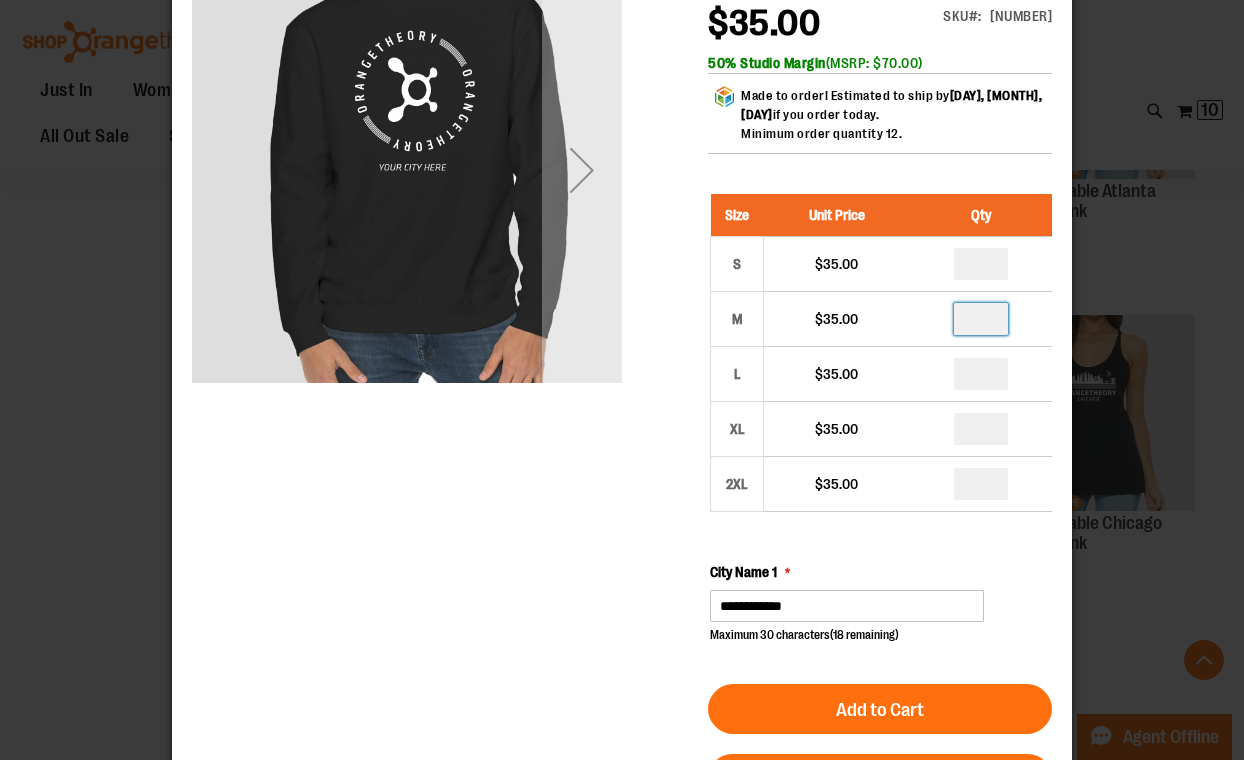 click at bounding box center (981, 319) 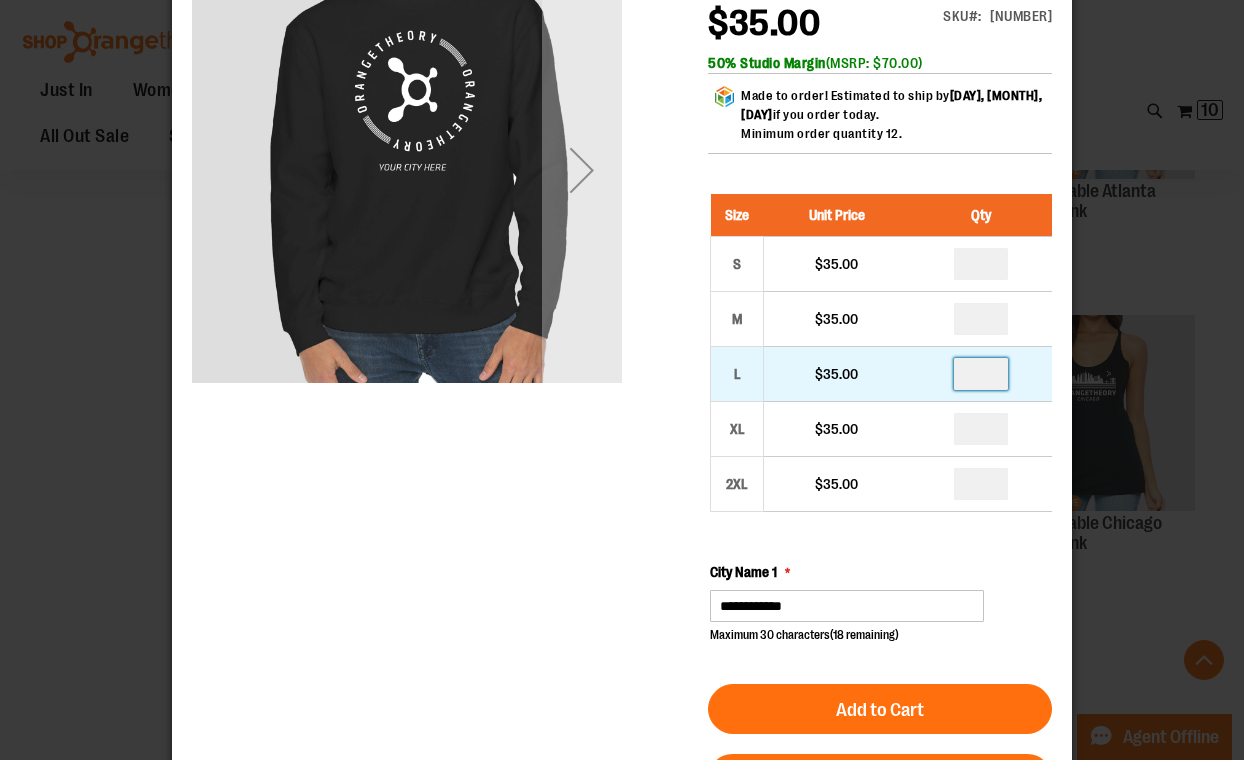 click at bounding box center [981, 374] 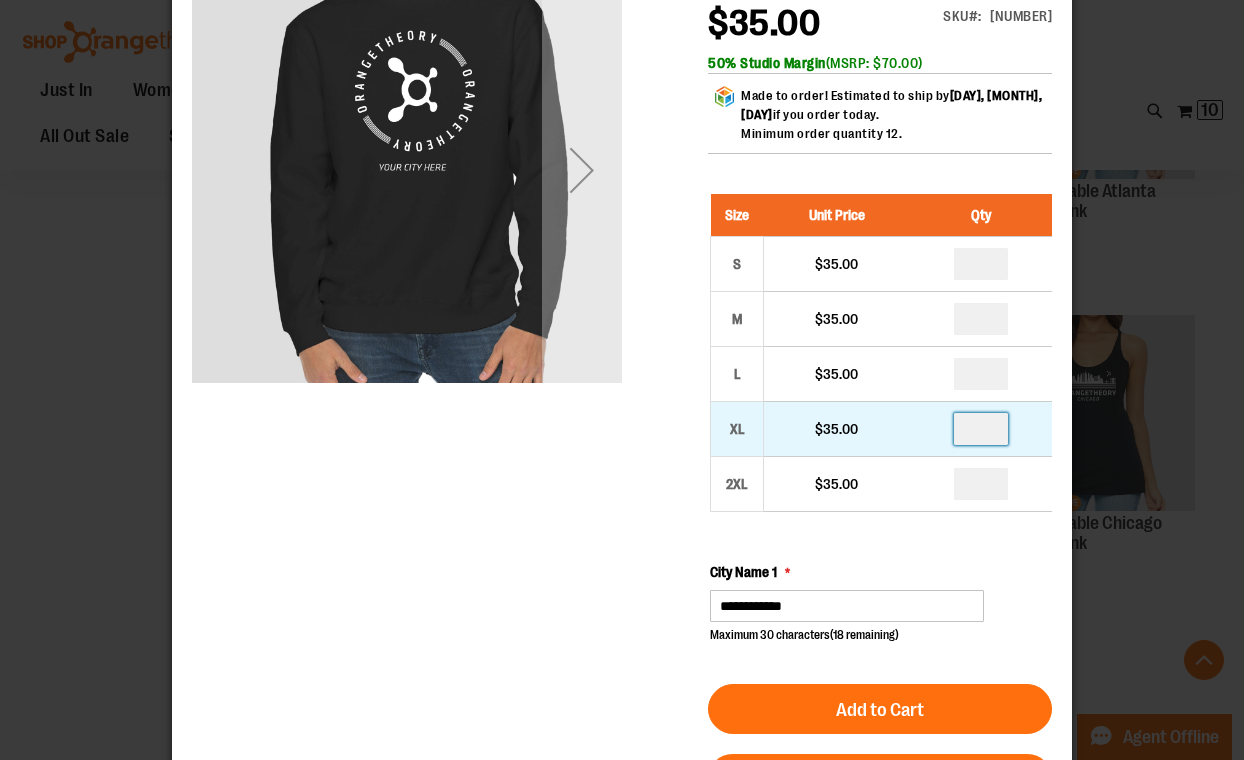click at bounding box center (981, 429) 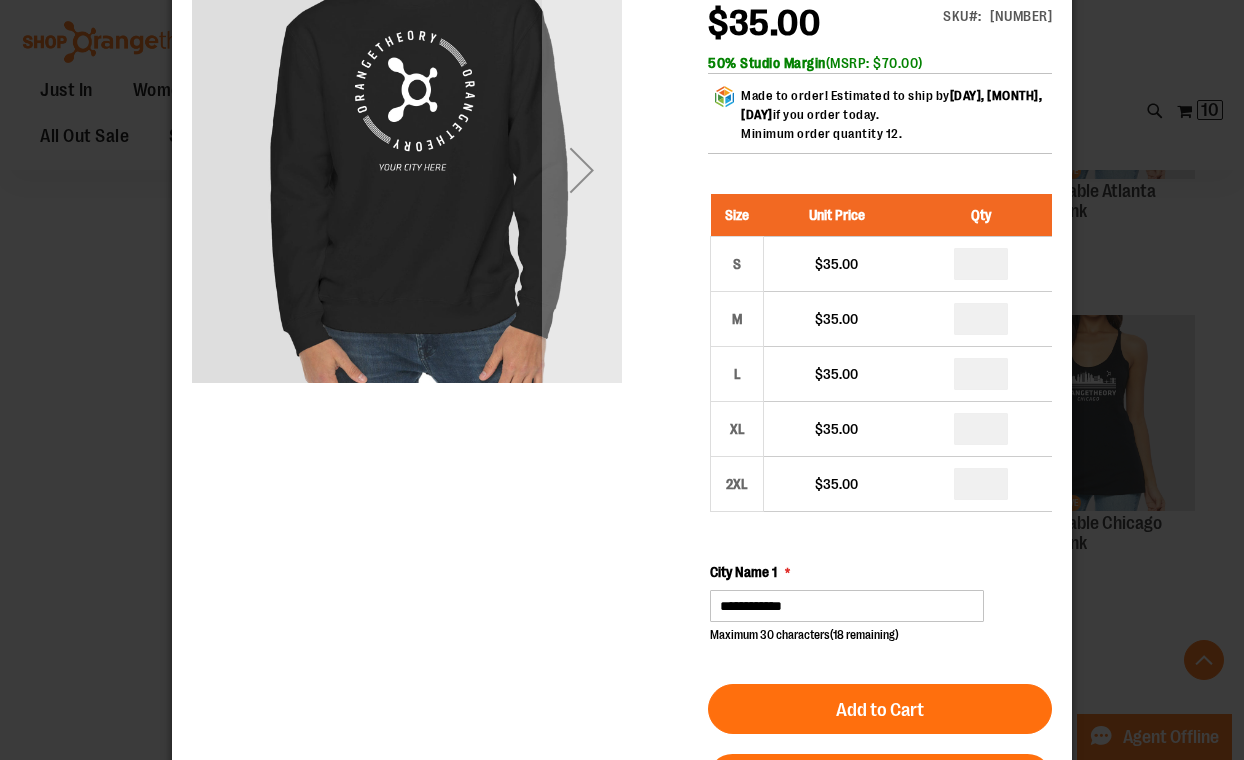 type on "*" 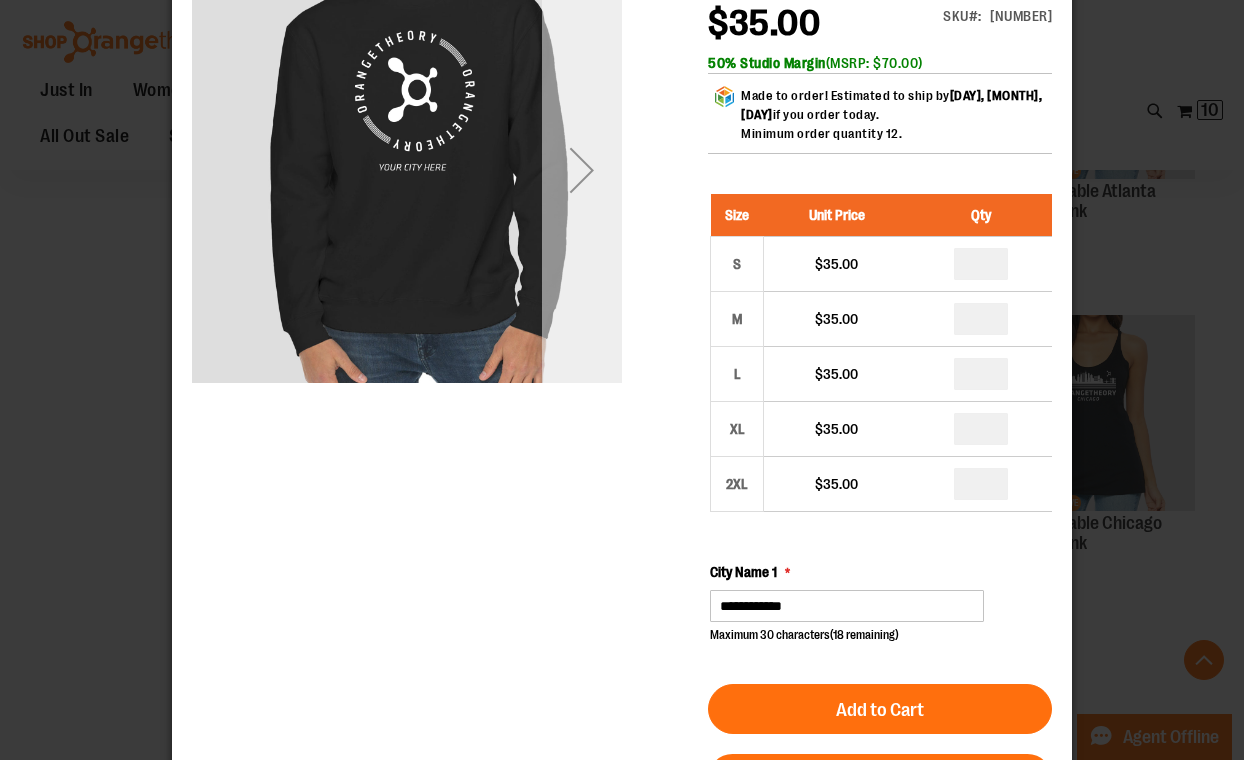 click at bounding box center [582, 170] 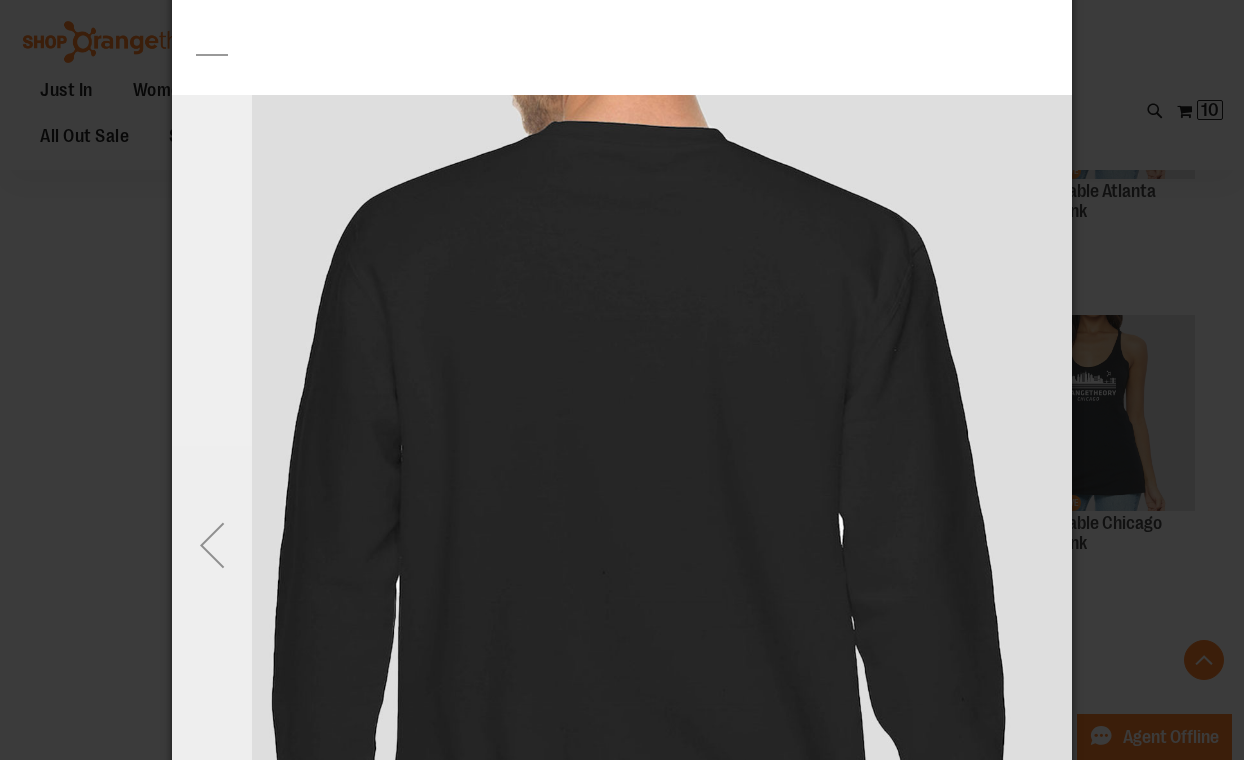 click at bounding box center (212, 545) 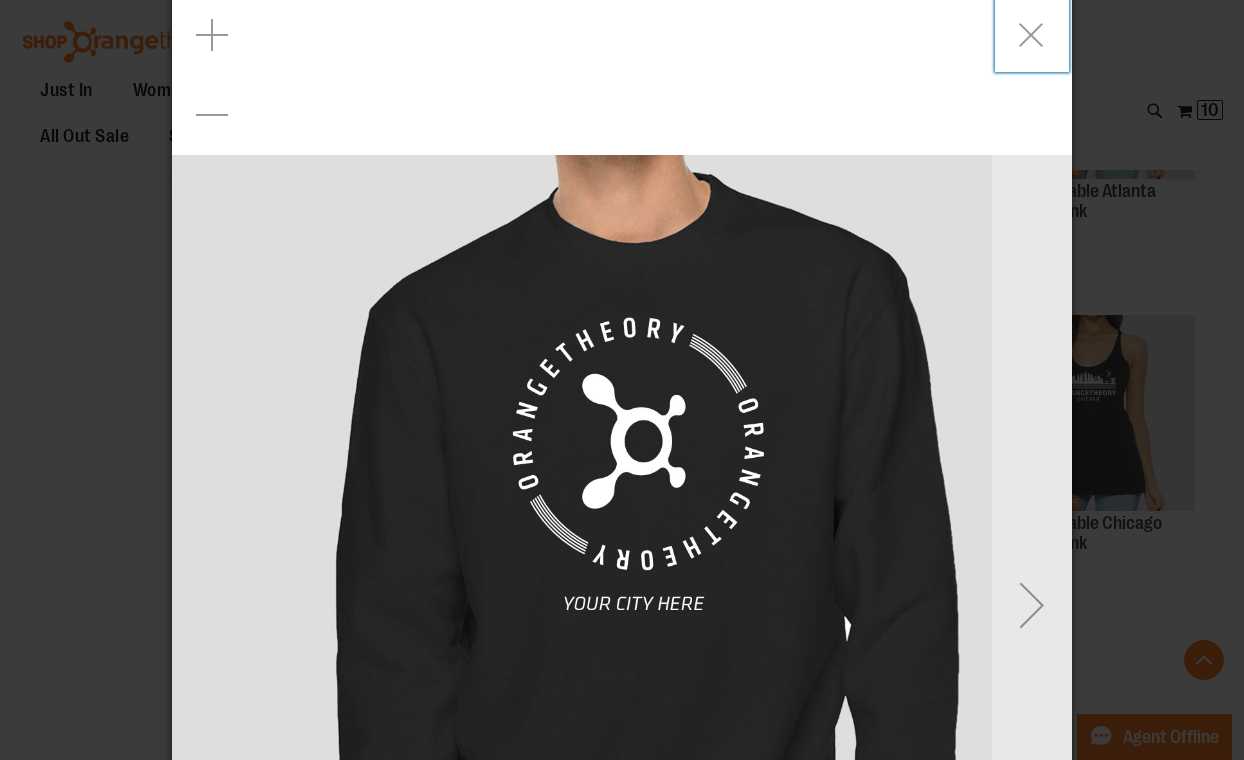 scroll, scrollTop: 11, scrollLeft: 0, axis: vertical 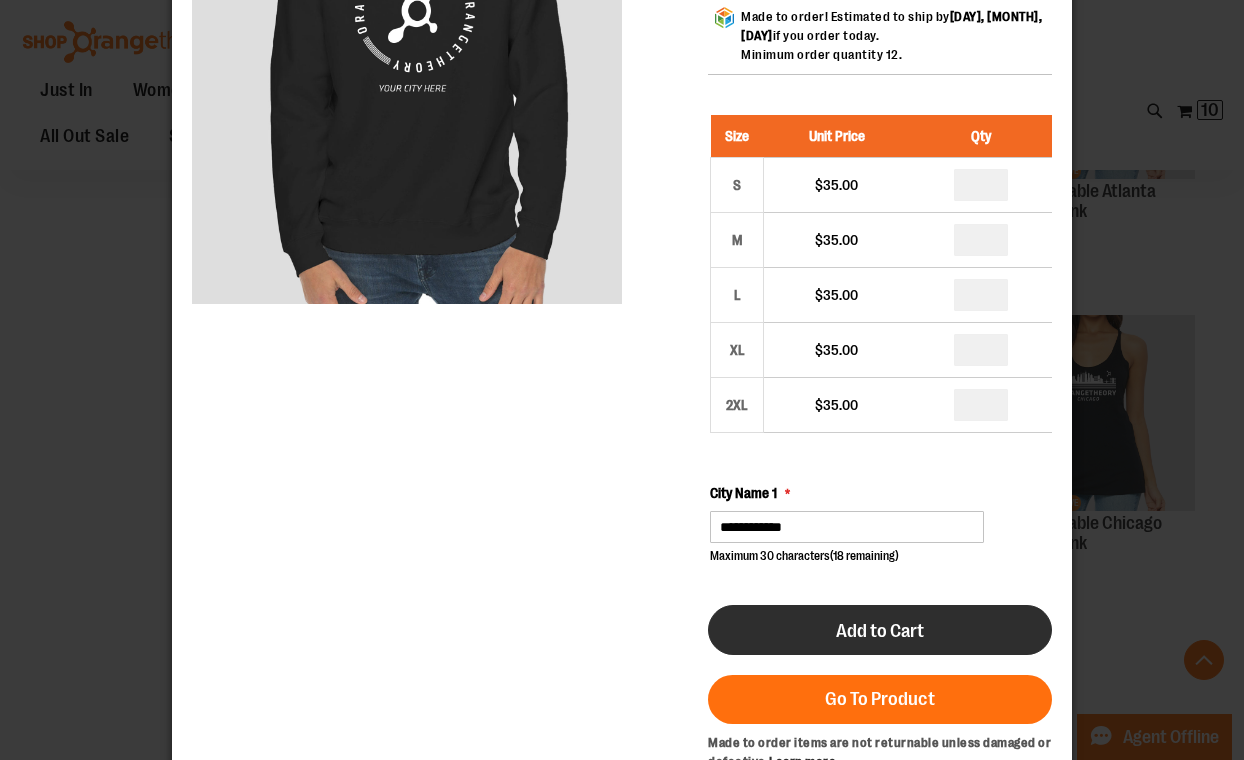 click on "Add to Cart" at bounding box center (880, 631) 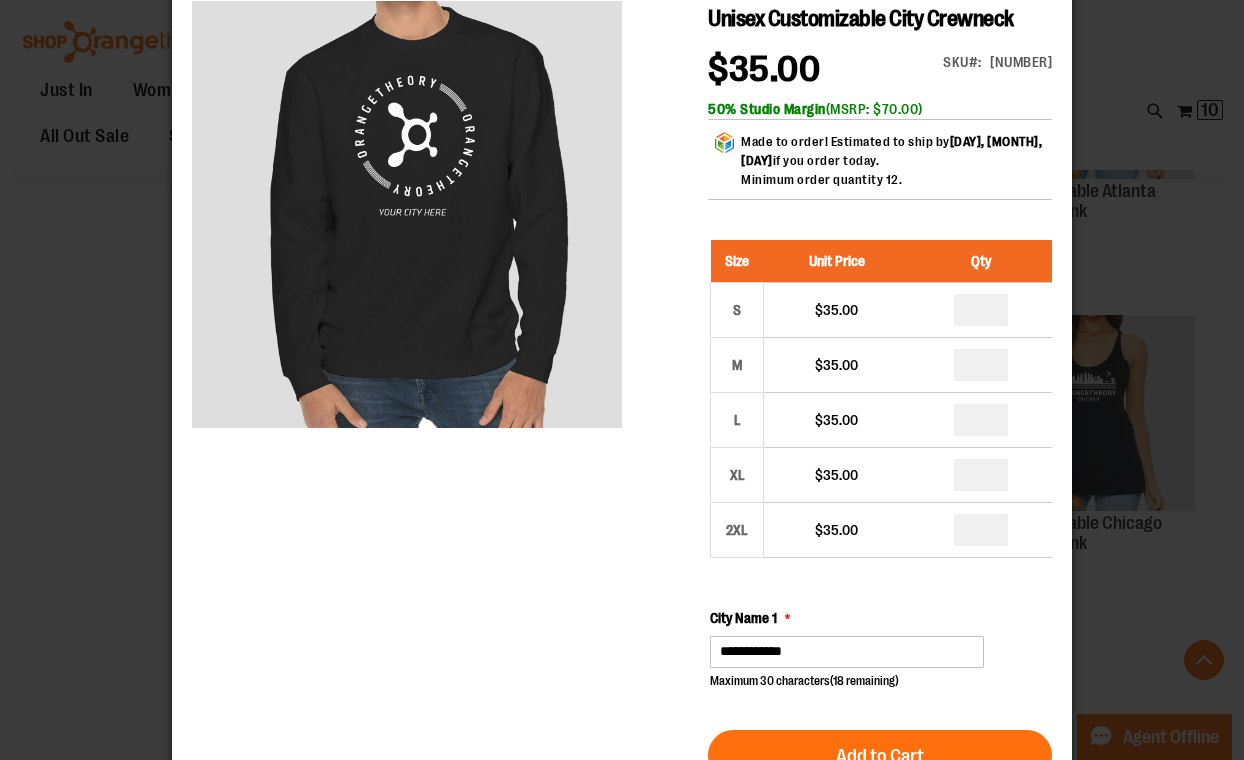 scroll, scrollTop: 153, scrollLeft: 0, axis: vertical 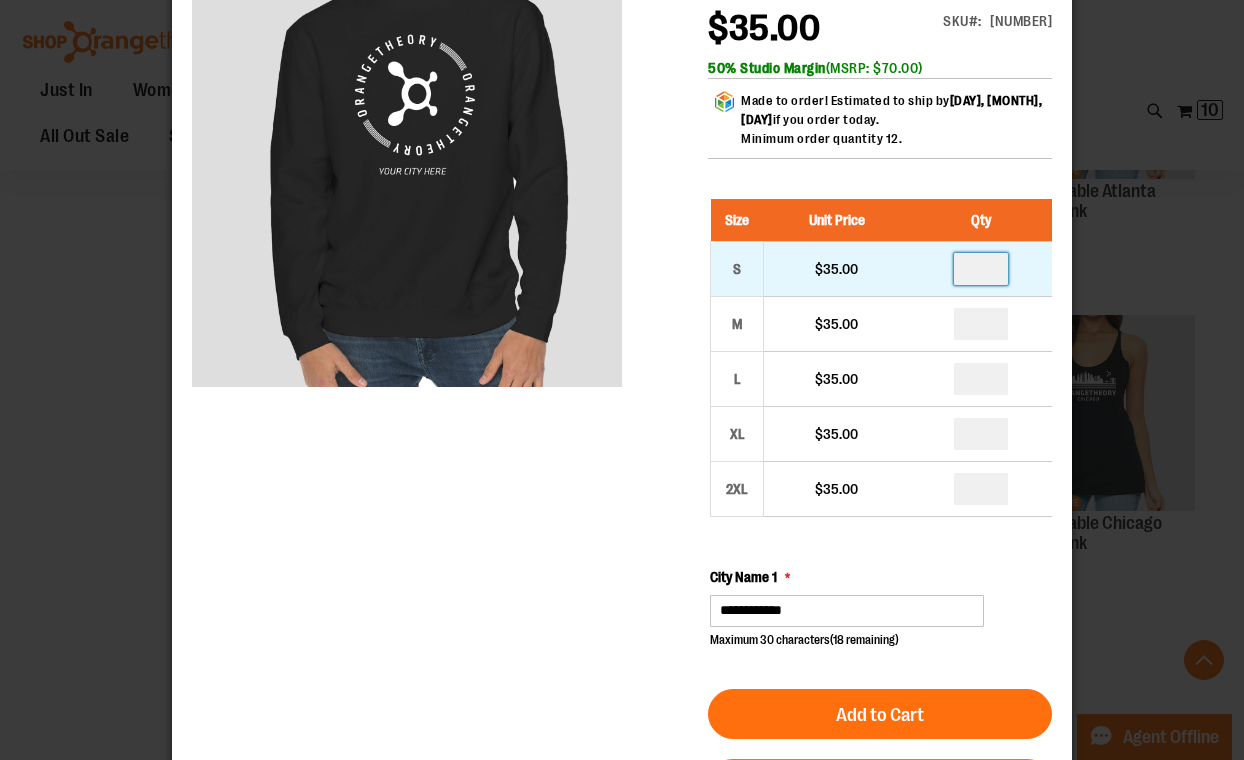 click on "*" at bounding box center [981, 269] 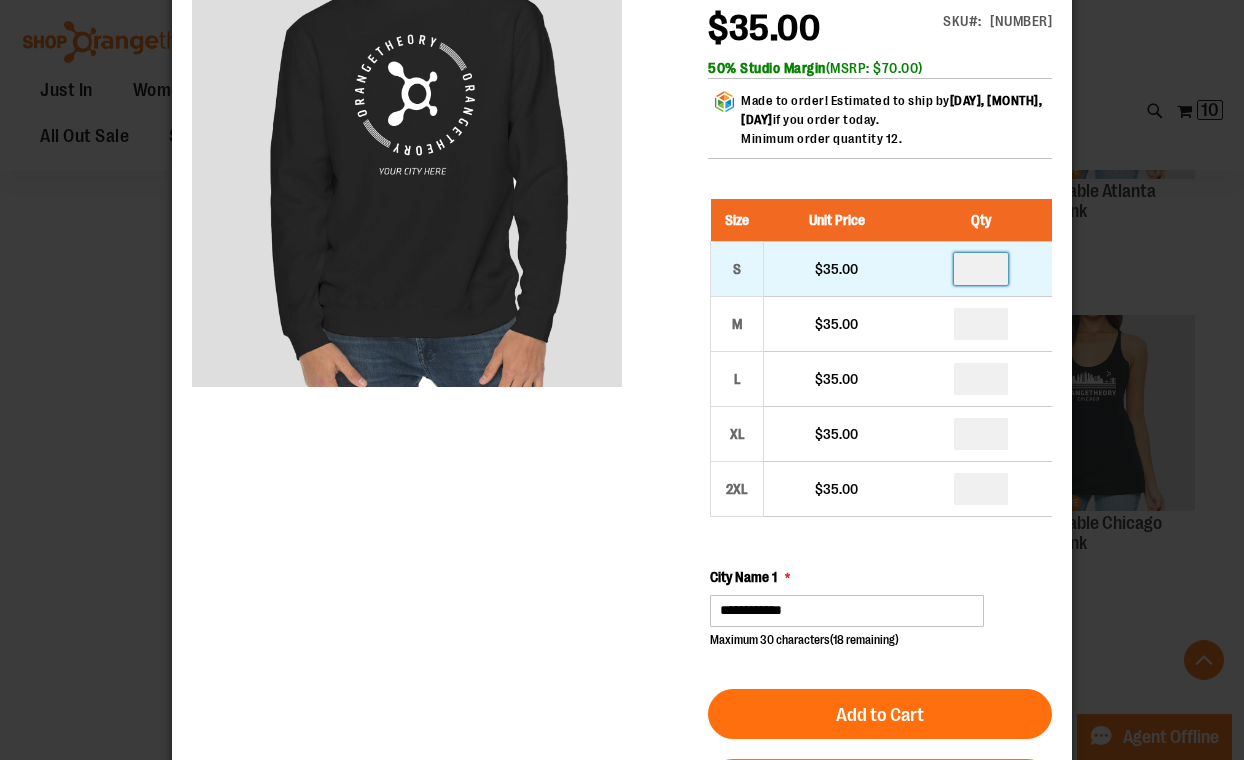 type on "*" 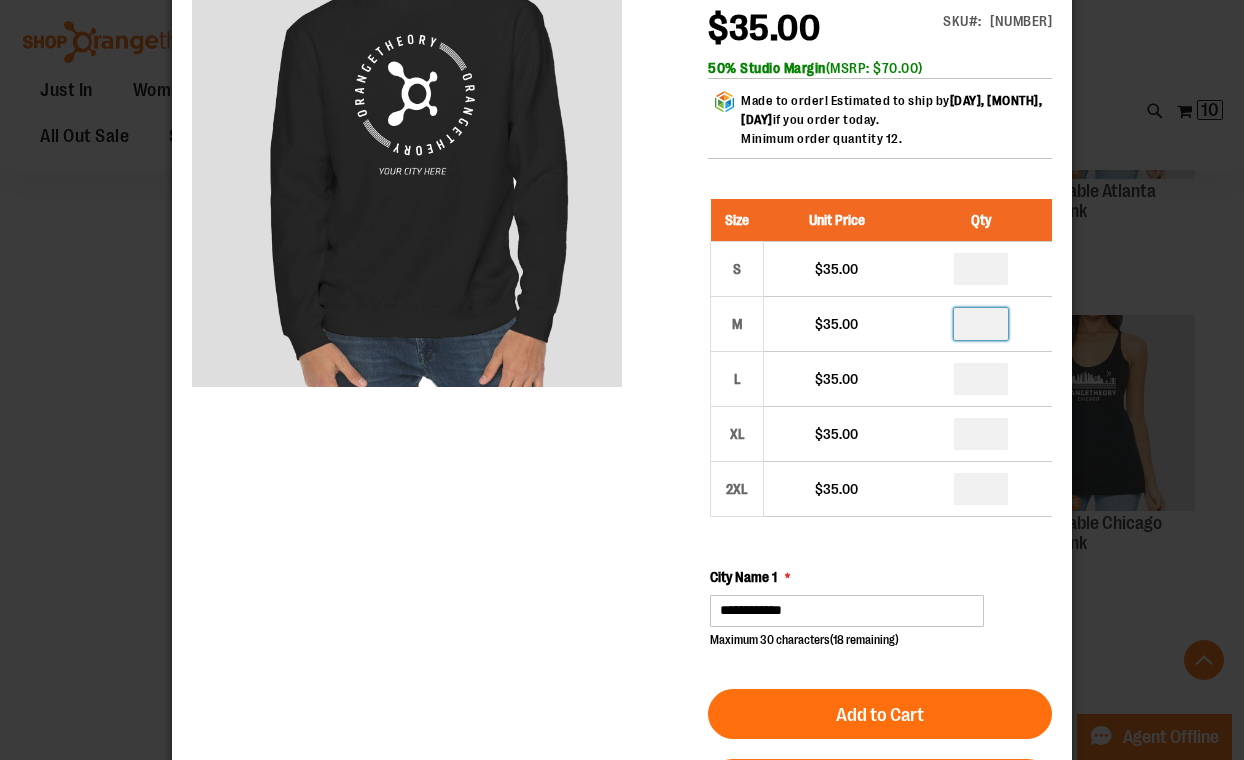 click on "*" at bounding box center (981, 324) 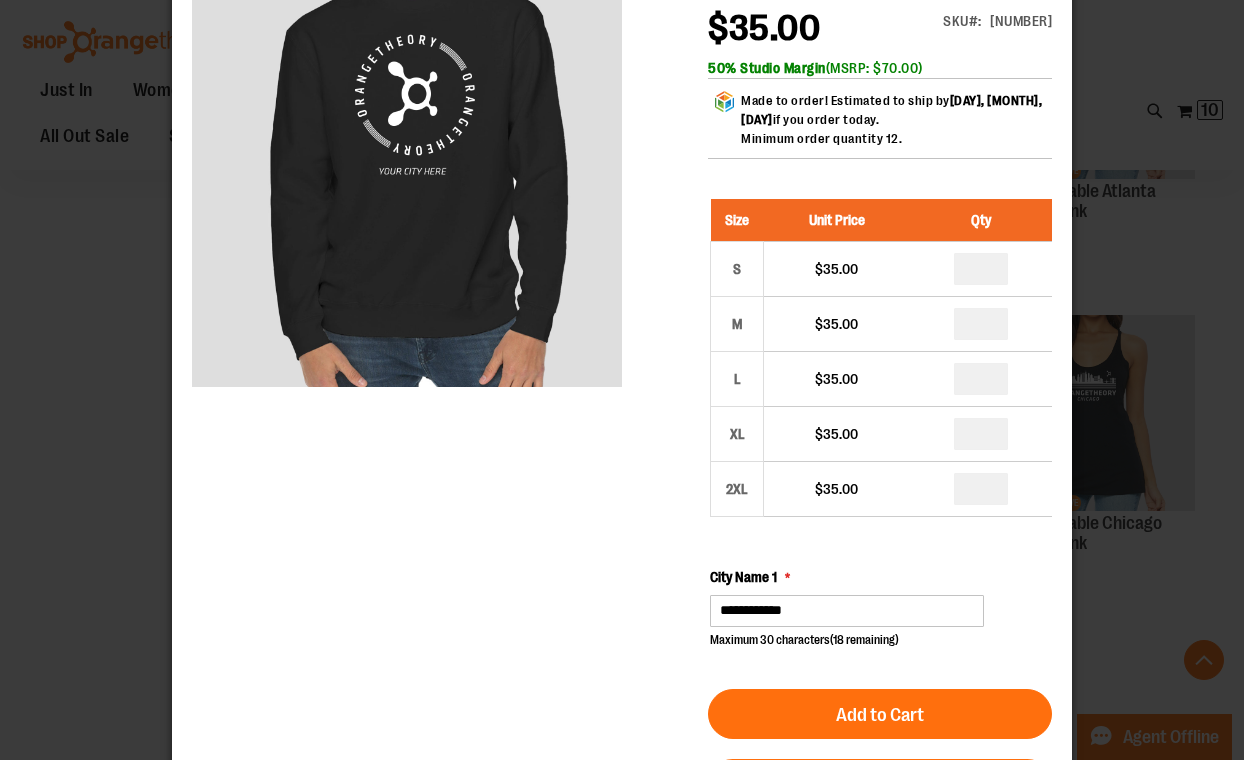 type on "*" 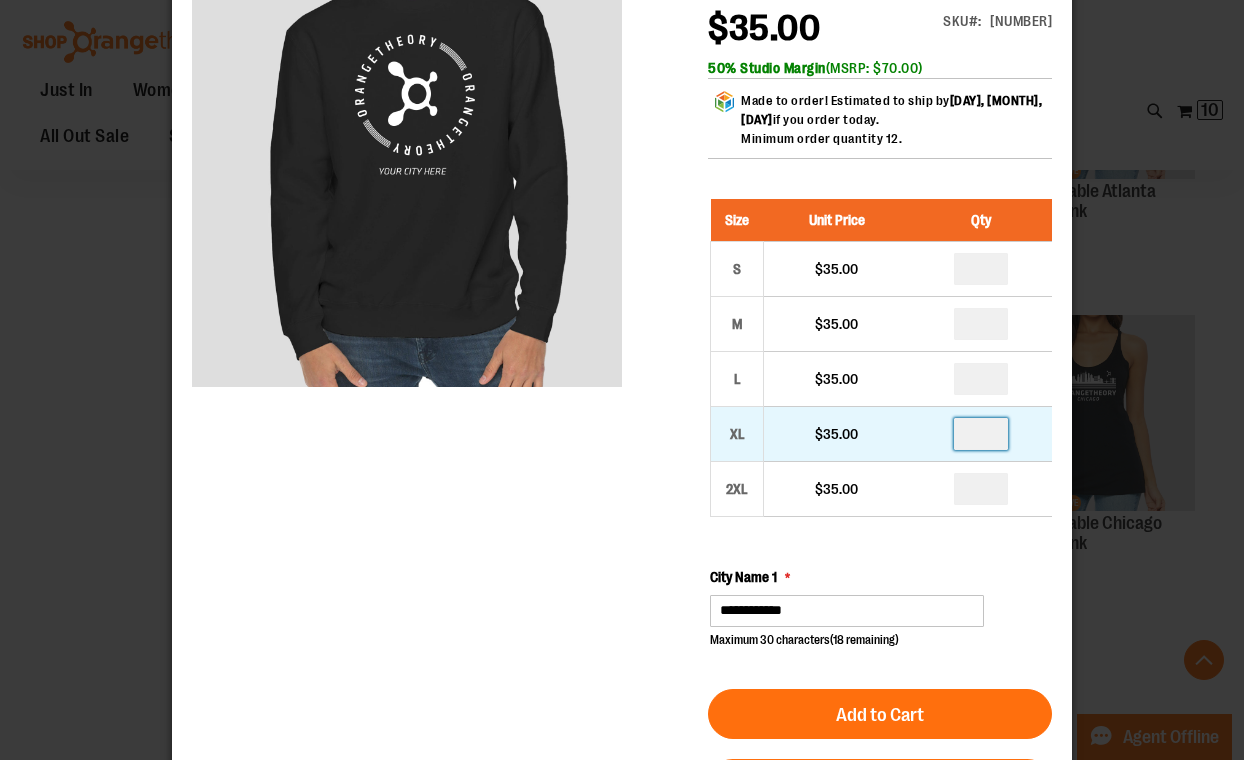 click on "*" at bounding box center (981, 434) 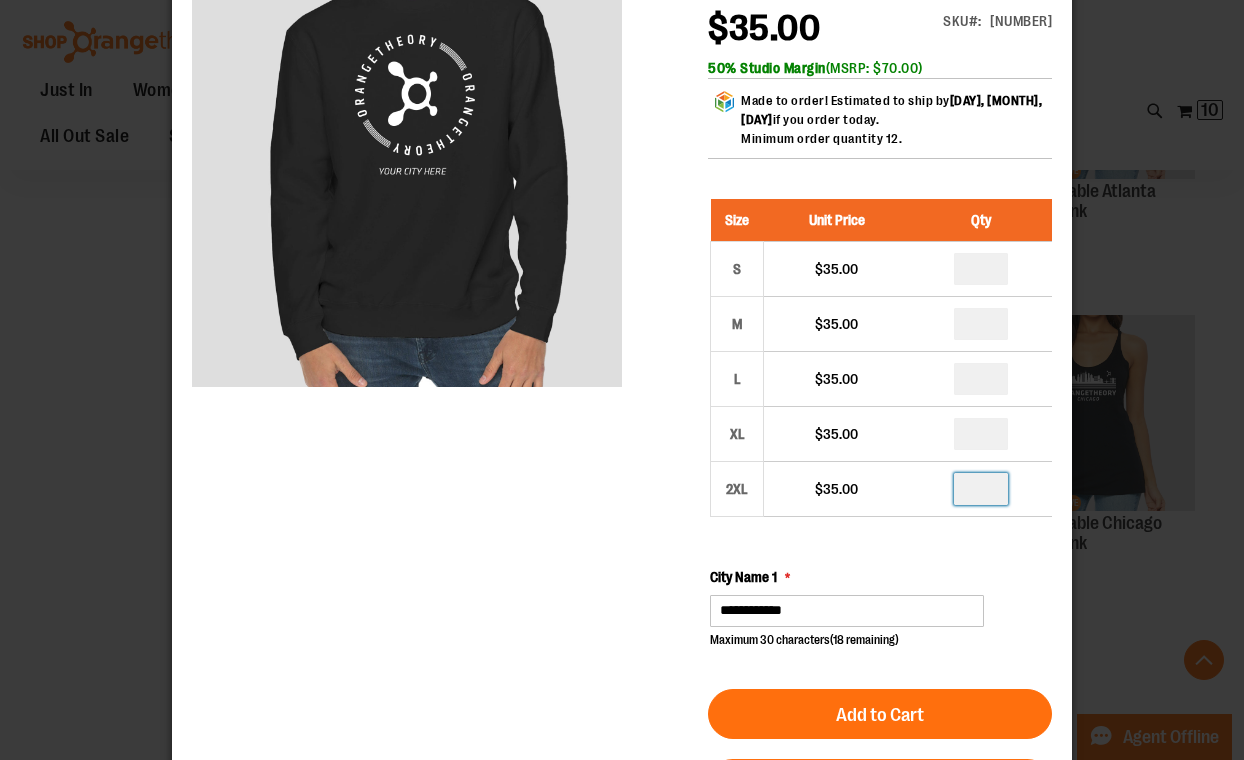 click on "*" at bounding box center [981, 489] 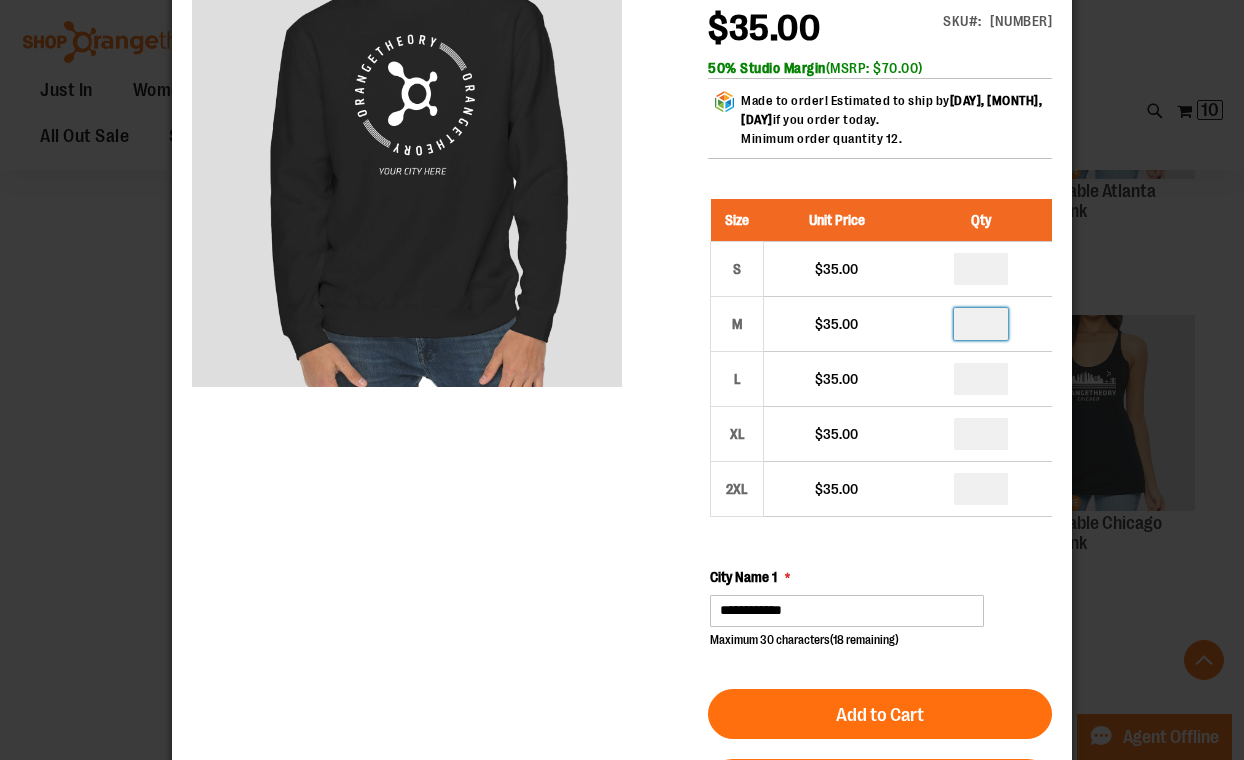 click on "*" at bounding box center (981, 324) 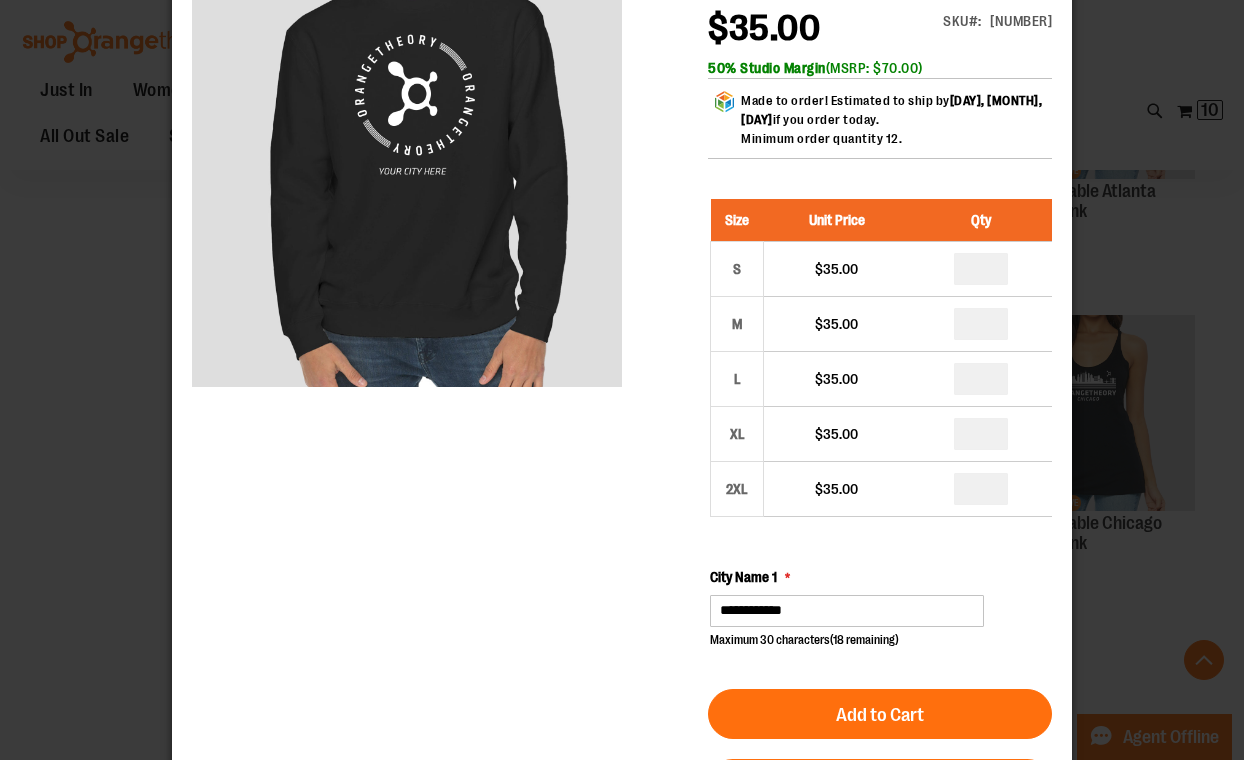 click on "Unisex Customizable City Crewneck
$35.00
Only  %1  left
SKU
1536452
50% Studio Margin  (MSRP: $70.00)
Made to order!
Estimated to ship by  Mon, Aug 25  if you order today.
Minimum order quantity 12.
Size
Unit Price
Qty
S
*" at bounding box center (622, 591) 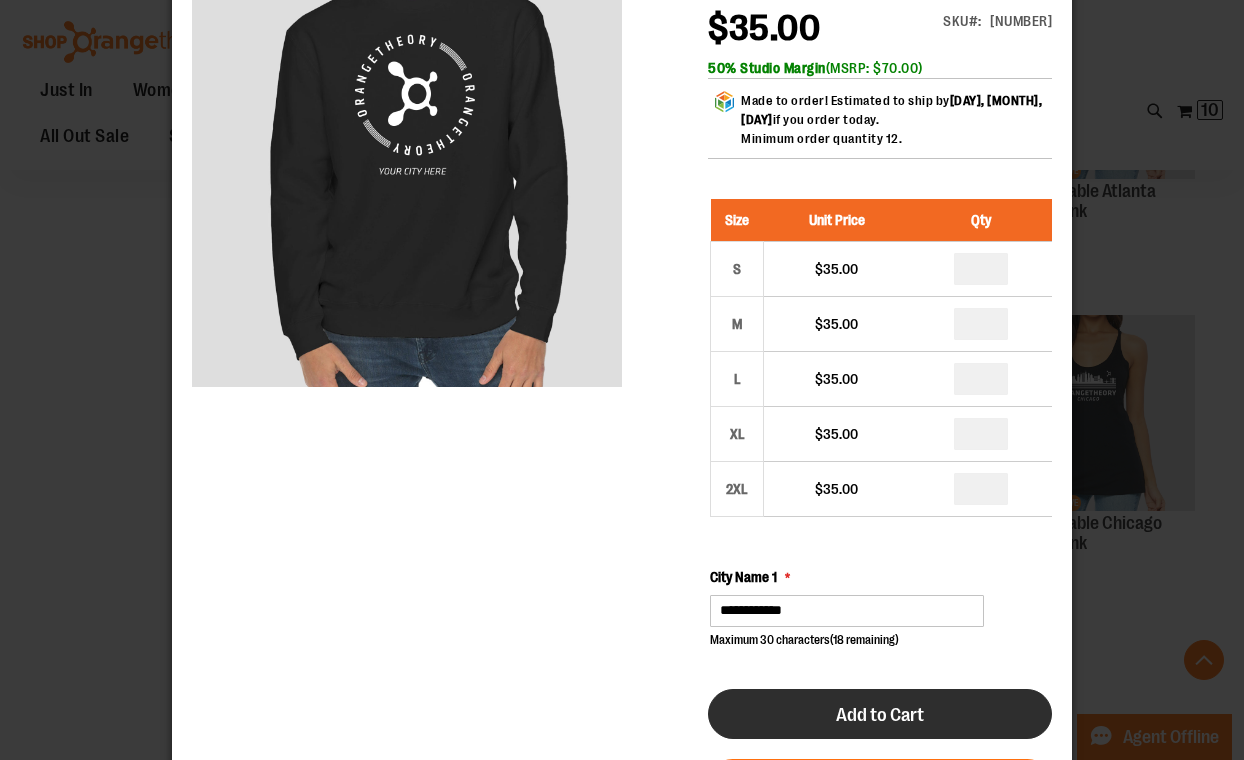 click on "Add to Cart" at bounding box center [880, 714] 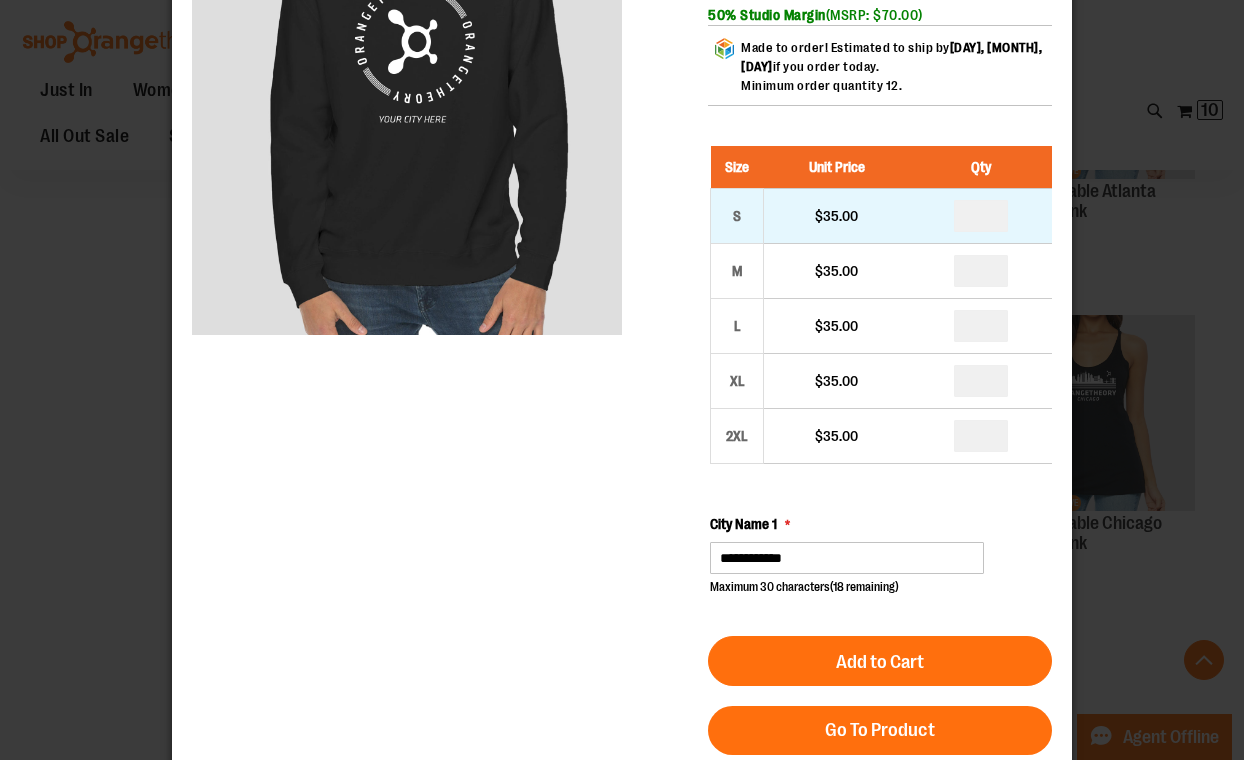 scroll, scrollTop: 0, scrollLeft: 0, axis: both 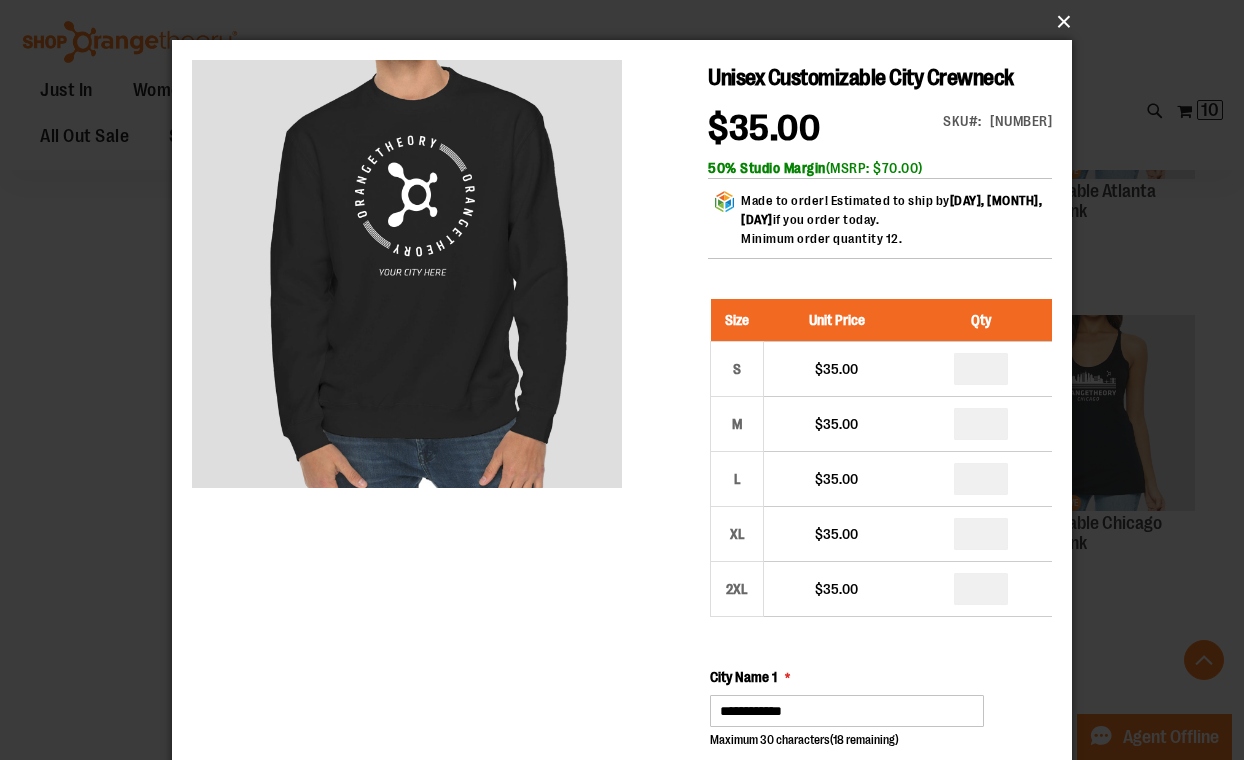 click on "×" at bounding box center (628, 22) 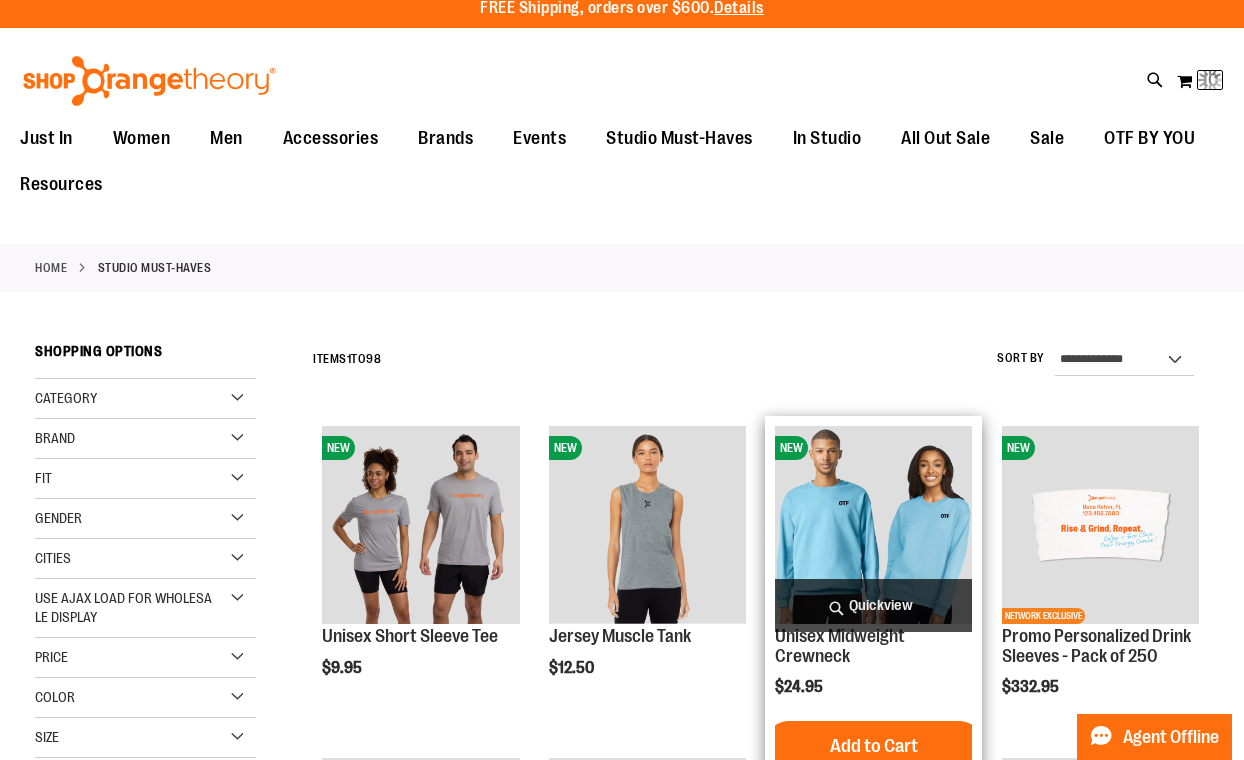 scroll, scrollTop: 0, scrollLeft: 0, axis: both 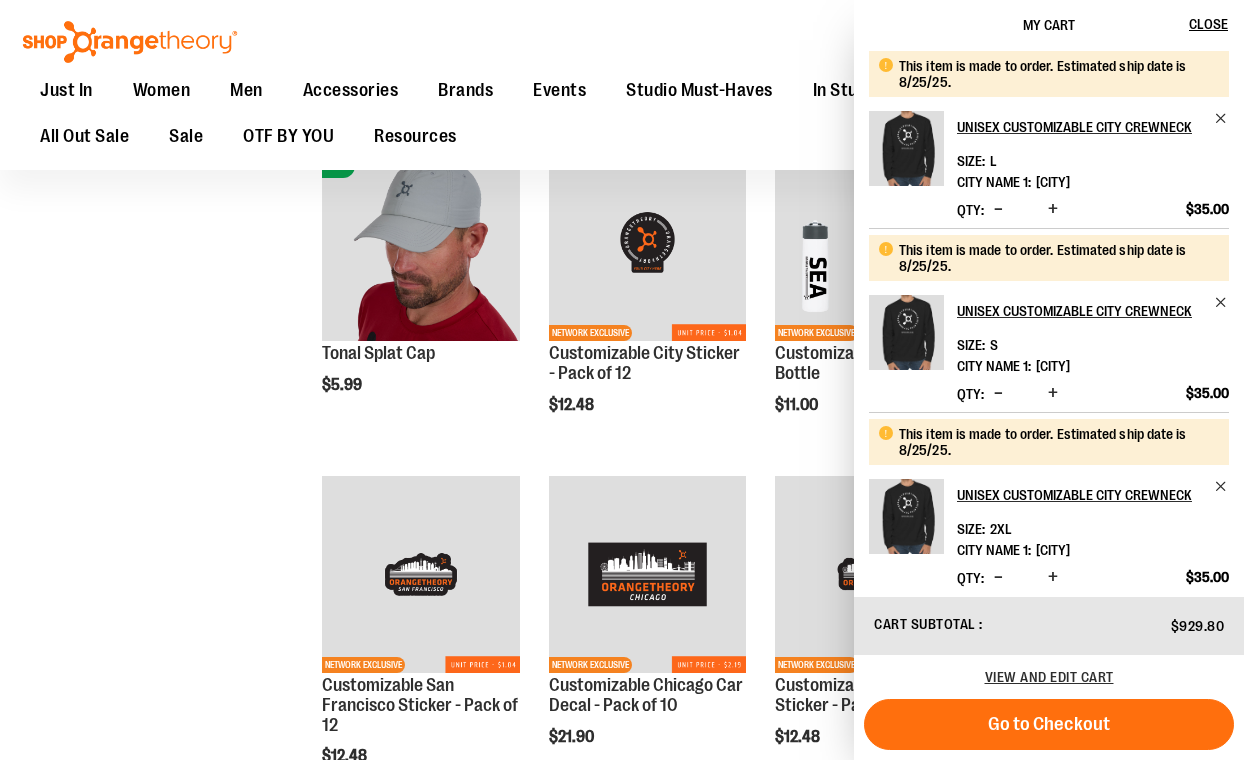 click on "**********" at bounding box center [622, 169] 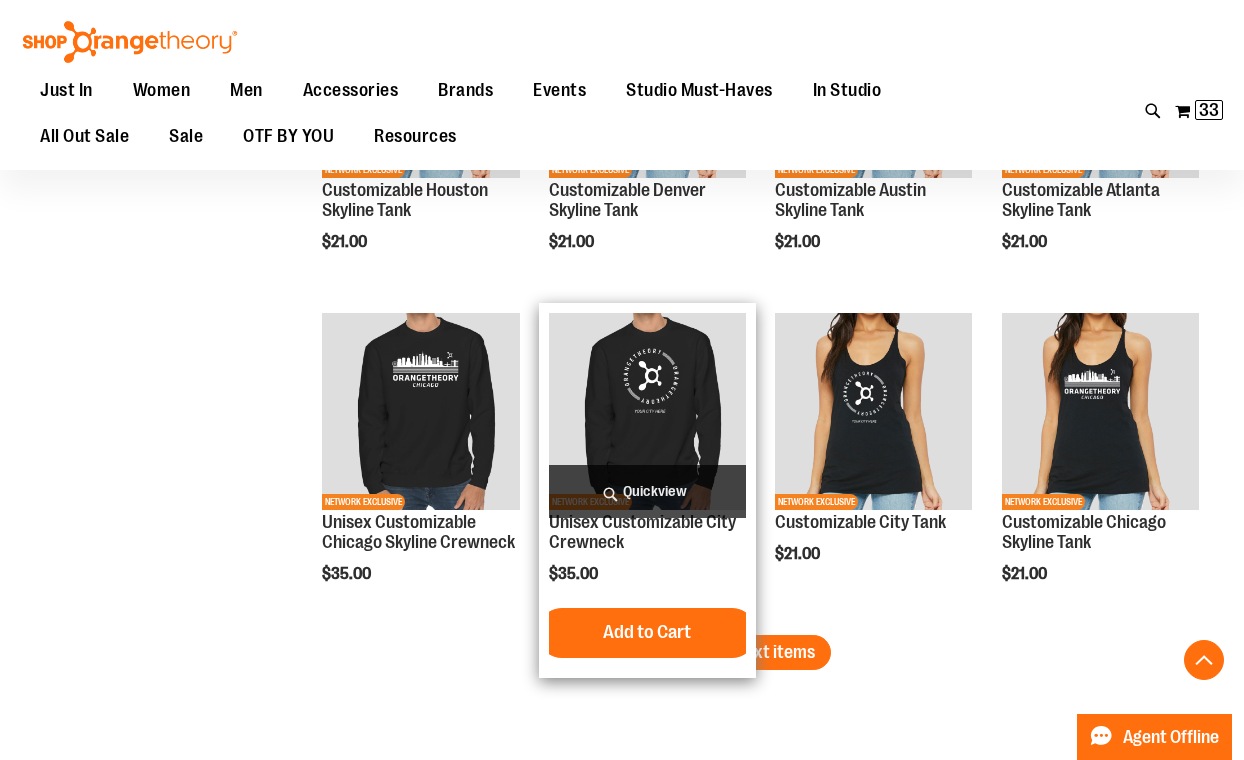scroll, scrollTop: 7767, scrollLeft: 0, axis: vertical 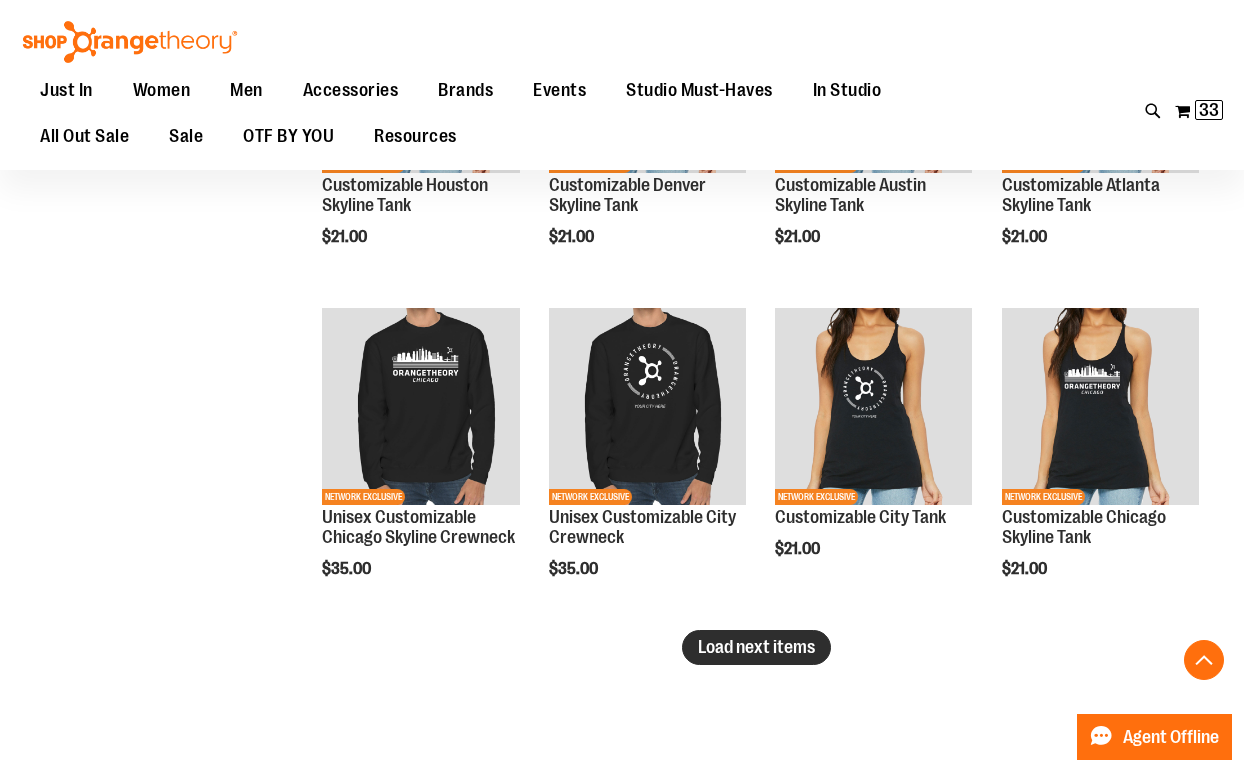 click on "Load next items" at bounding box center (756, 647) 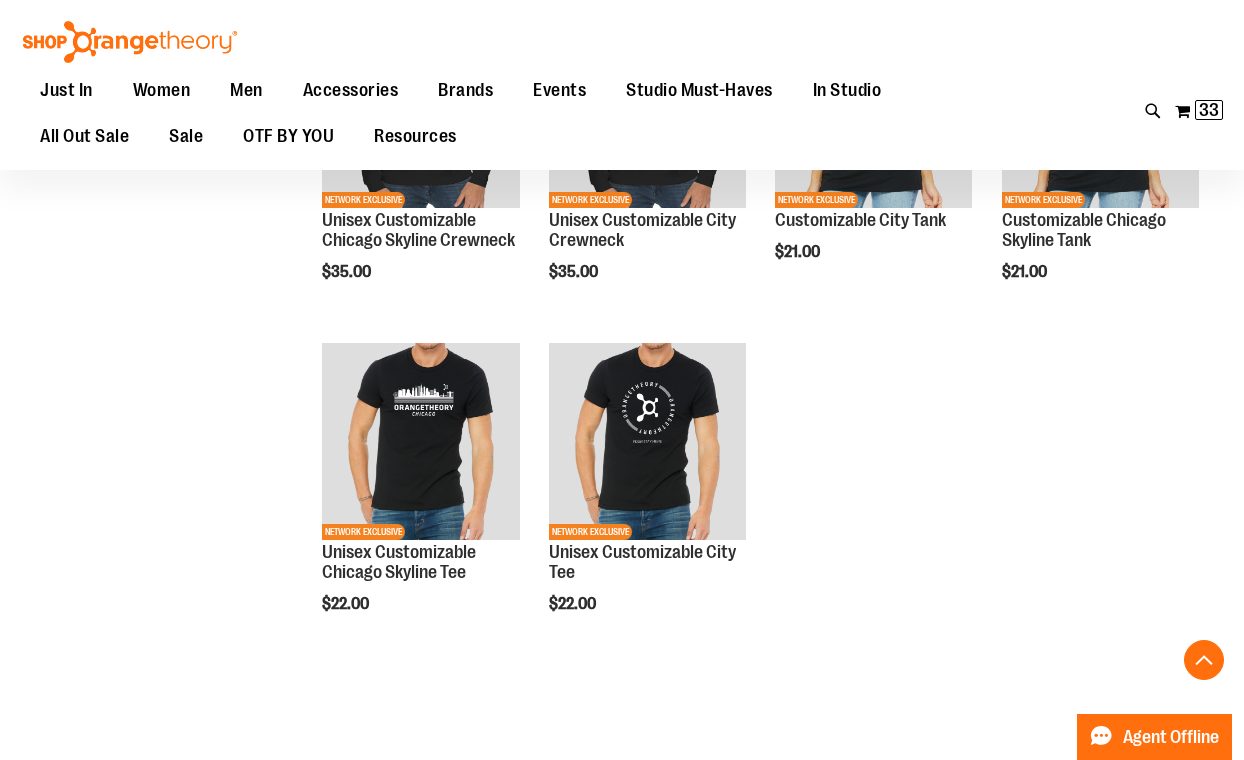 scroll, scrollTop: 8103, scrollLeft: 0, axis: vertical 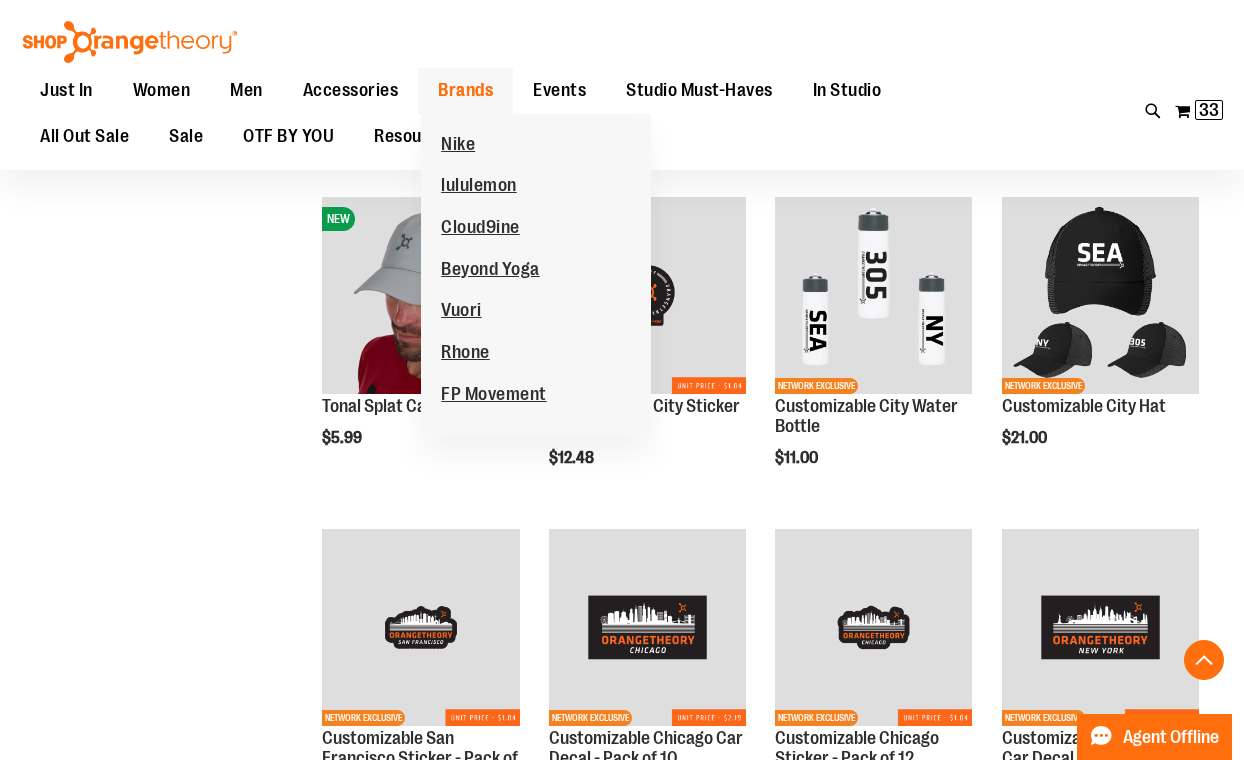 click on "Brands" at bounding box center (465, 90) 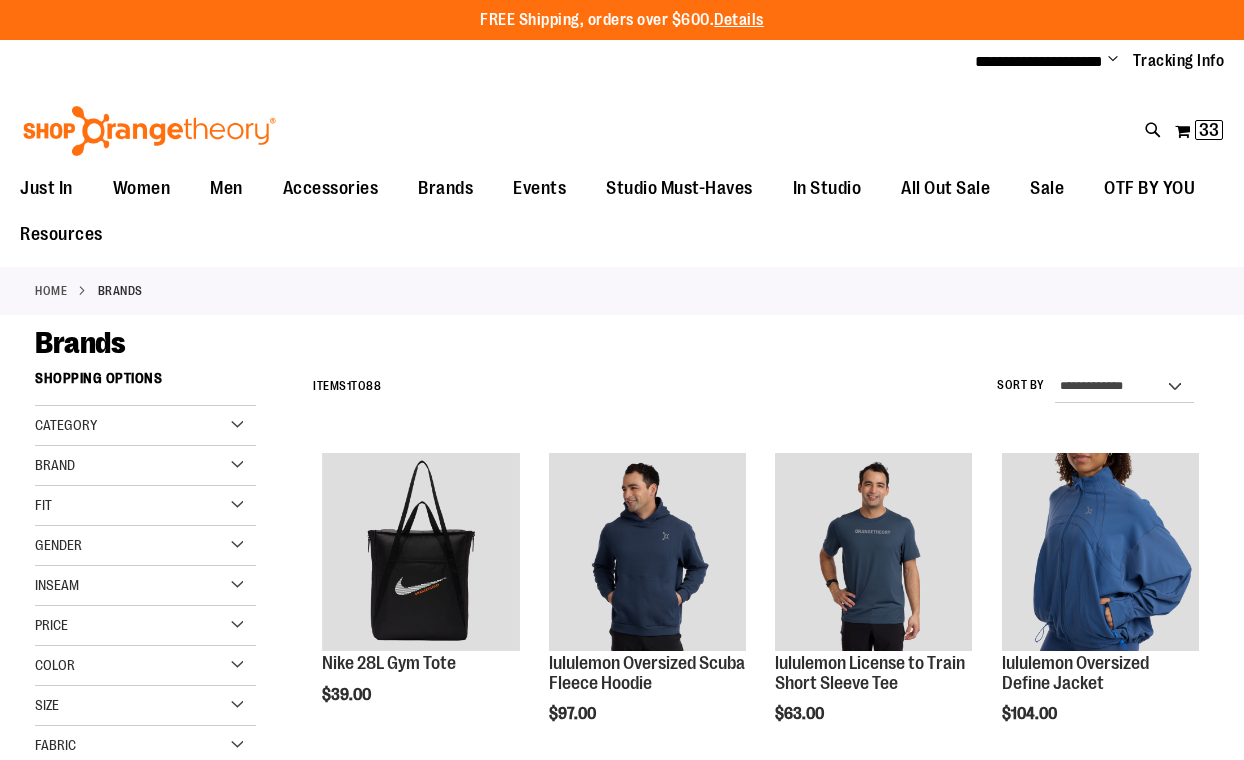 scroll, scrollTop: 0, scrollLeft: 0, axis: both 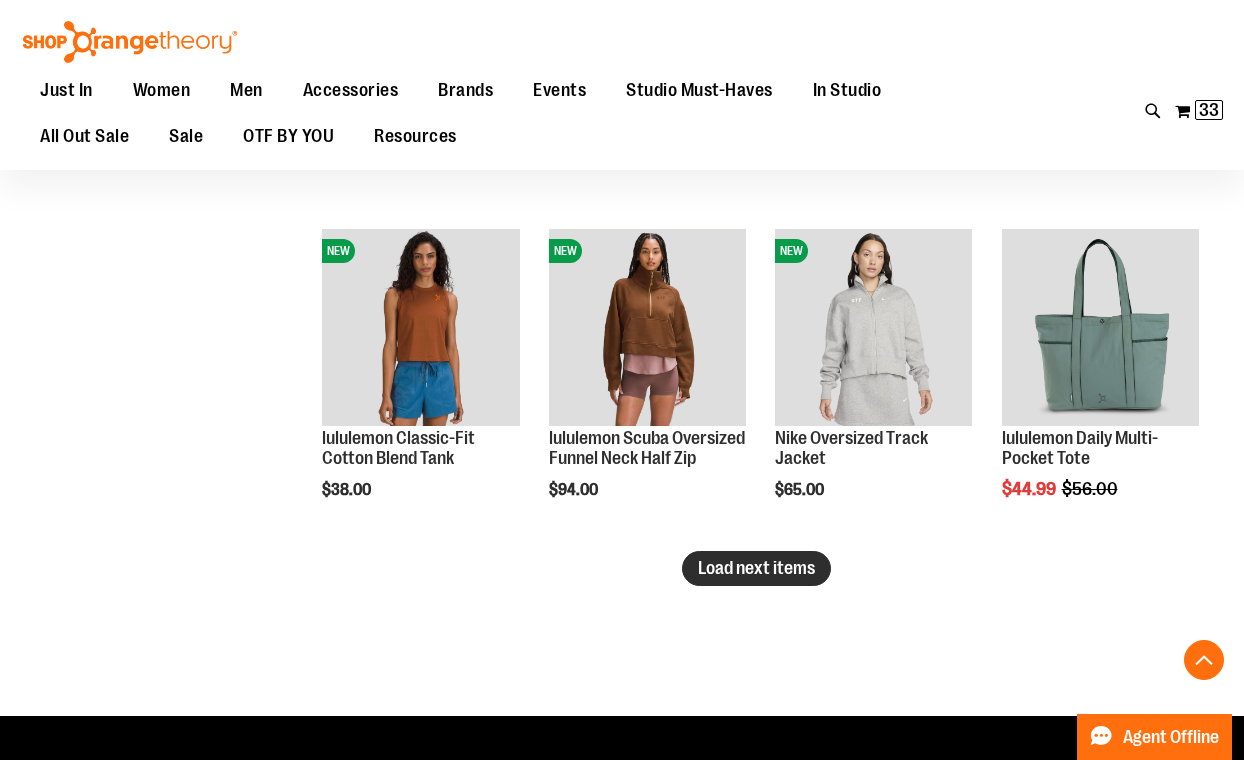 click on "Load next items" at bounding box center [756, 568] 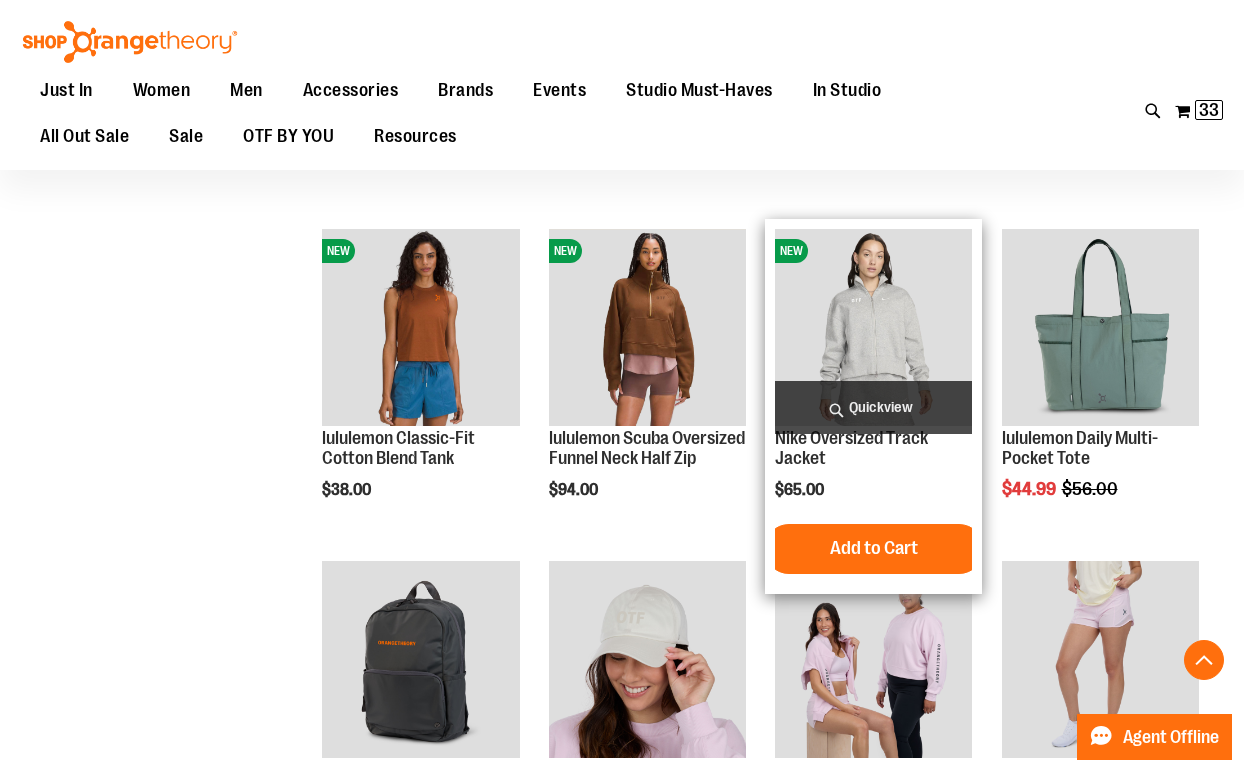 click on "Quickview" at bounding box center [873, 407] 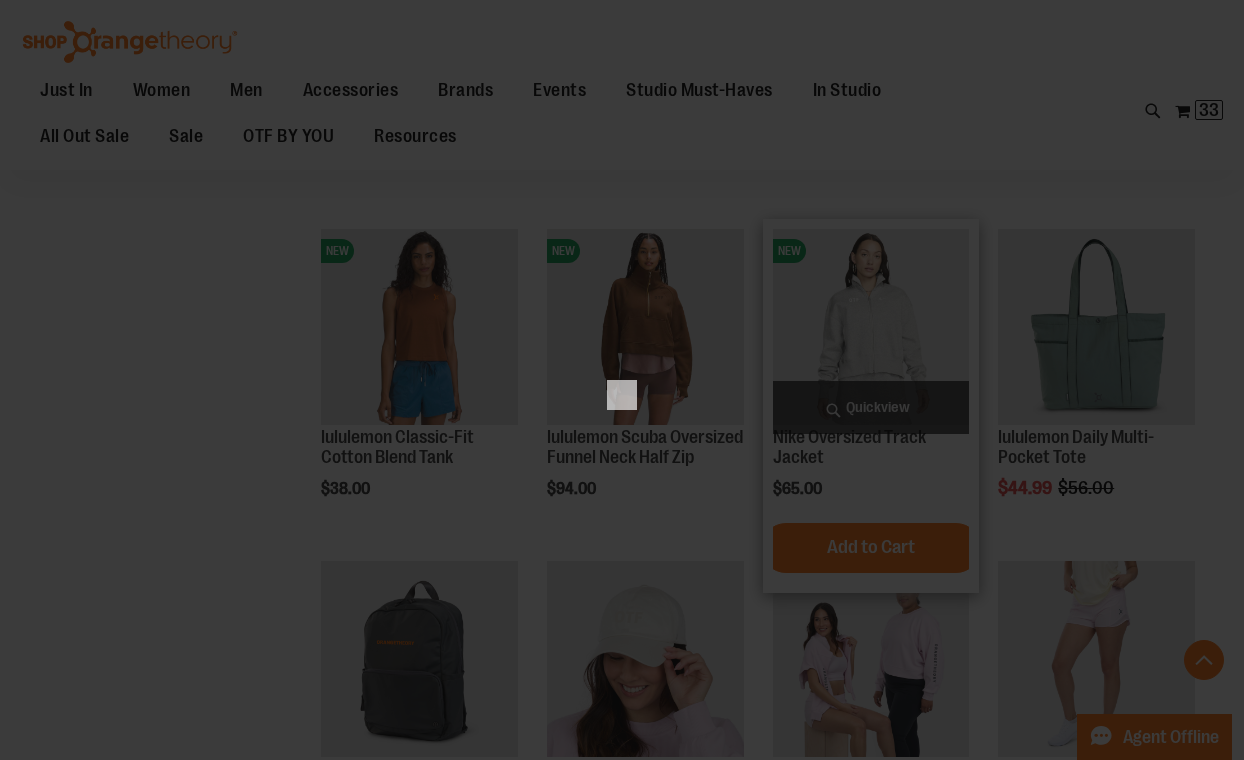 scroll, scrollTop: 0, scrollLeft: 0, axis: both 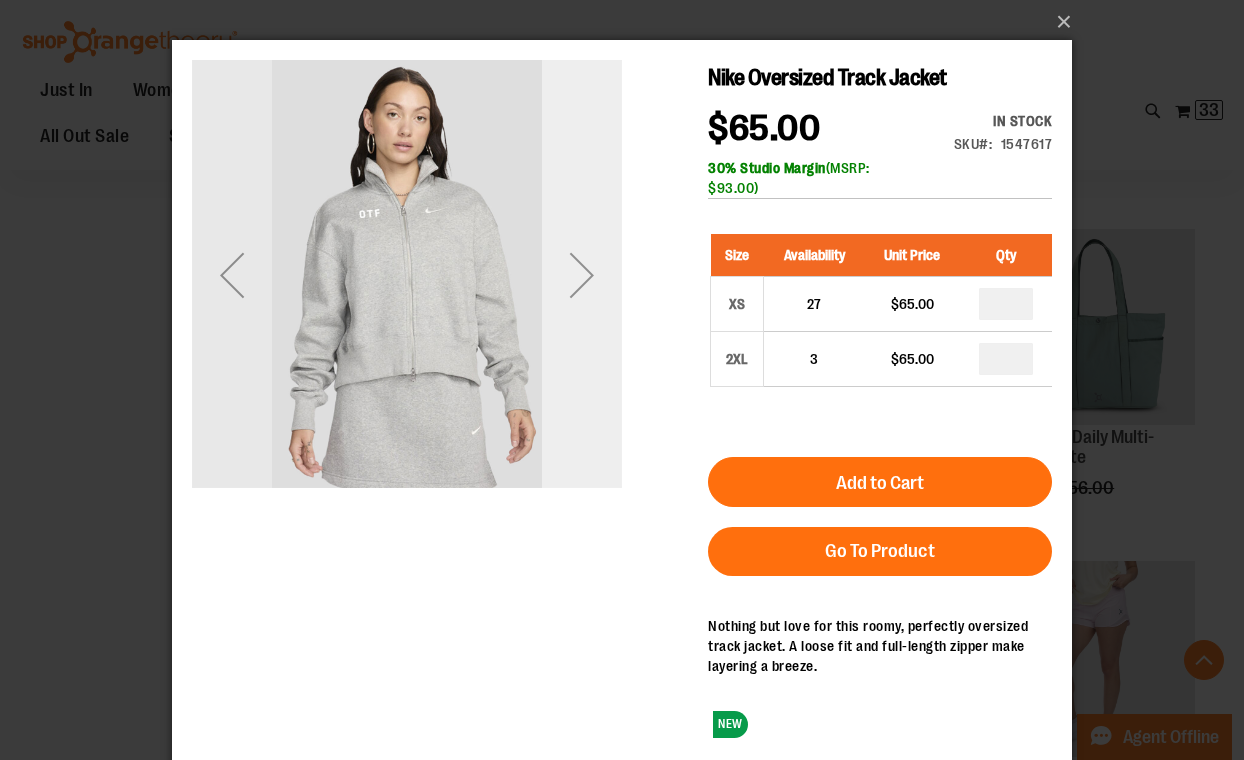 click at bounding box center (582, 275) 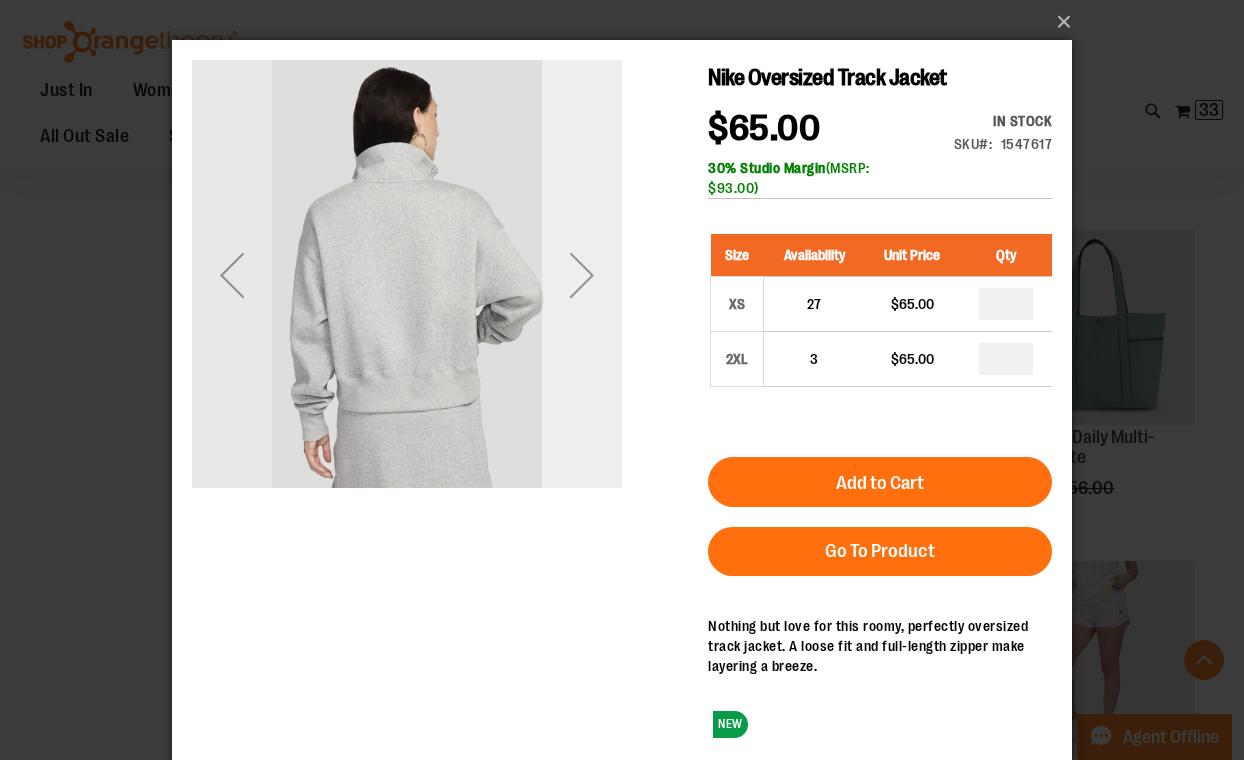 click at bounding box center (582, 275) 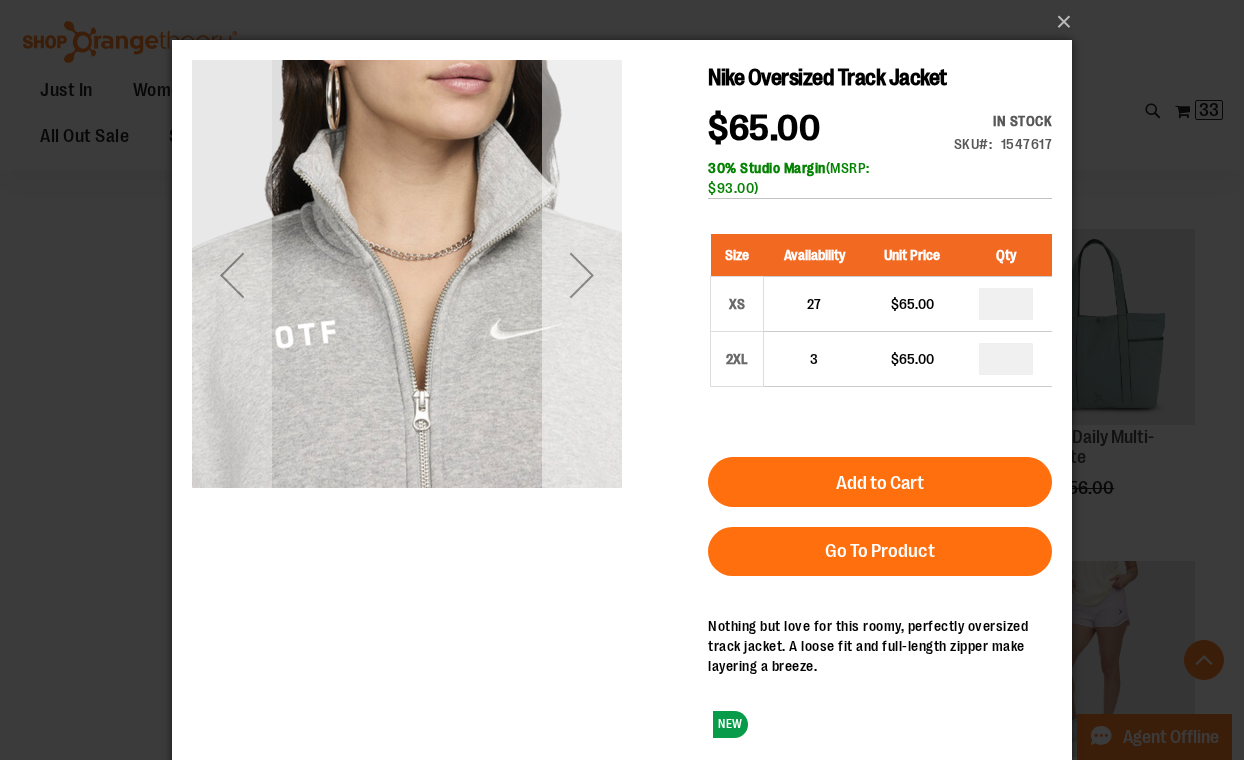 click at bounding box center (582, 275) 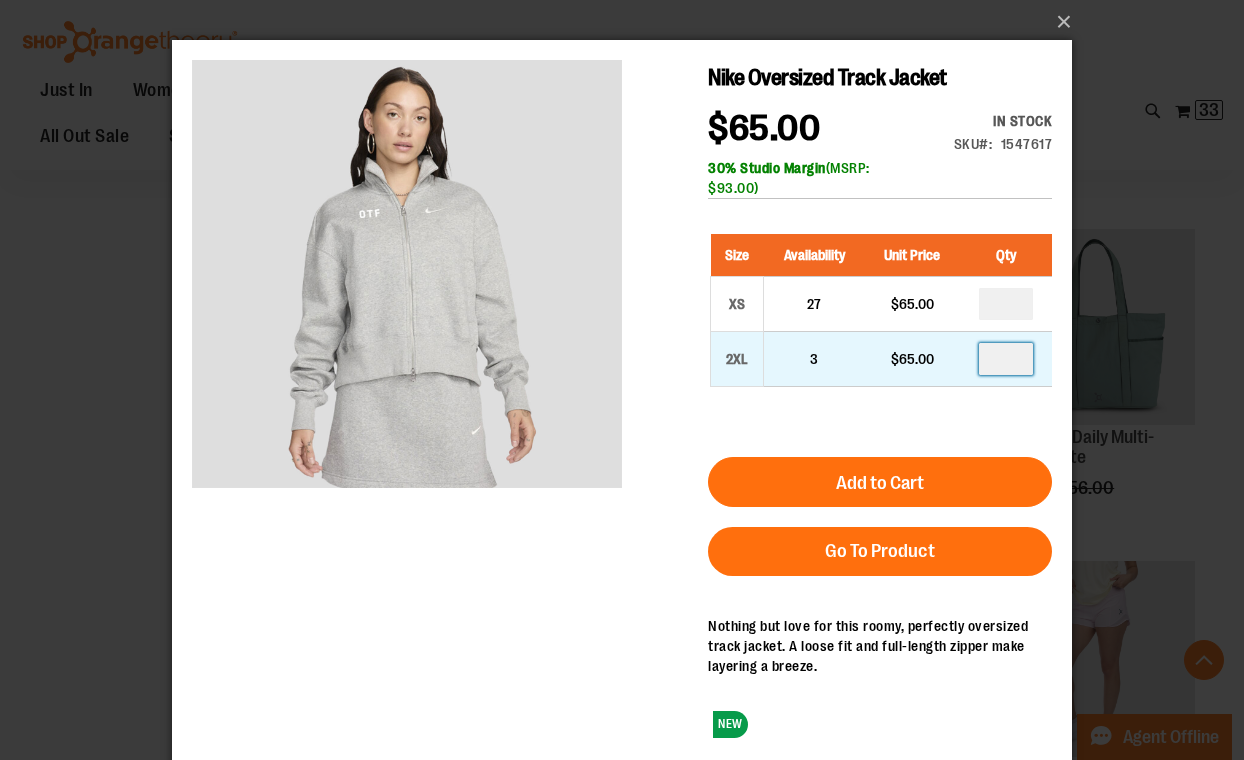 click at bounding box center [1006, 359] 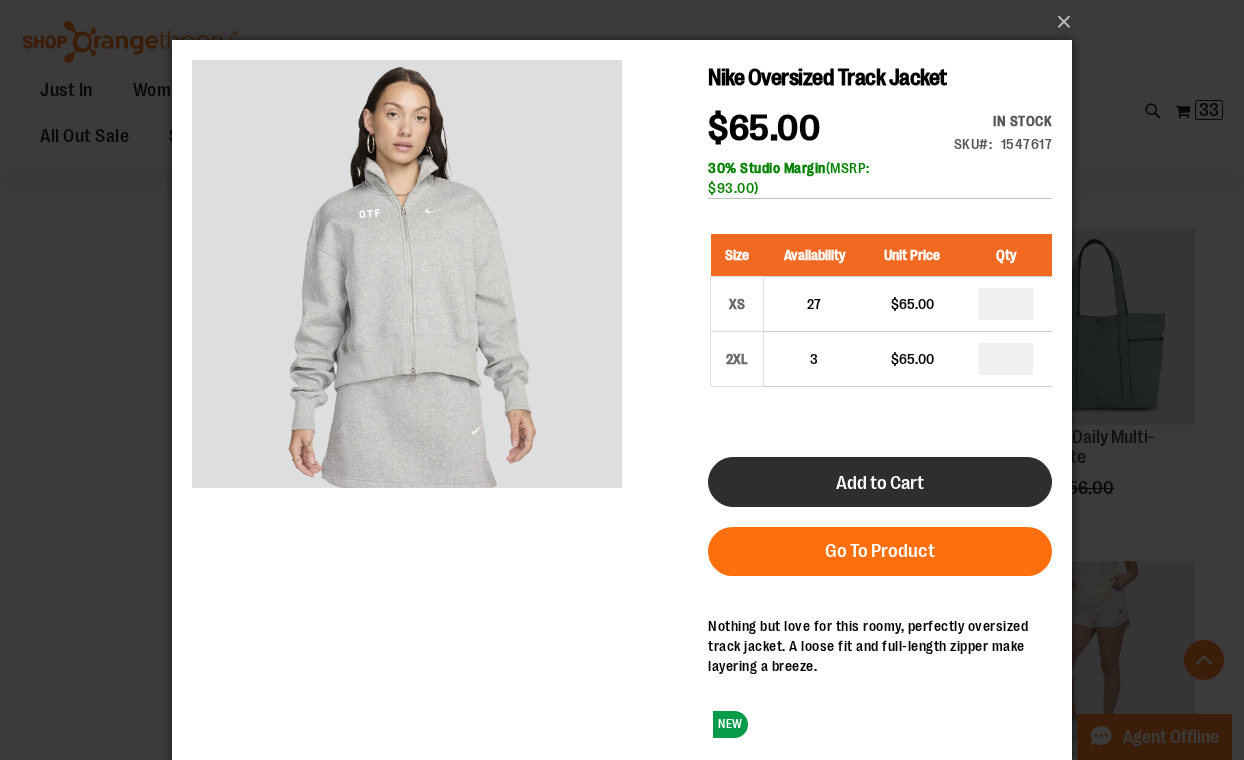 click on "Add to Cart" at bounding box center [880, 482] 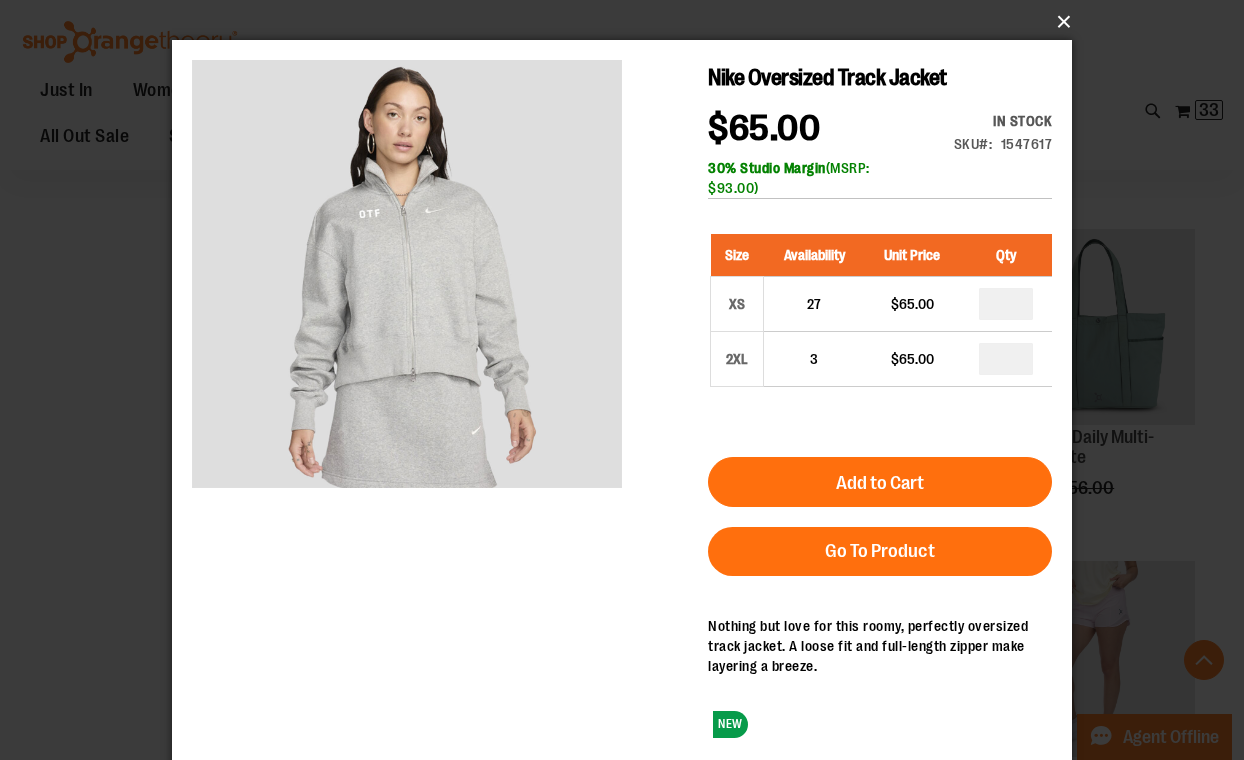 click on "×" at bounding box center (628, 22) 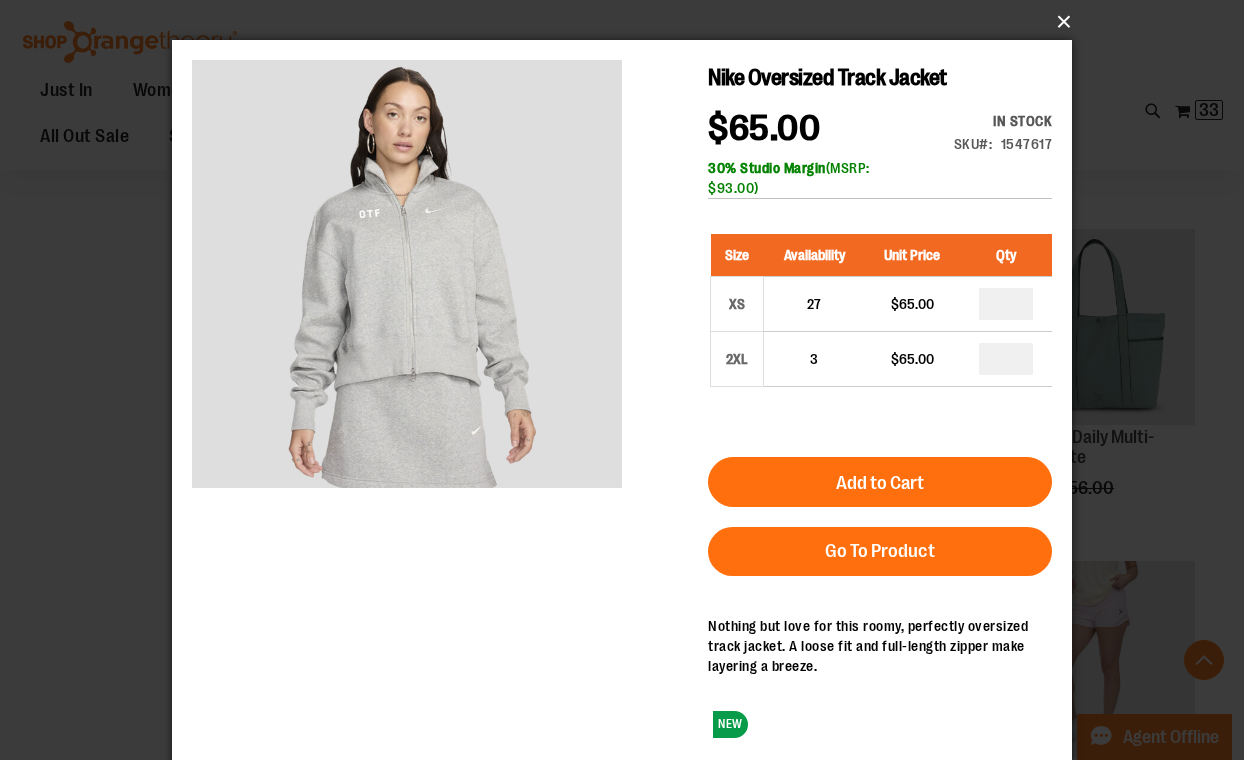 click on "×" at bounding box center [628, 22] 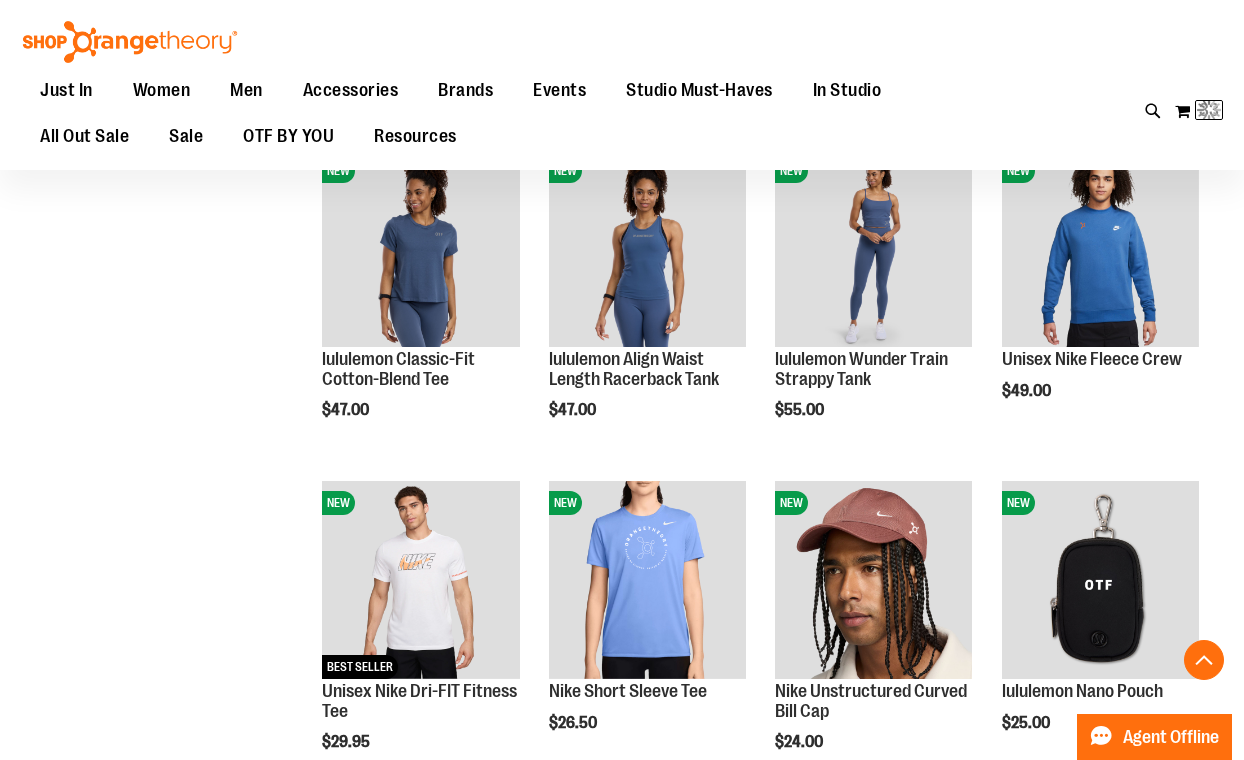 scroll, scrollTop: 105, scrollLeft: 0, axis: vertical 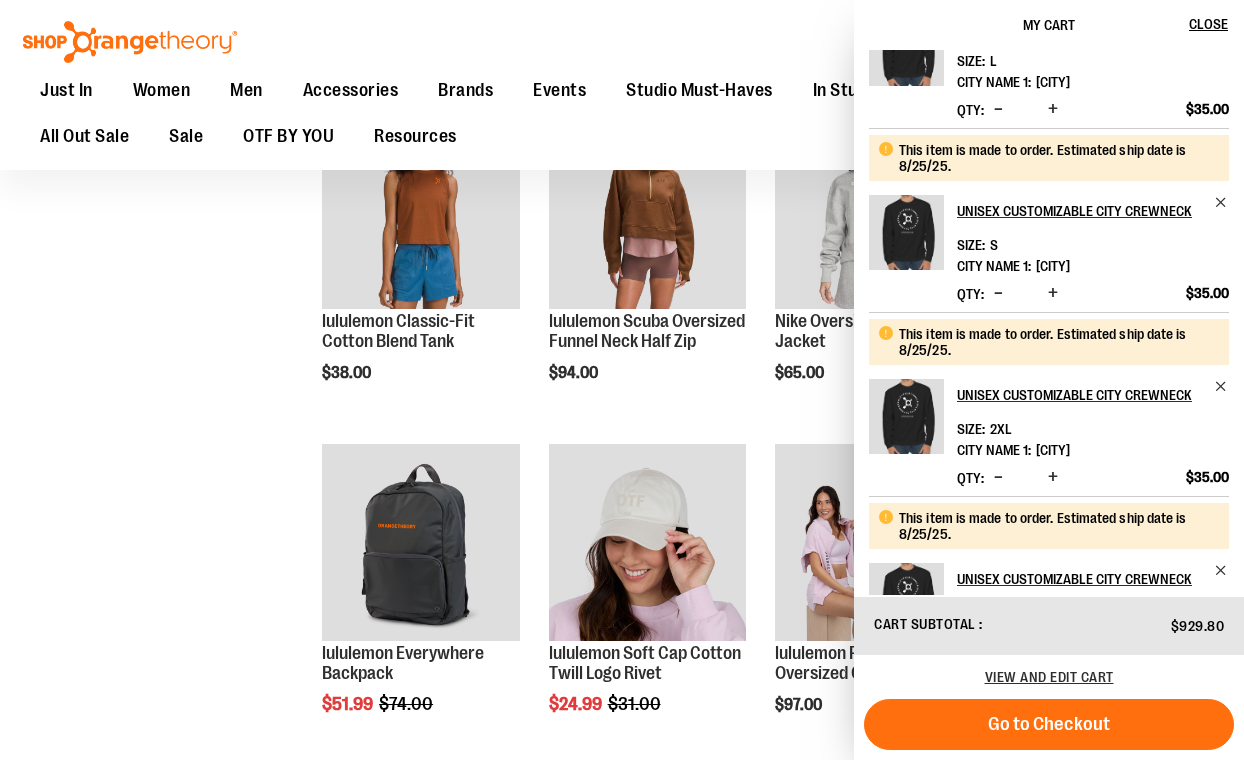 click on "**********" at bounding box center (622, -544) 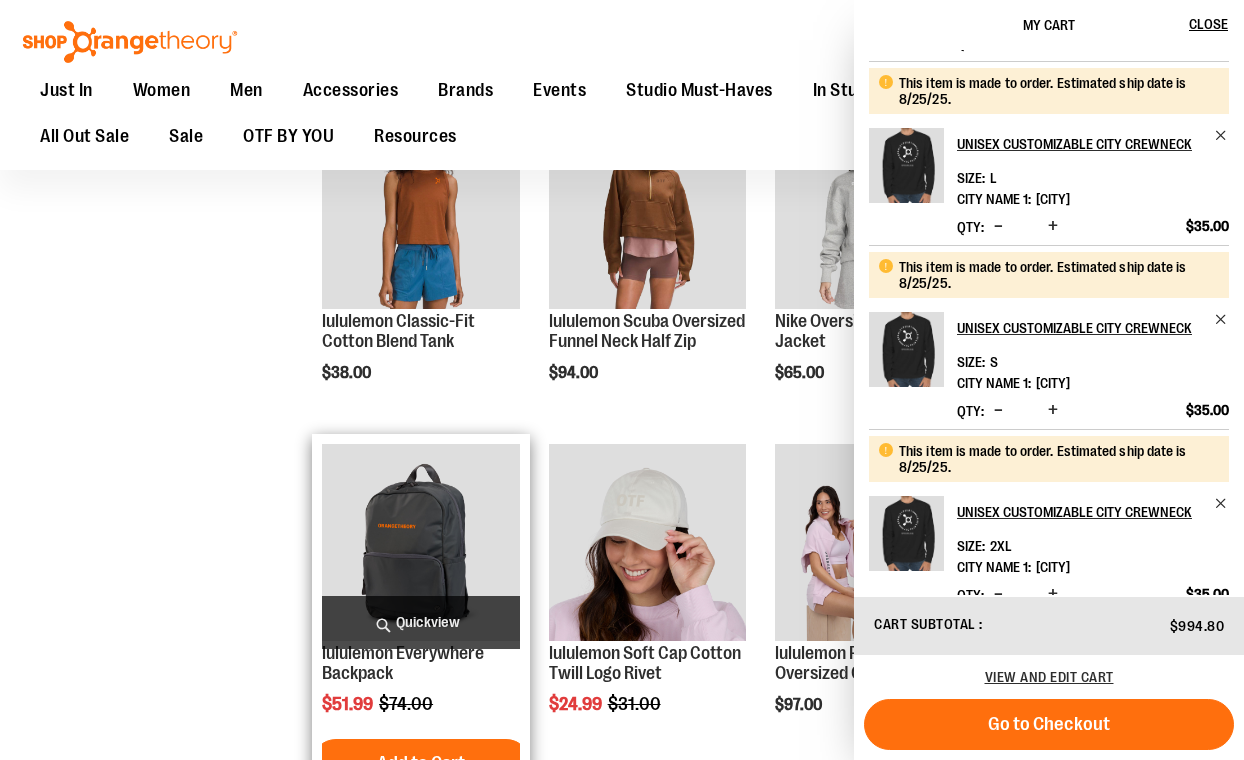 scroll, scrollTop: 0, scrollLeft: 0, axis: both 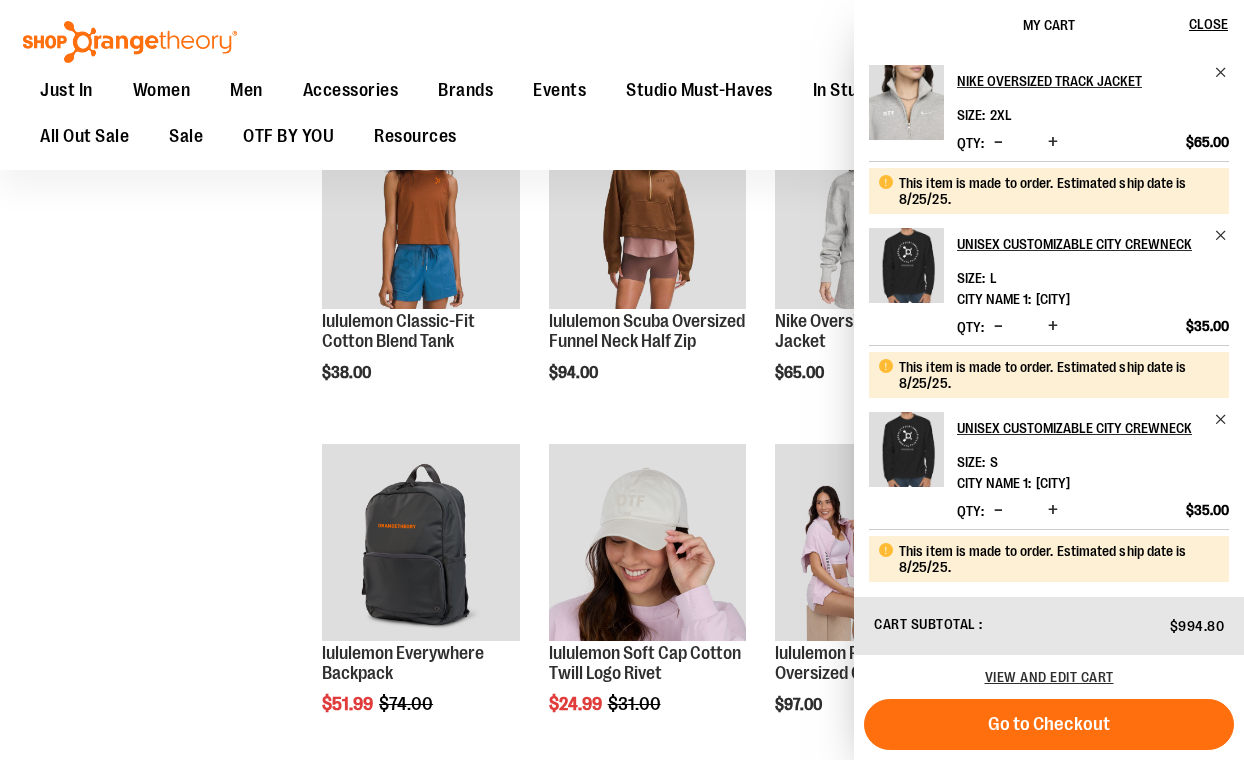 click on "**********" at bounding box center (622, -544) 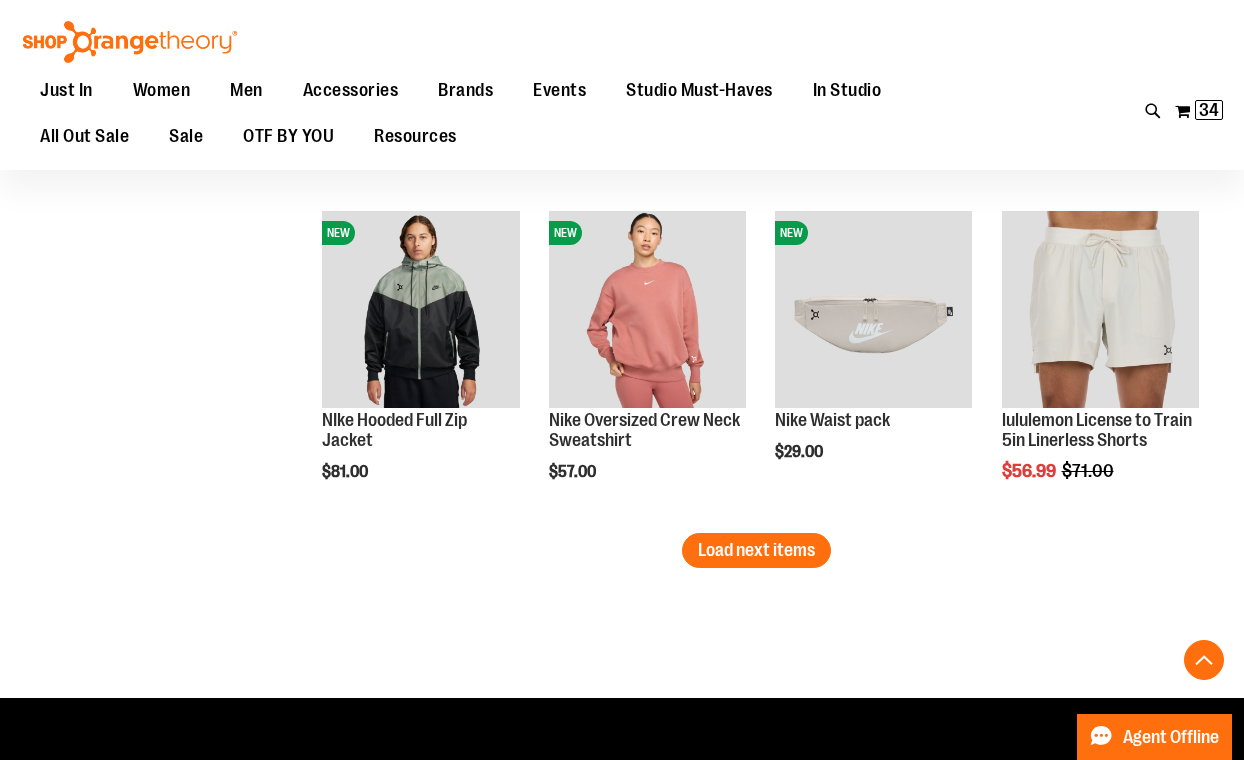 scroll, scrollTop: 3895, scrollLeft: 0, axis: vertical 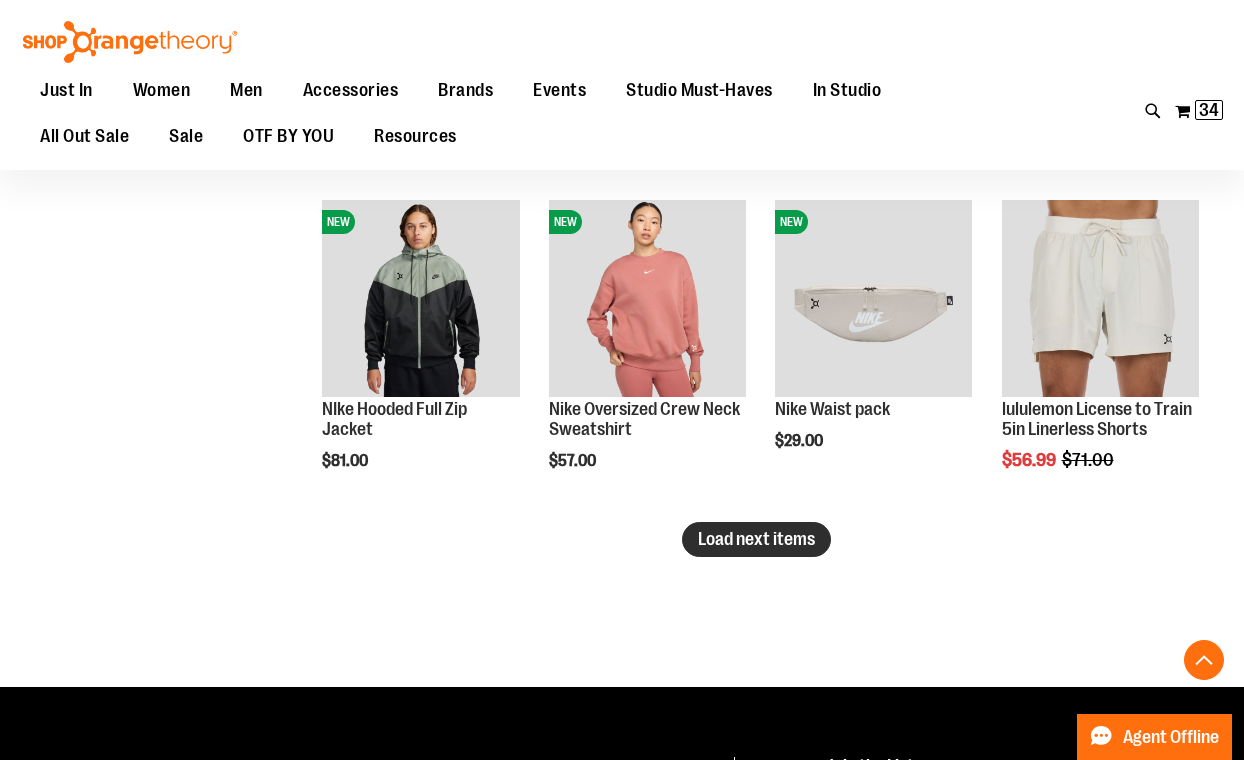 click on "Load next items" at bounding box center (756, 539) 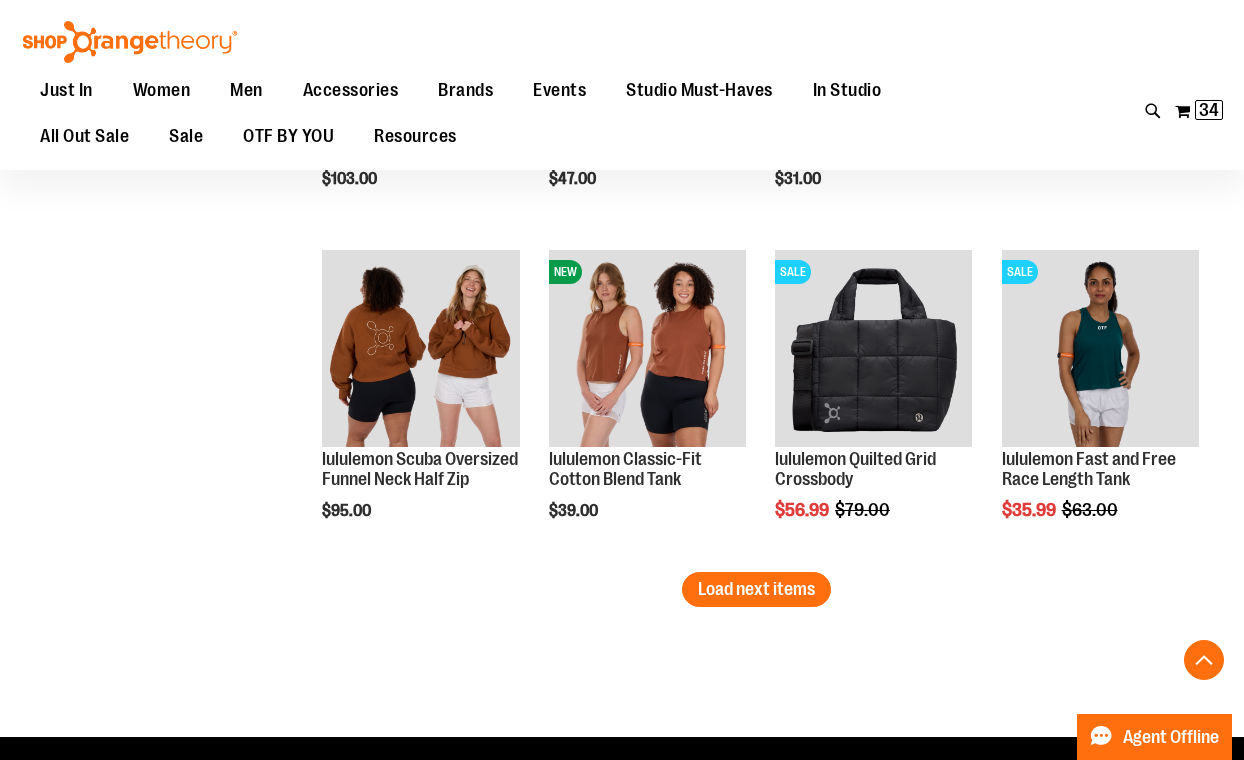 scroll, scrollTop: 4857, scrollLeft: 0, axis: vertical 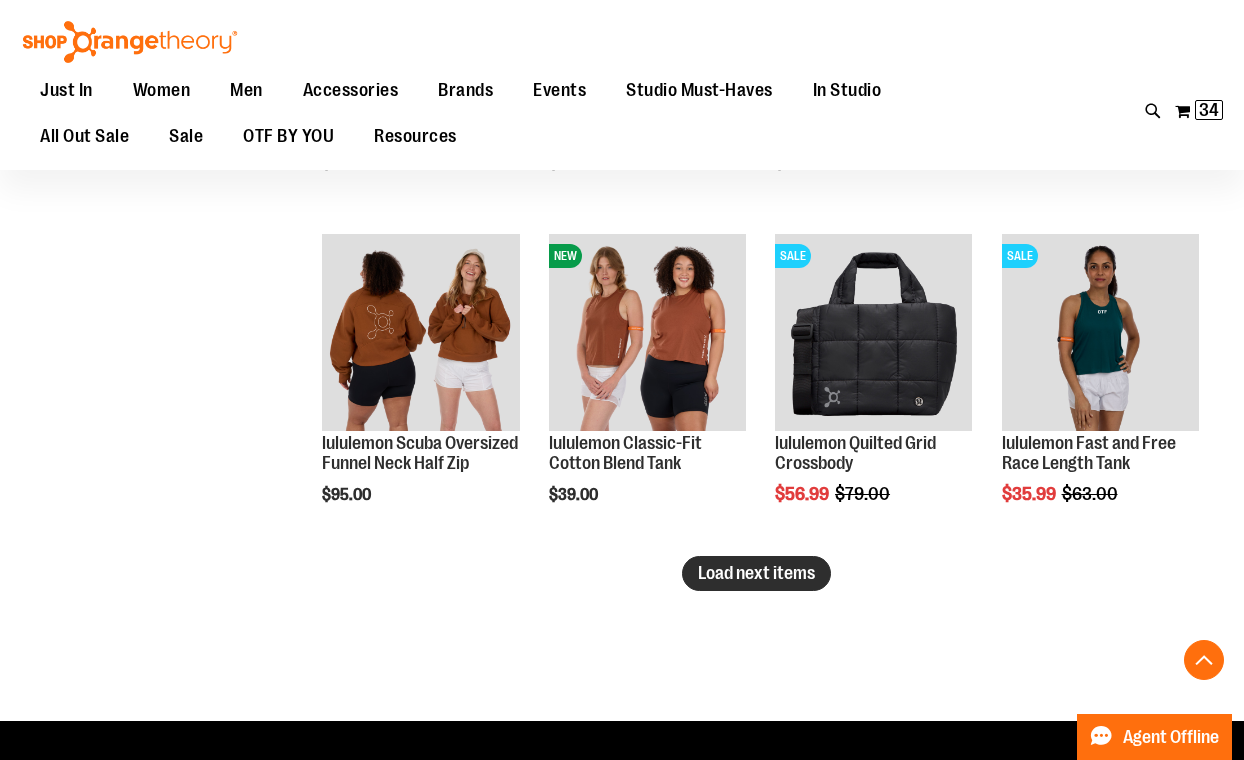 click on "Load next items" at bounding box center [756, 573] 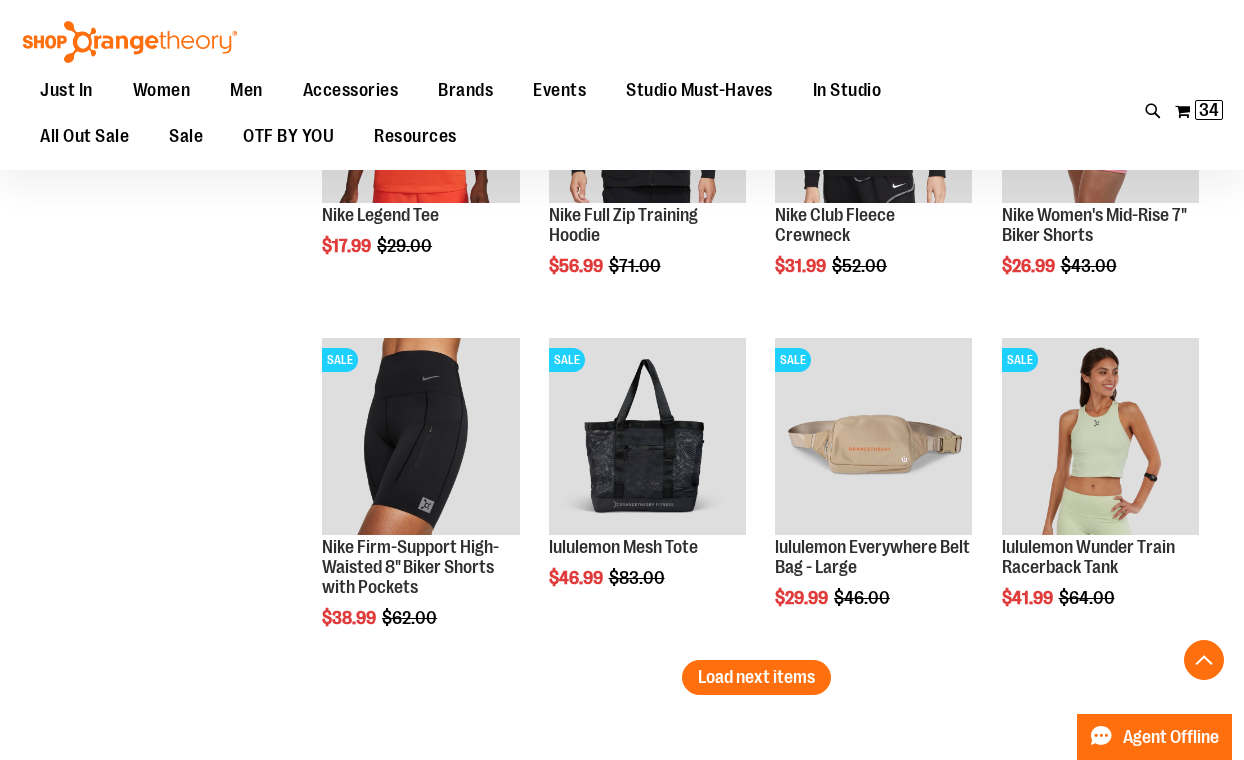 scroll, scrollTop: 5755, scrollLeft: 0, axis: vertical 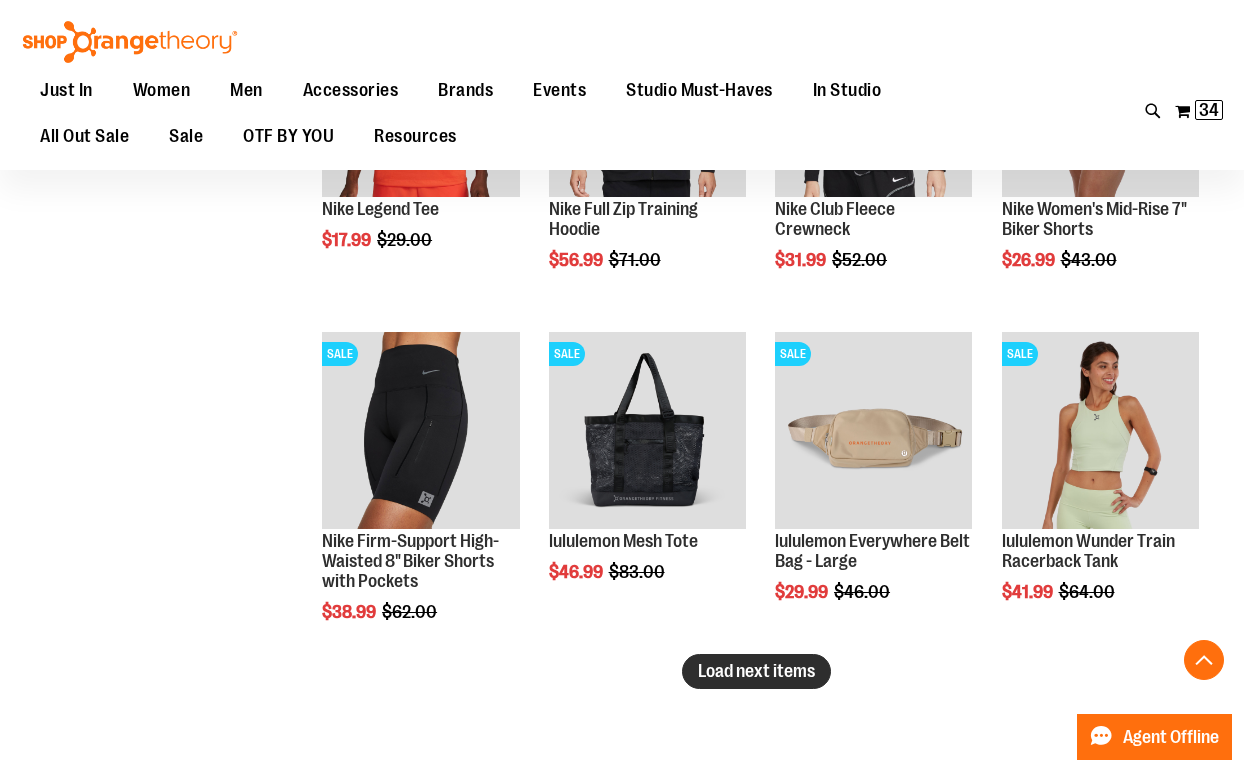 click on "Load next items" at bounding box center [756, 671] 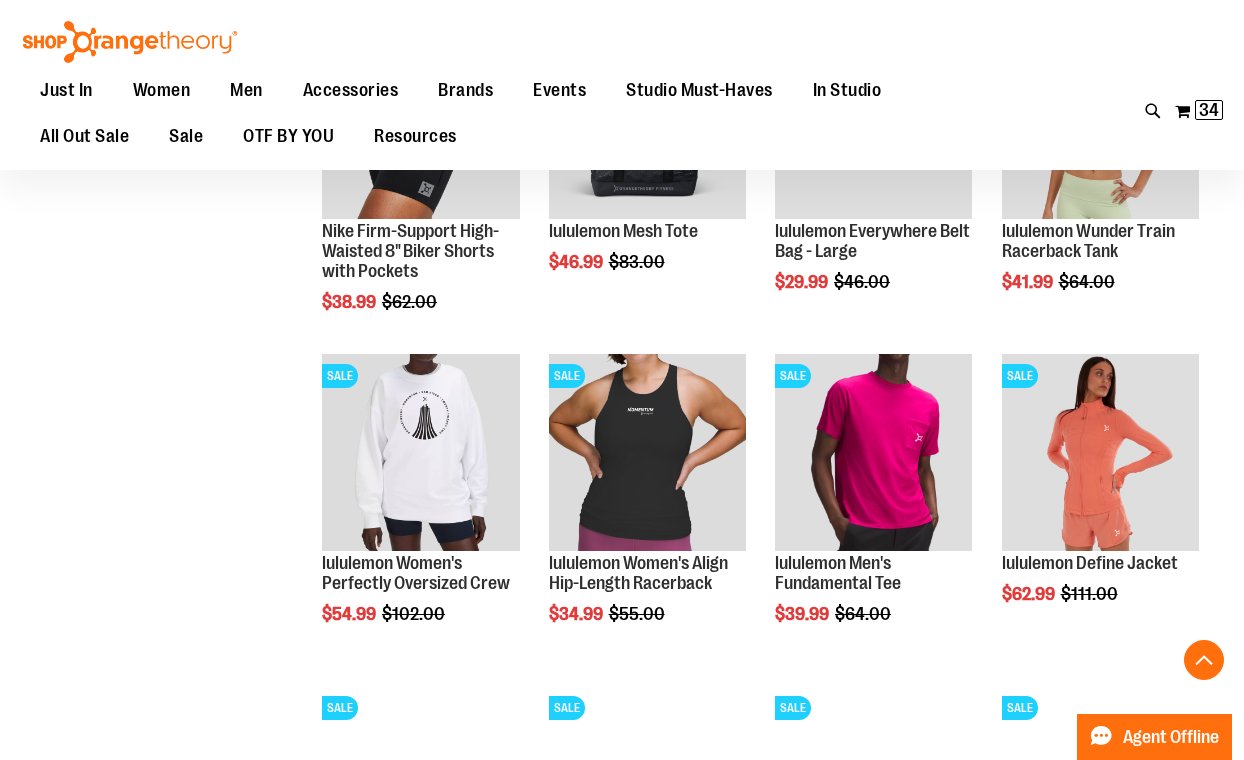 scroll, scrollTop: 6077, scrollLeft: 0, axis: vertical 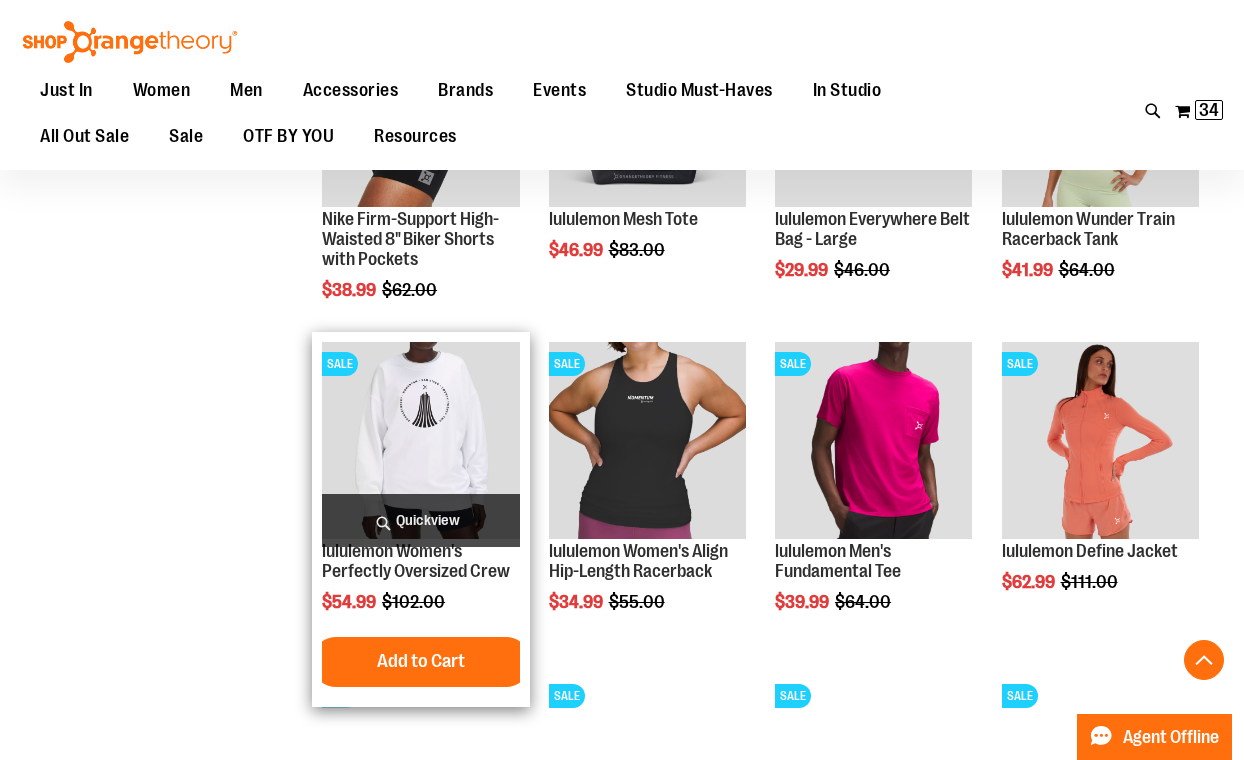 click on "Quickview" at bounding box center [420, 520] 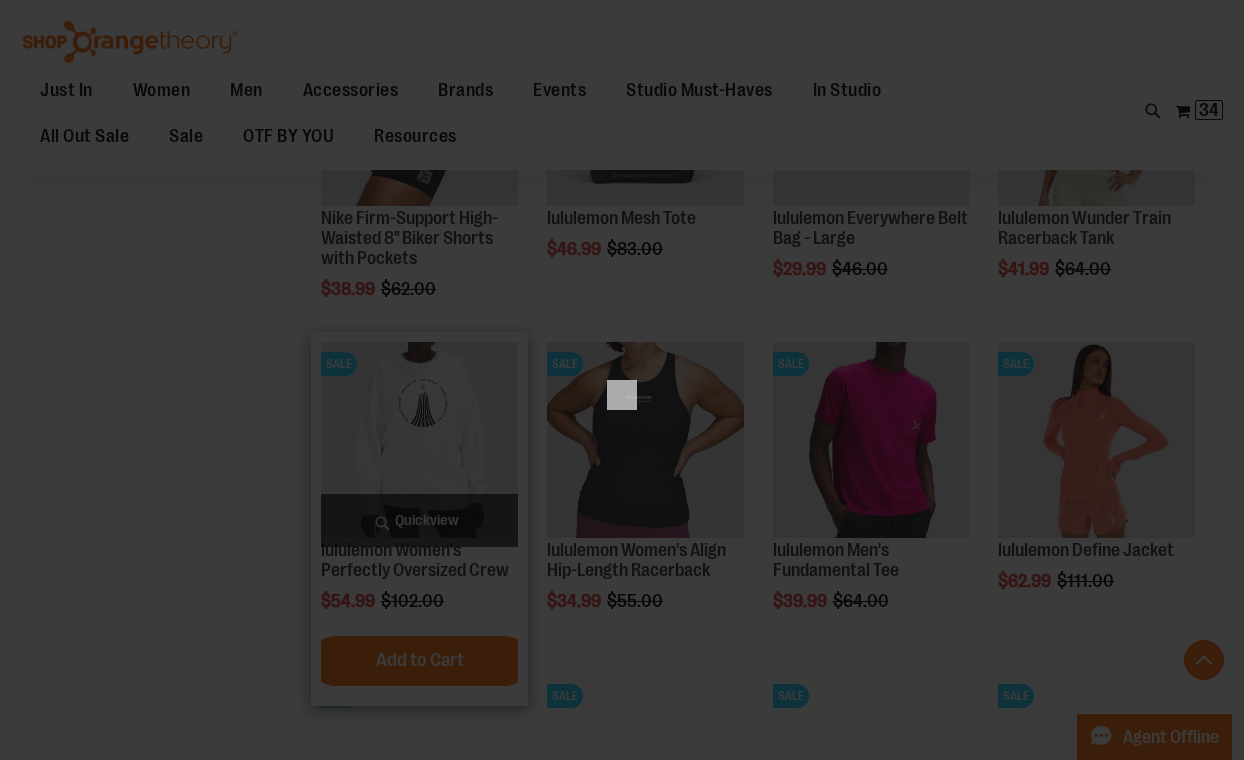 scroll, scrollTop: 0, scrollLeft: 0, axis: both 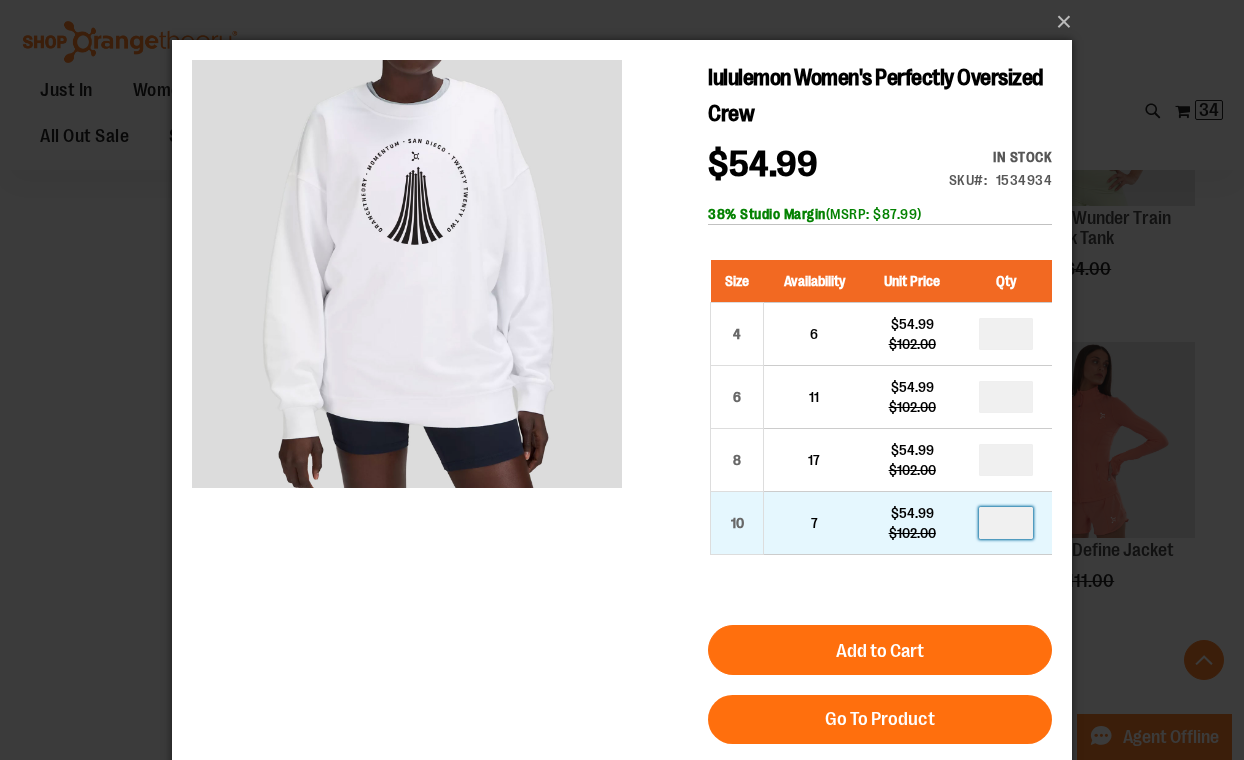 click at bounding box center [1006, 523] 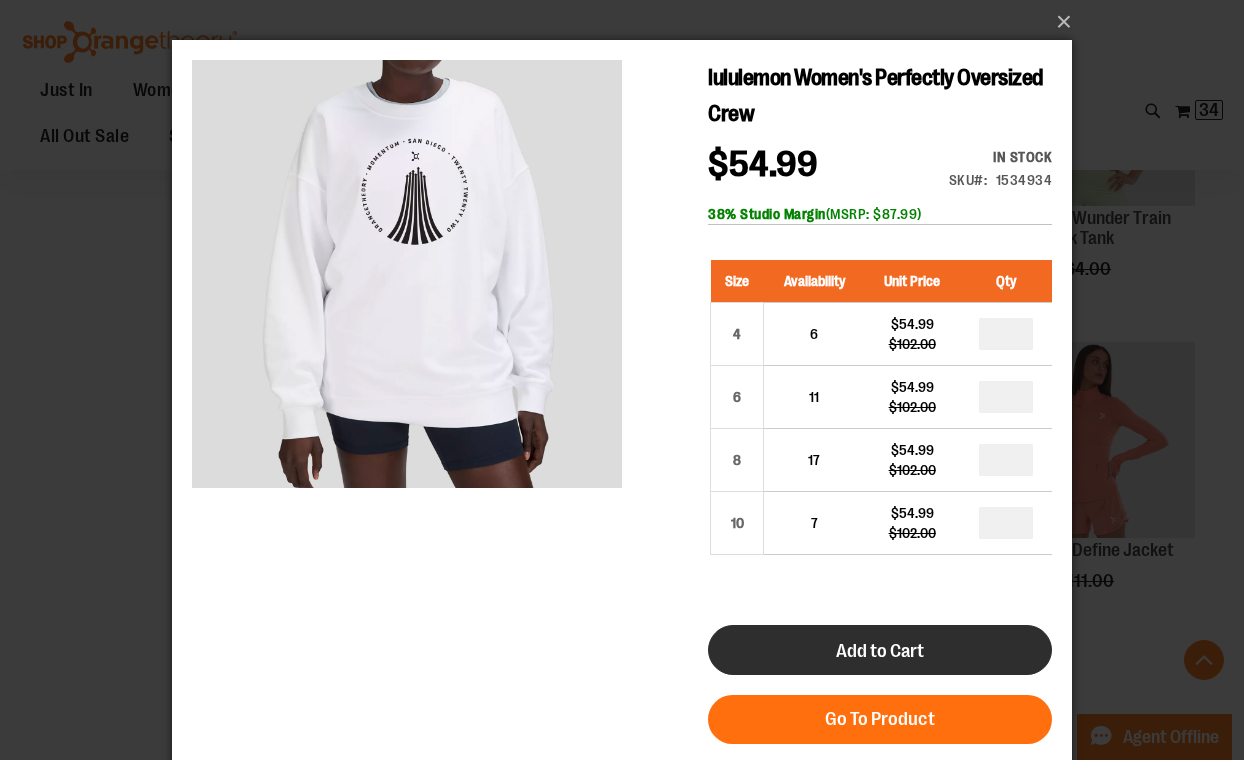 click on "Add to Cart" at bounding box center (880, 650) 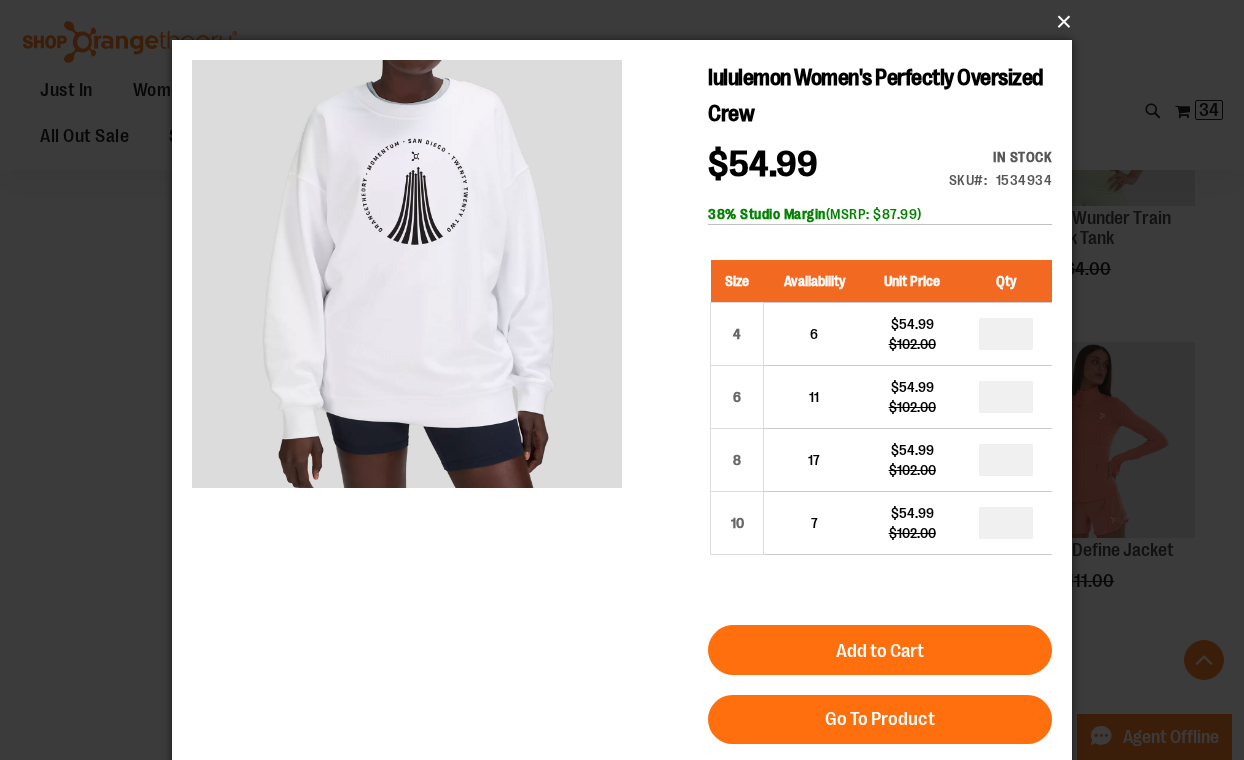 click on "×" at bounding box center (628, 22) 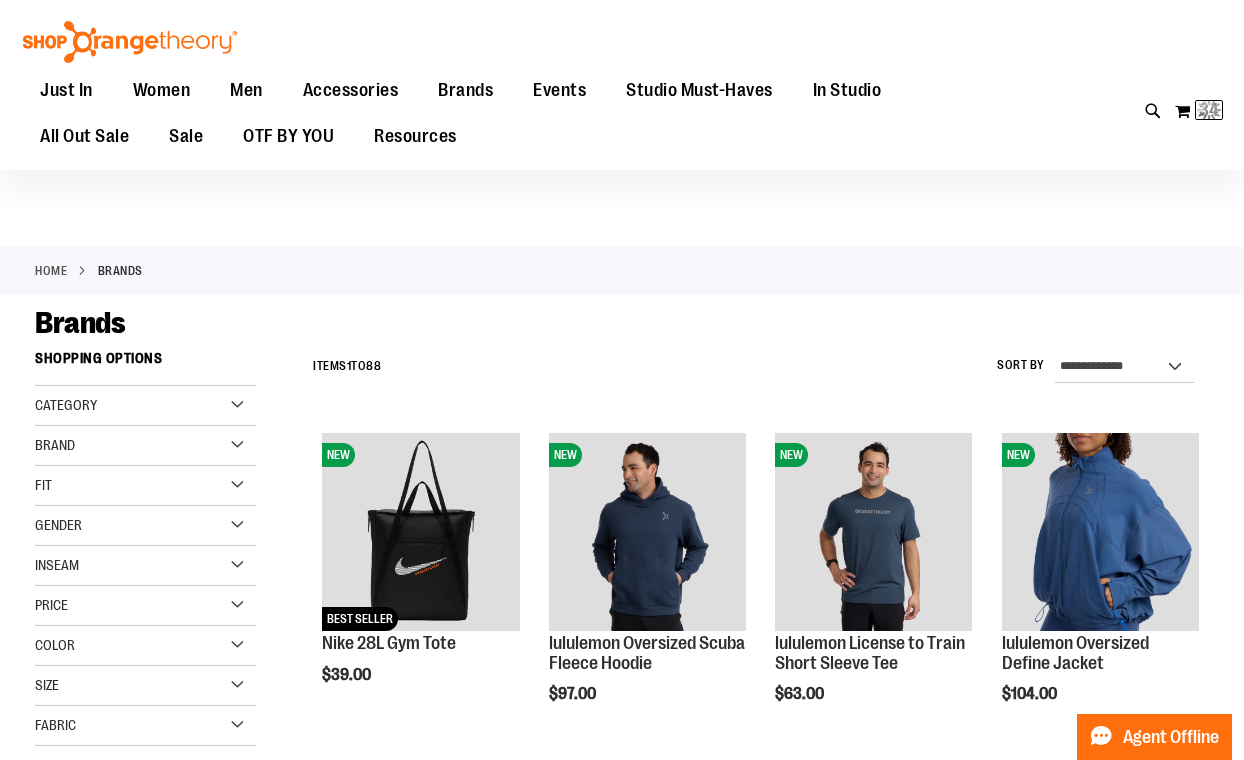 scroll, scrollTop: 0, scrollLeft: 0, axis: both 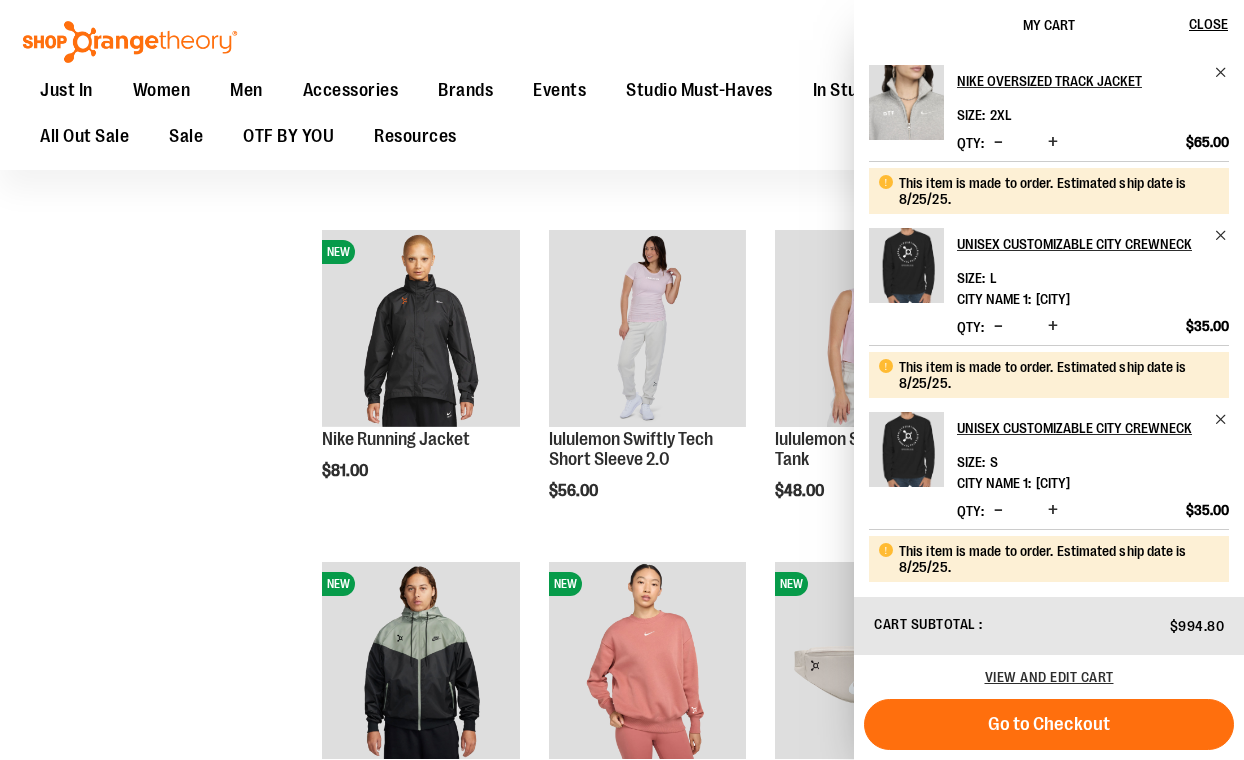 click on "**********" at bounding box center [622, 421] 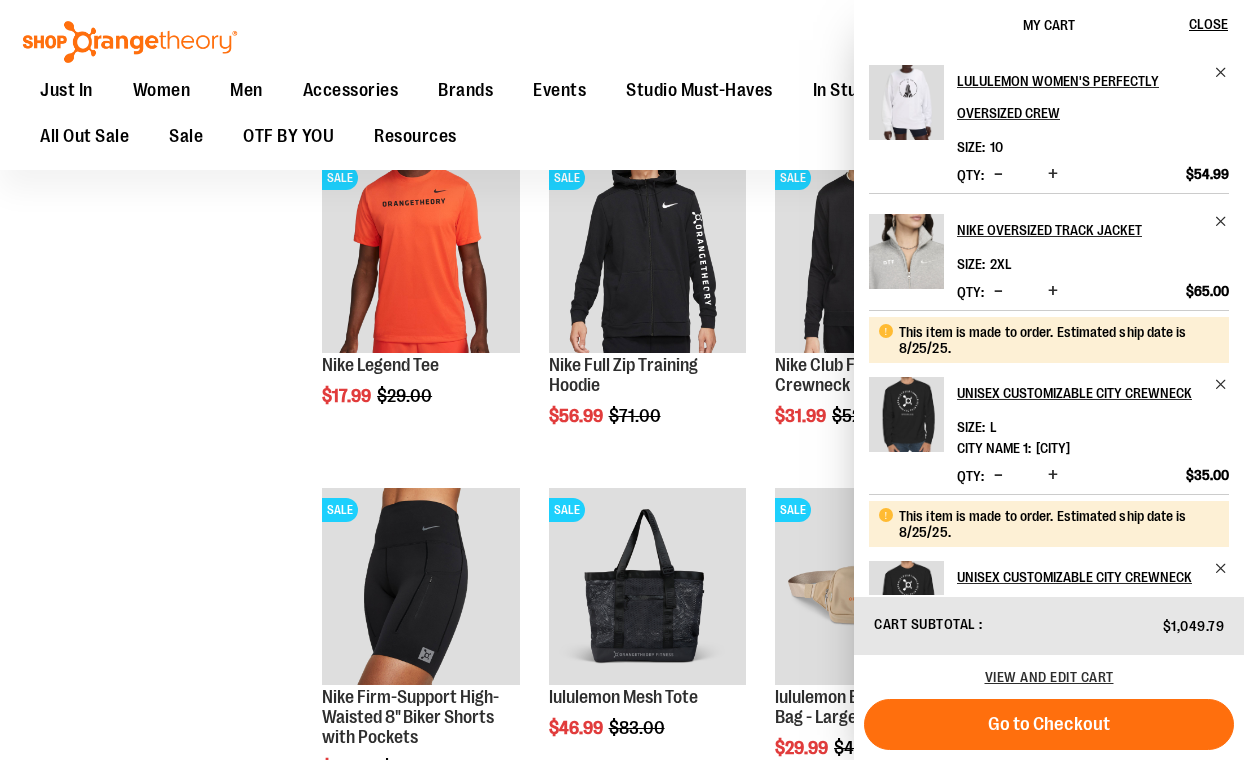 scroll, scrollTop: 5621, scrollLeft: 0, axis: vertical 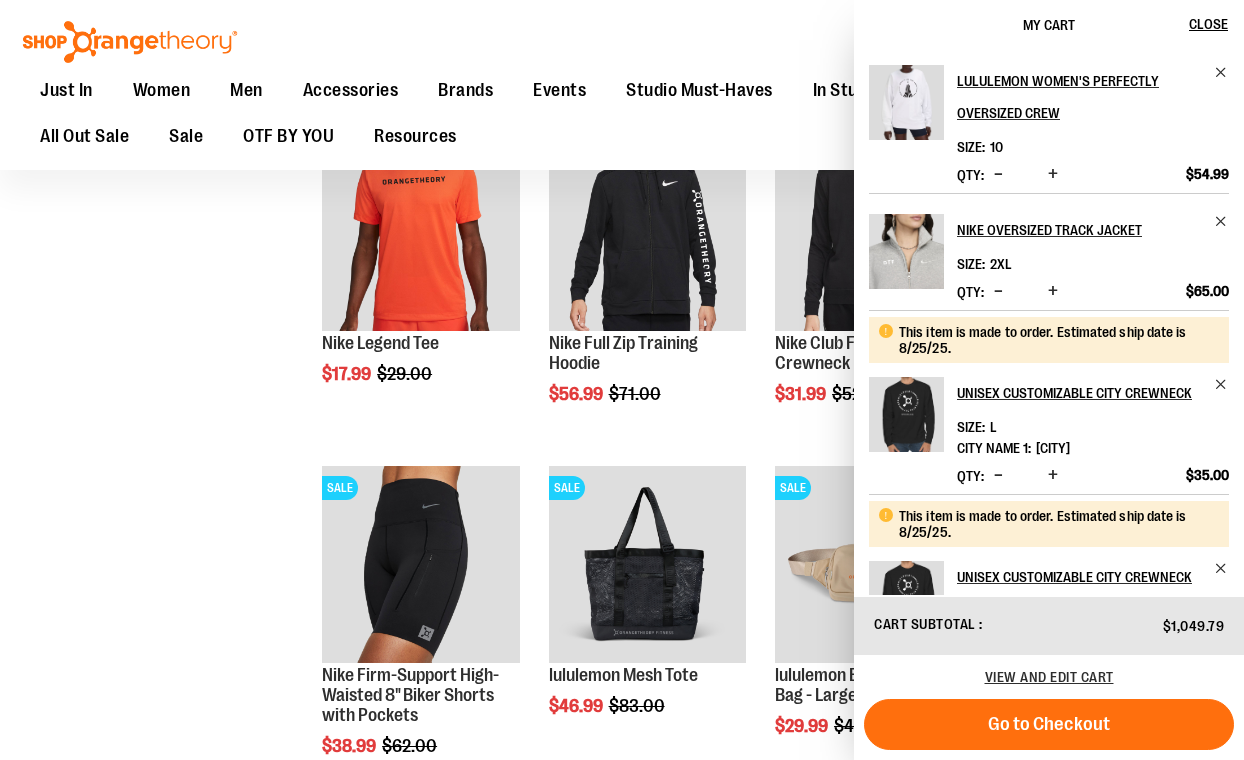 click on "**********" at bounding box center (622, -1667) 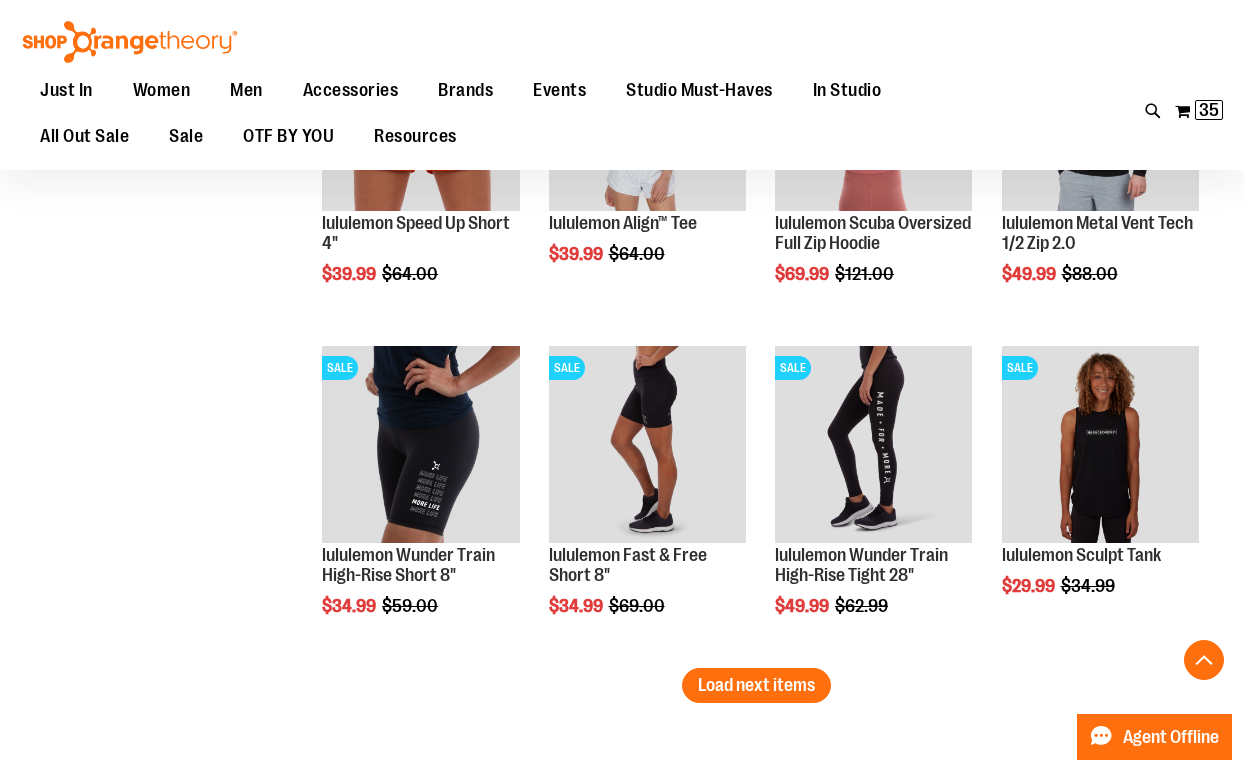 scroll, scrollTop: 6748, scrollLeft: 0, axis: vertical 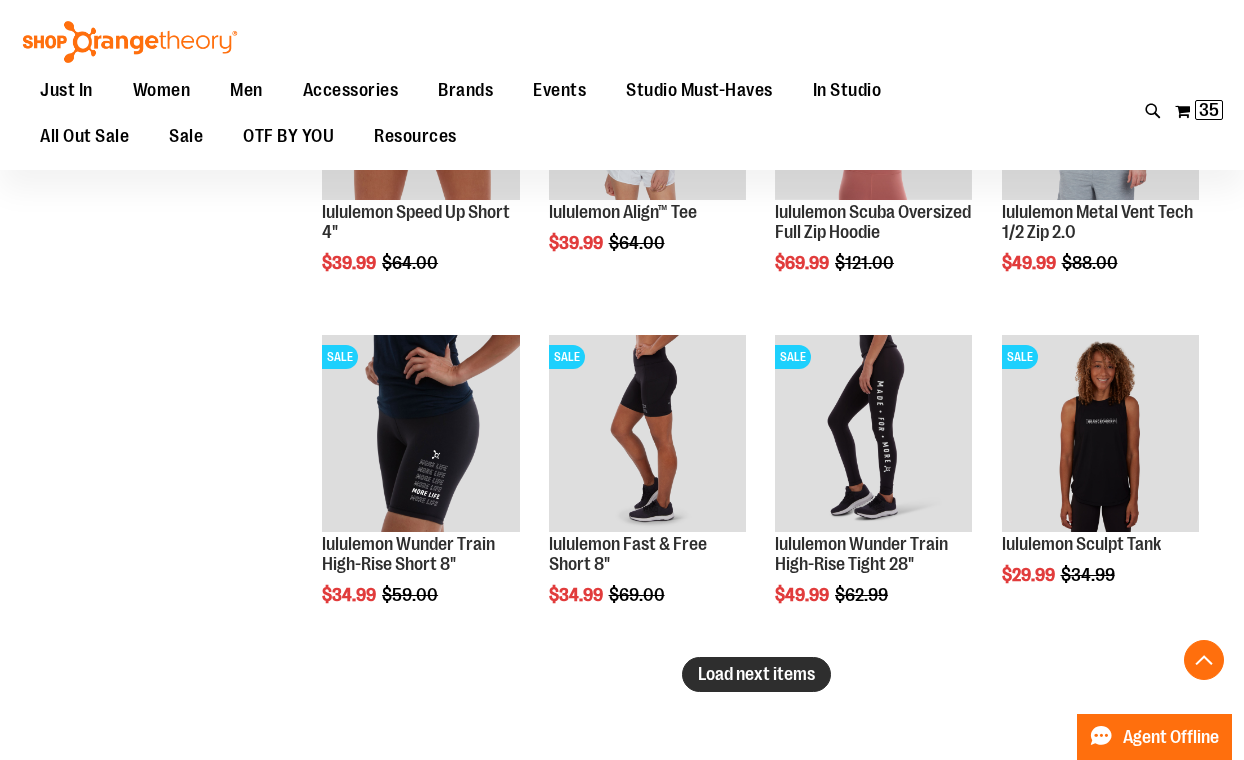 click on "Load next items" at bounding box center (756, 674) 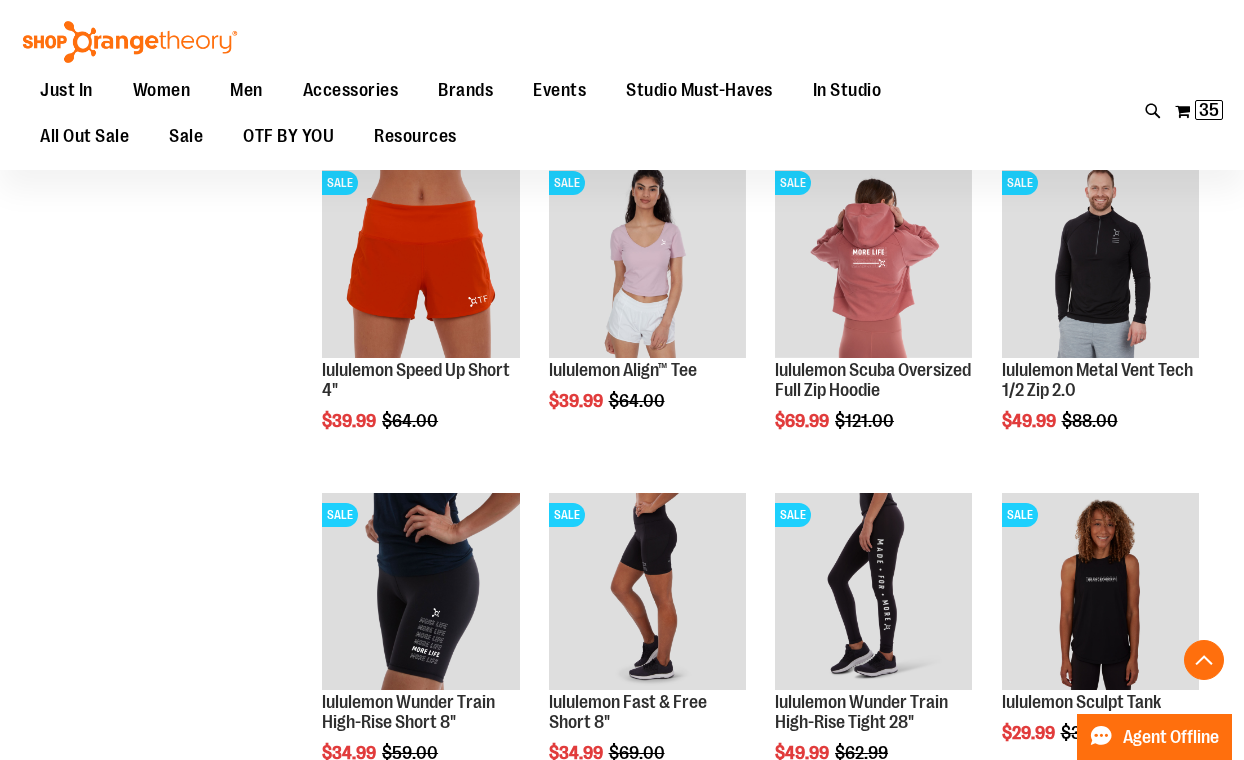 scroll, scrollTop: 6587, scrollLeft: 0, axis: vertical 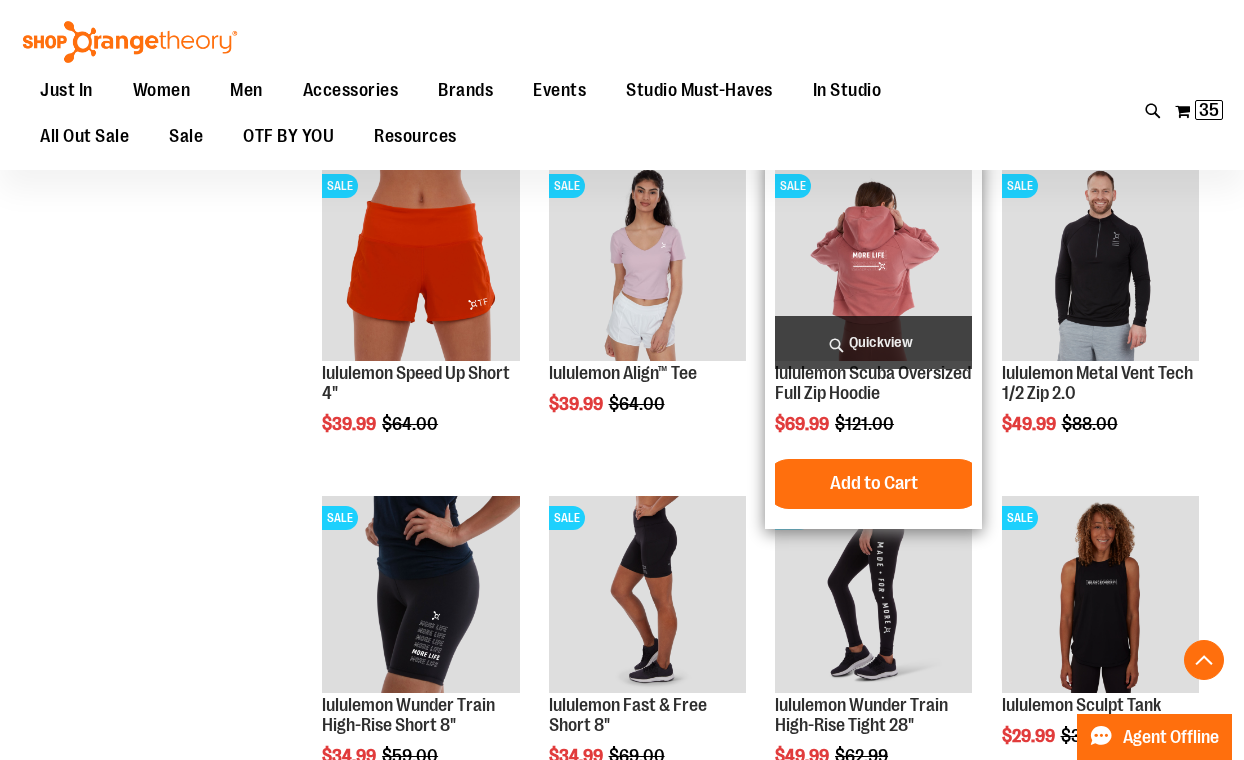 click on "Quickview" at bounding box center [873, 342] 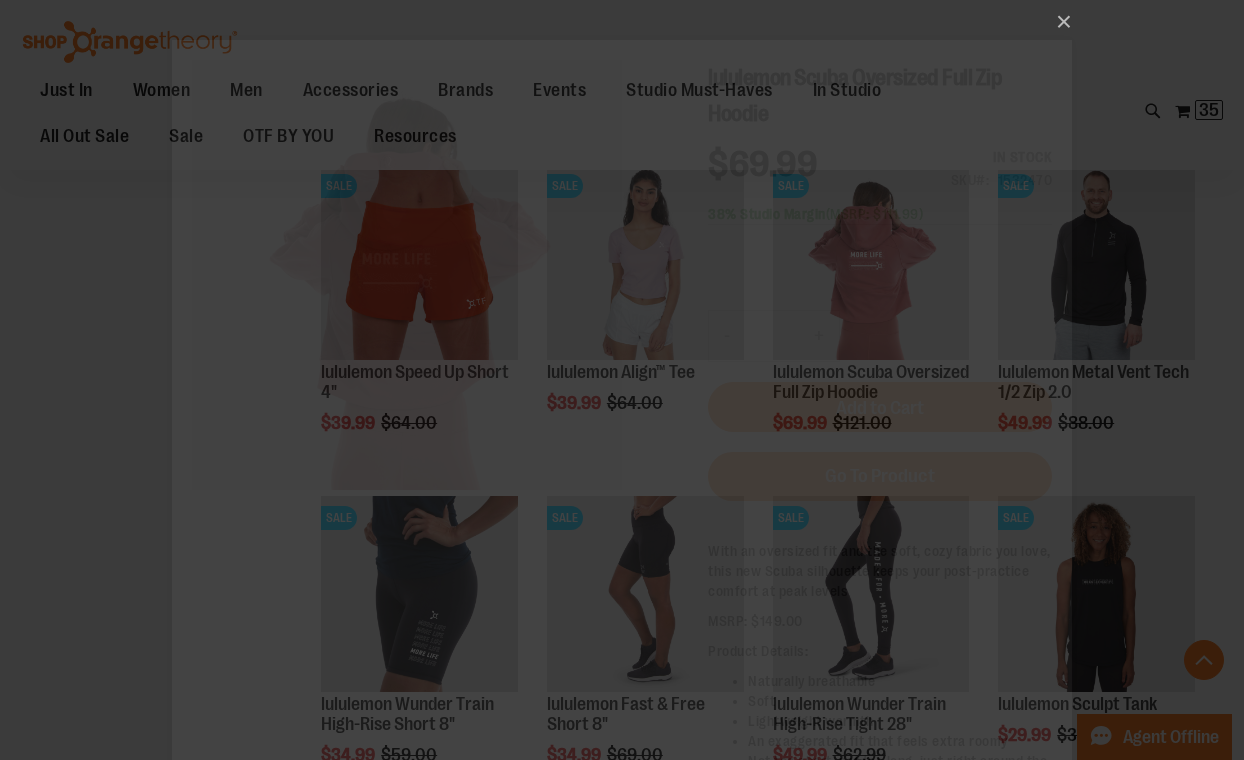scroll, scrollTop: 0, scrollLeft: 0, axis: both 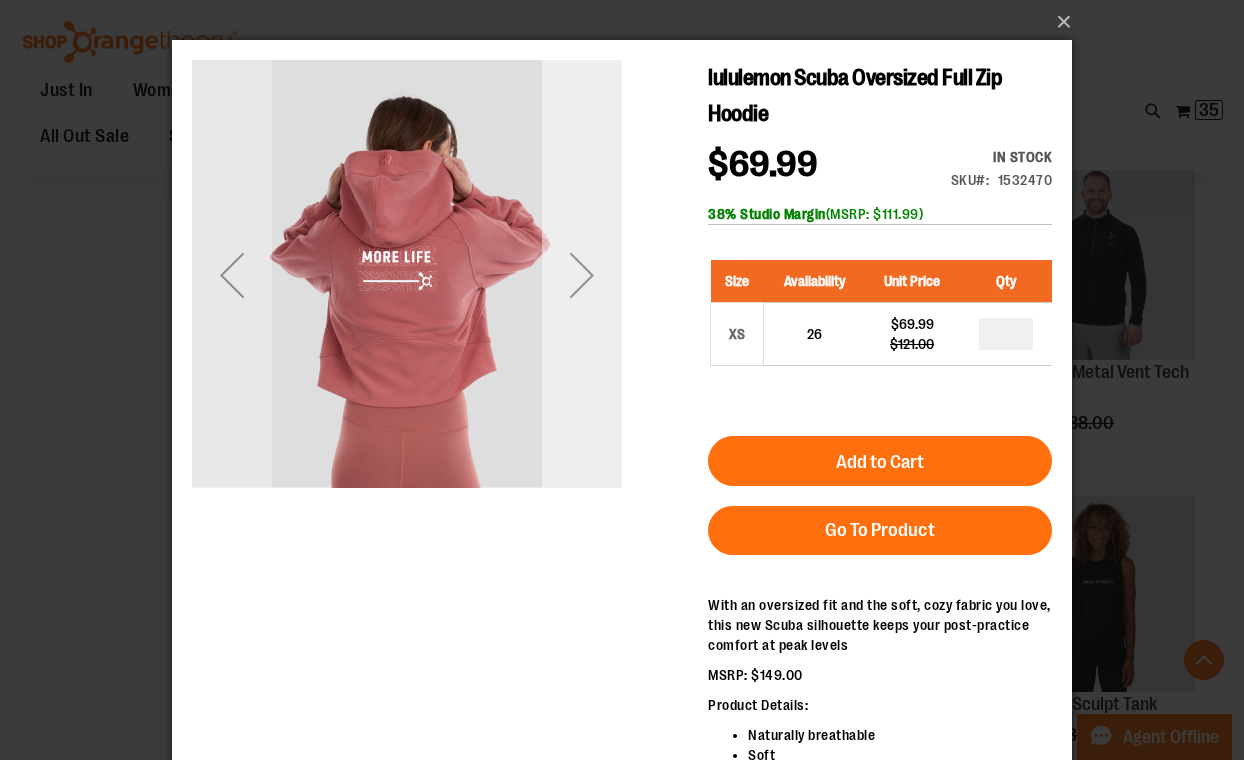 click at bounding box center (582, 275) 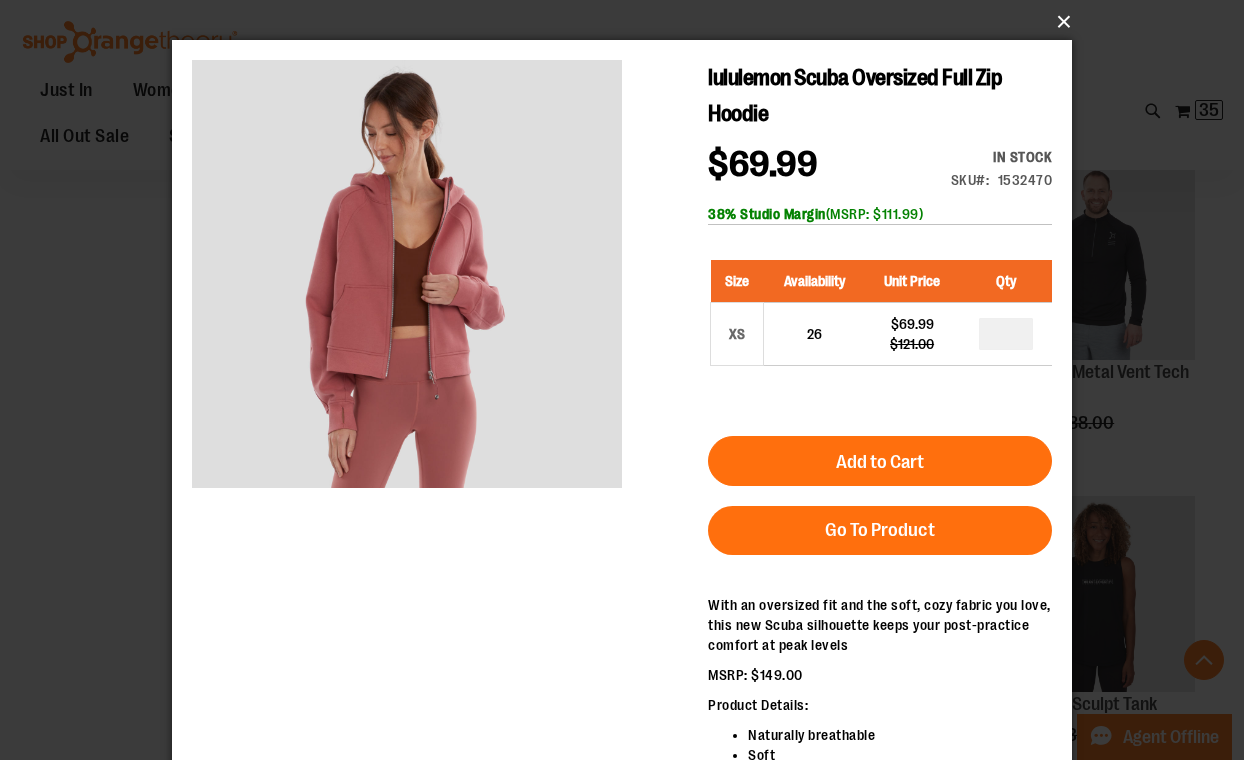 click on "×" at bounding box center (628, 22) 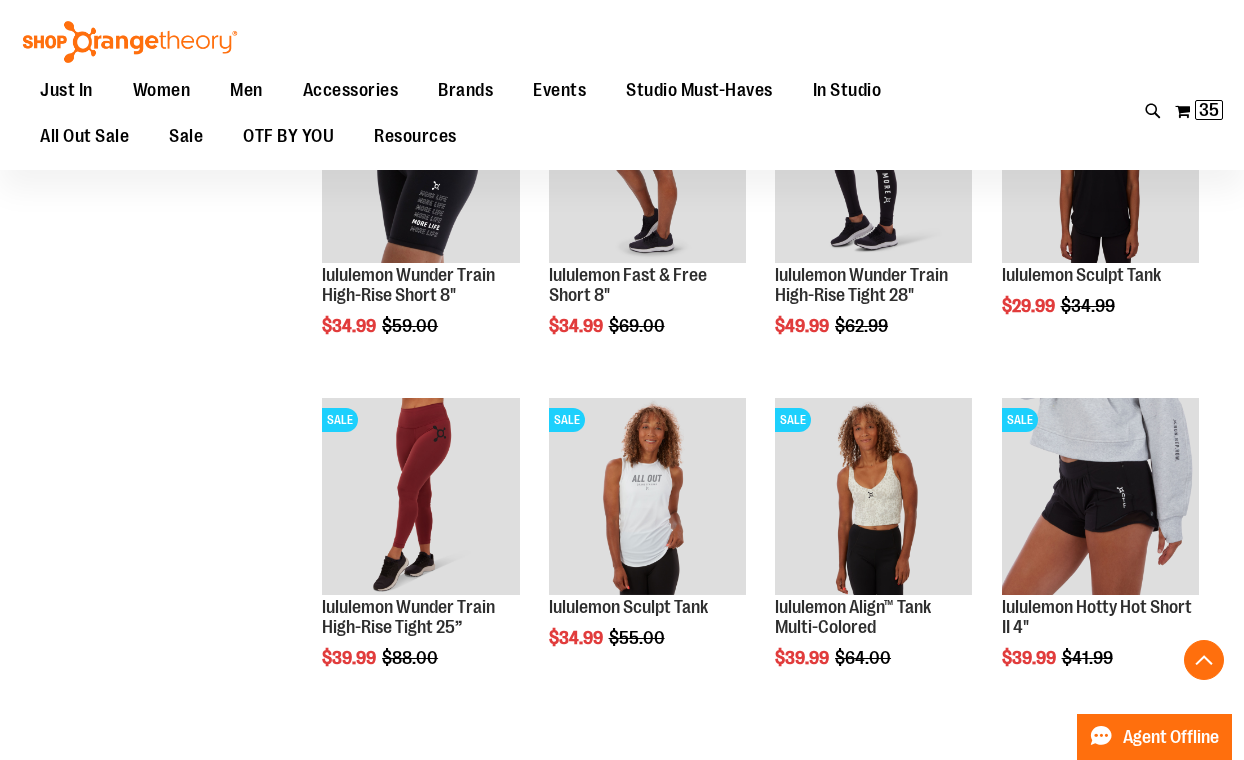 scroll, scrollTop: 7024, scrollLeft: 0, axis: vertical 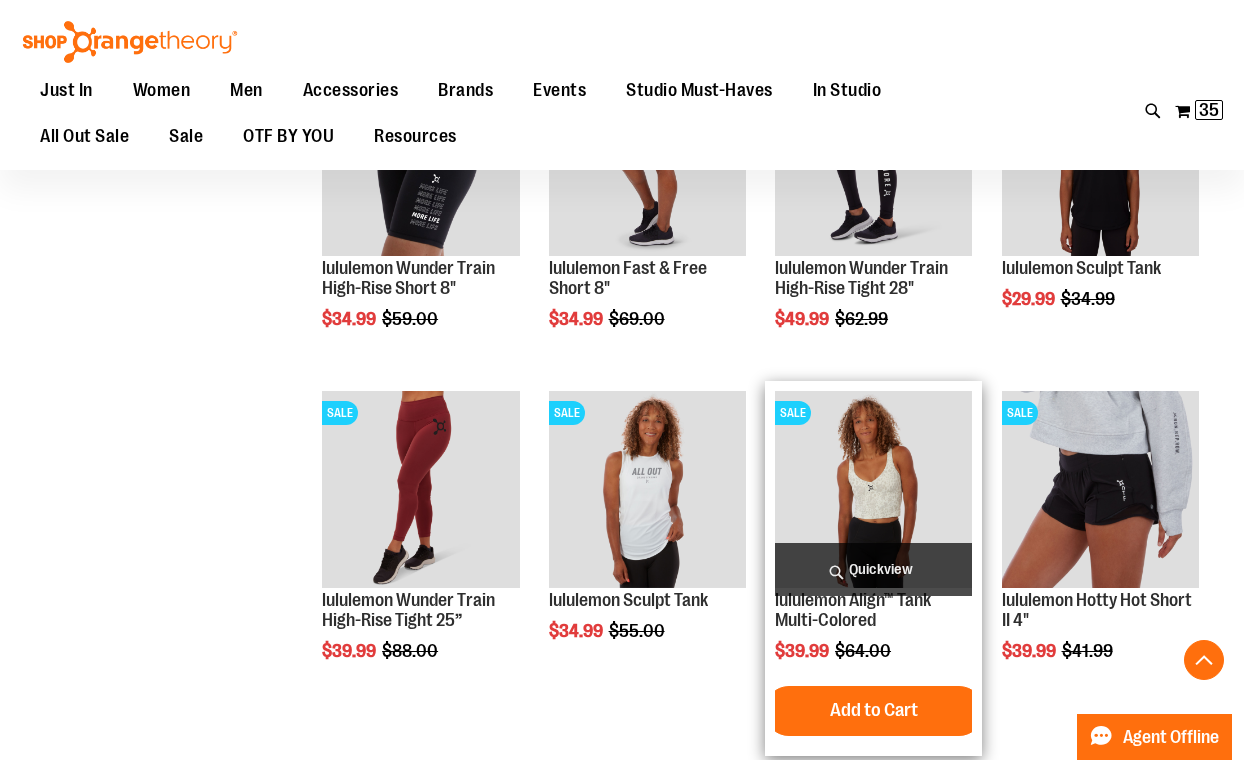 click on "Quickview" at bounding box center [873, 569] 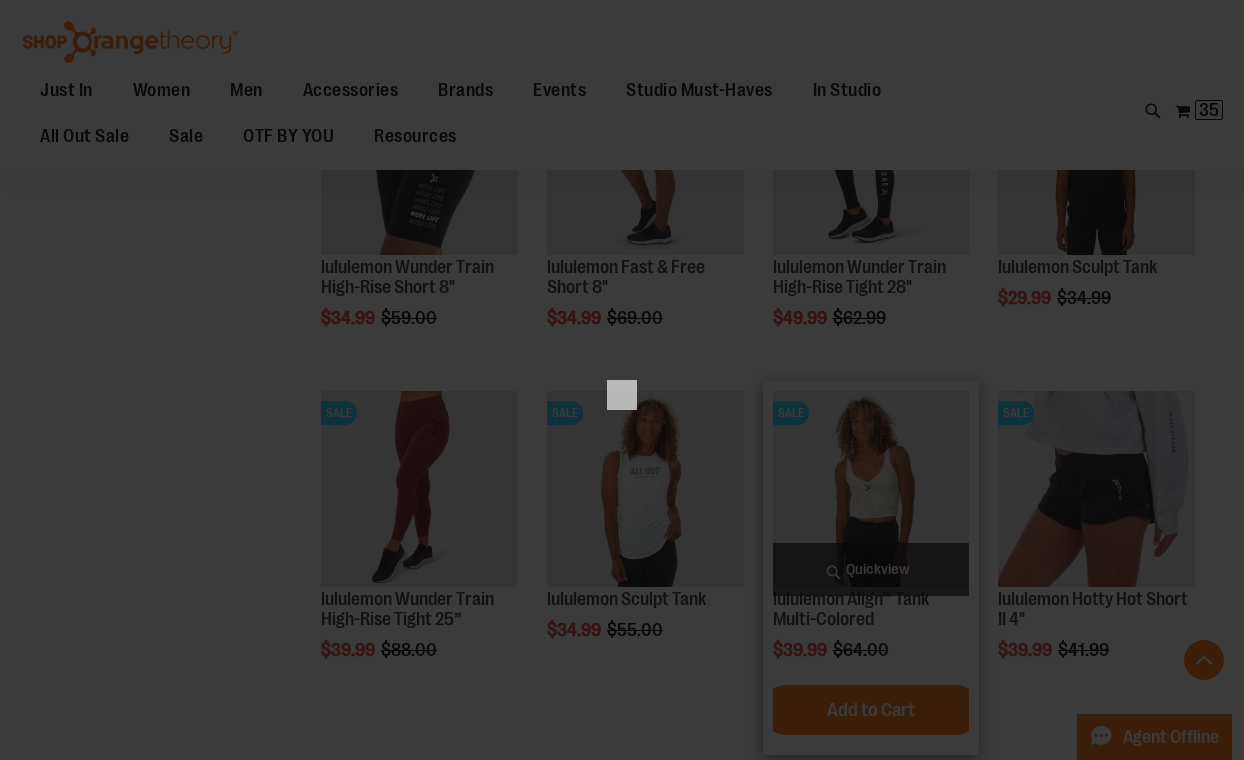 scroll, scrollTop: 0, scrollLeft: 0, axis: both 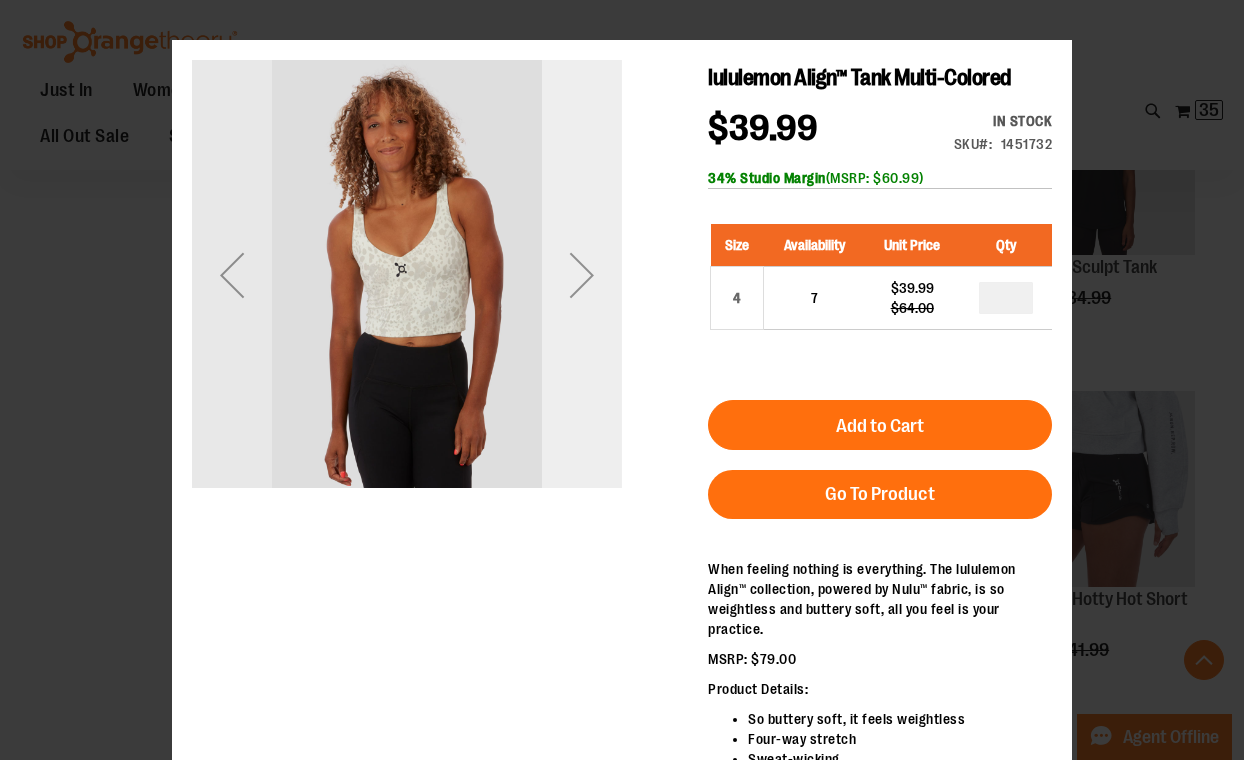 click at bounding box center (582, 275) 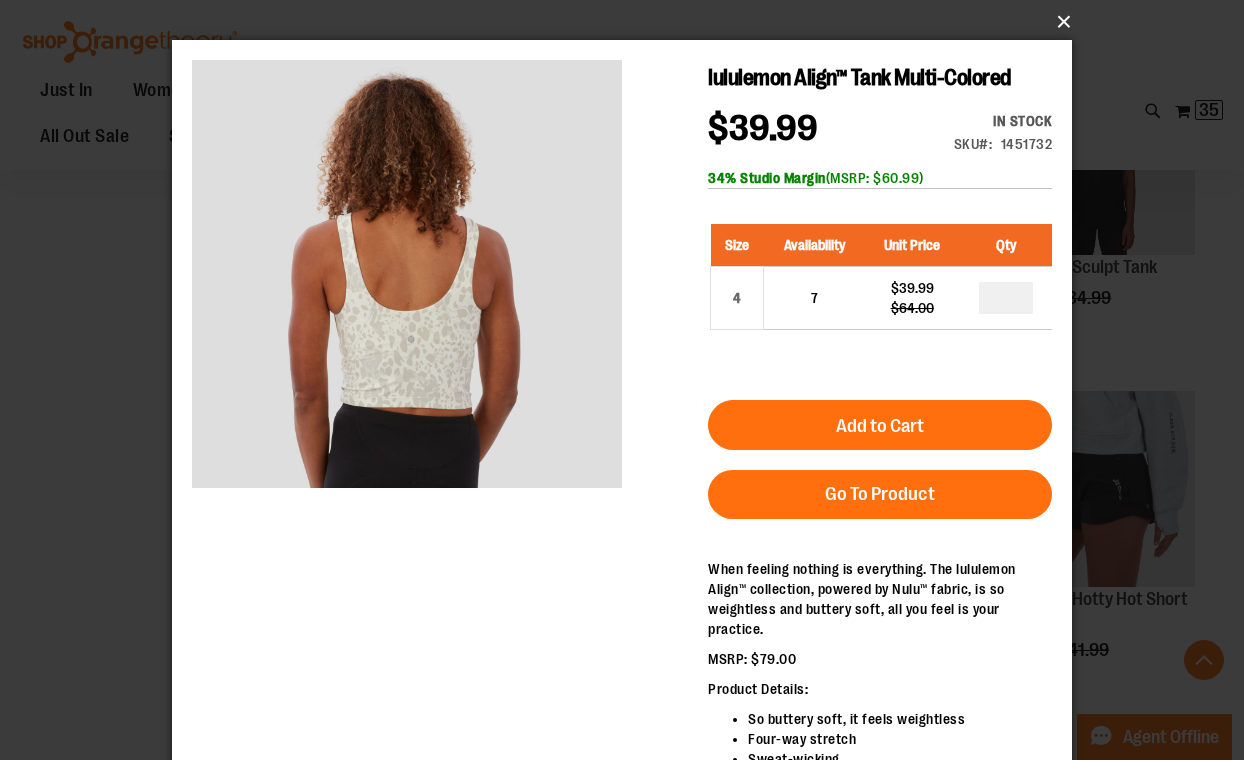 click on "×" at bounding box center (628, 22) 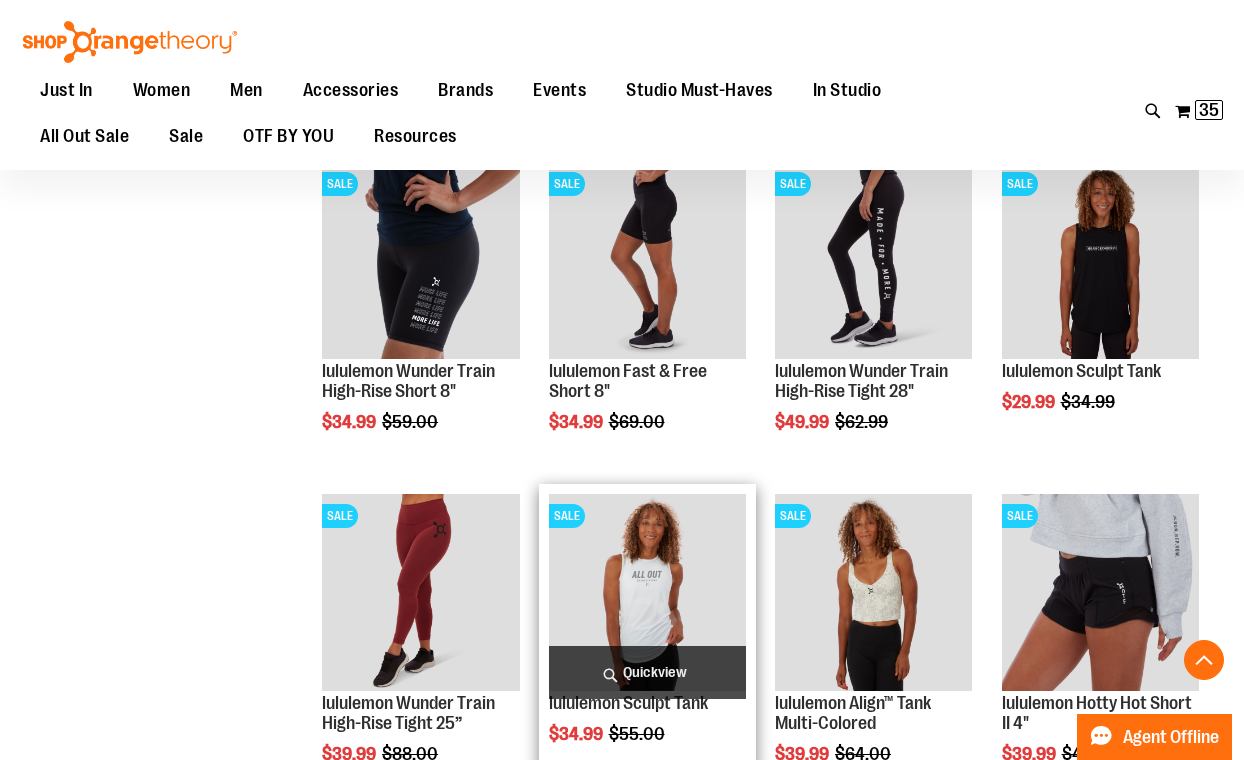 scroll, scrollTop: 6887, scrollLeft: 0, axis: vertical 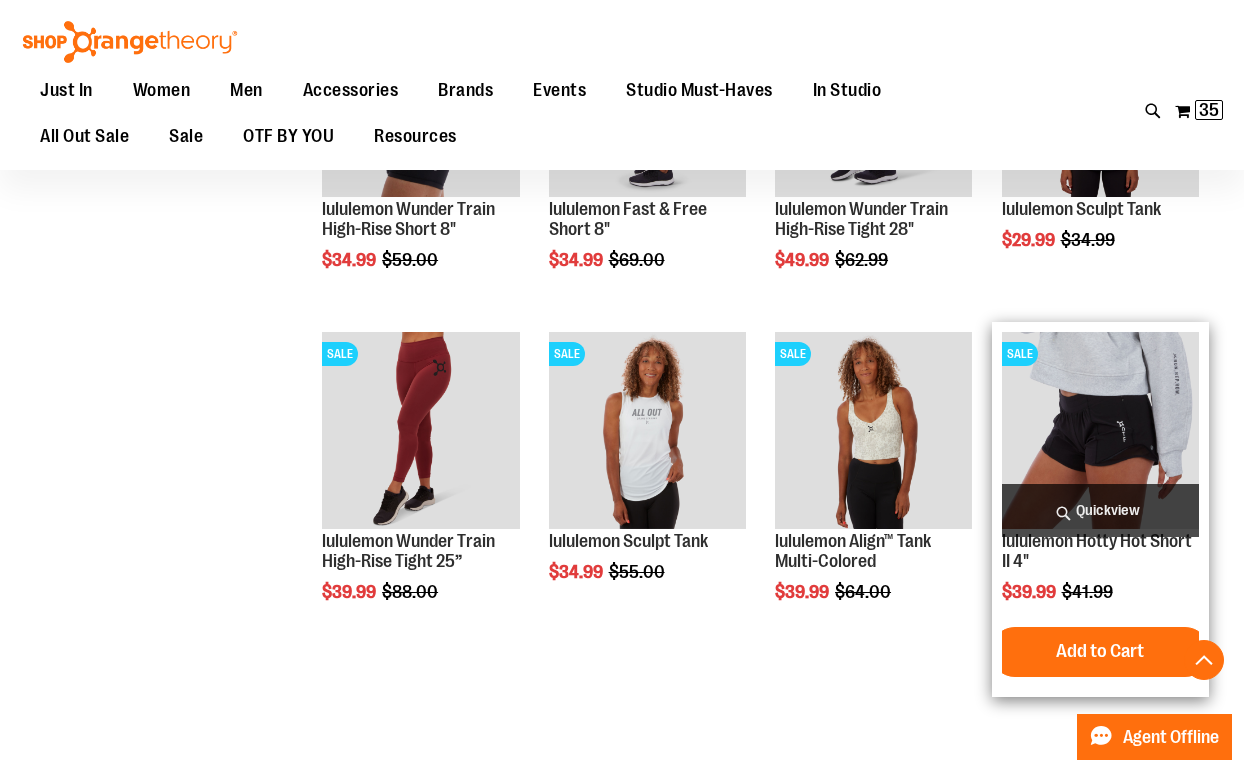 click on "Quickview" at bounding box center [1100, 510] 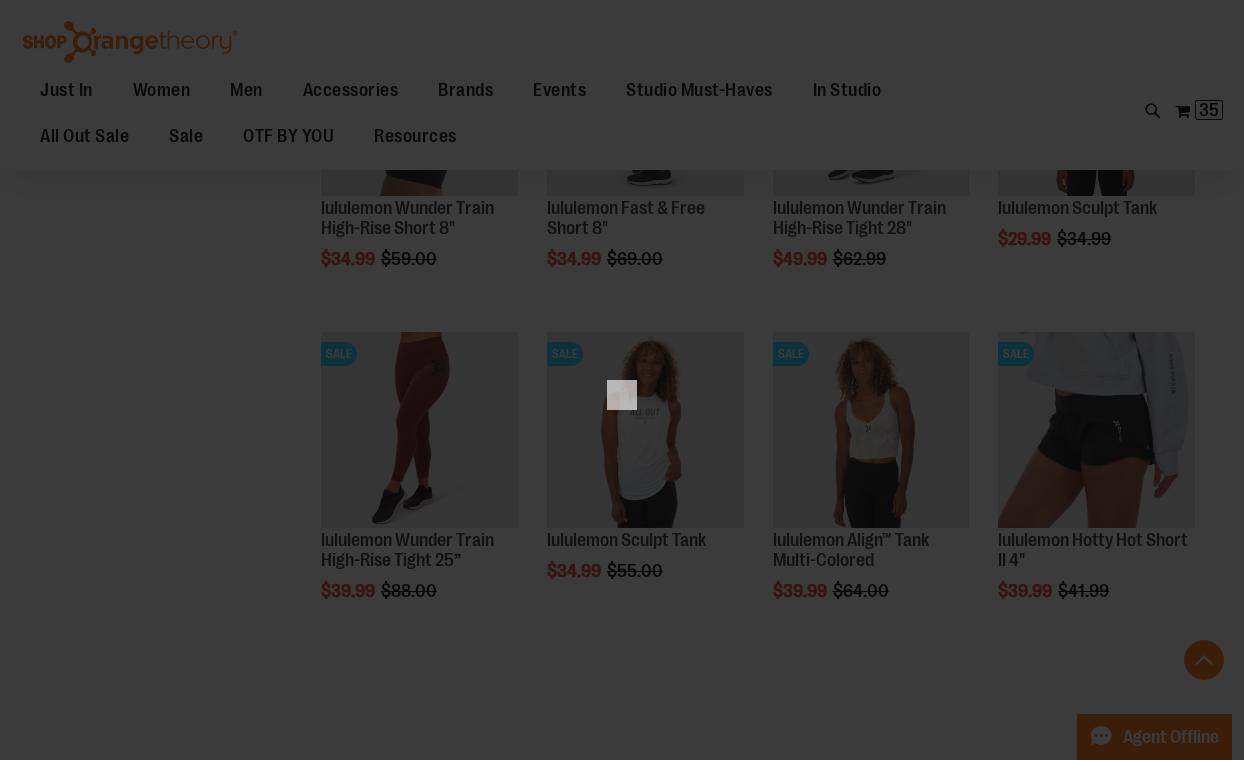 scroll, scrollTop: 0, scrollLeft: 0, axis: both 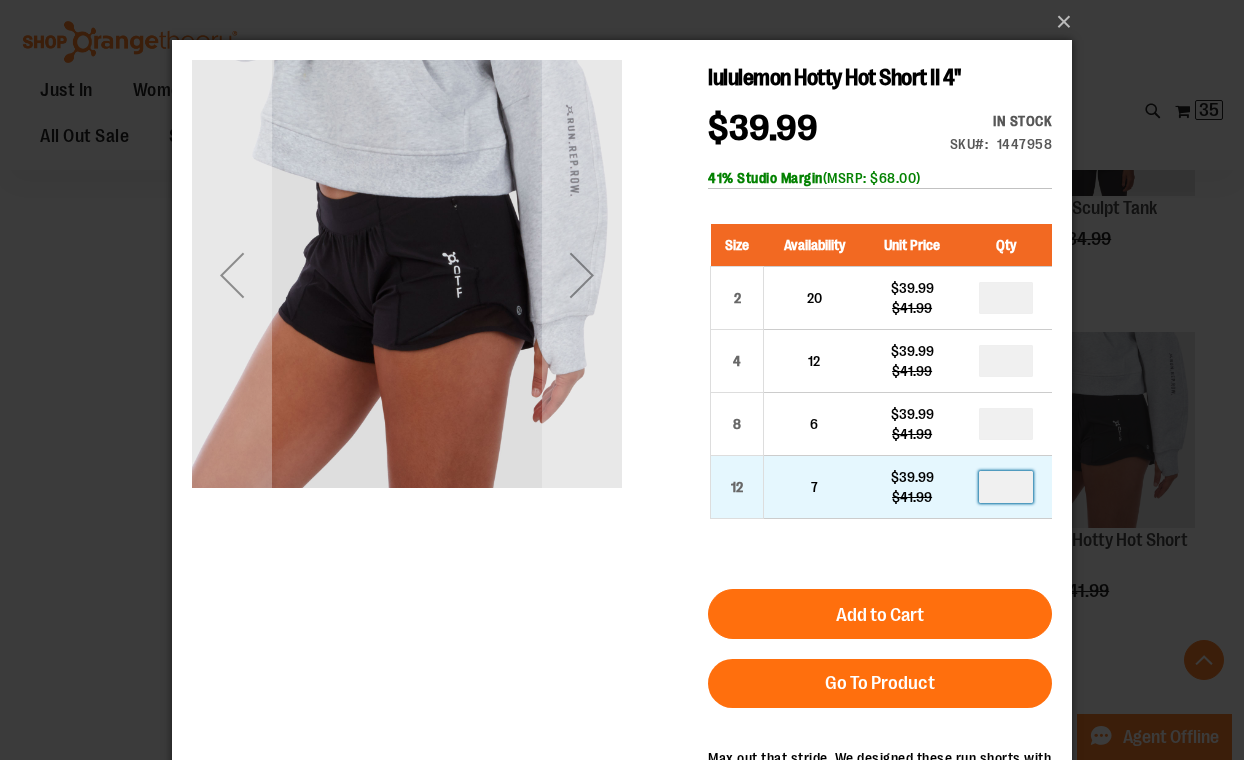 click at bounding box center (1006, 487) 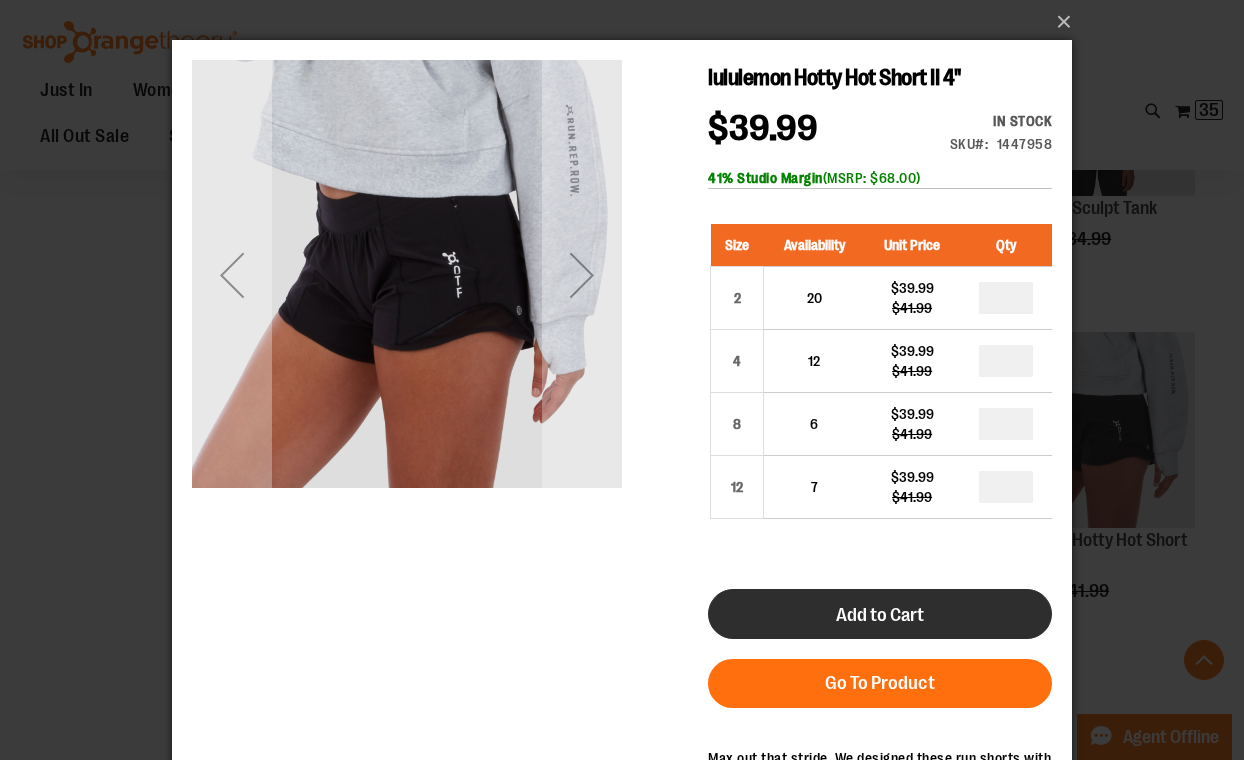 click on "Add to Cart" at bounding box center [880, 614] 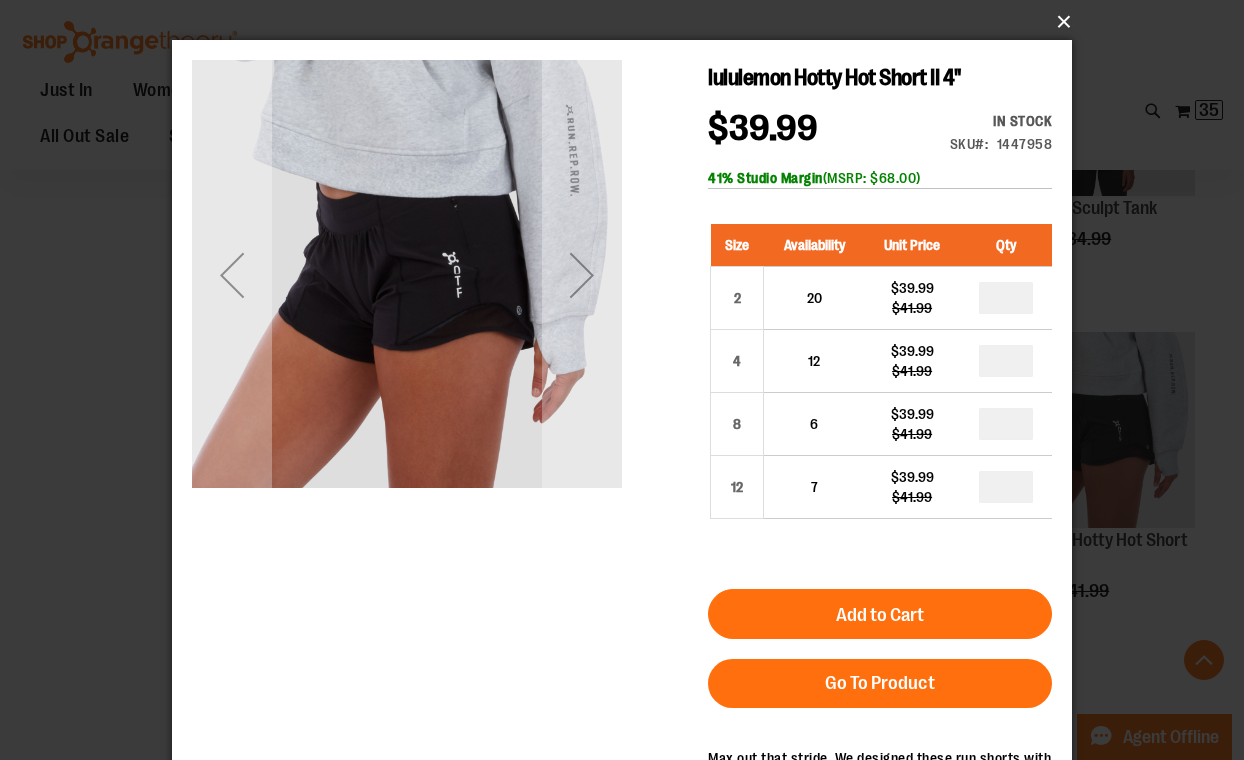 click on "×" at bounding box center [628, 22] 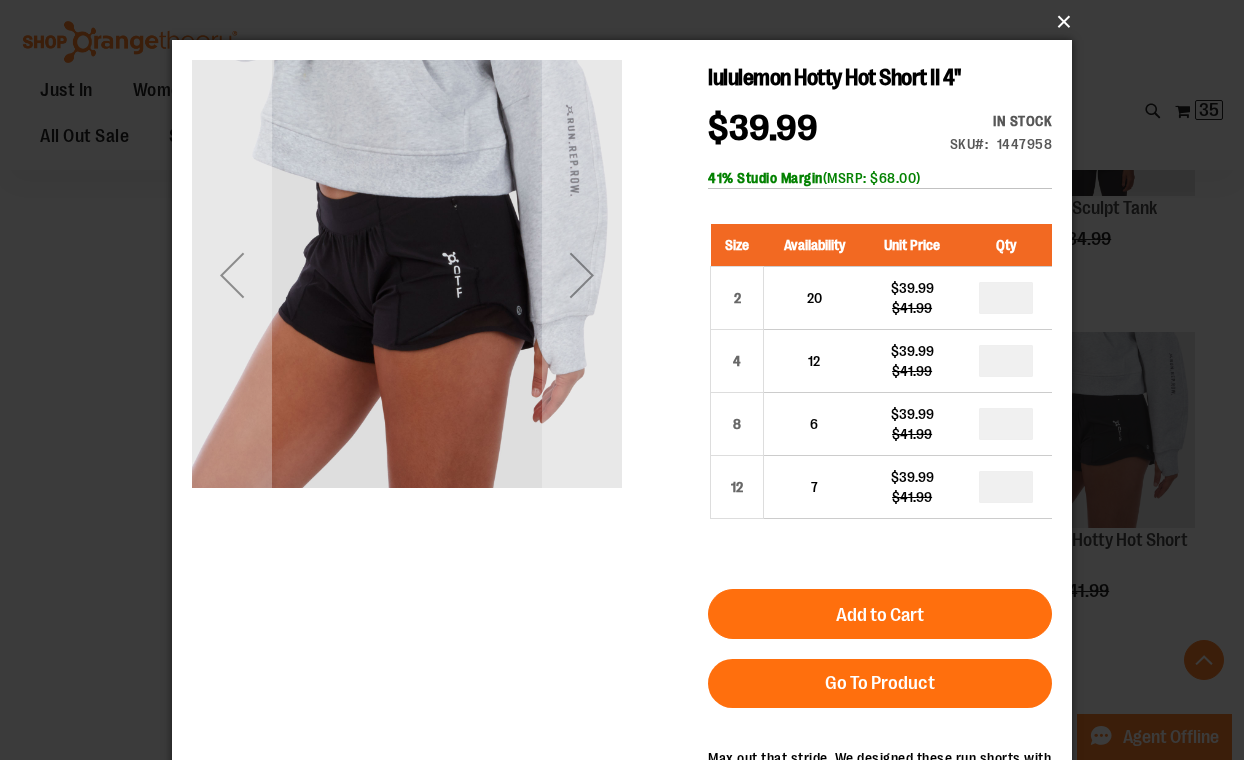 click on "×" at bounding box center (628, 22) 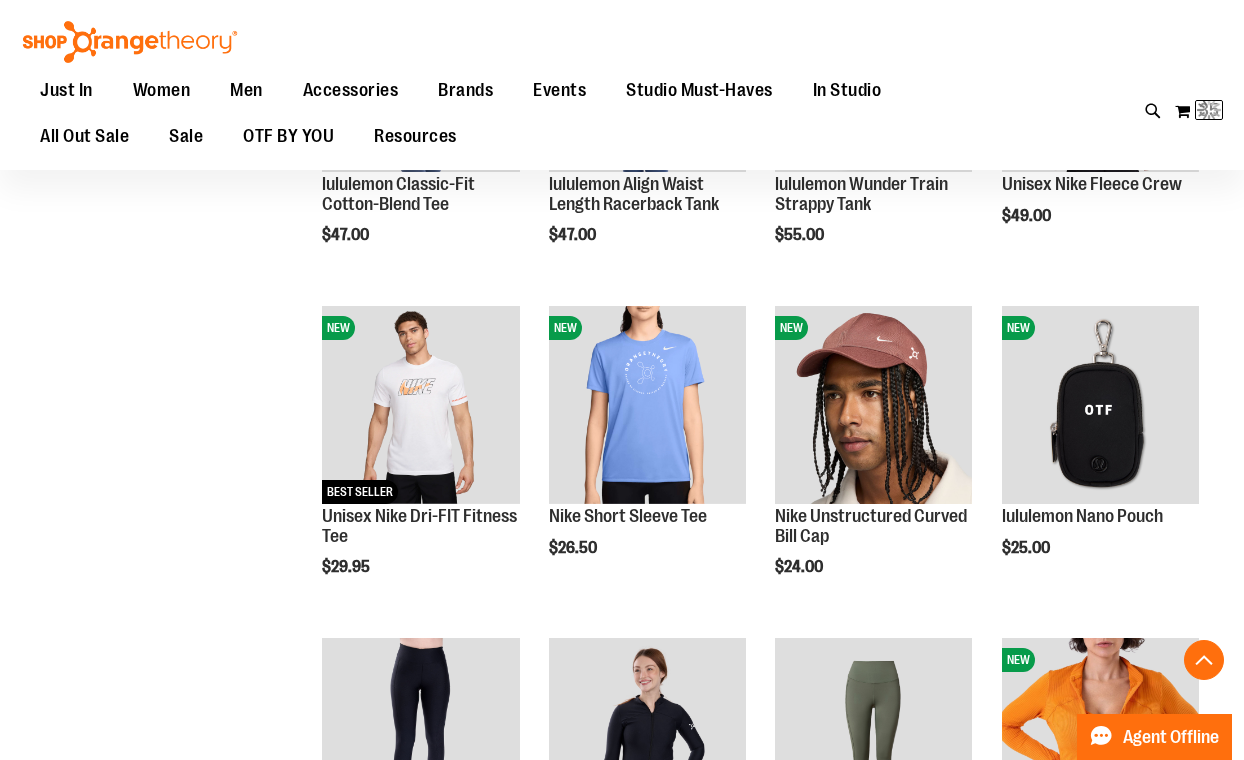 scroll, scrollTop: 261, scrollLeft: 0, axis: vertical 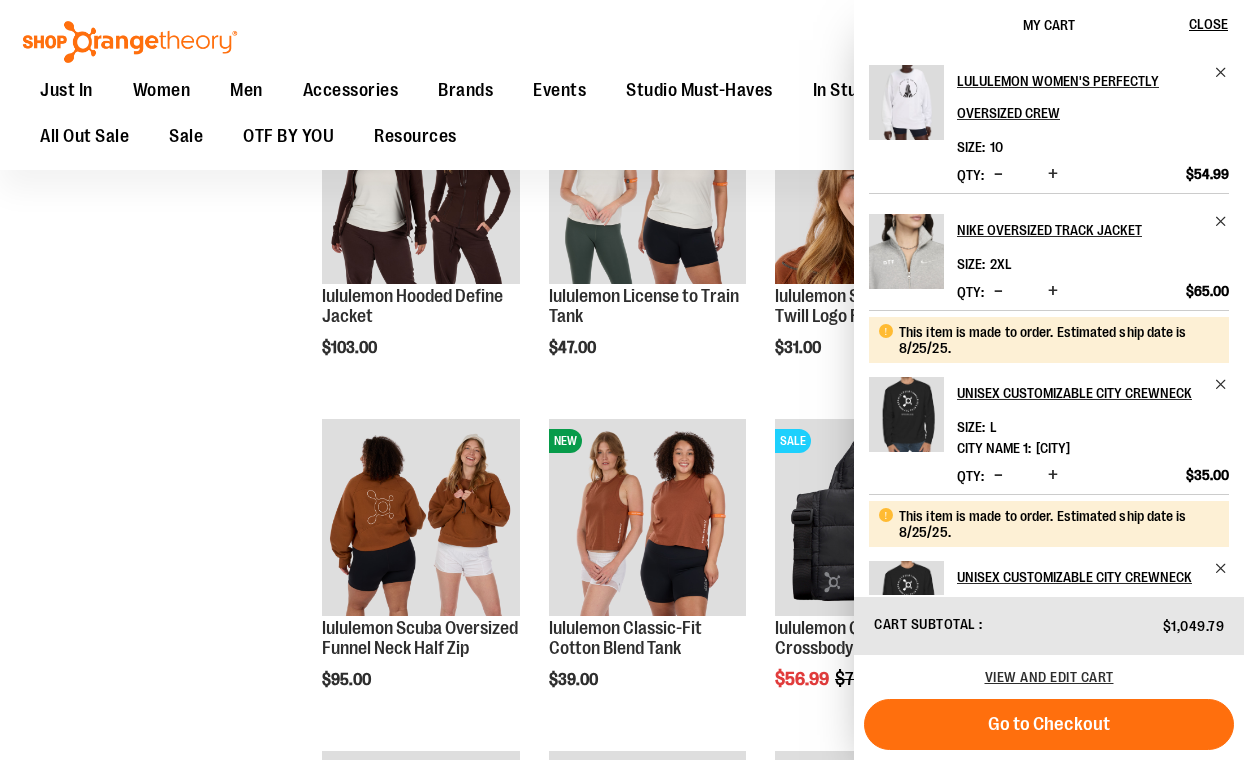 click on "**********" at bounding box center [622, -569] 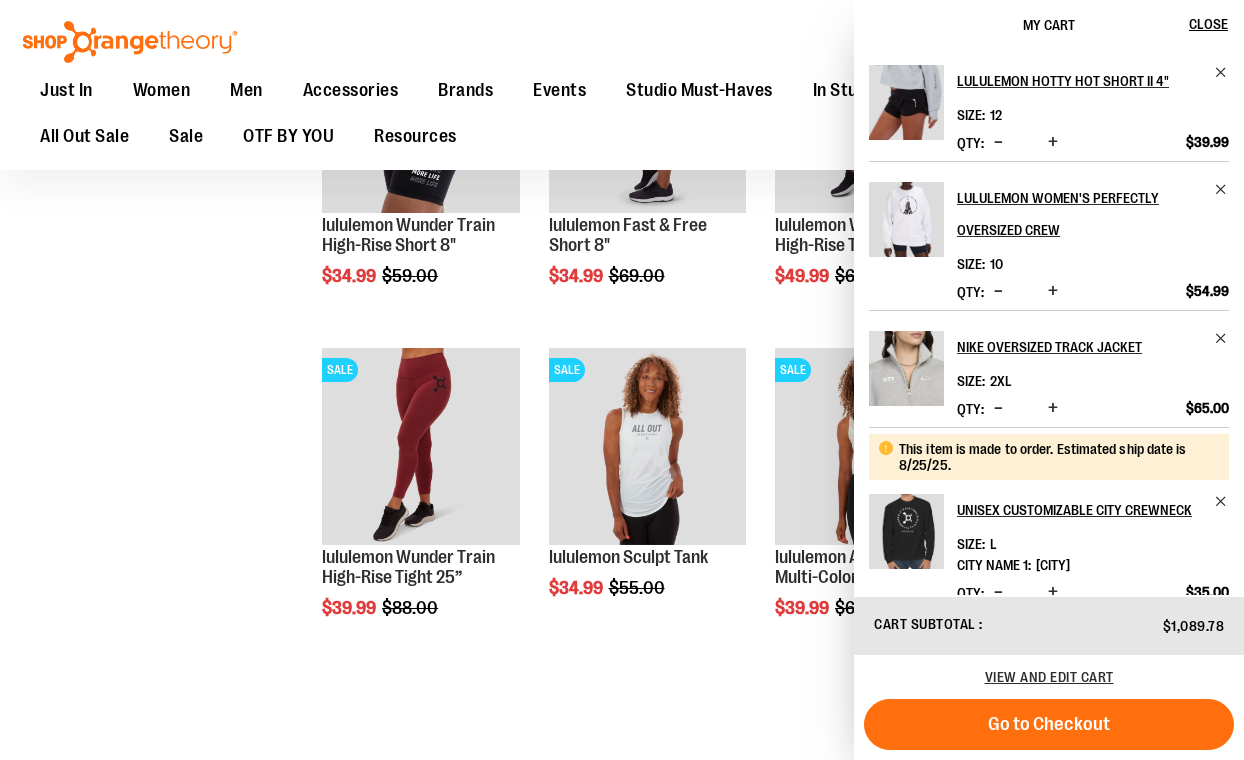 click on "**********" at bounding box center [622, -2964] 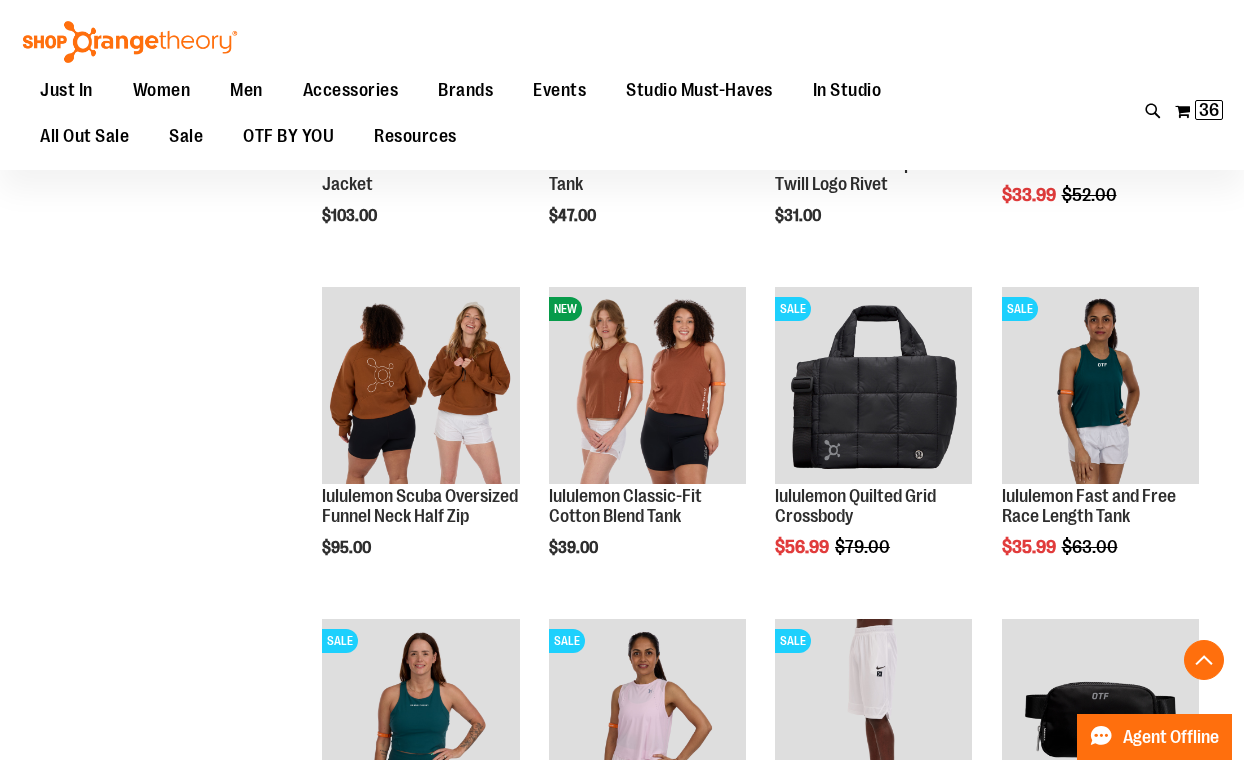 scroll, scrollTop: 4788, scrollLeft: 0, axis: vertical 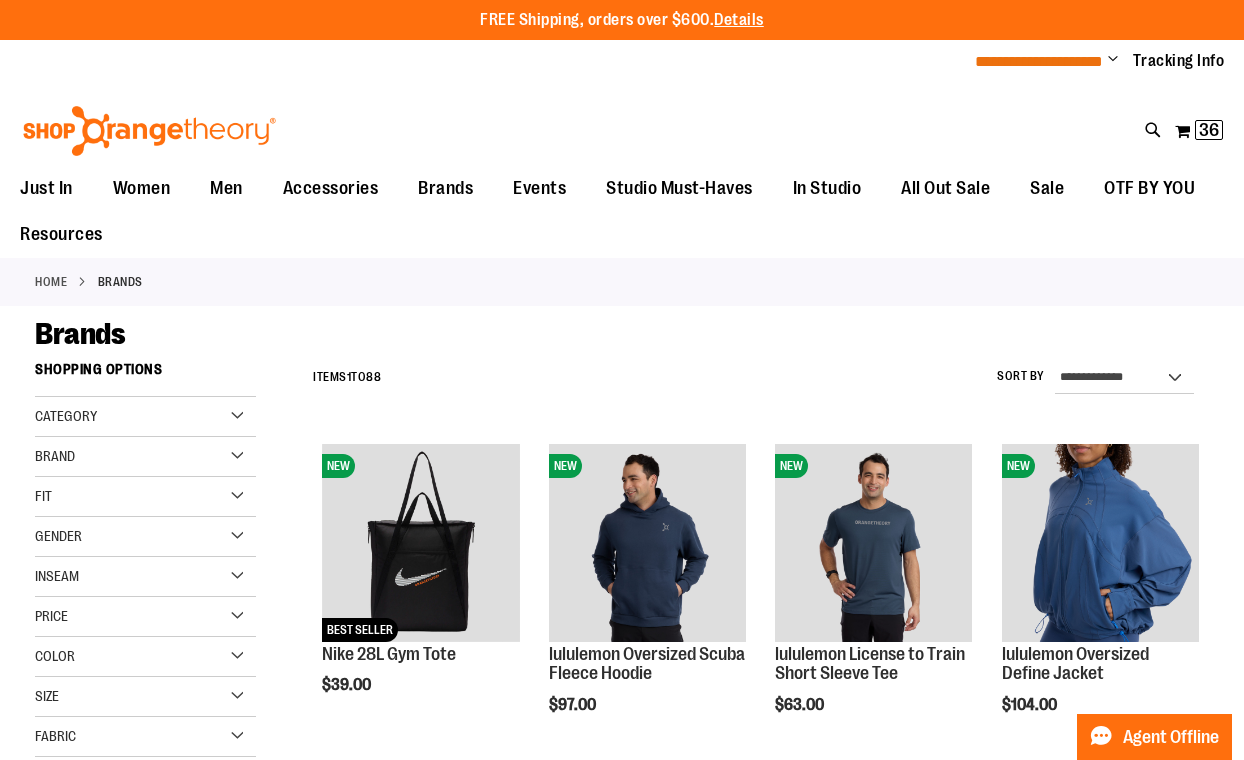 click on "**********" at bounding box center (1039, 61) 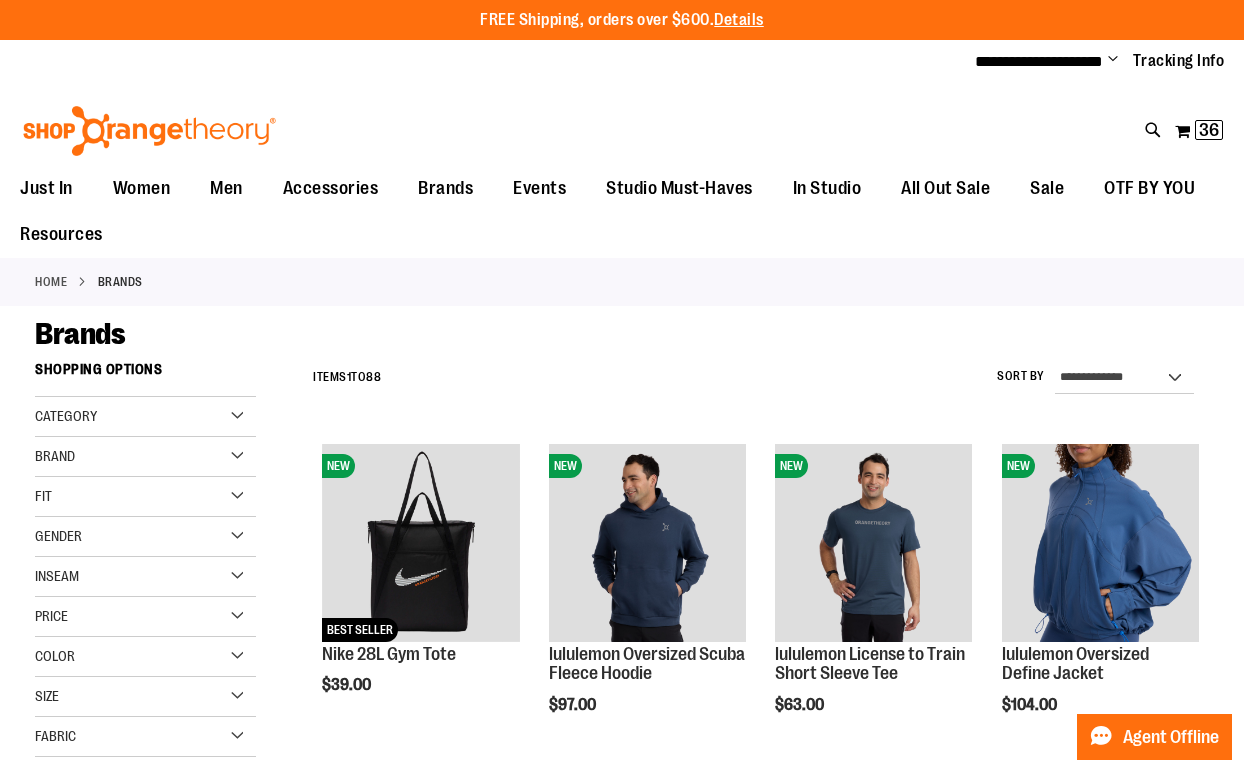 click on "Change" at bounding box center (1113, 60) 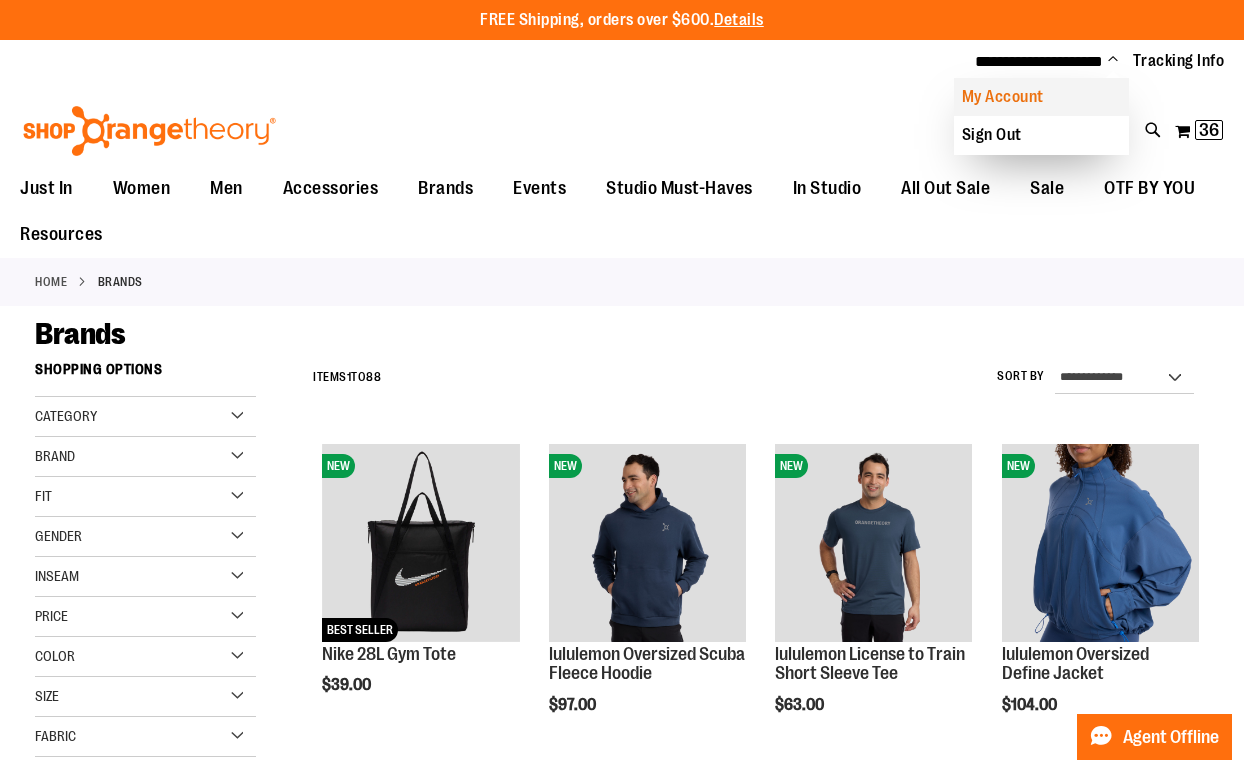 click on "My Account" at bounding box center [1041, 97] 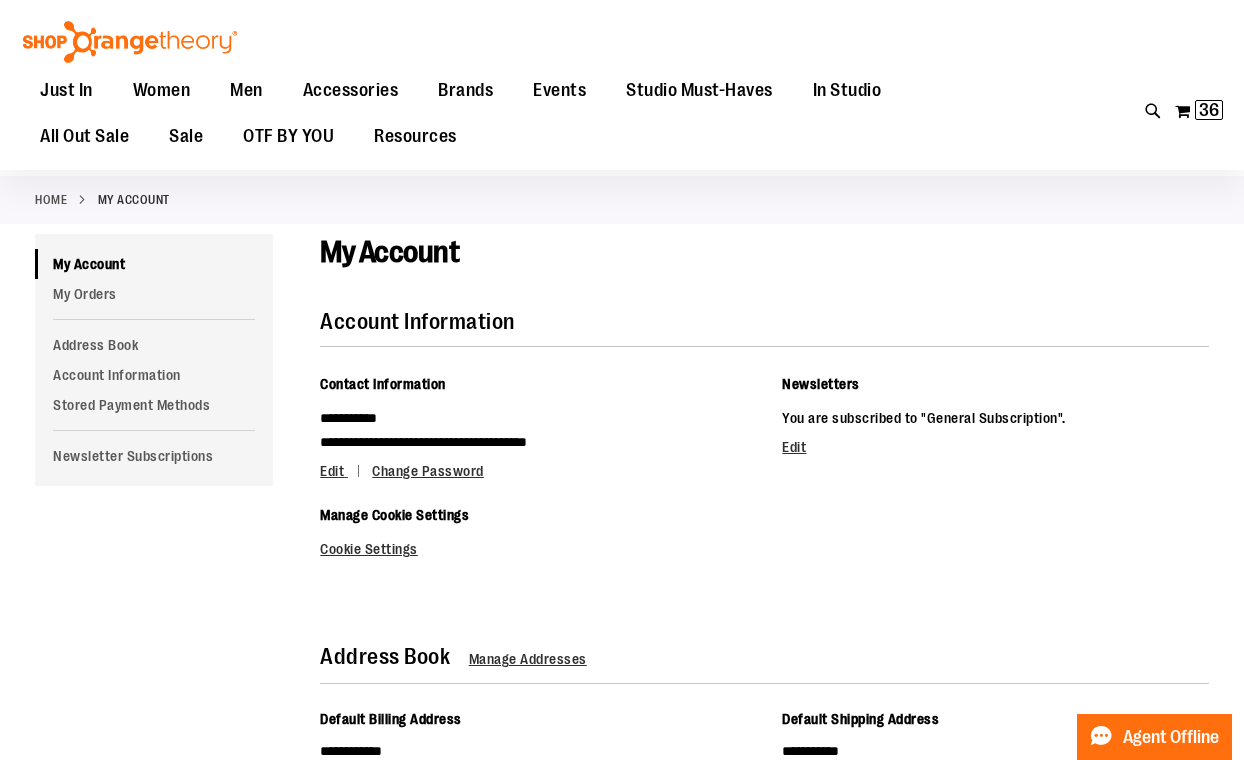 scroll, scrollTop: 0, scrollLeft: 0, axis: both 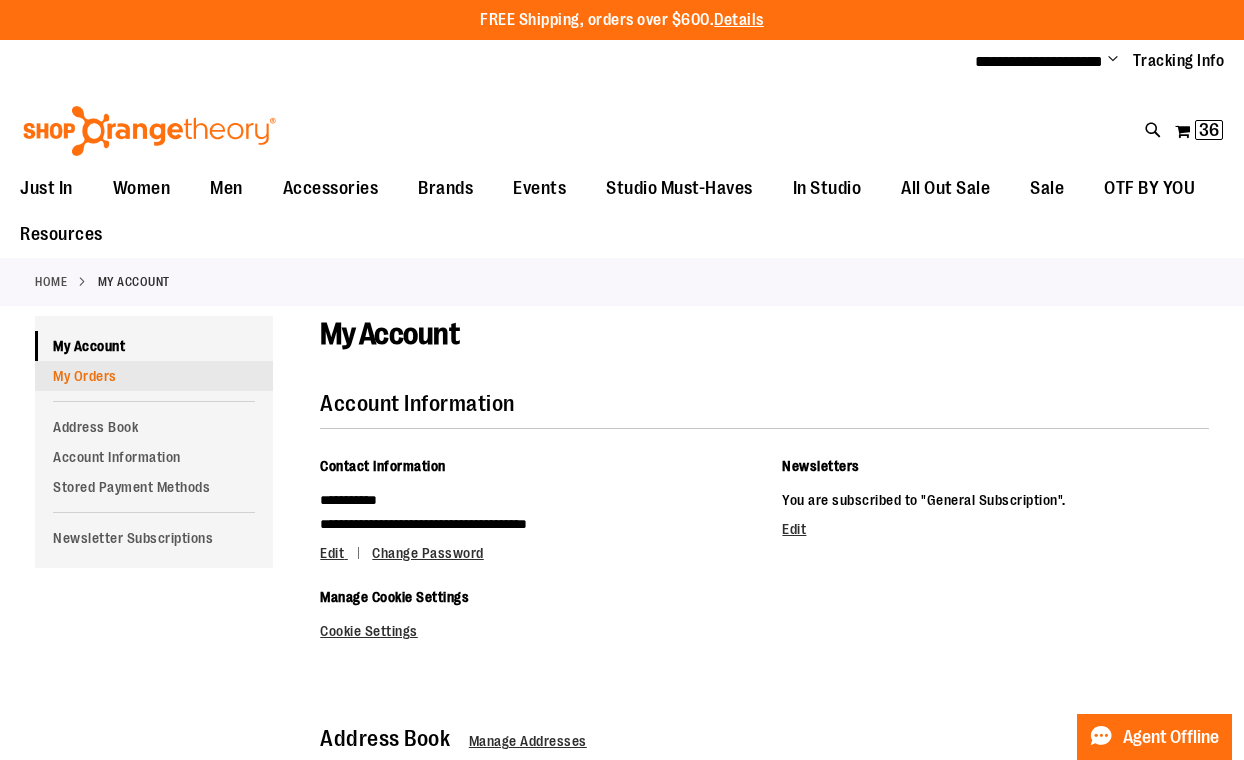 click on "My Orders" at bounding box center [154, 376] 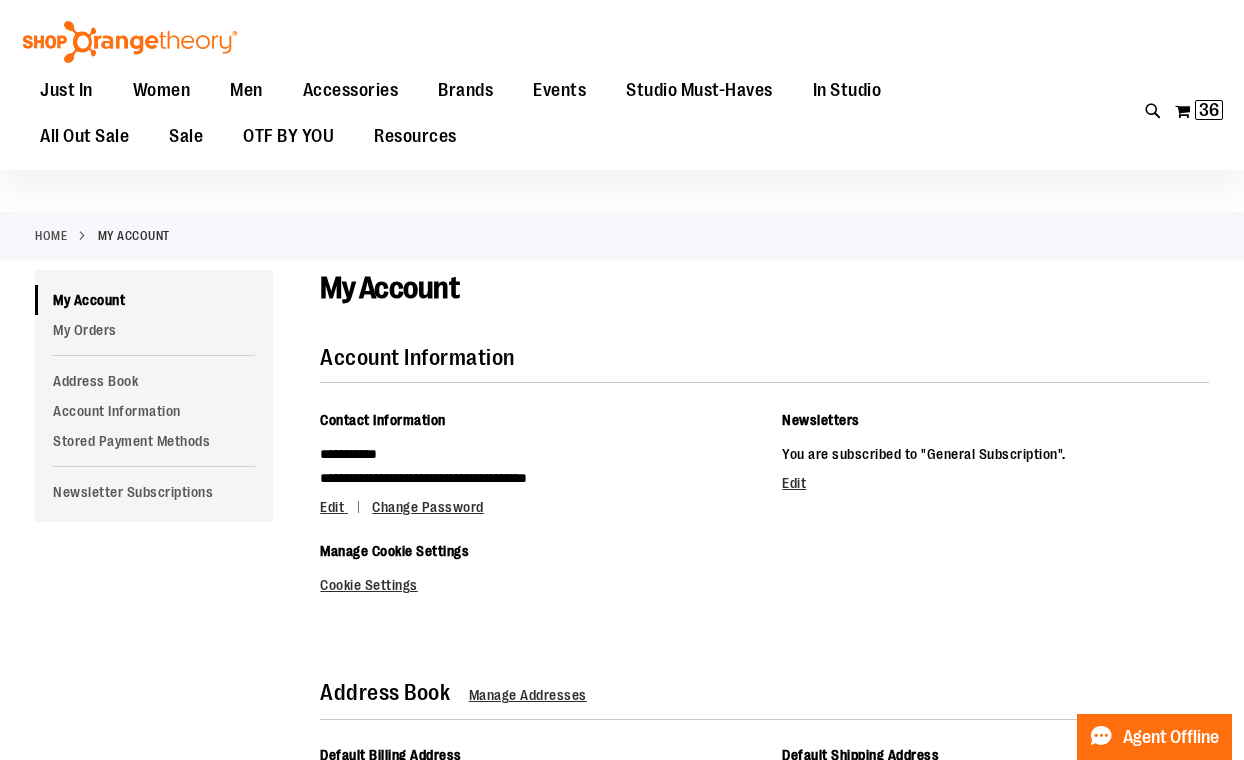 scroll, scrollTop: 109, scrollLeft: 0, axis: vertical 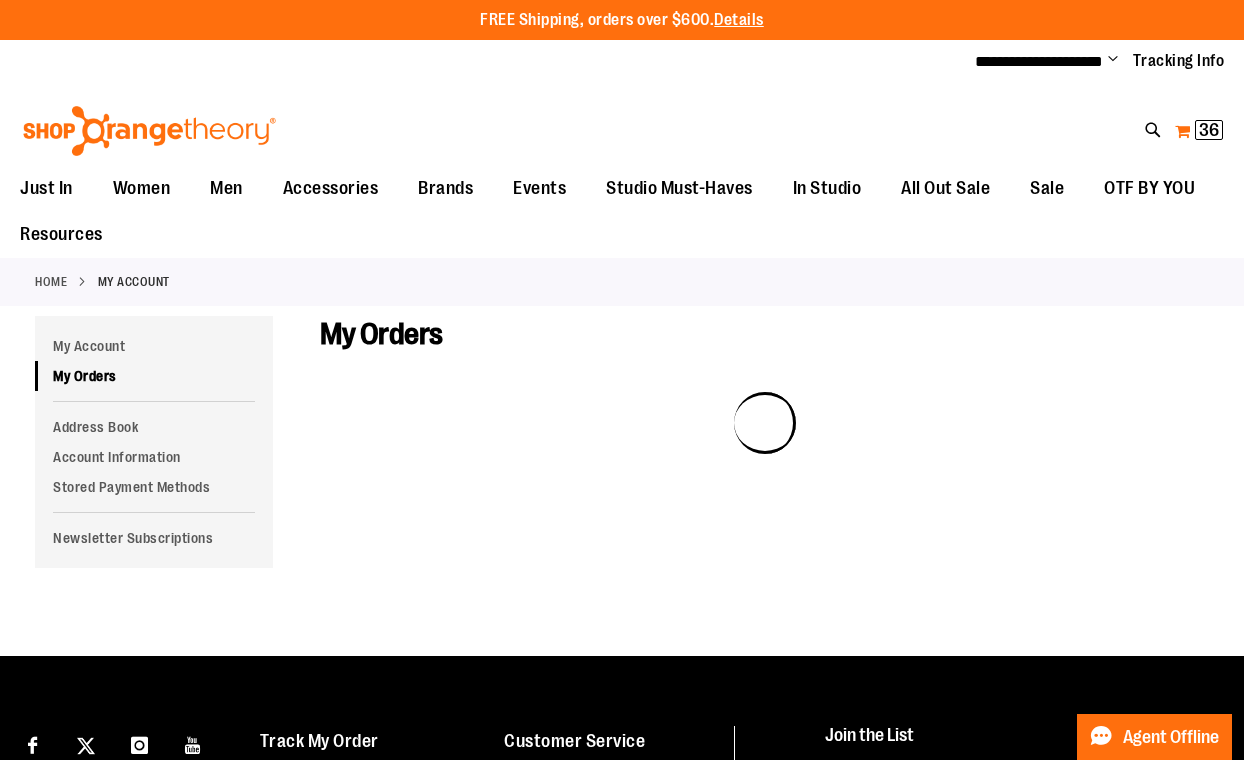 click on "My Cart
36
36
items" at bounding box center [1199, 131] 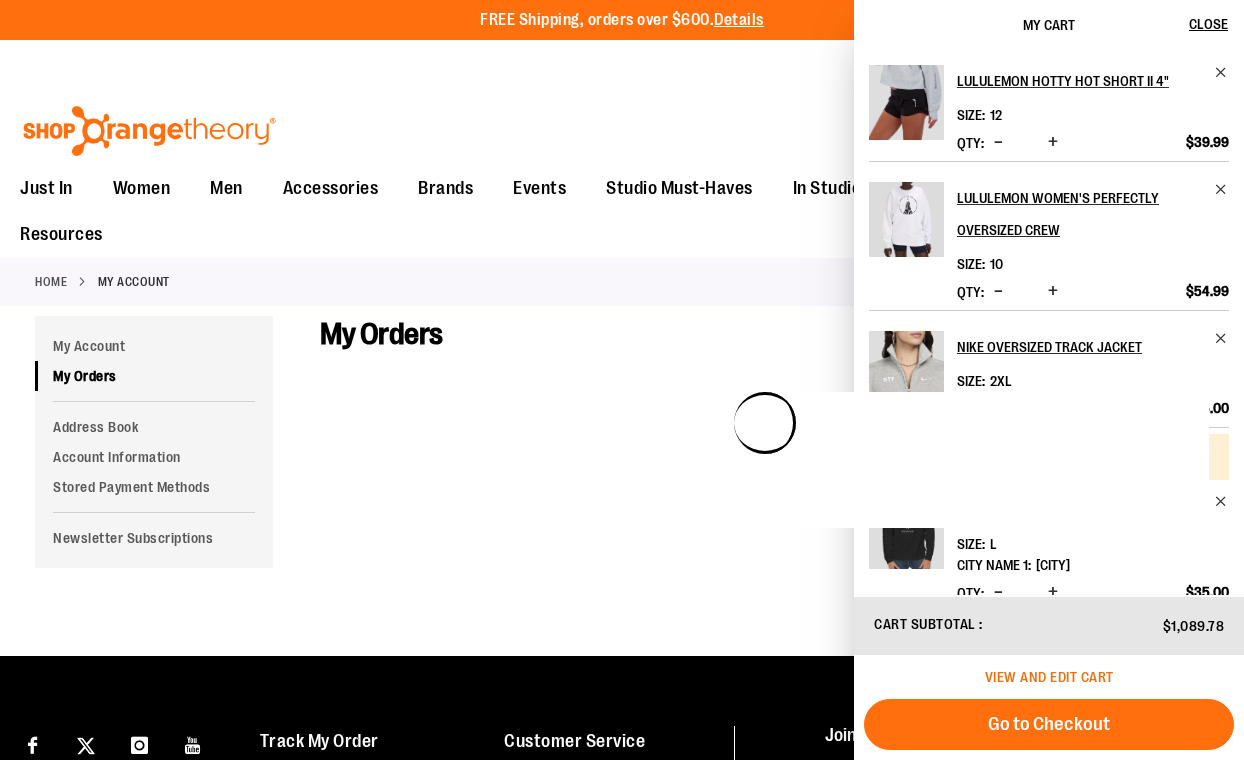 click on "View and edit cart" at bounding box center [1049, 677] 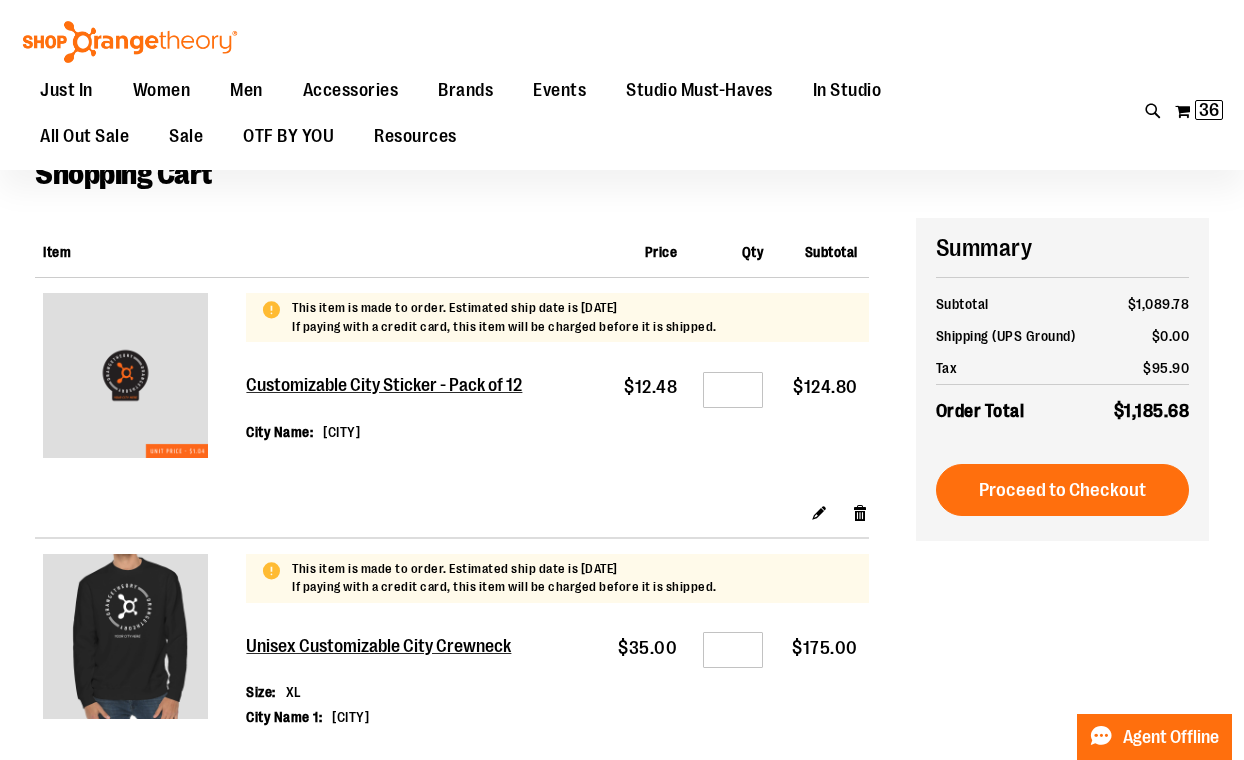scroll, scrollTop: 104, scrollLeft: 0, axis: vertical 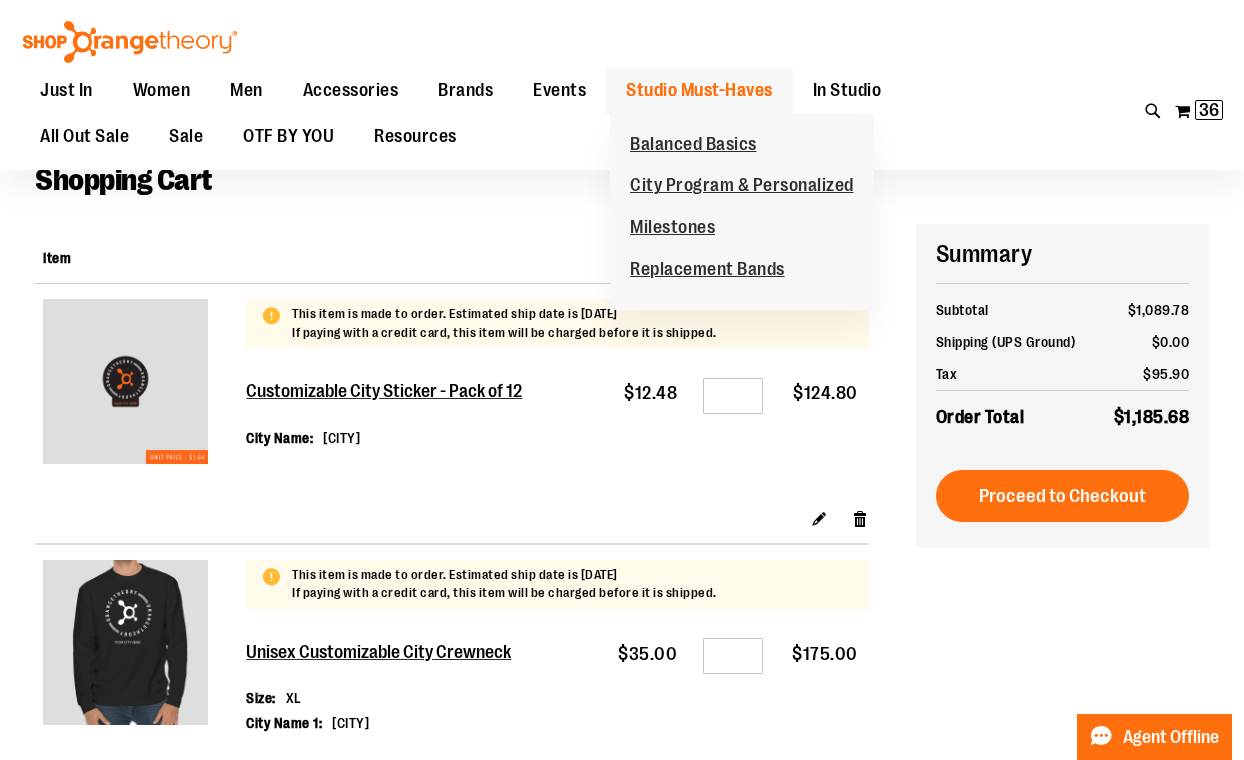 click on "Studio Must-Haves" at bounding box center (699, 90) 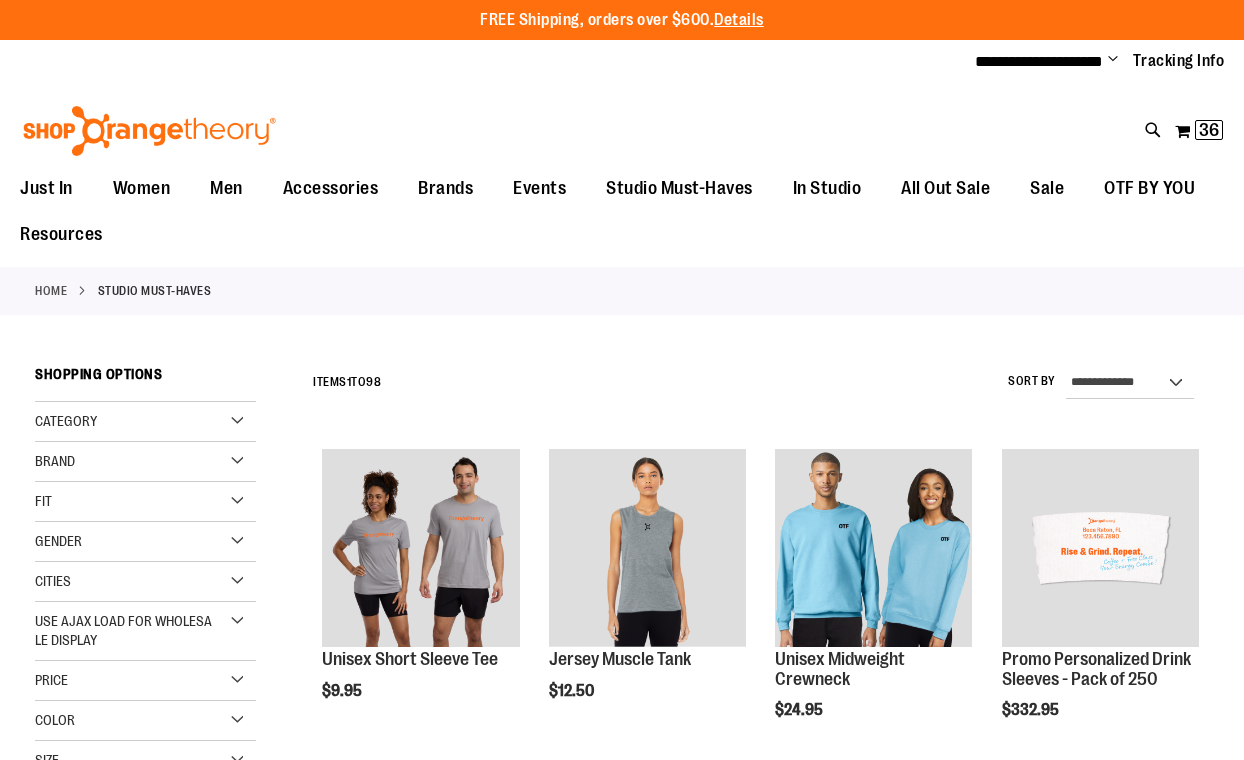 scroll, scrollTop: 0, scrollLeft: 0, axis: both 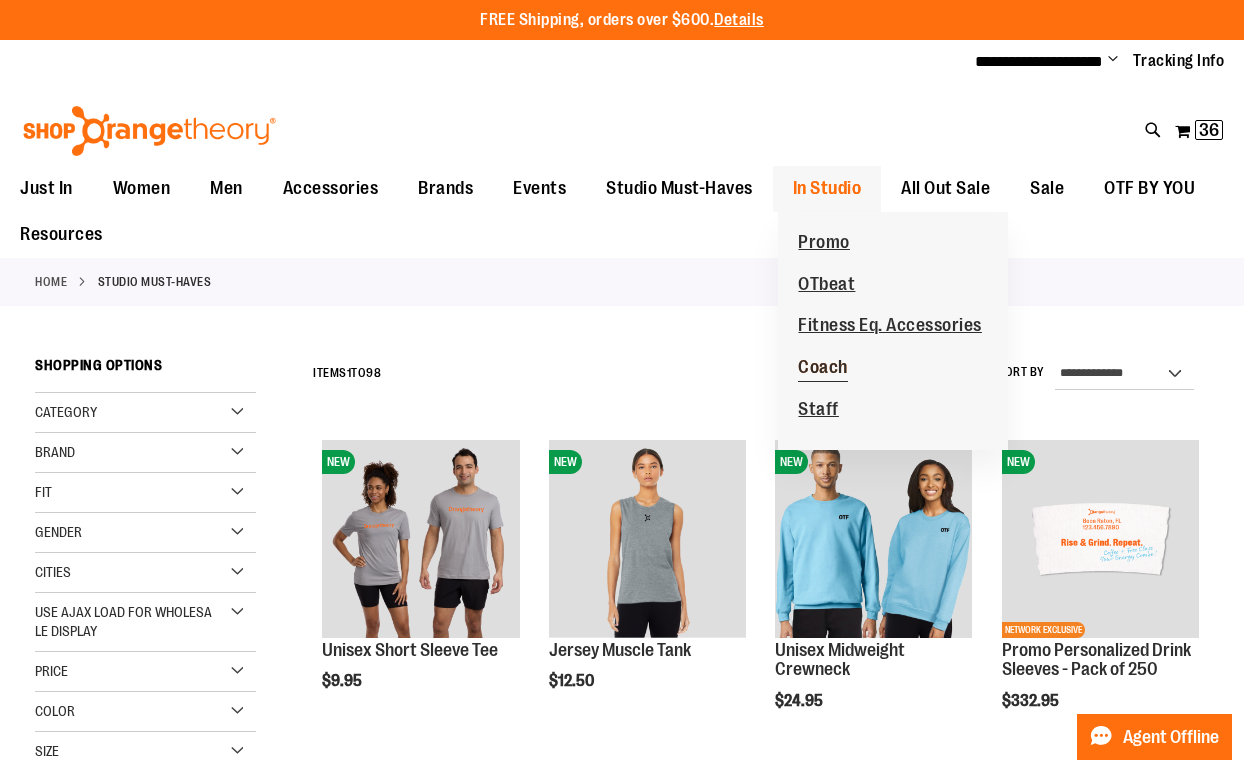 click on "Coach" at bounding box center (823, 369) 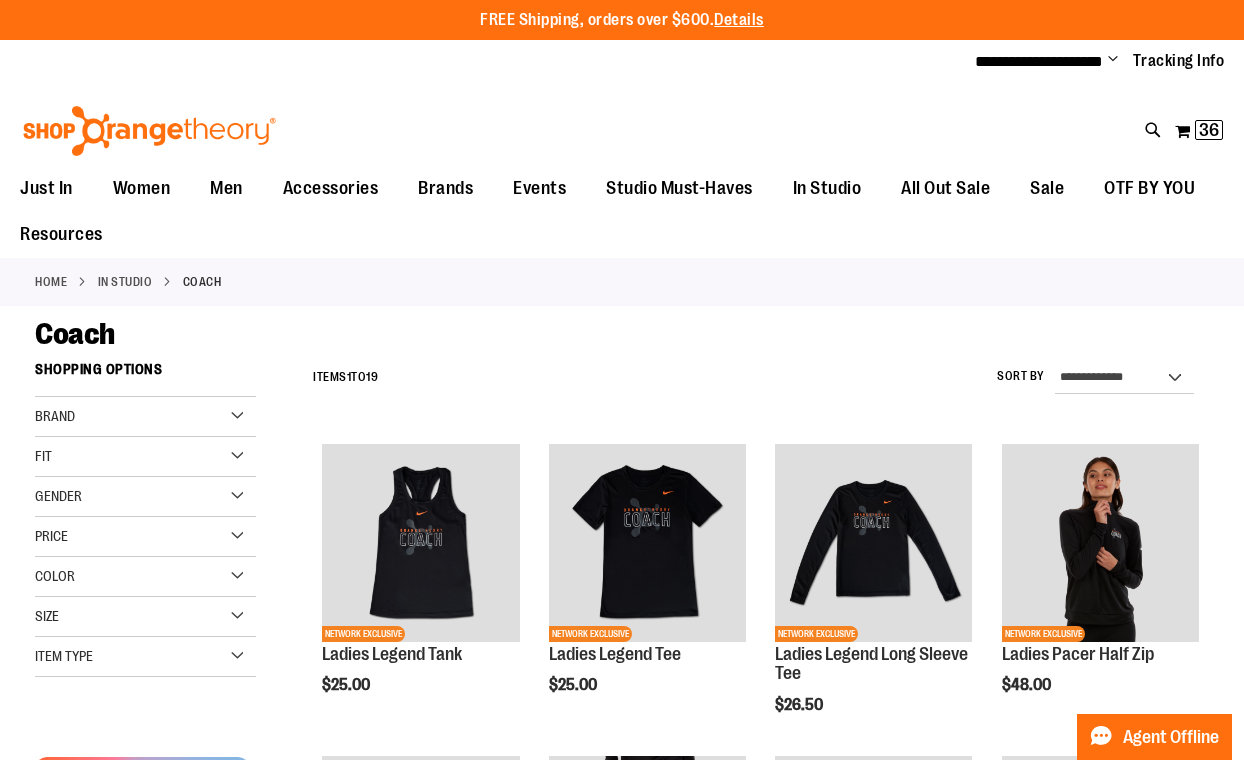 scroll, scrollTop: 0, scrollLeft: 0, axis: both 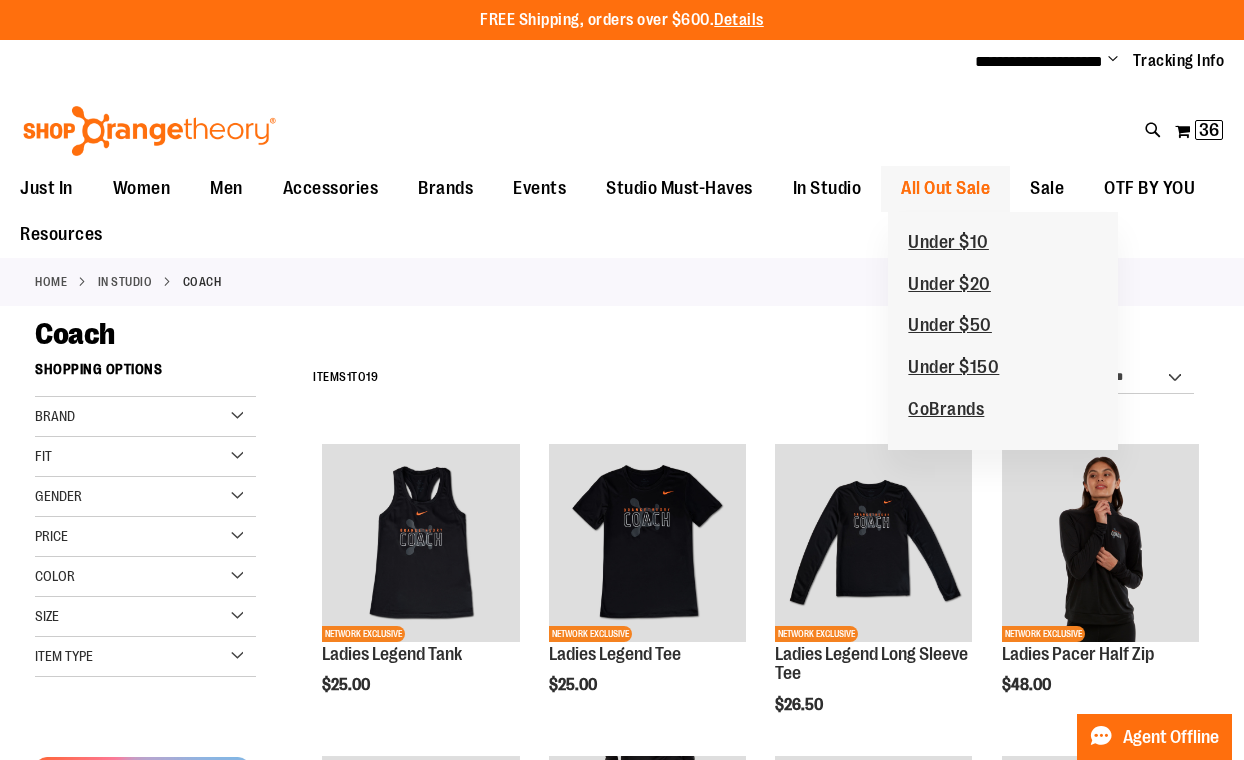 click on "All Out Sale" at bounding box center (945, 188) 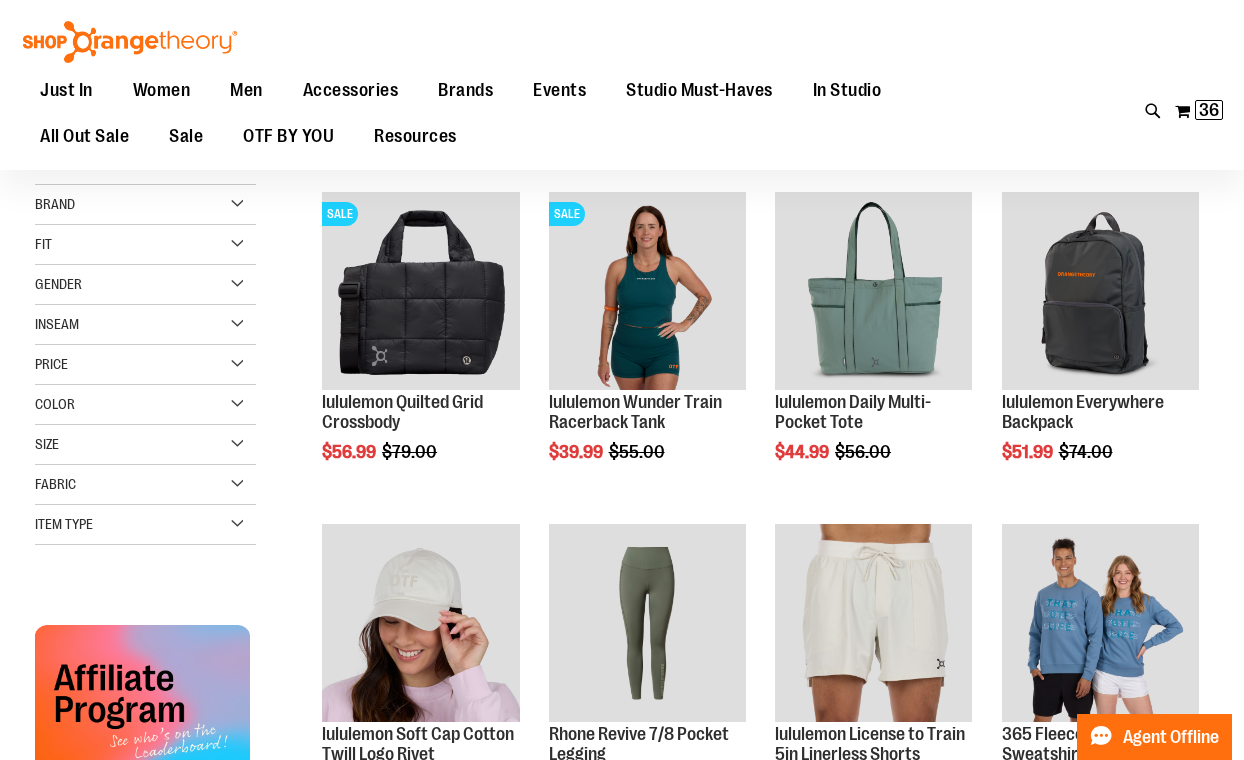 scroll, scrollTop: 257, scrollLeft: 0, axis: vertical 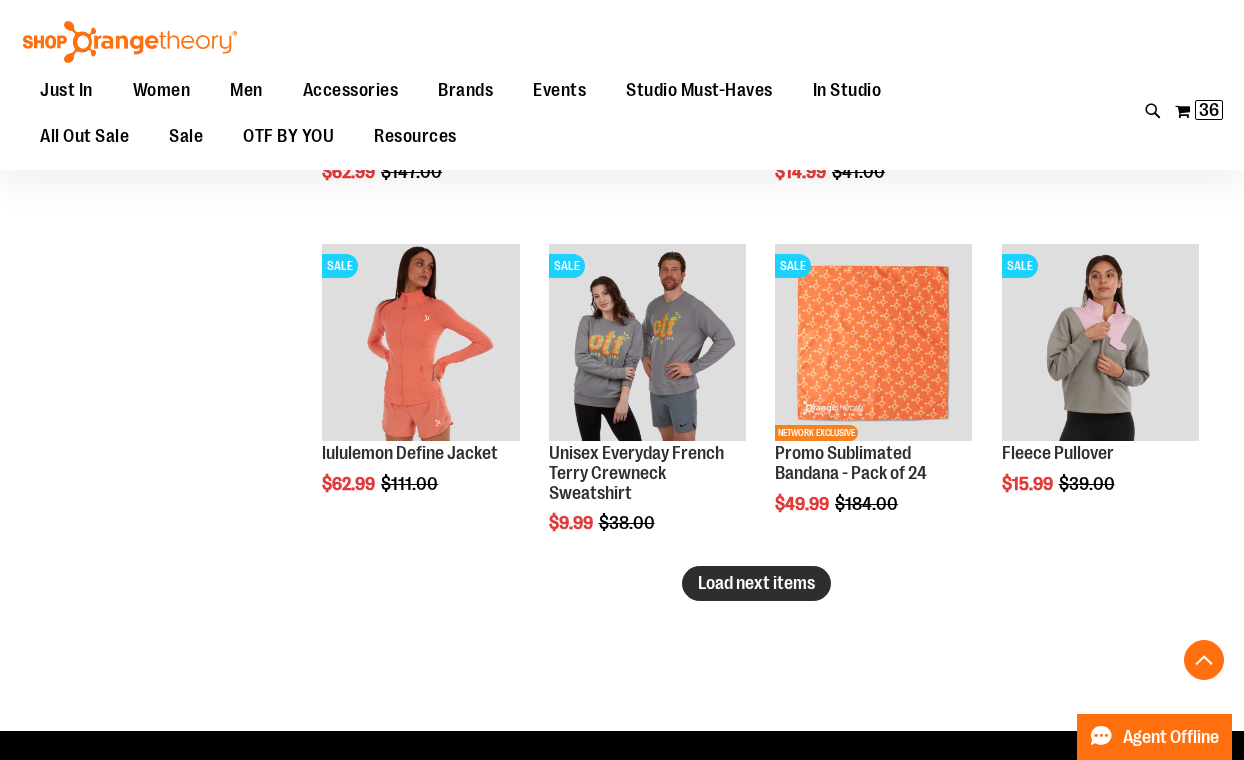 click on "Load next items" at bounding box center (756, 583) 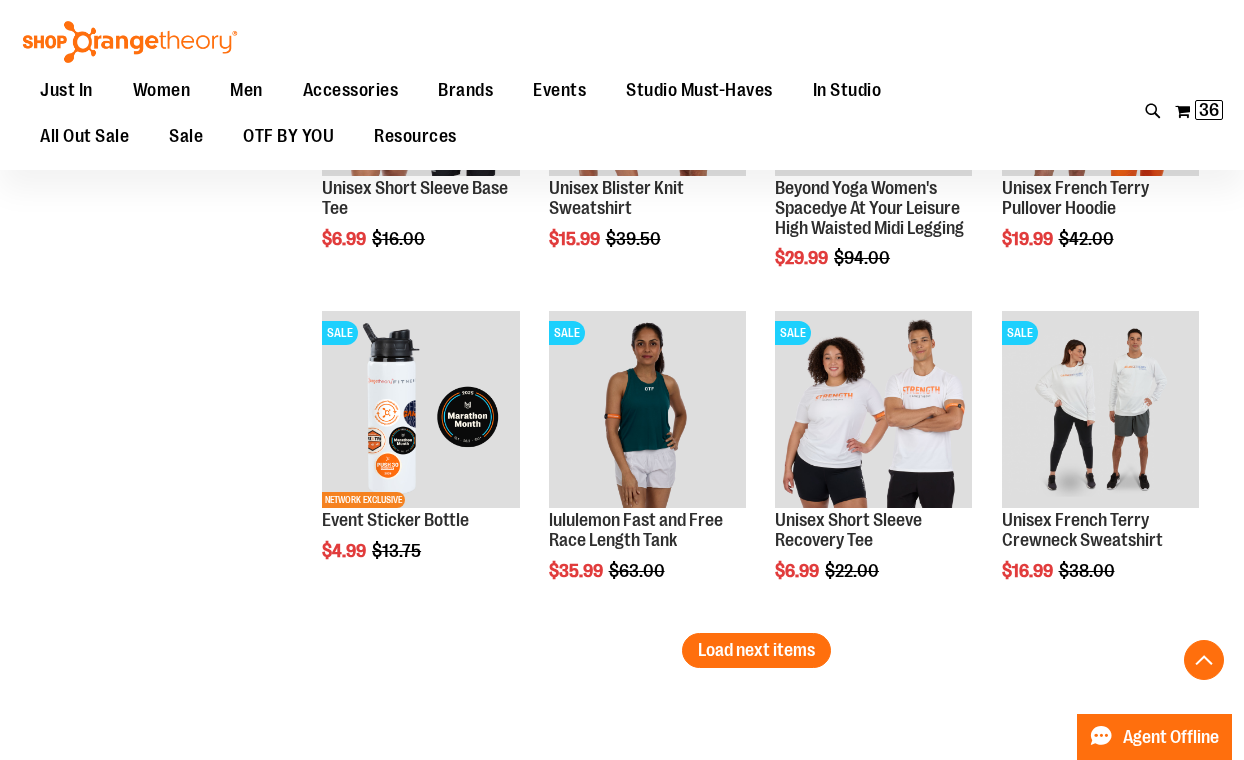 scroll, scrollTop: 3783, scrollLeft: 0, axis: vertical 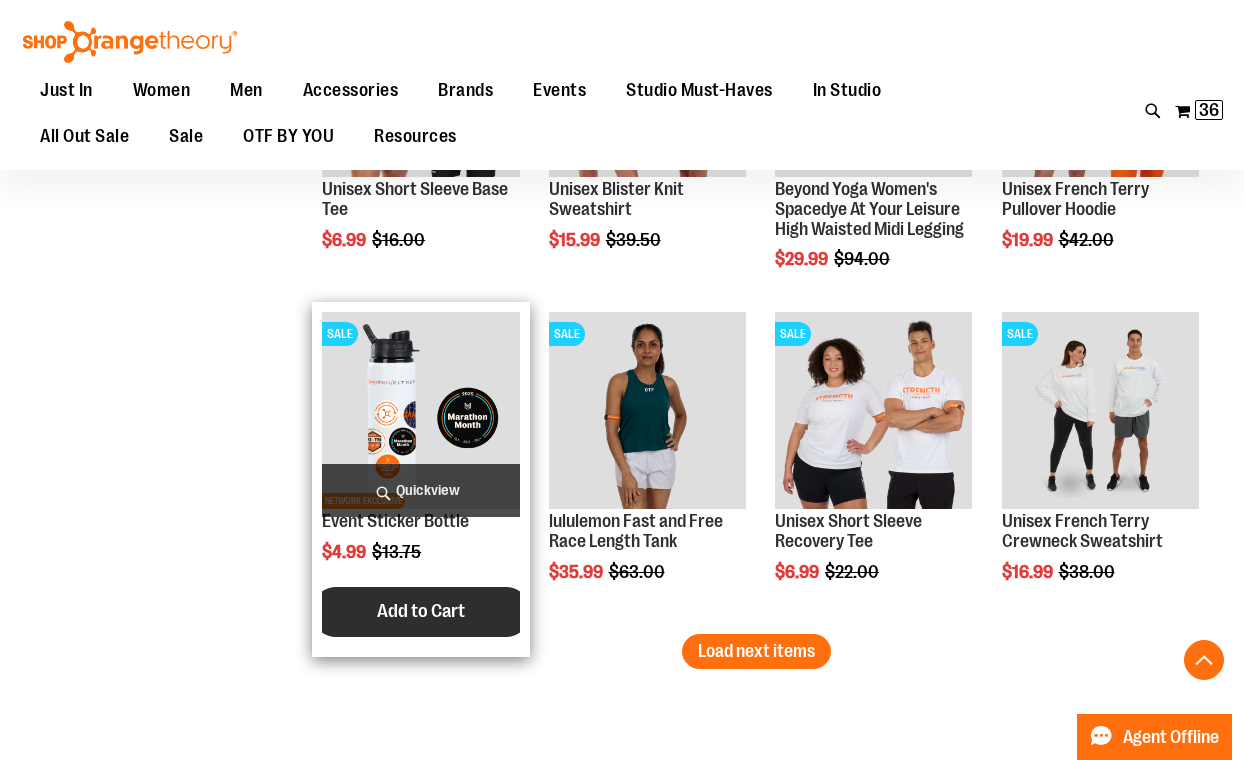 click on "Add to Cart" at bounding box center (421, 611) 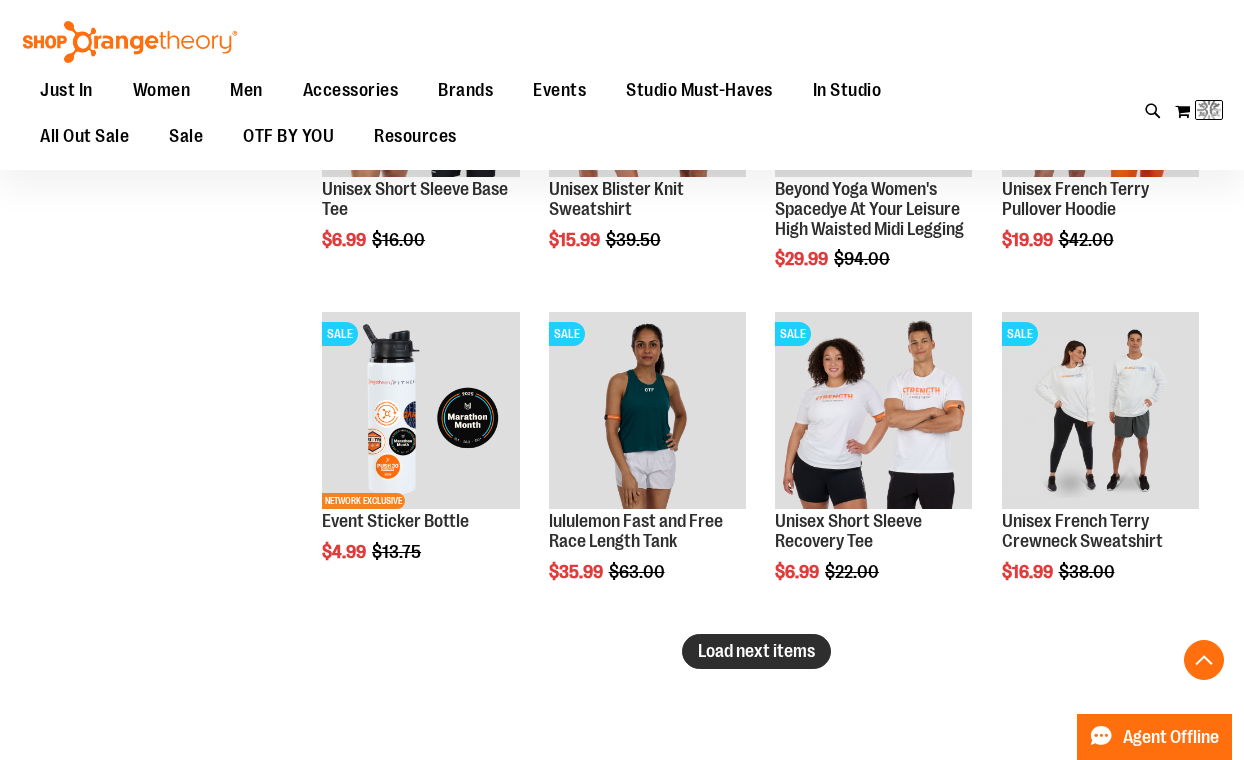 click on "Load next items" at bounding box center [756, 651] 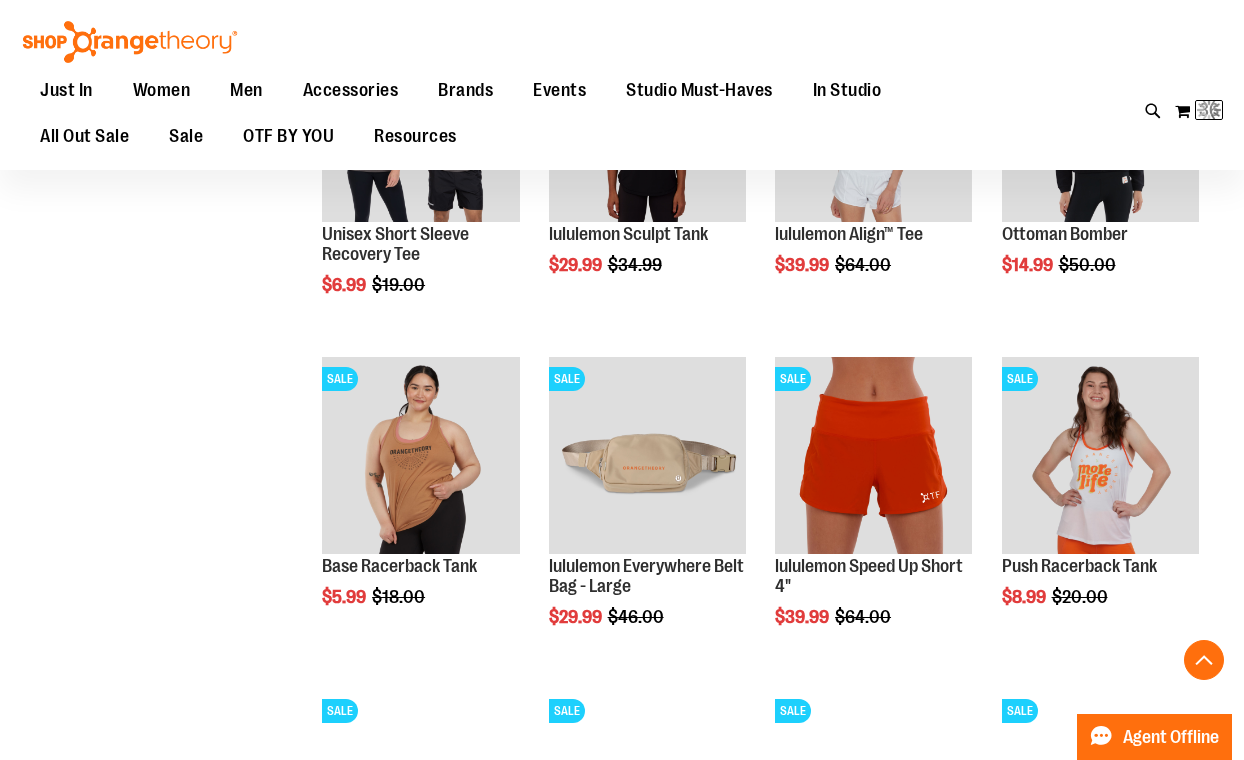 scroll, scrollTop: 4418, scrollLeft: 0, axis: vertical 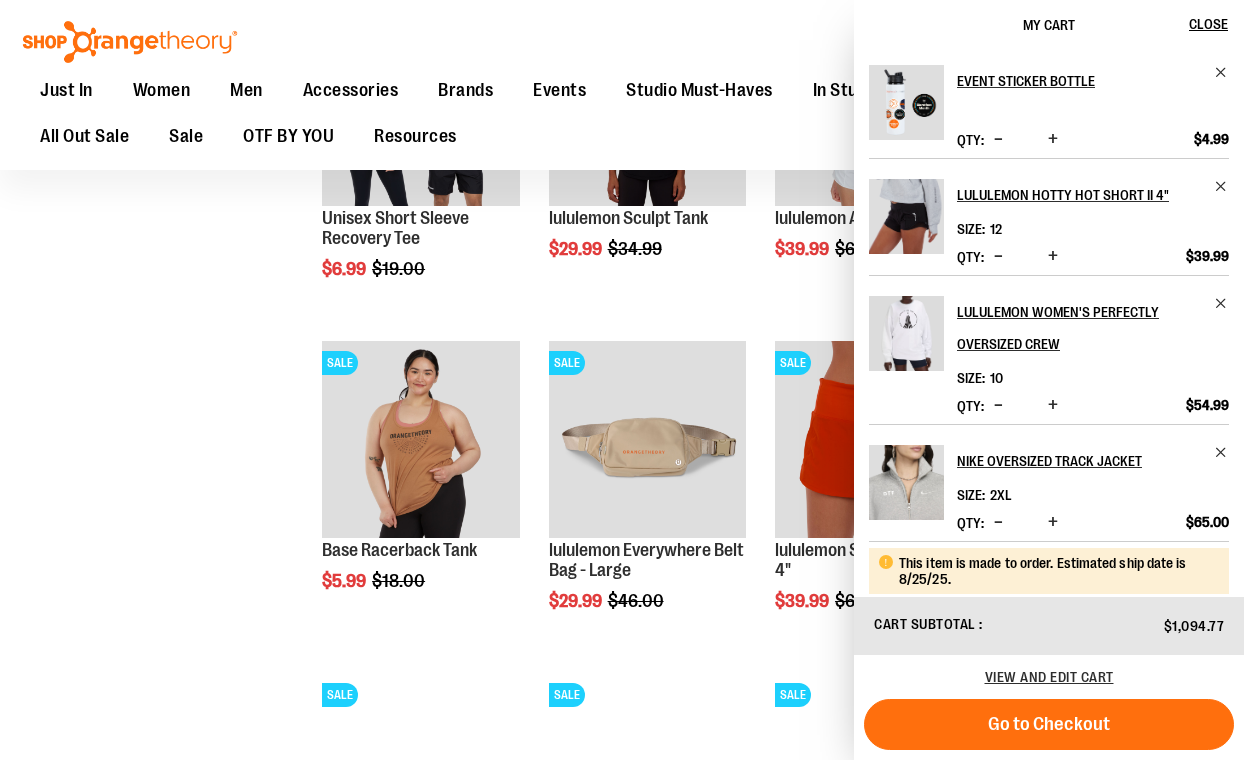 click on "**********" at bounding box center [622, -1477] 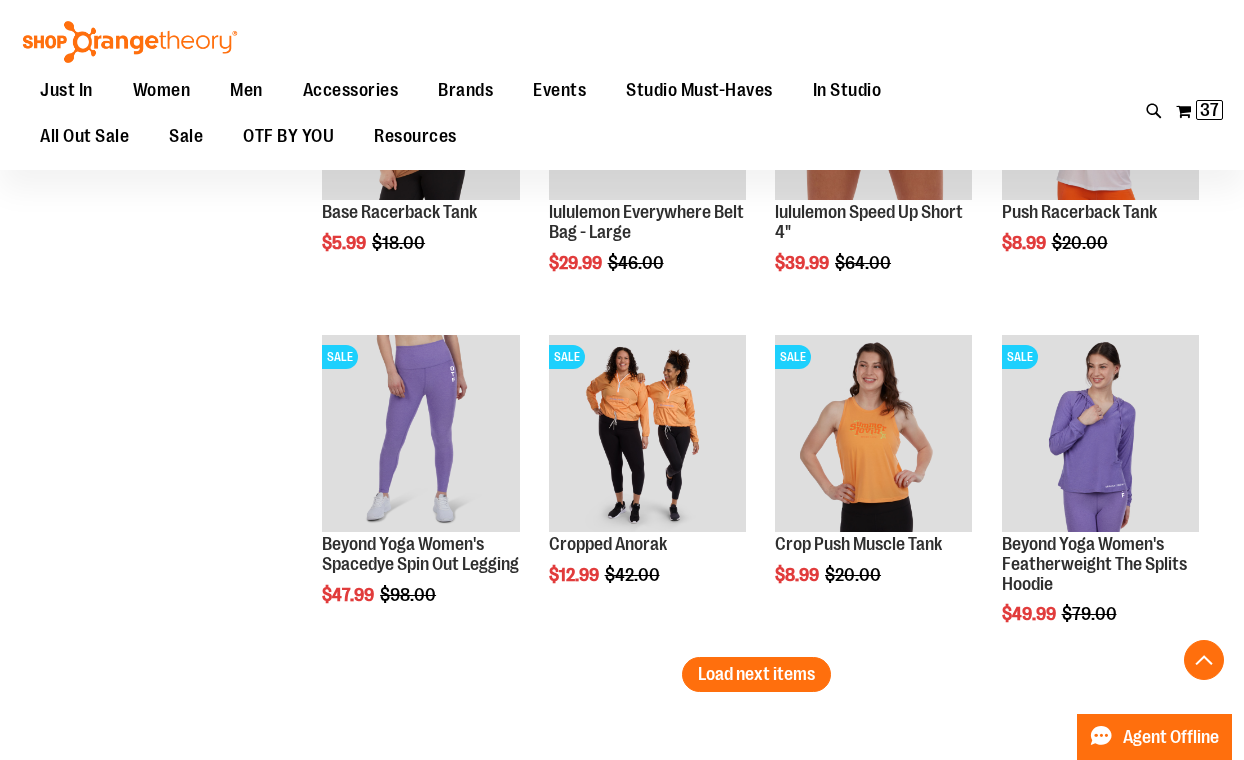 scroll, scrollTop: 4752, scrollLeft: 0, axis: vertical 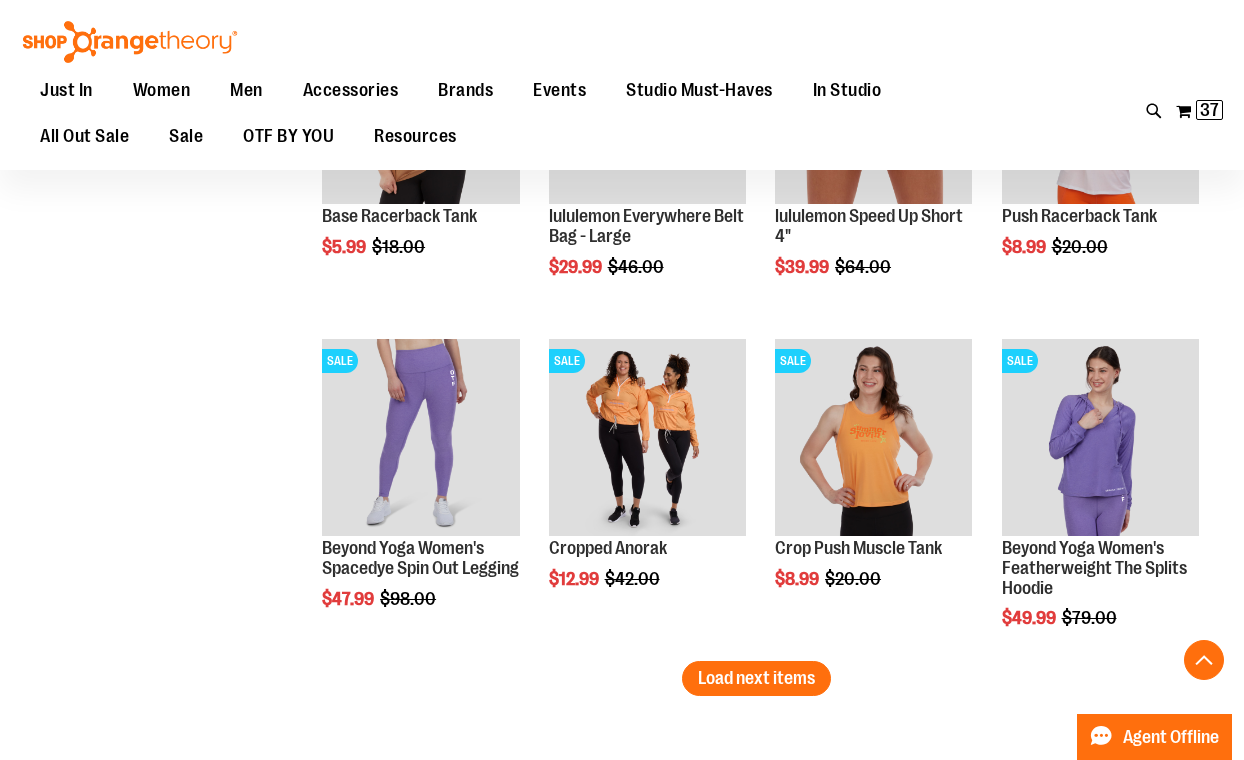 click on "**********" at bounding box center (756, -1829) 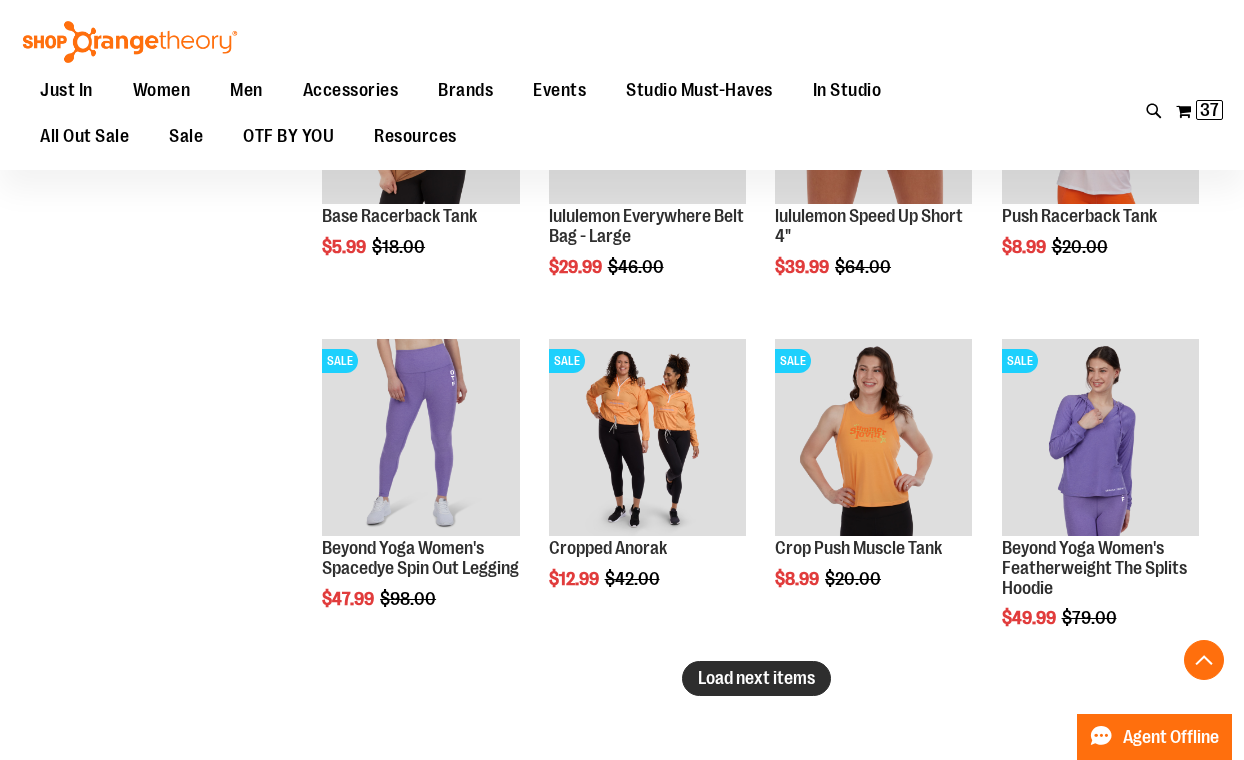 click on "Load next items" at bounding box center [756, 678] 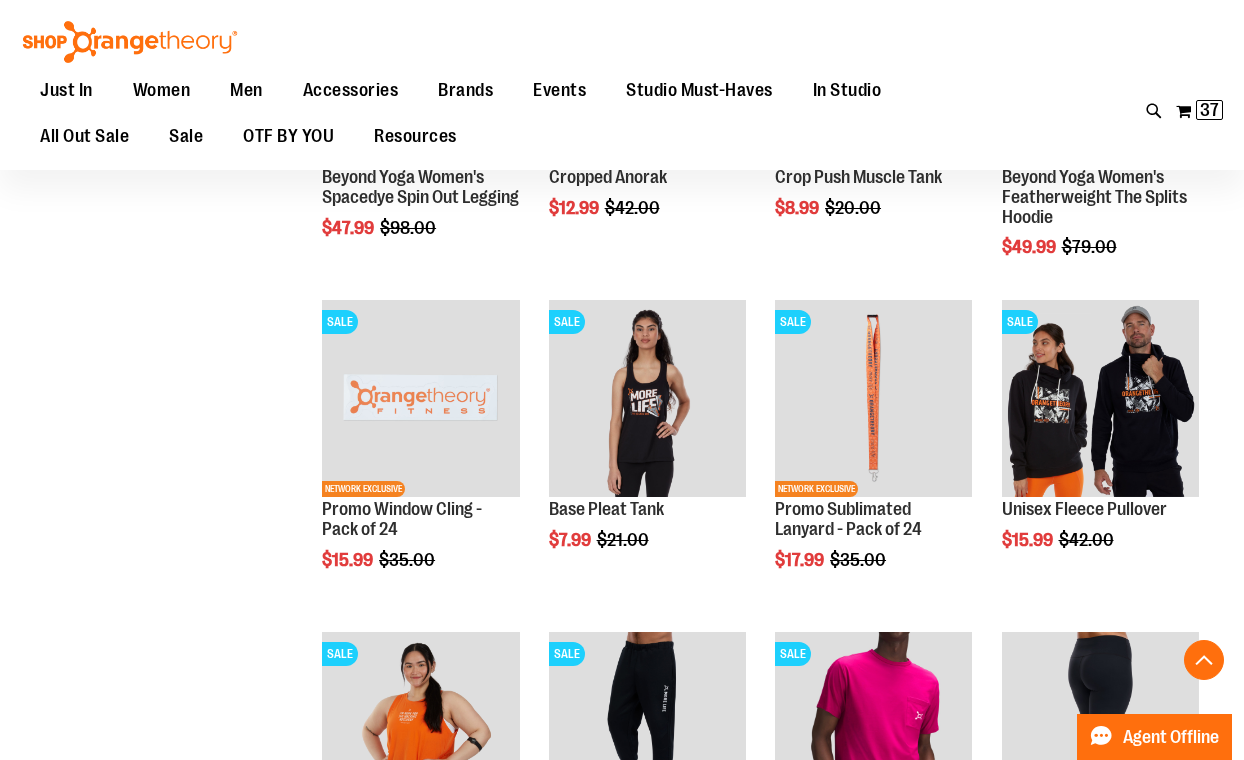 scroll, scrollTop: 5135, scrollLeft: 0, axis: vertical 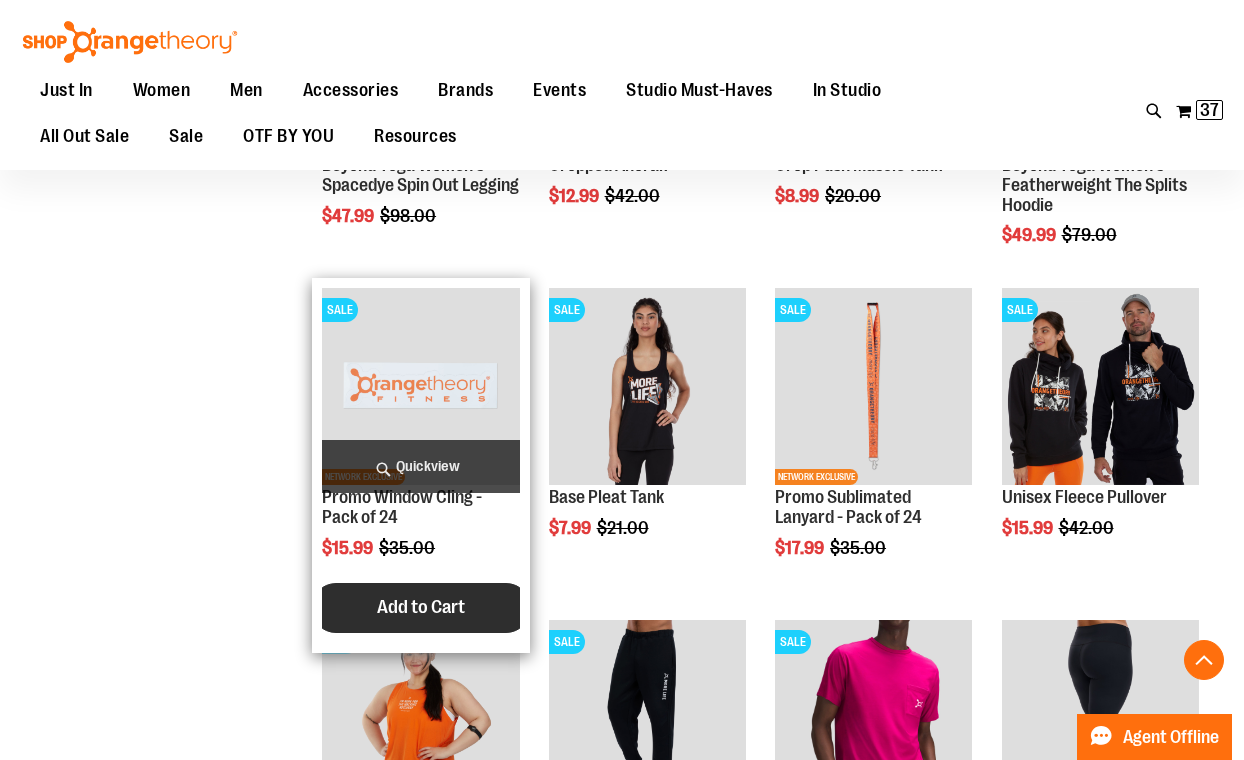 click on "Add to Cart" at bounding box center (421, 608) 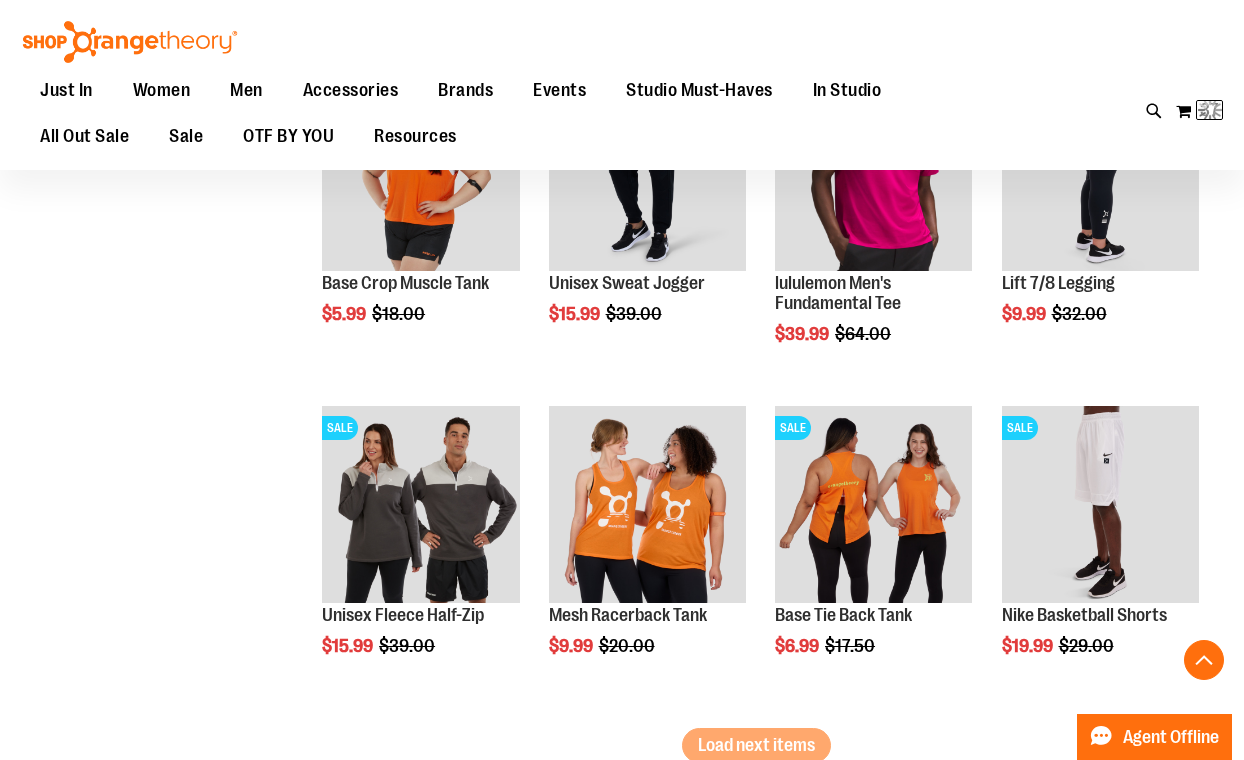 scroll, scrollTop: 5718, scrollLeft: 0, axis: vertical 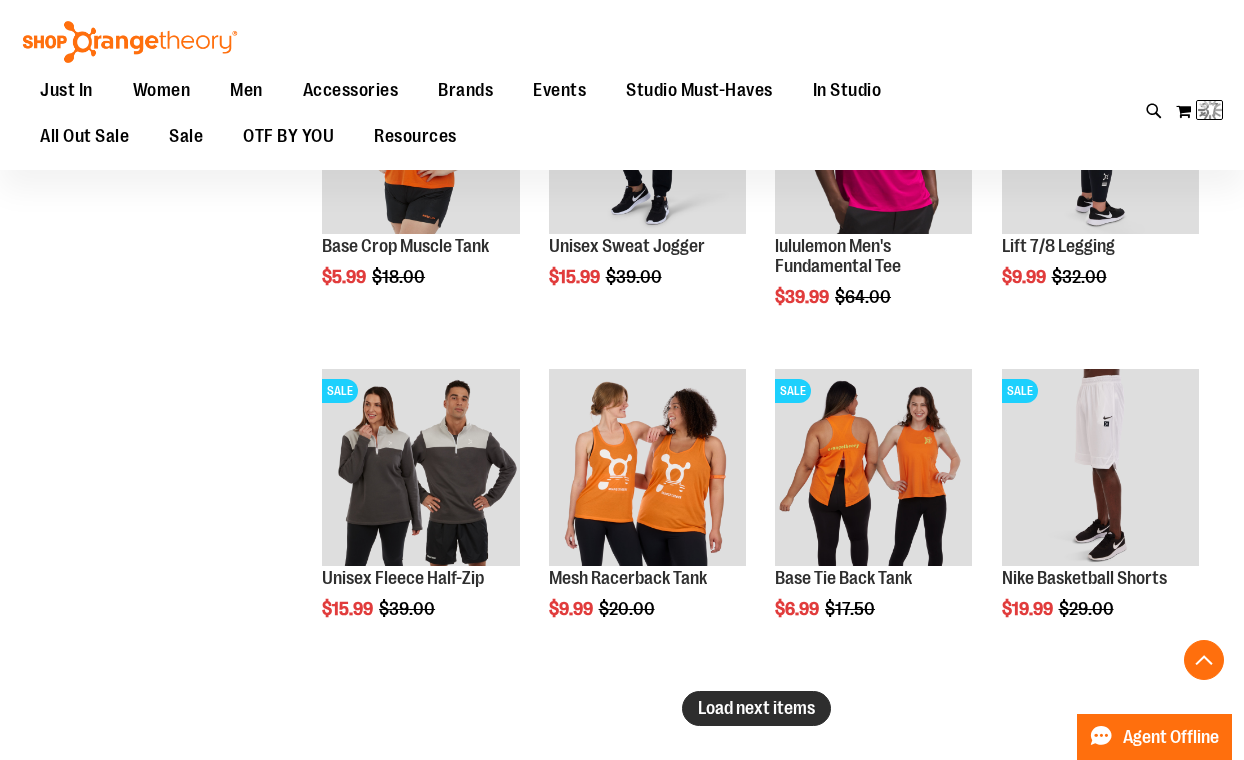 click on "Load next items" at bounding box center (756, 708) 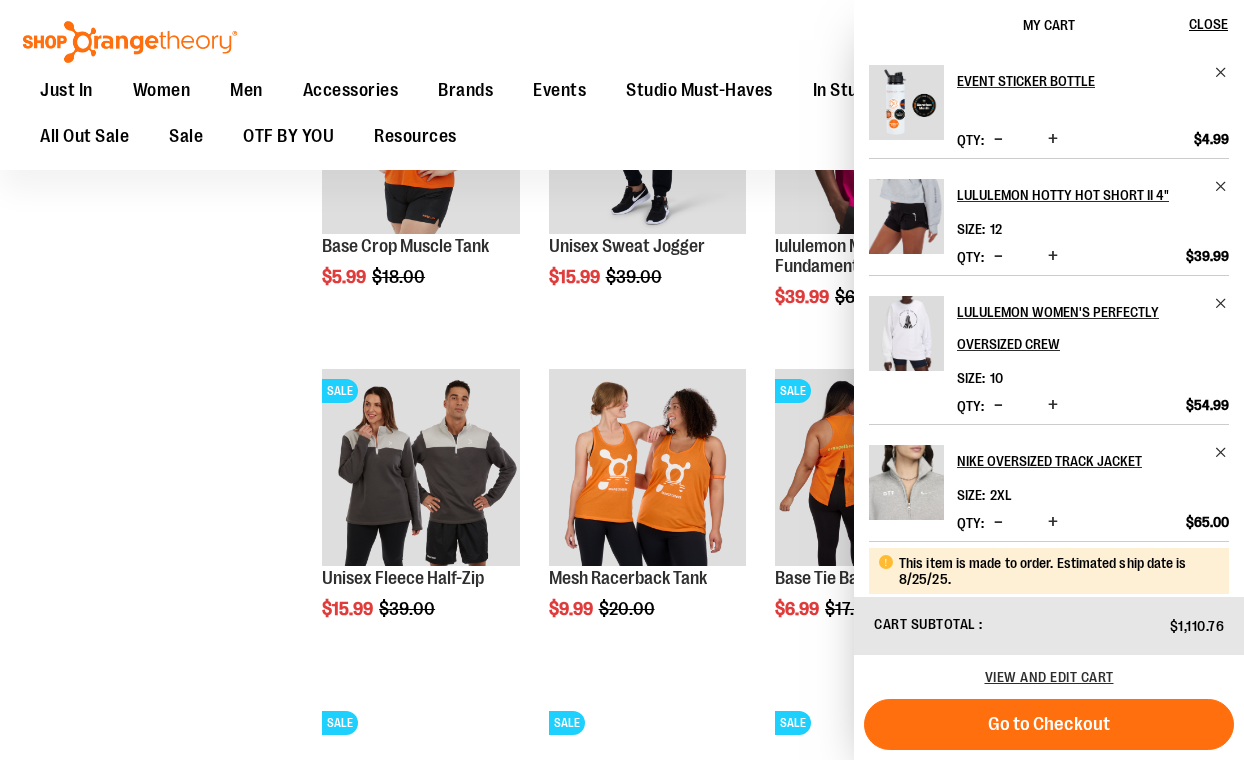 click on "**********" at bounding box center (622, -1781) 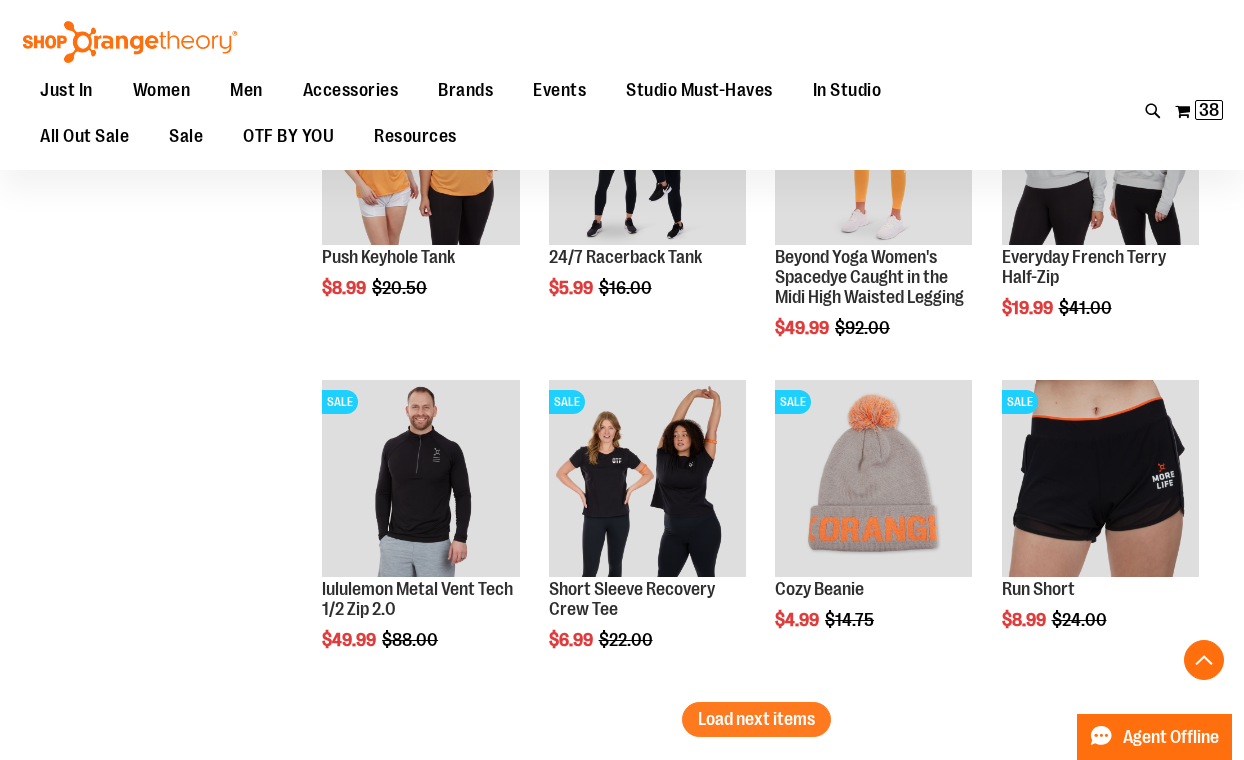 scroll, scrollTop: 6715, scrollLeft: 0, axis: vertical 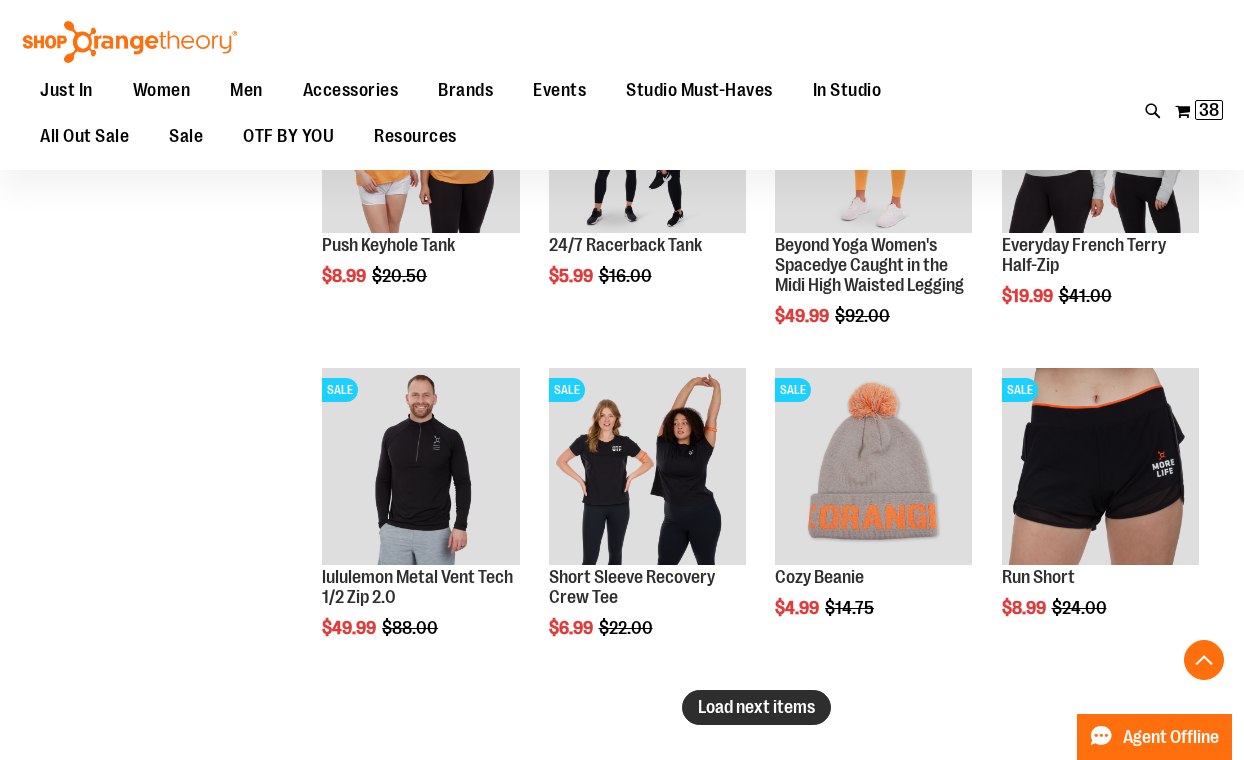 click on "Load next items" at bounding box center (756, 707) 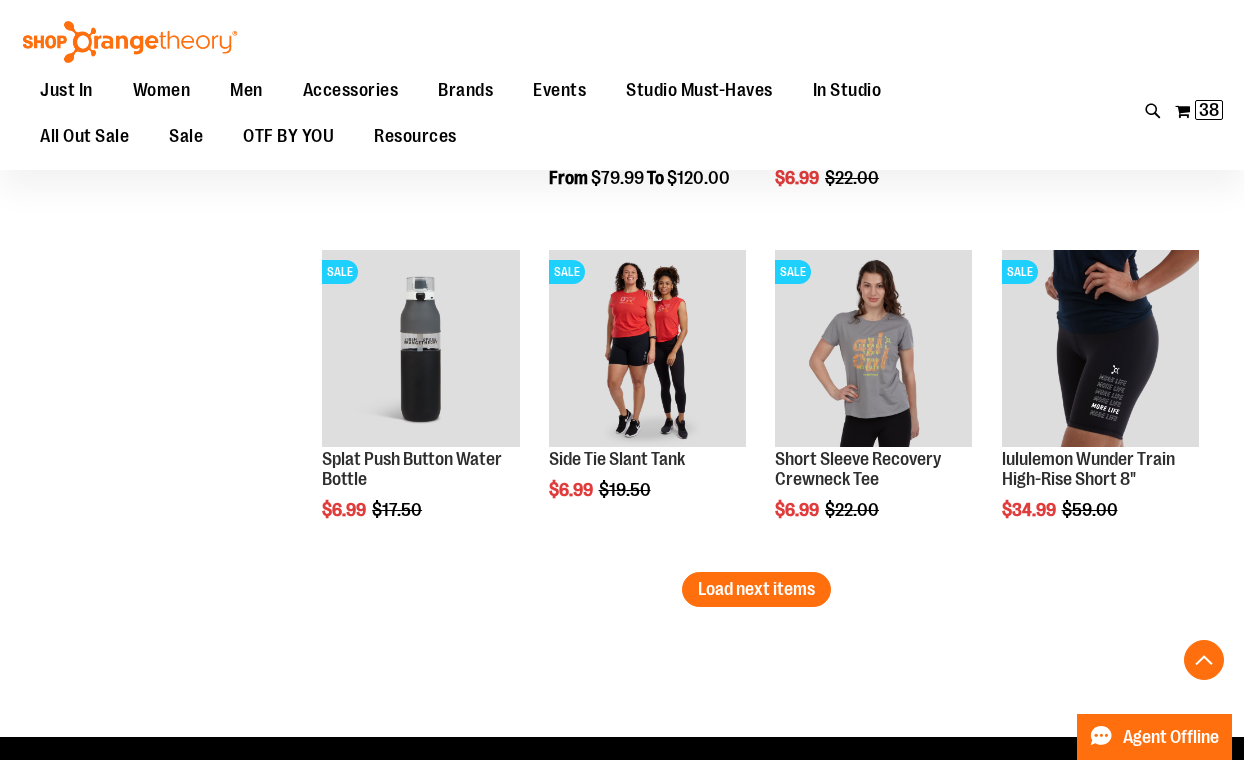 scroll, scrollTop: 7963, scrollLeft: 0, axis: vertical 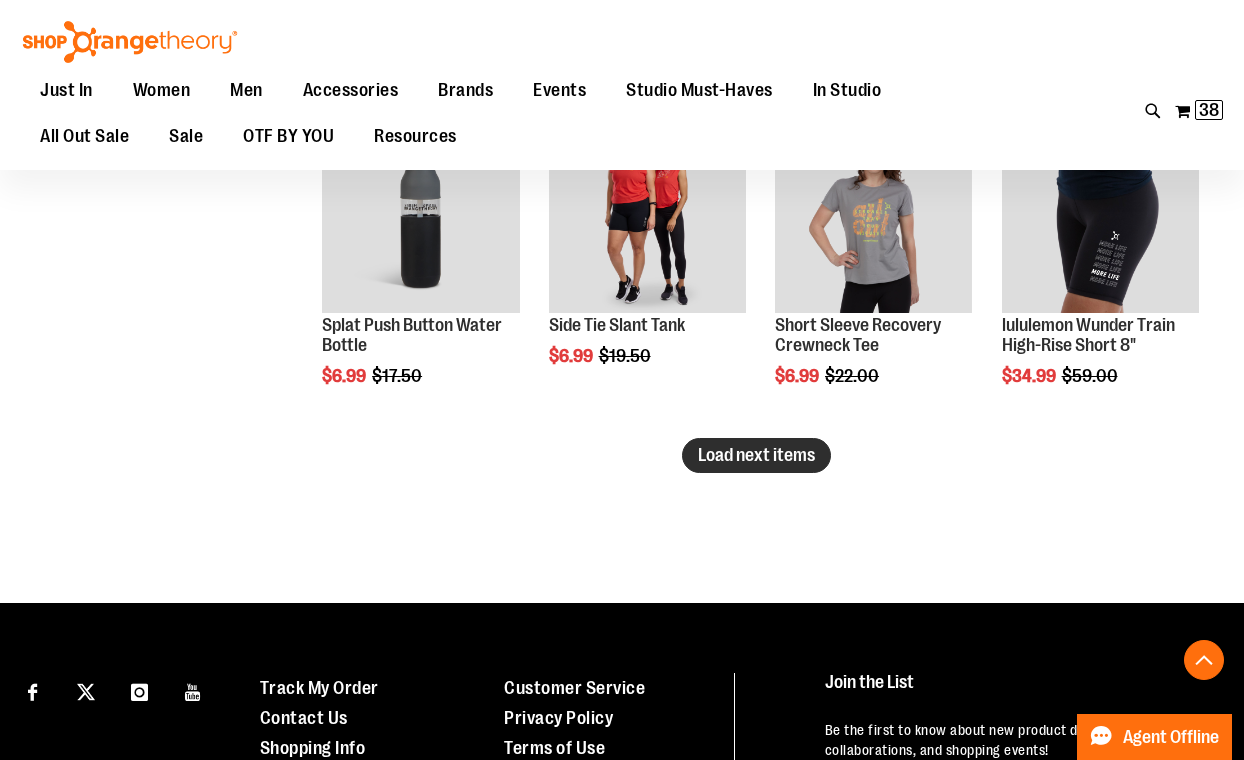 click on "Load next items" at bounding box center (756, 455) 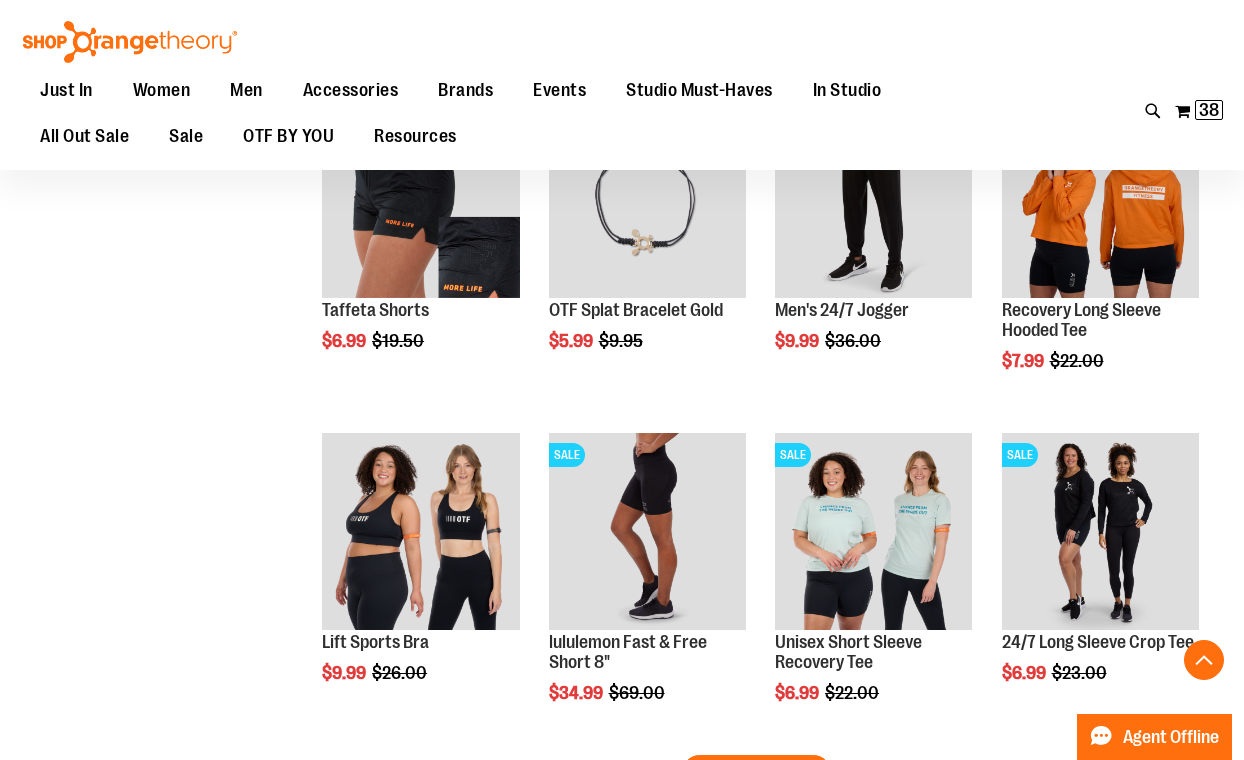 scroll, scrollTop: 8658, scrollLeft: 0, axis: vertical 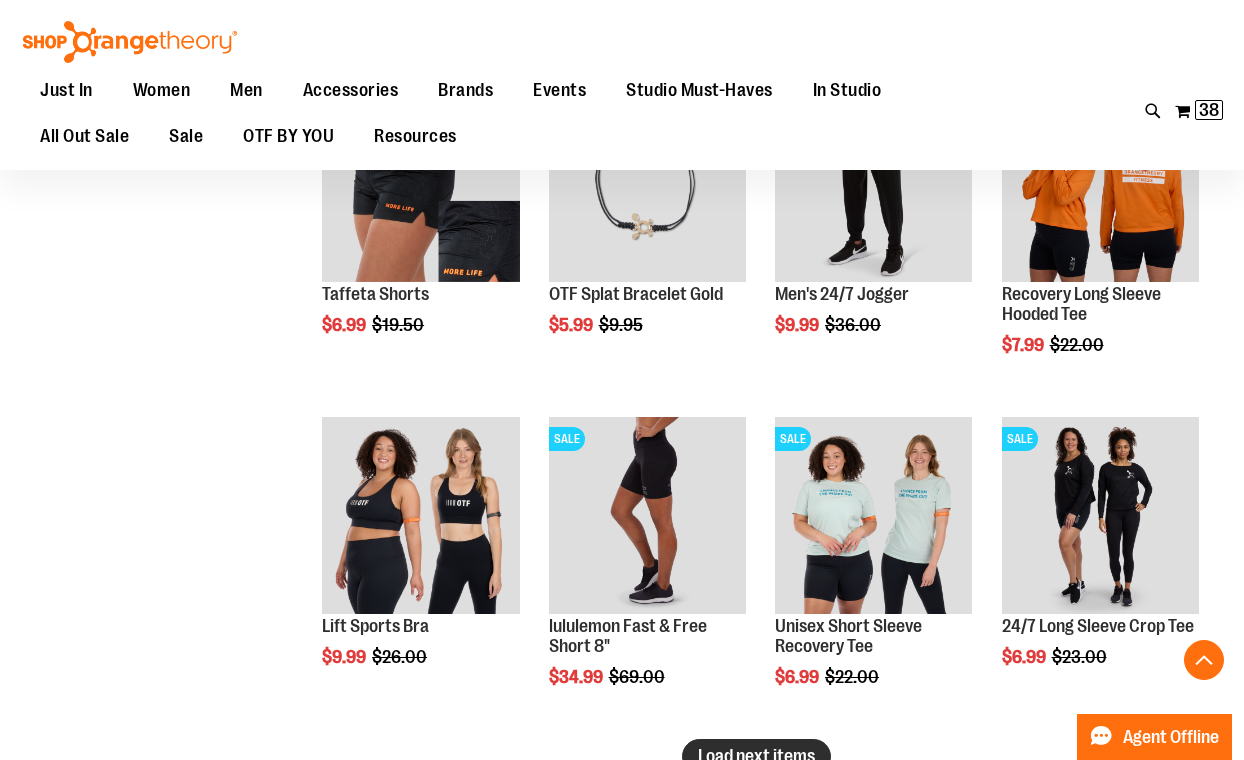 click on "Load next items" at bounding box center [756, 756] 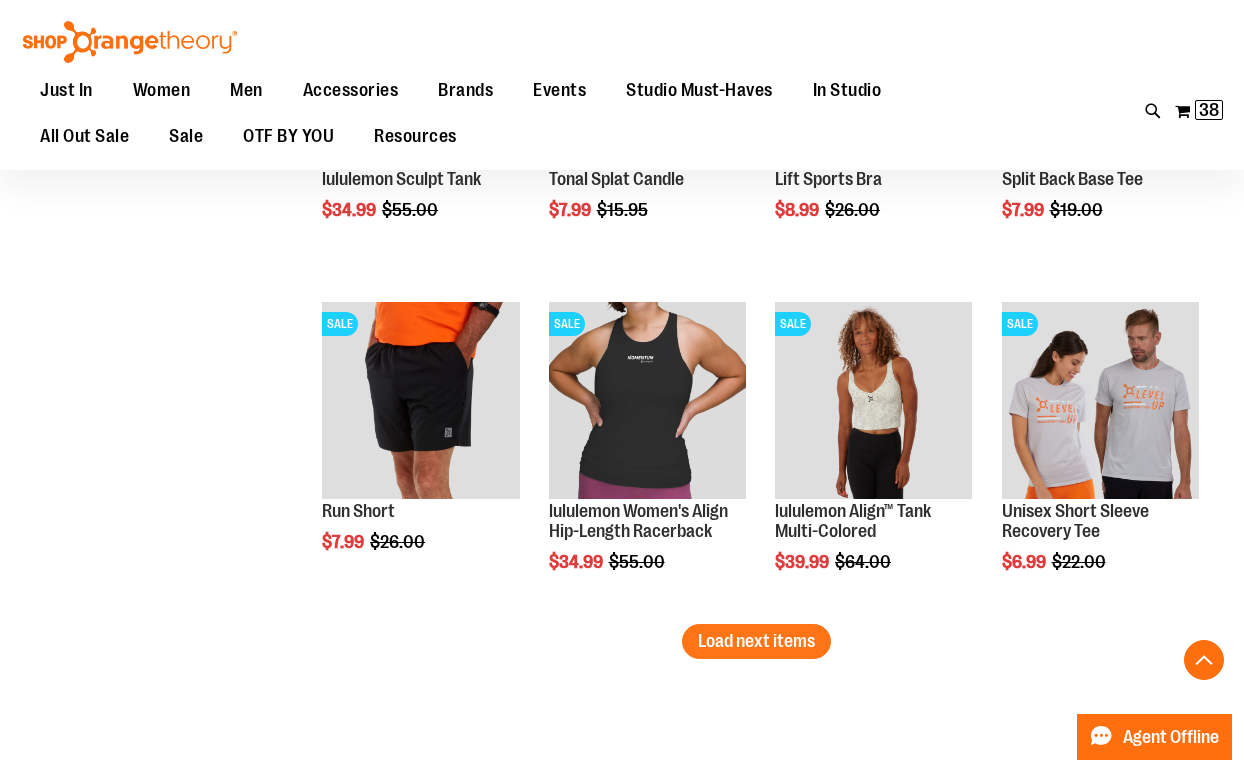 scroll, scrollTop: 9773, scrollLeft: 0, axis: vertical 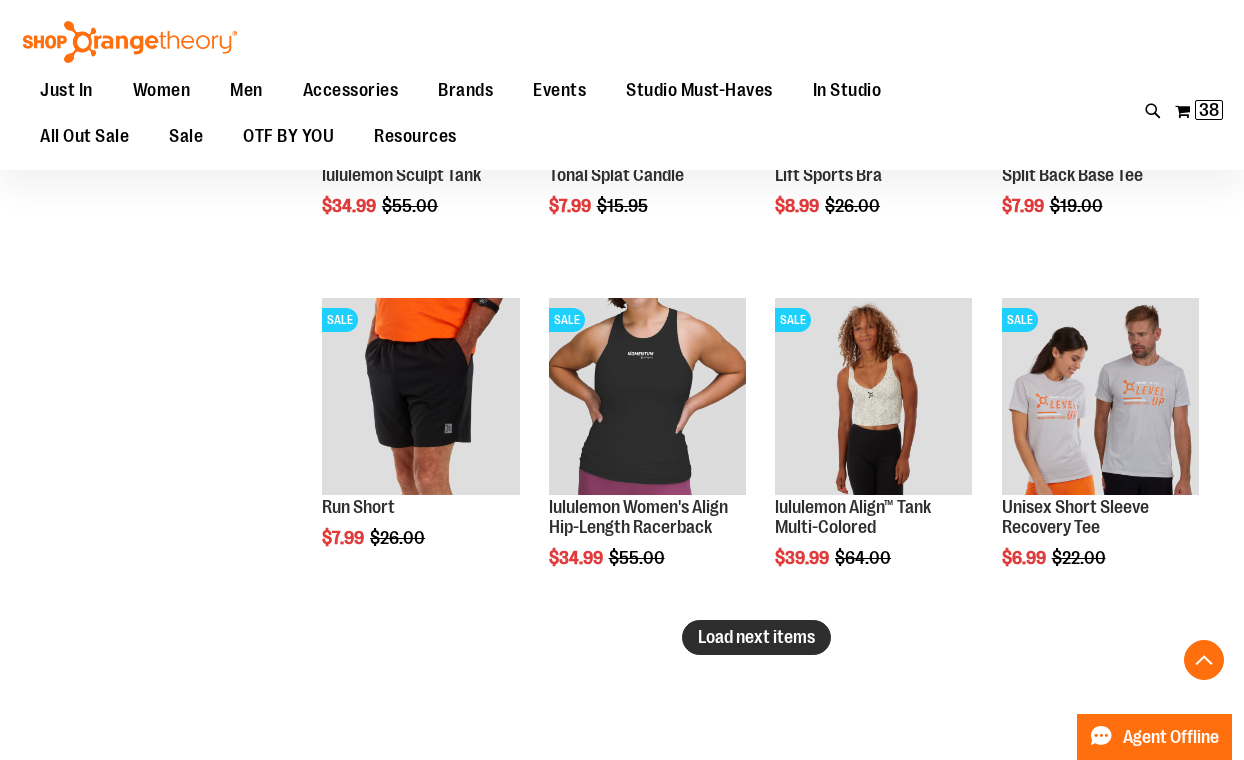 click on "Load next items" at bounding box center [756, 637] 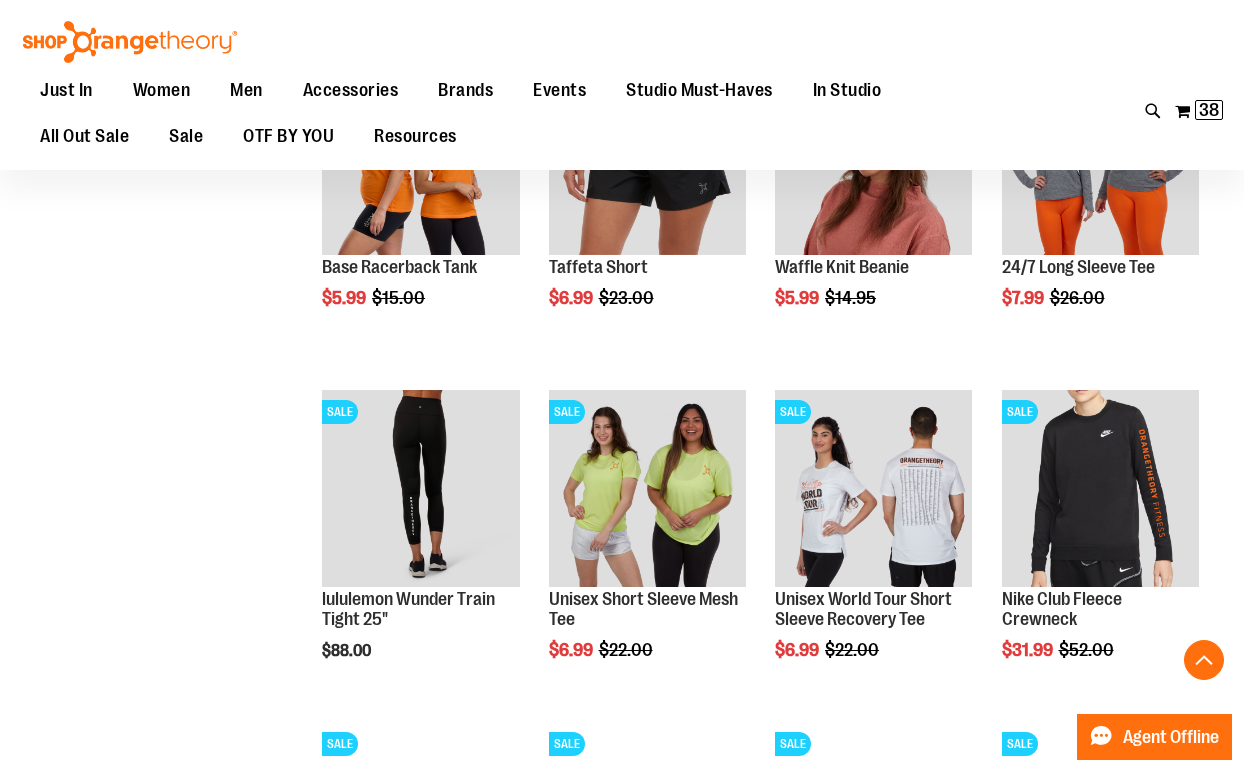 scroll, scrollTop: 10361, scrollLeft: 0, axis: vertical 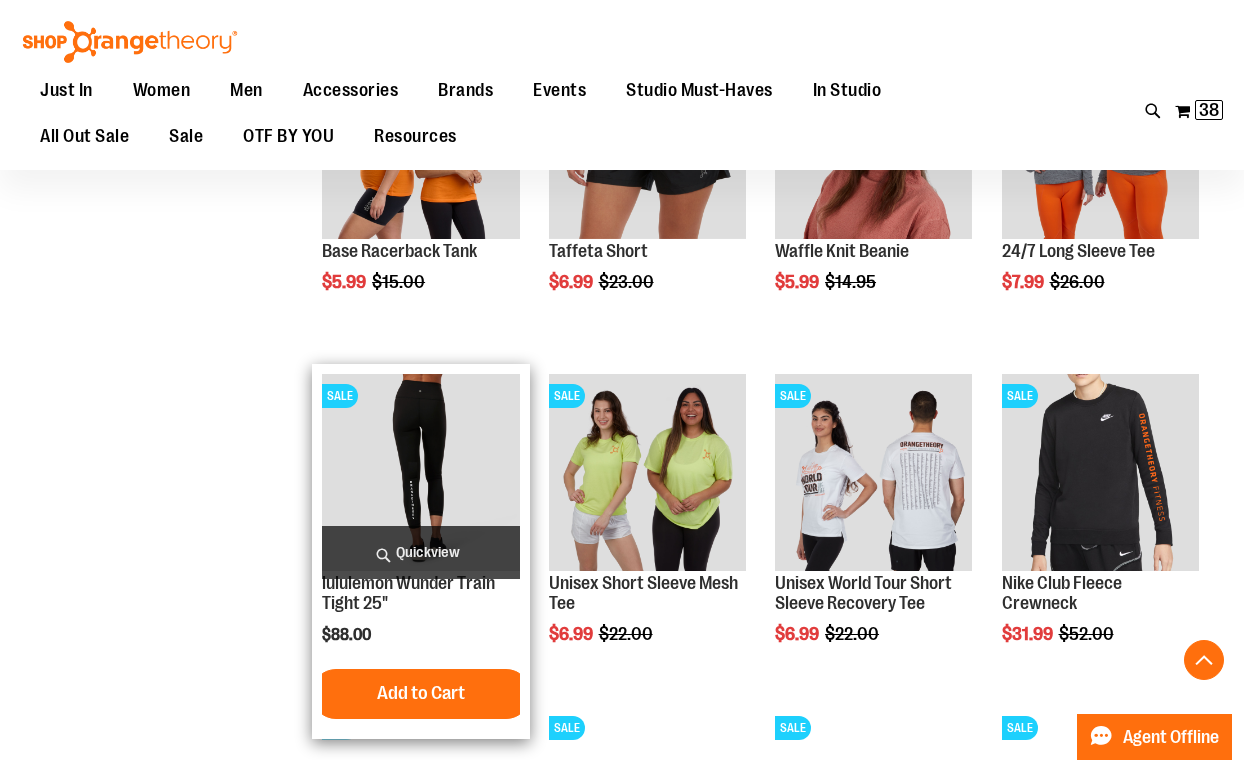 click on "Quickview" at bounding box center (420, 552) 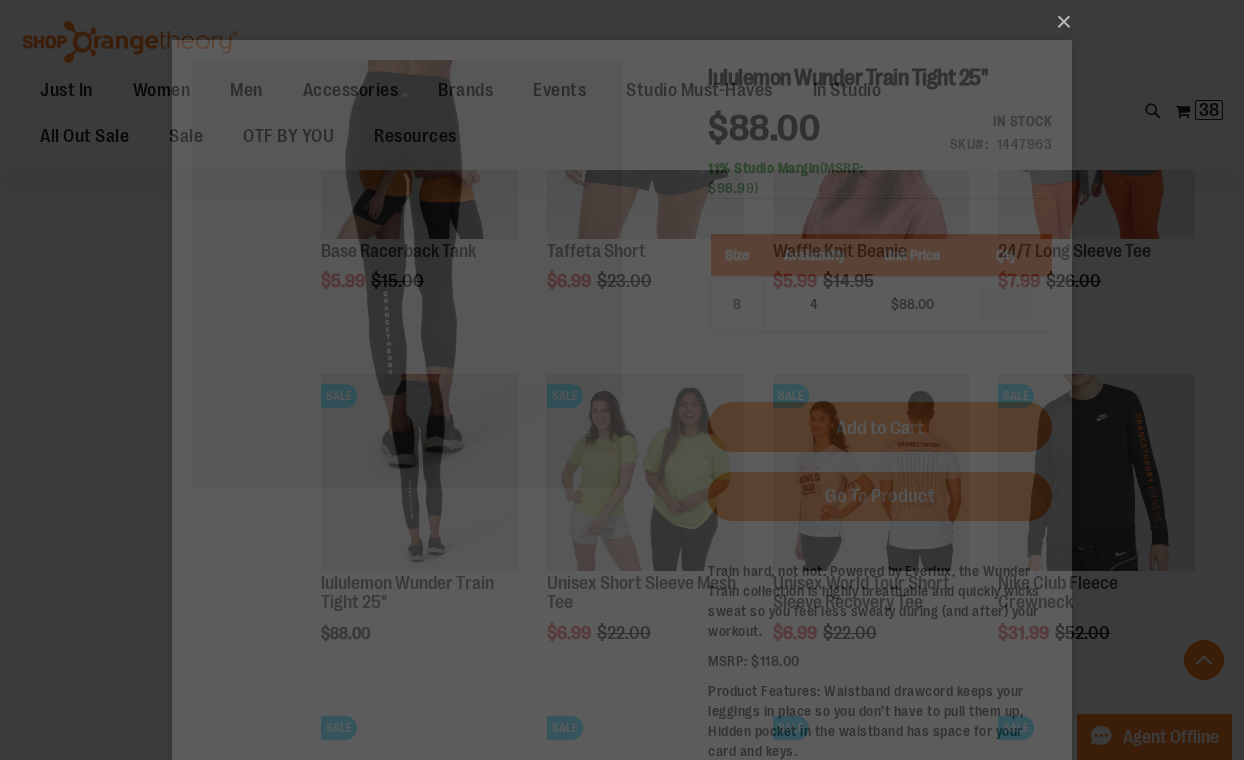 scroll, scrollTop: 0, scrollLeft: 0, axis: both 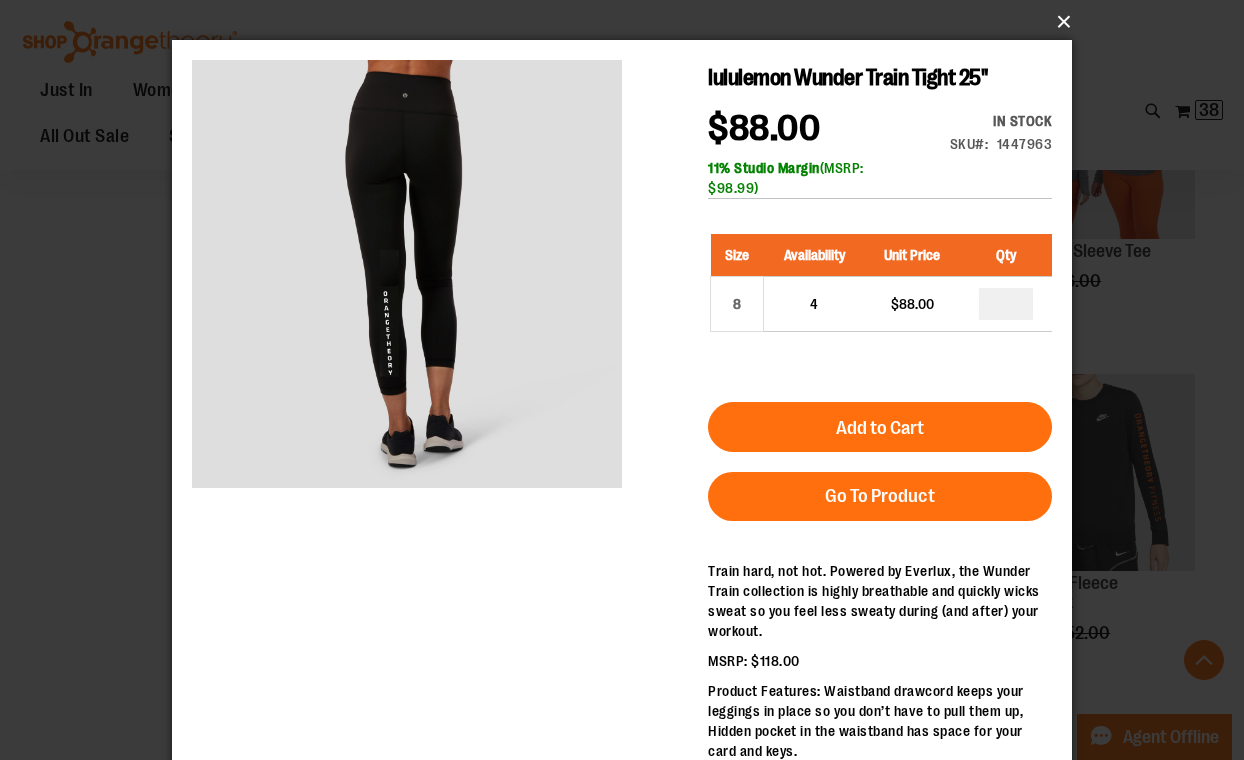 click on "×" at bounding box center [628, 22] 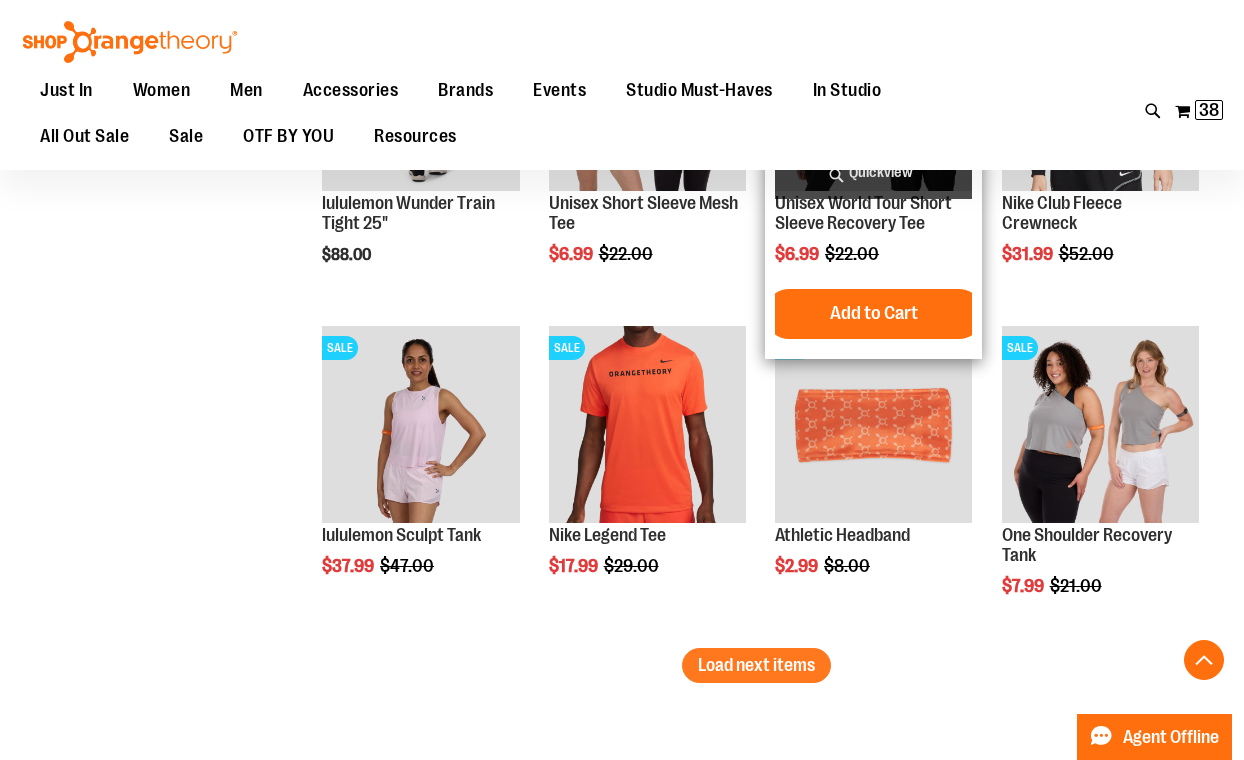 scroll, scrollTop: 10768, scrollLeft: 0, axis: vertical 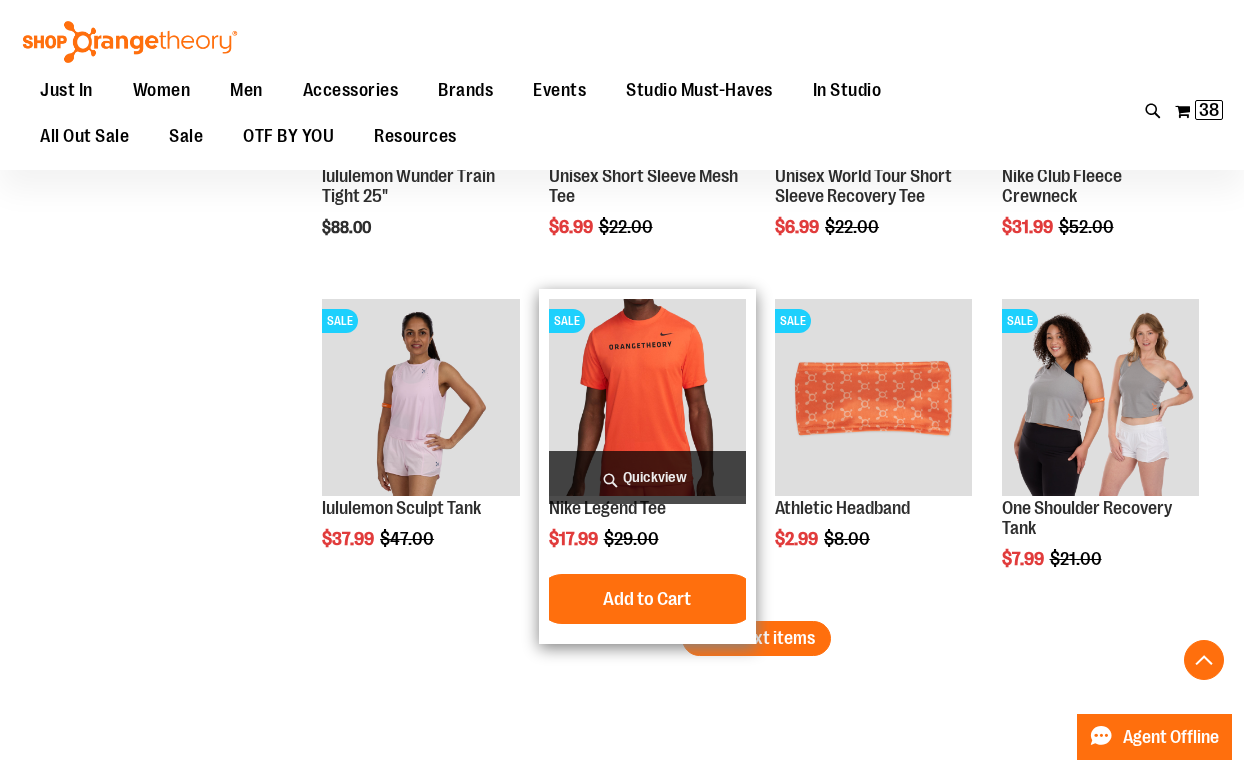 click on "SALE
Nike Legend Tee
$17.99
Regular Price
$29.00
Quickview" at bounding box center (647, 466) 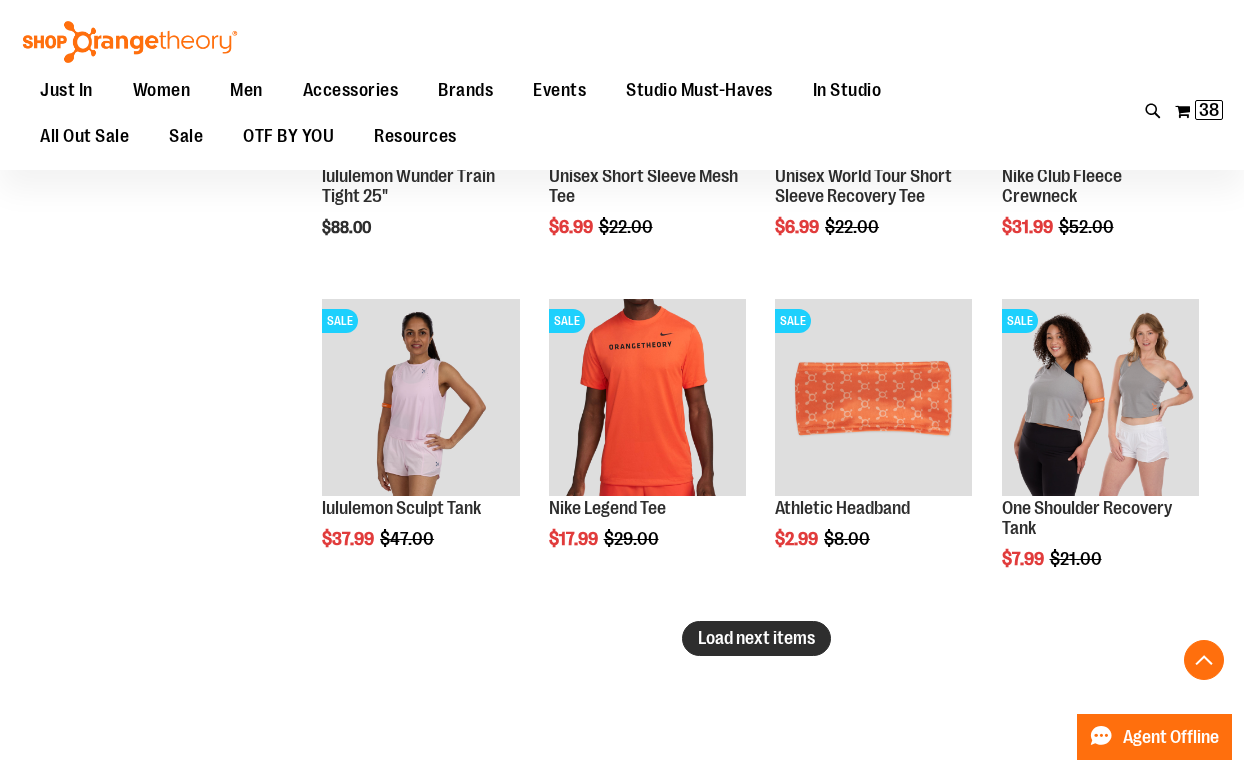 click on "Load next items" at bounding box center (756, 638) 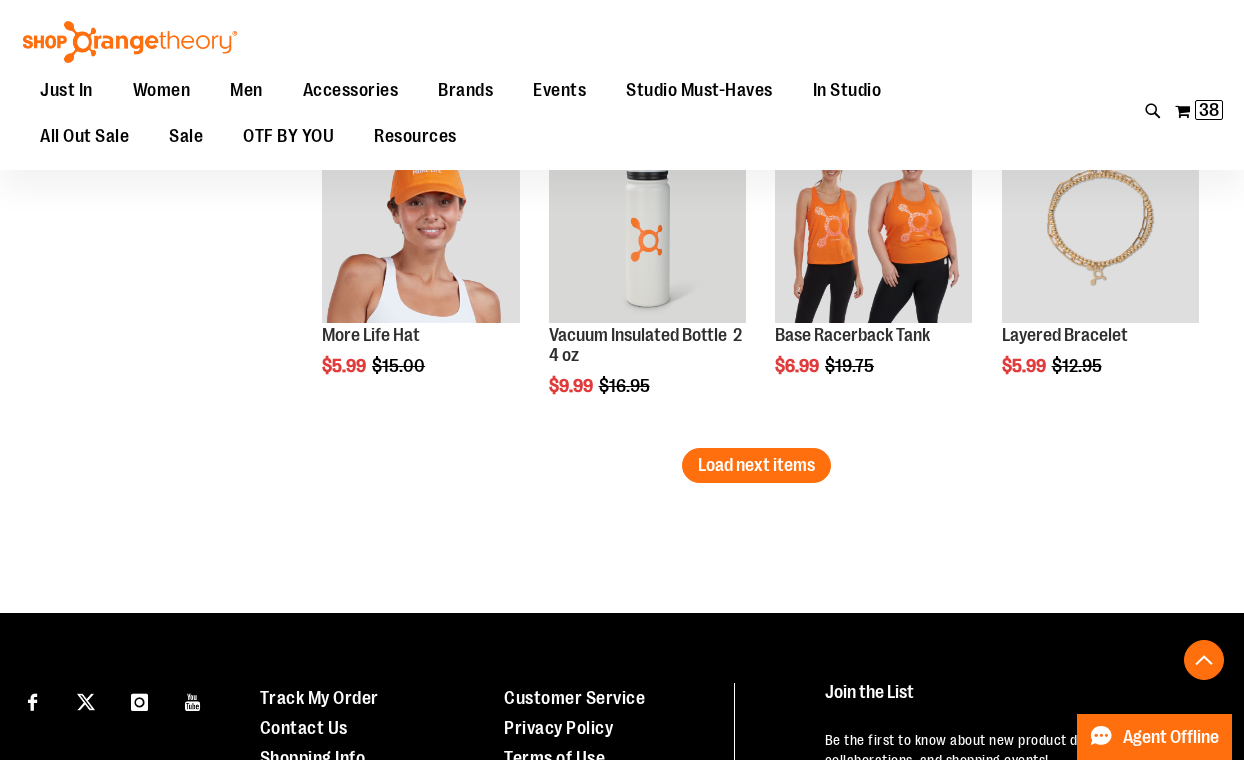 scroll, scrollTop: 11932, scrollLeft: 0, axis: vertical 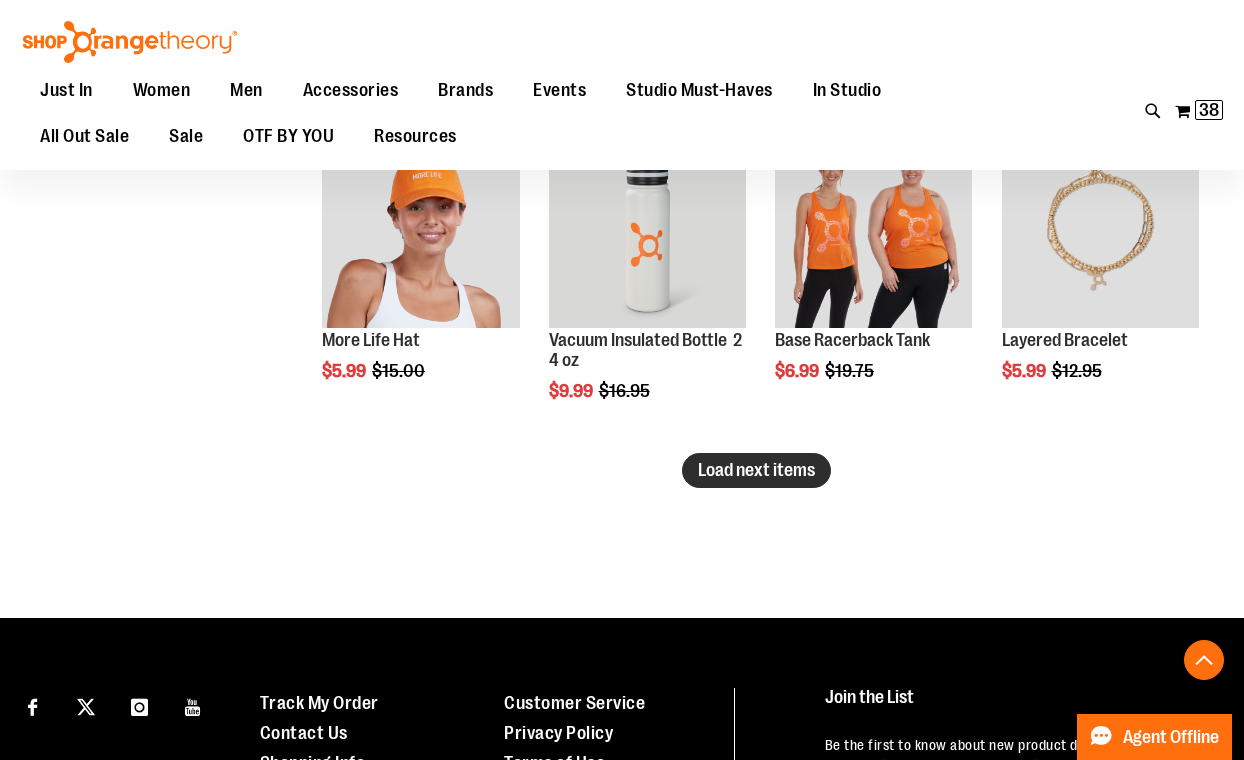 click on "Load next items" at bounding box center (756, 470) 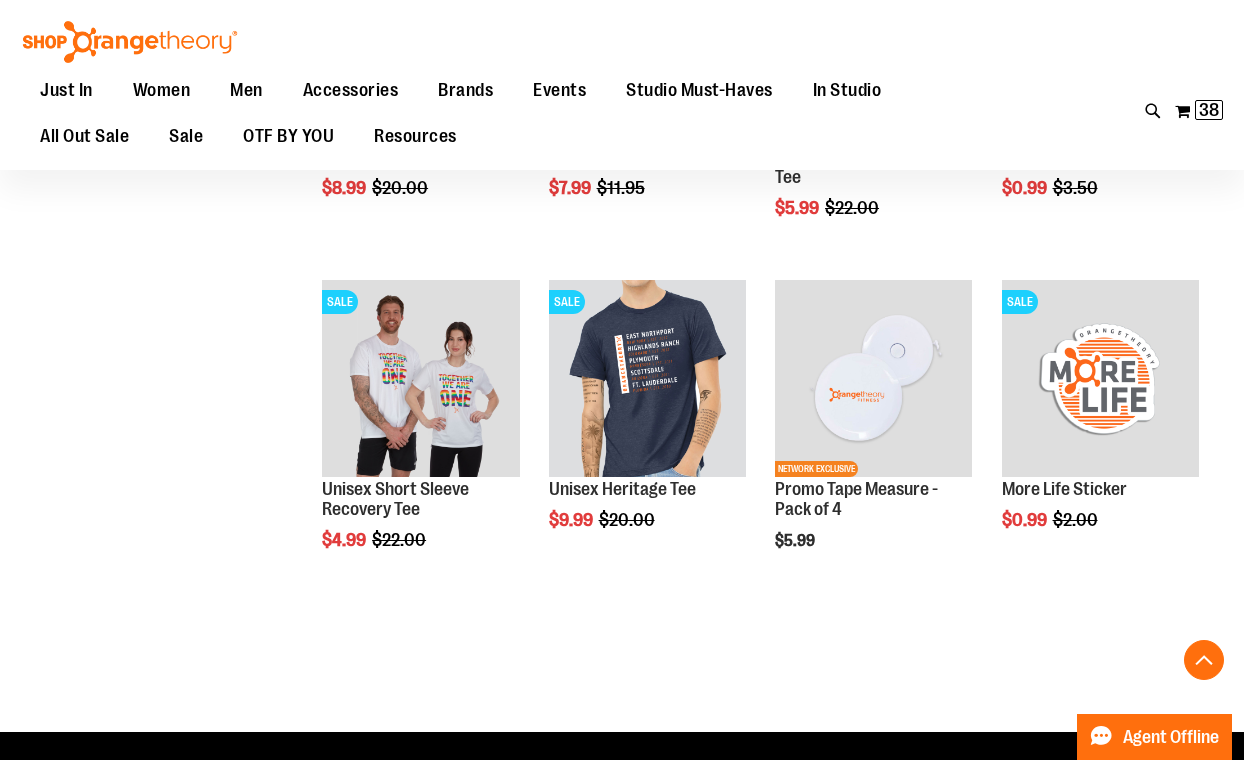 scroll, scrollTop: 12795, scrollLeft: 0, axis: vertical 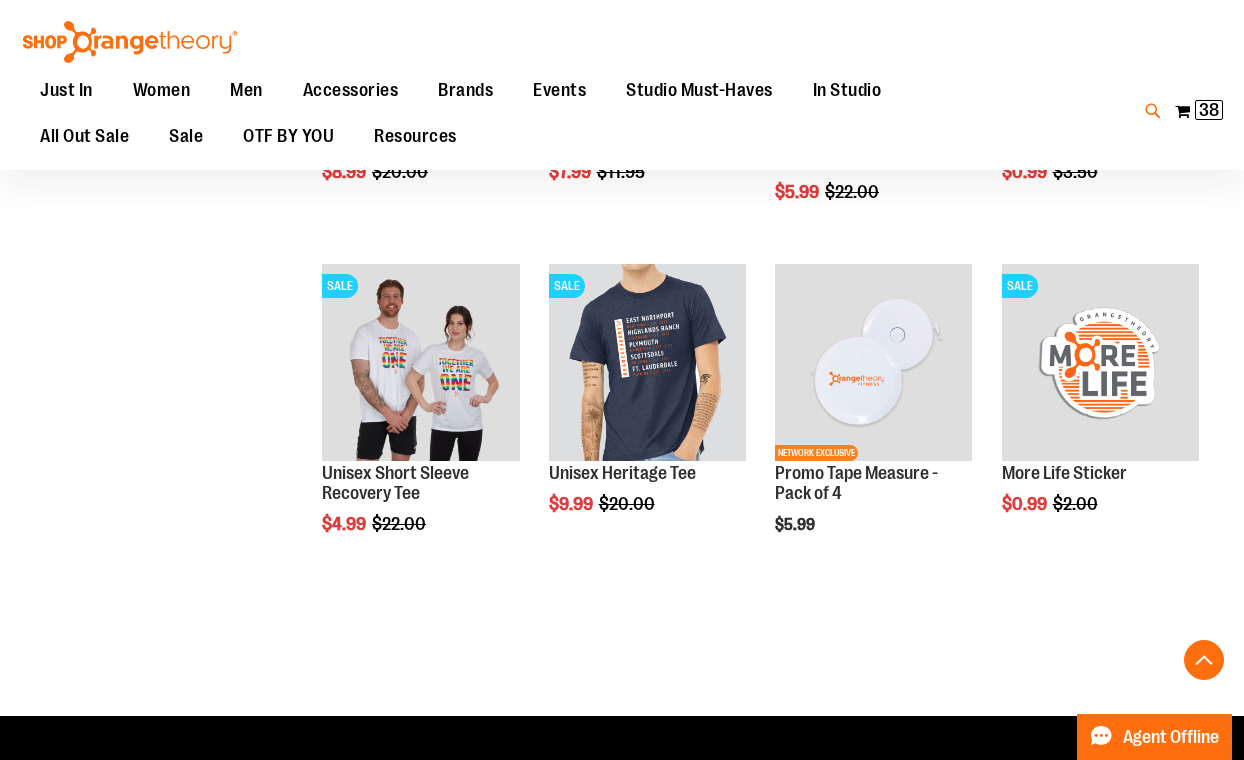 click at bounding box center [1153, 111] 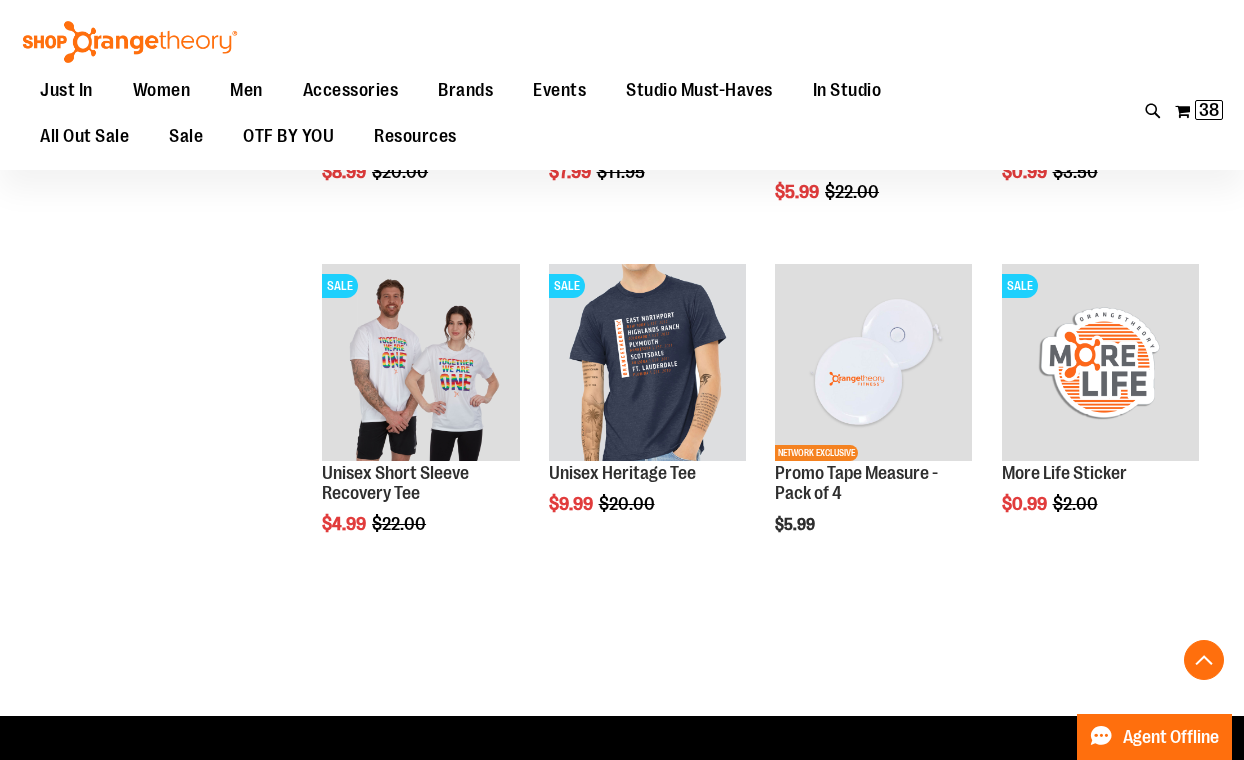 type on "********" 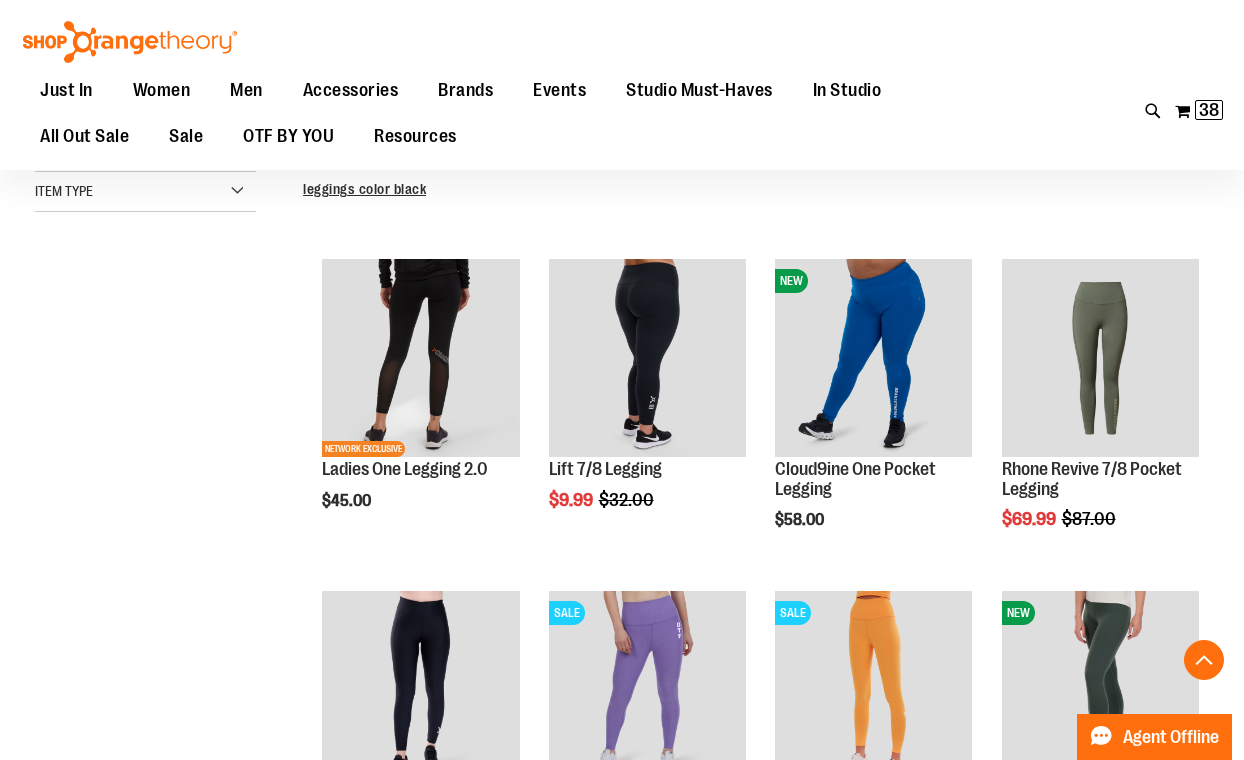 scroll, scrollTop: 553, scrollLeft: 0, axis: vertical 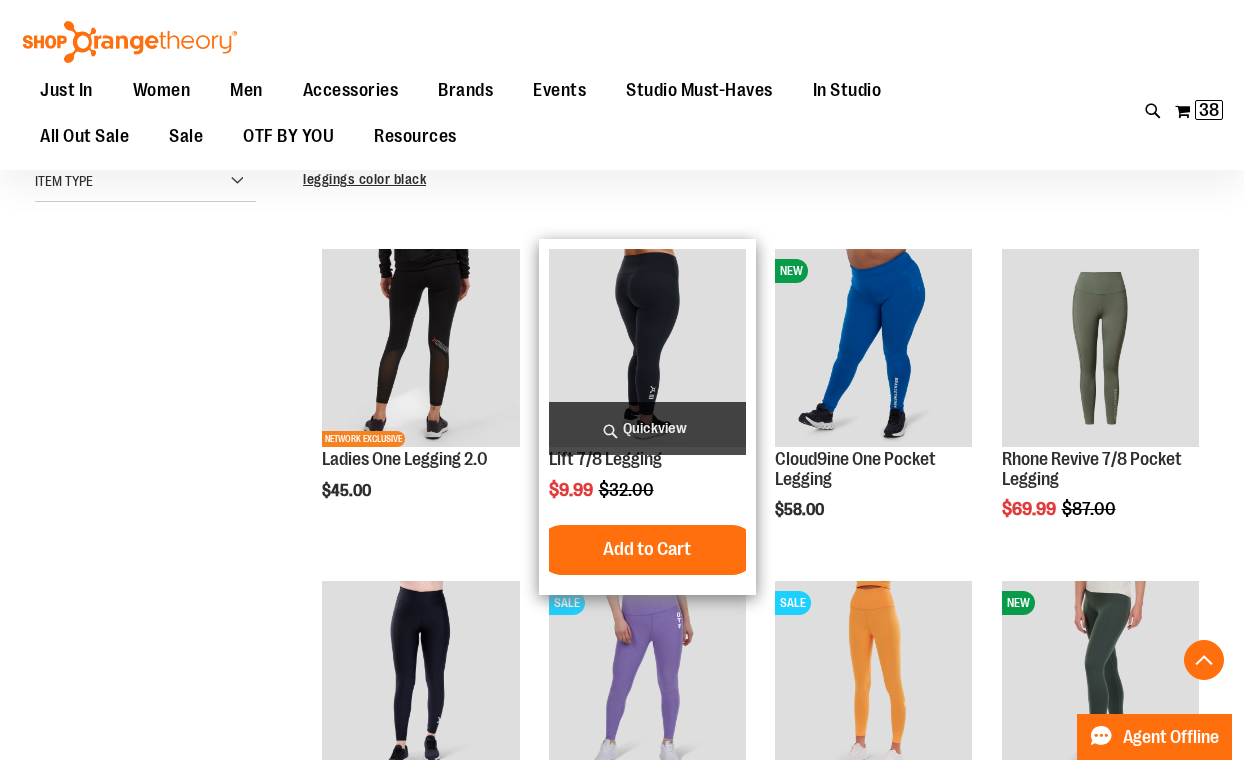 click on "Quickview" at bounding box center (647, 428) 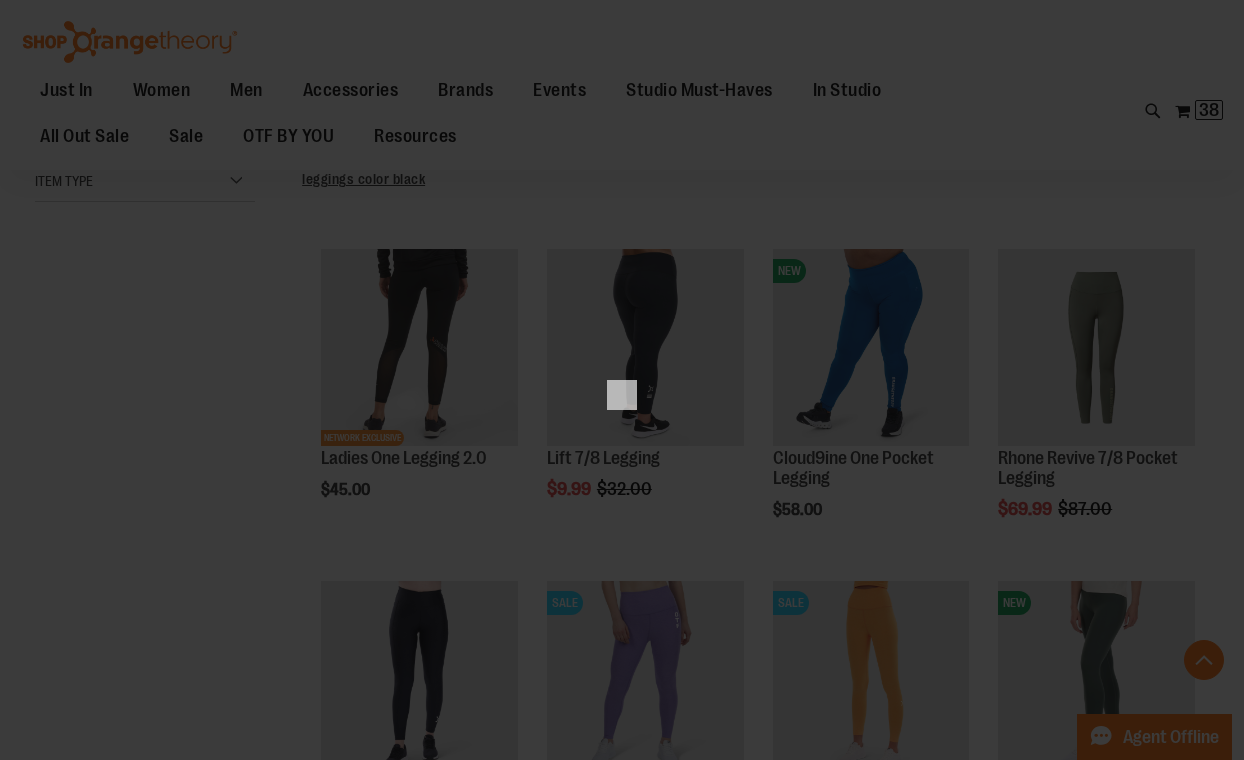 scroll, scrollTop: 0, scrollLeft: 0, axis: both 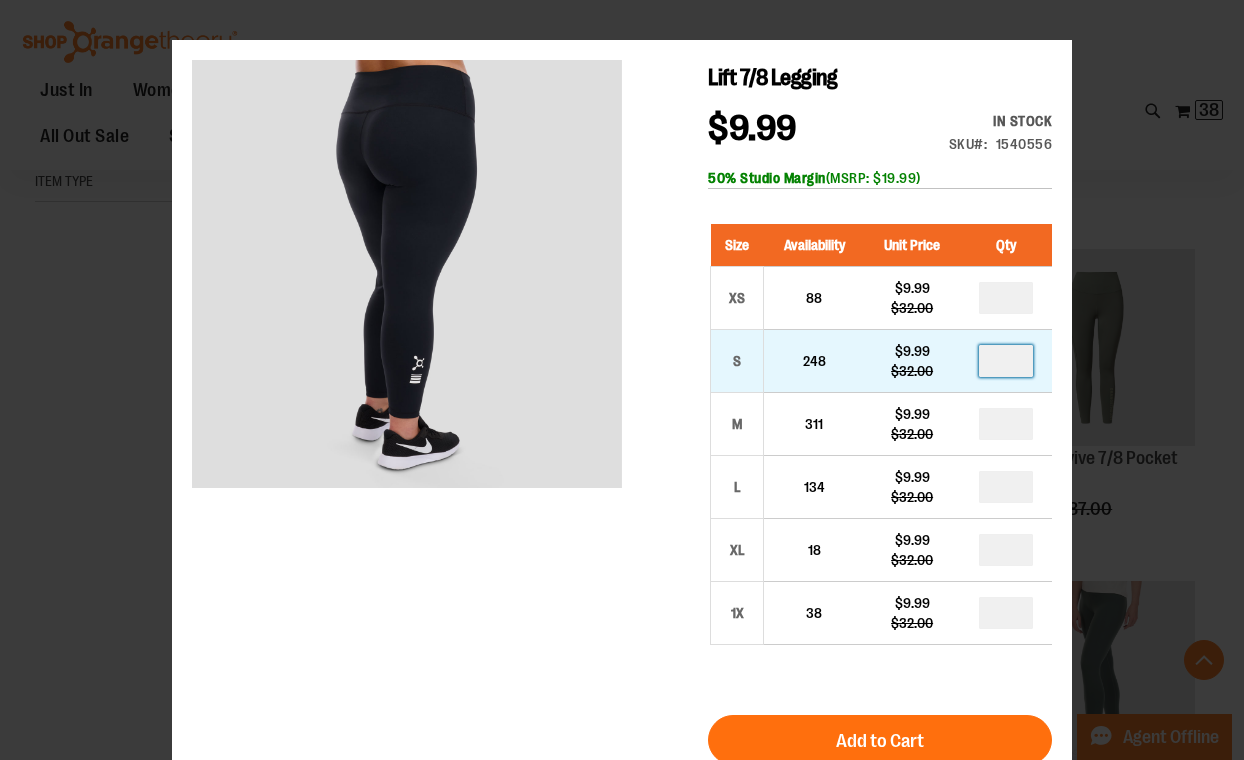 click at bounding box center (1006, 361) 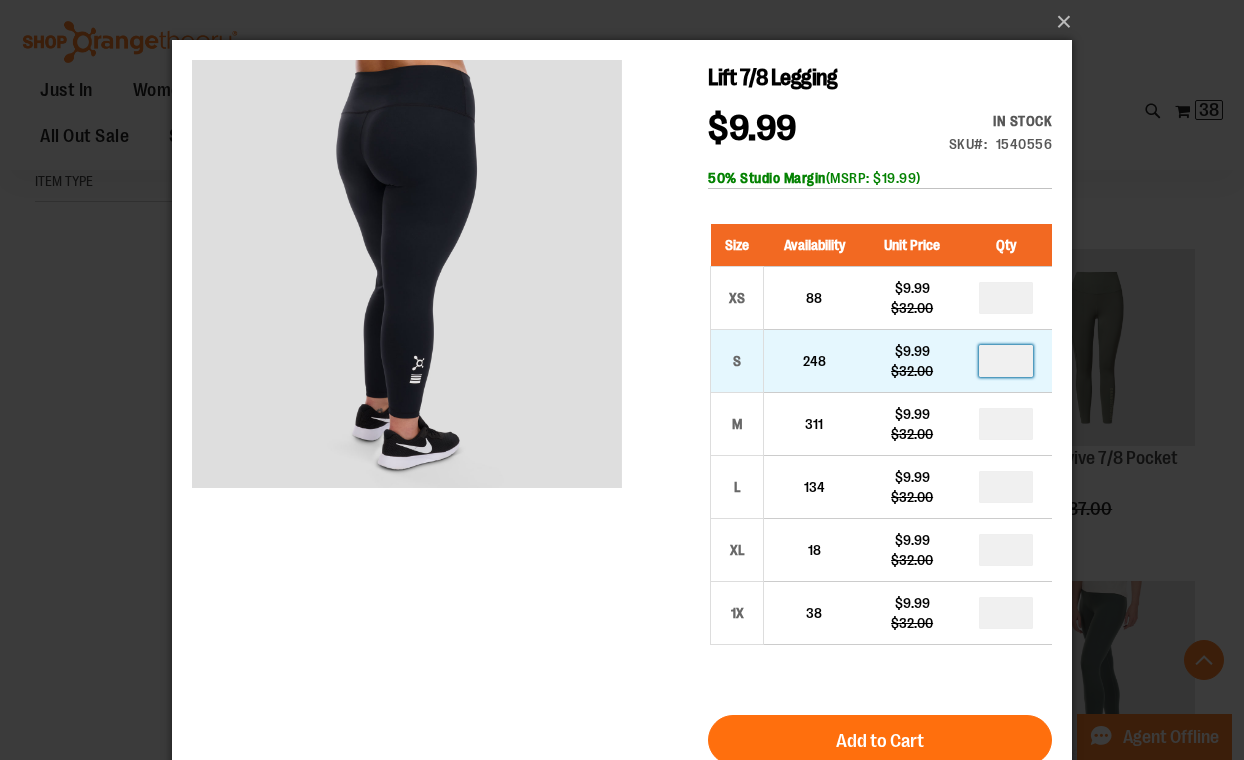 type on "*" 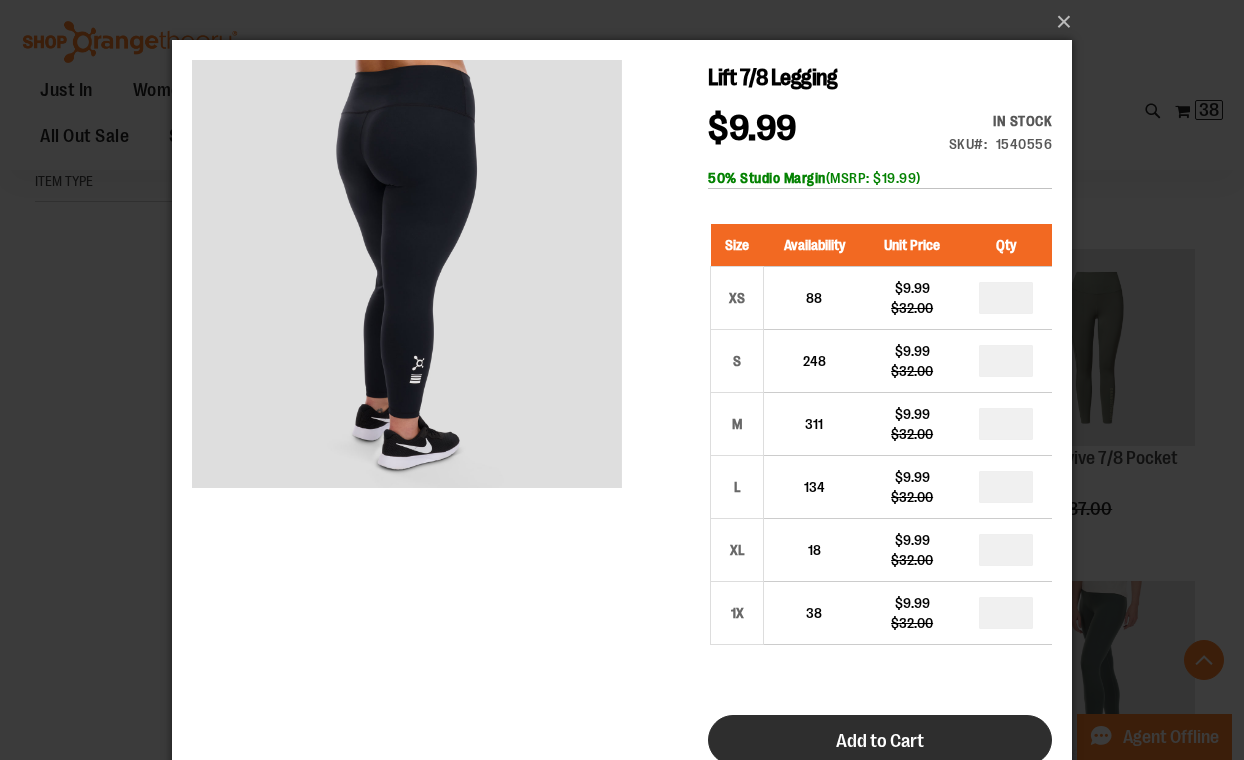 click on "Add to Cart" at bounding box center (880, 740) 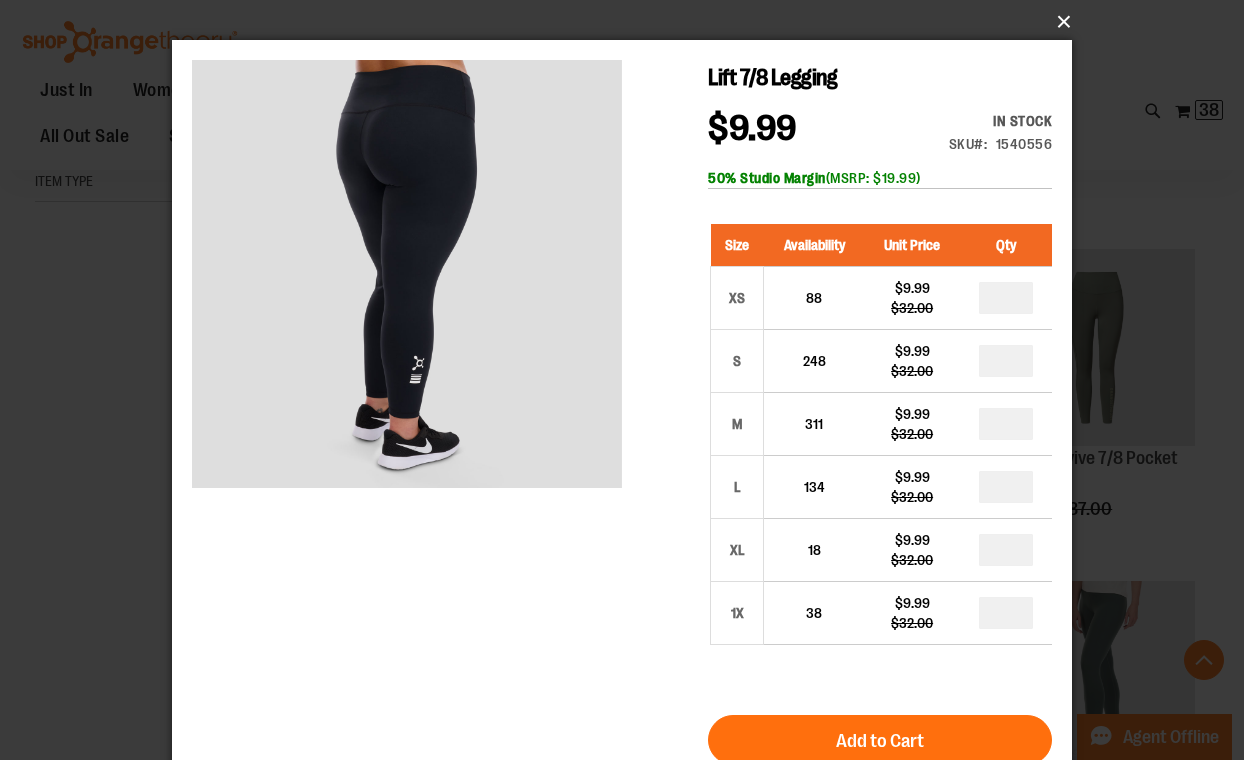 click on "×" at bounding box center [628, 22] 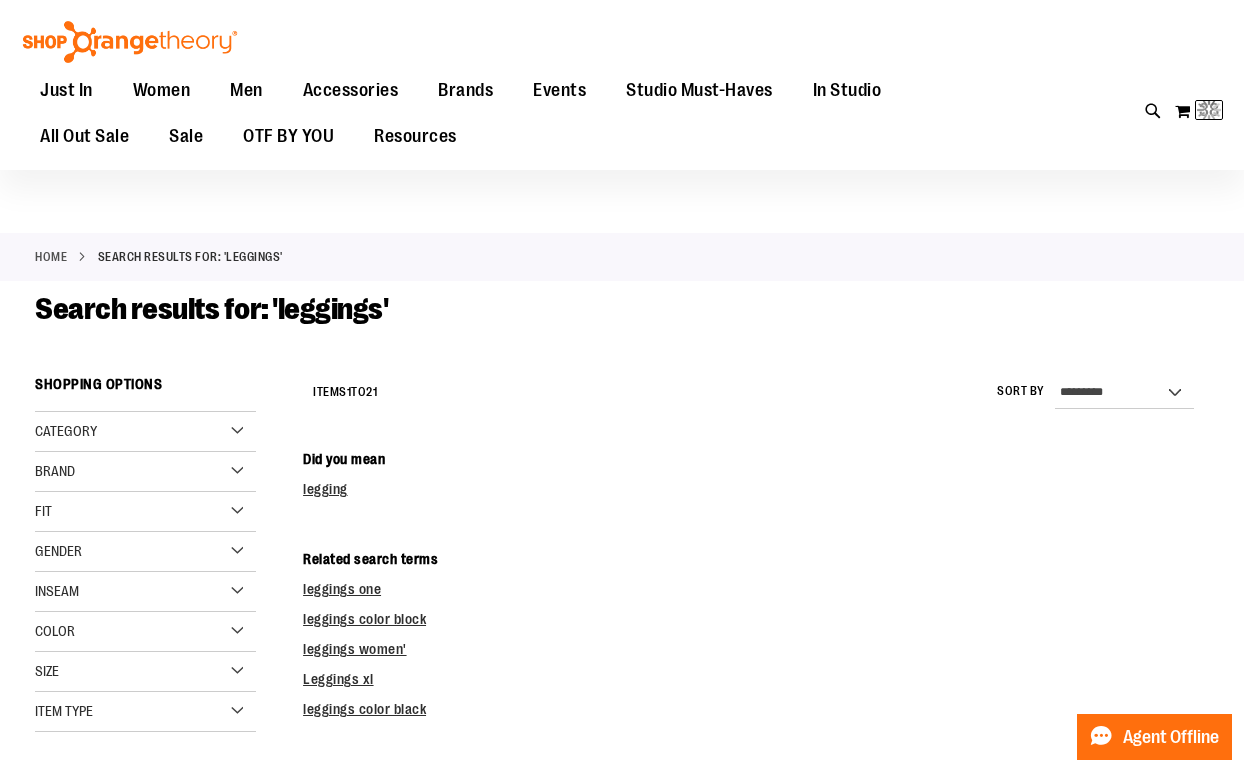 scroll, scrollTop: 0, scrollLeft: 0, axis: both 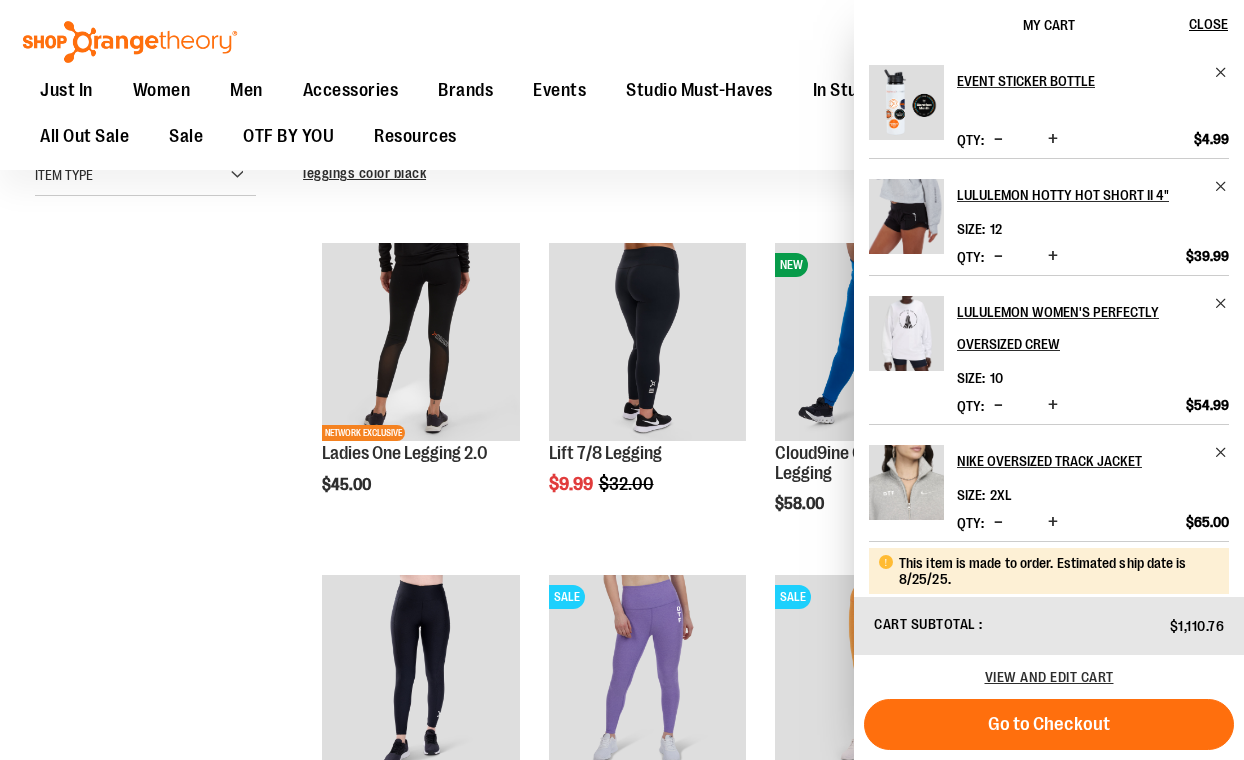 click on "**********" at bounding box center (622, 590) 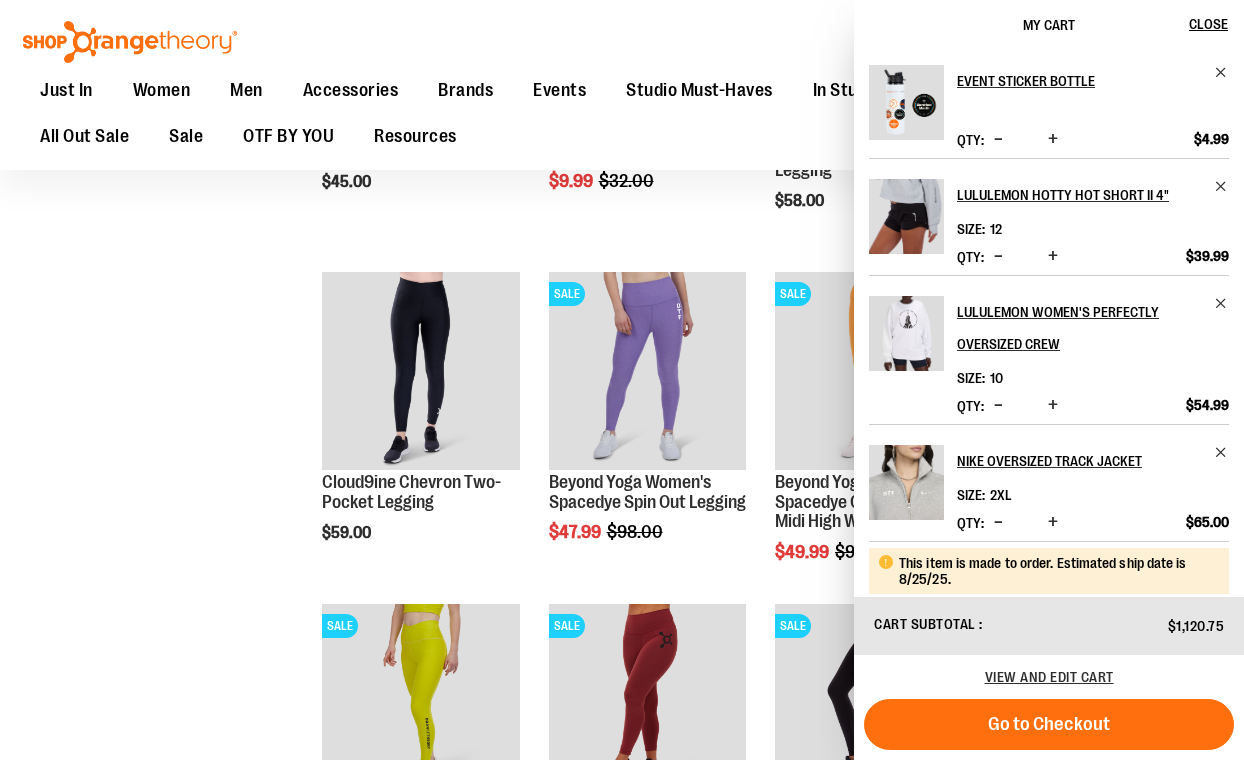 scroll, scrollTop: 881, scrollLeft: 0, axis: vertical 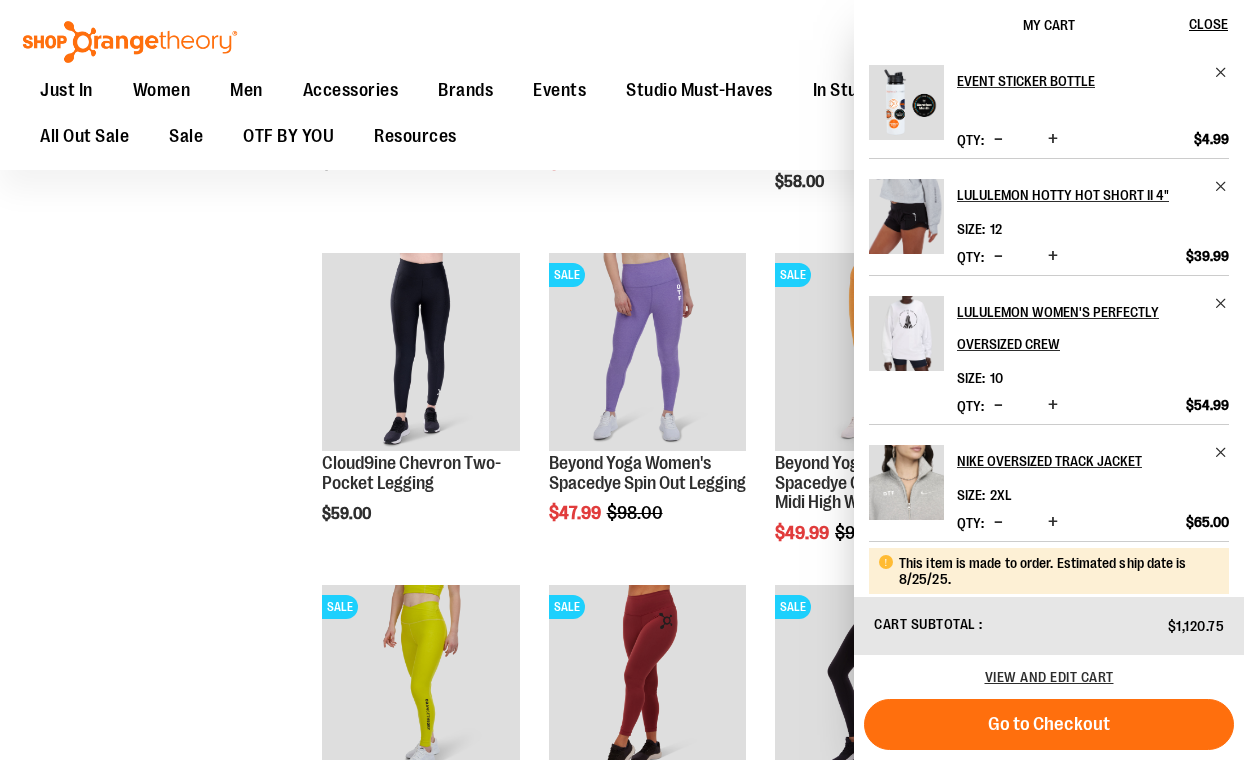 click on "**********" at bounding box center [622, 278] 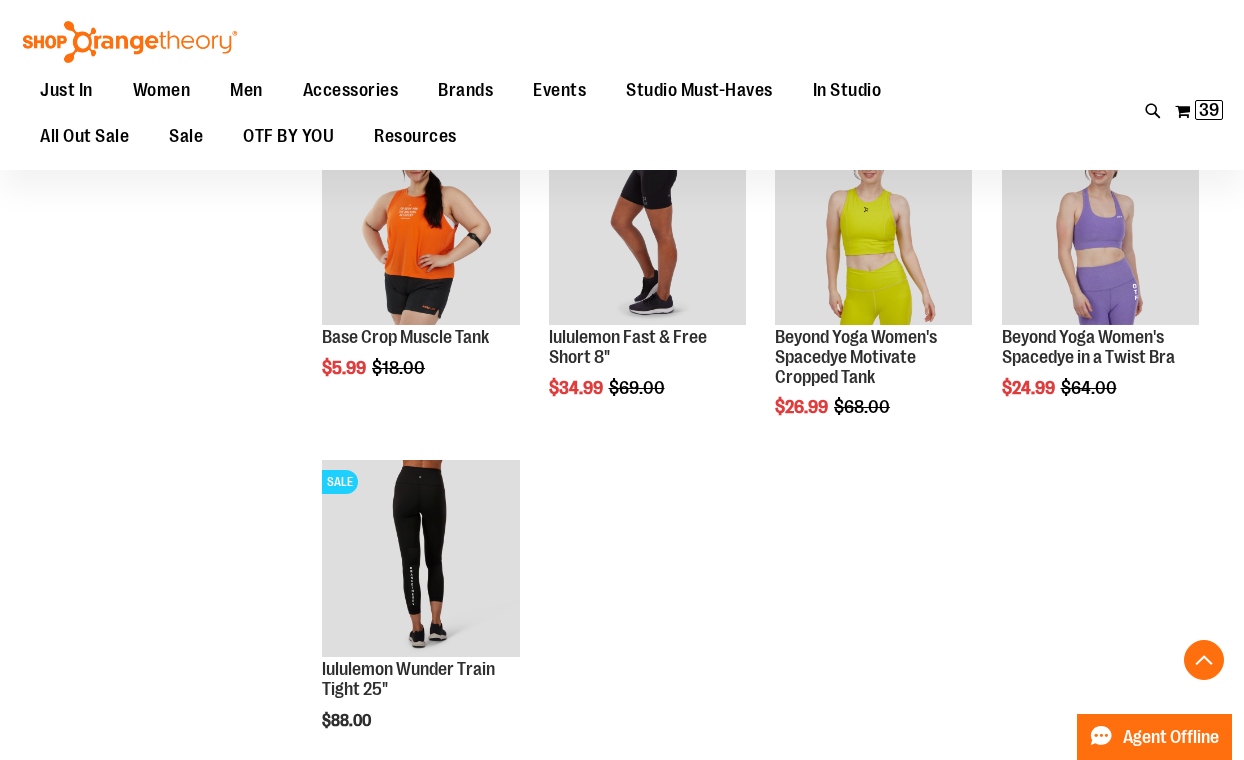 scroll, scrollTop: 2053, scrollLeft: 0, axis: vertical 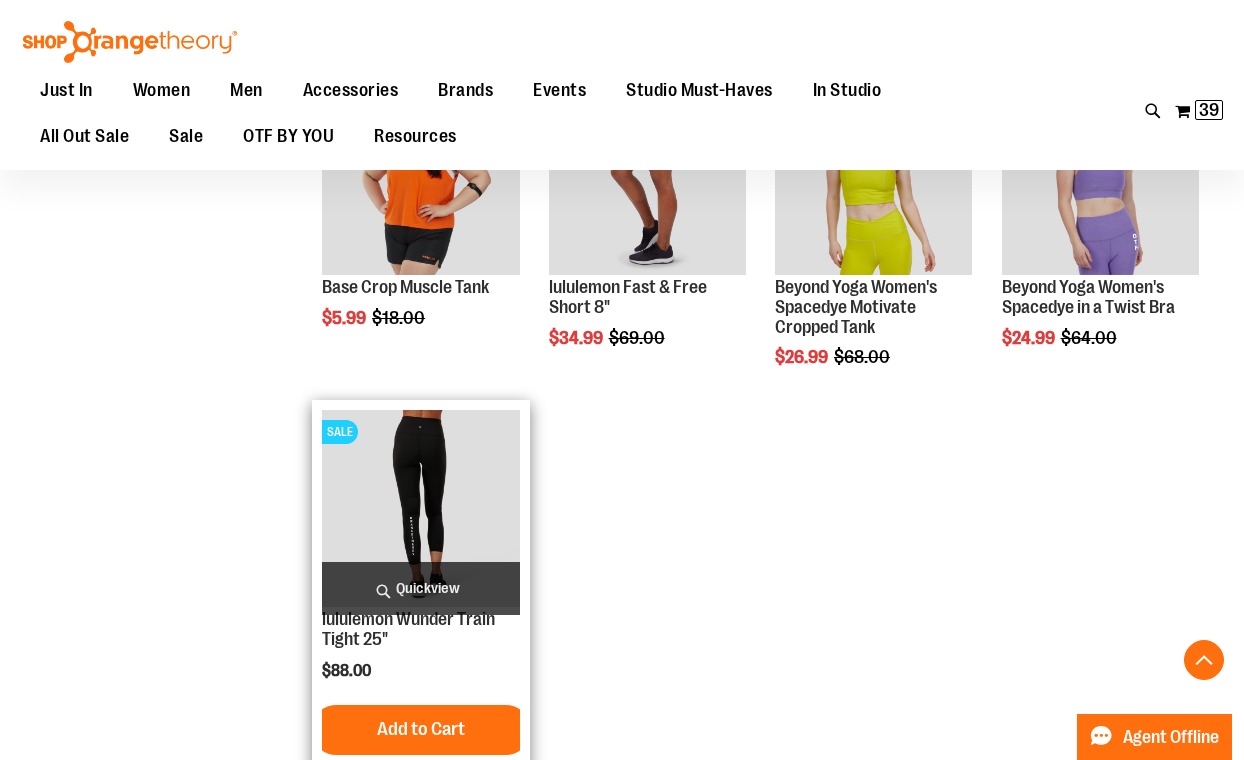 click on "Quickview" at bounding box center (420, 588) 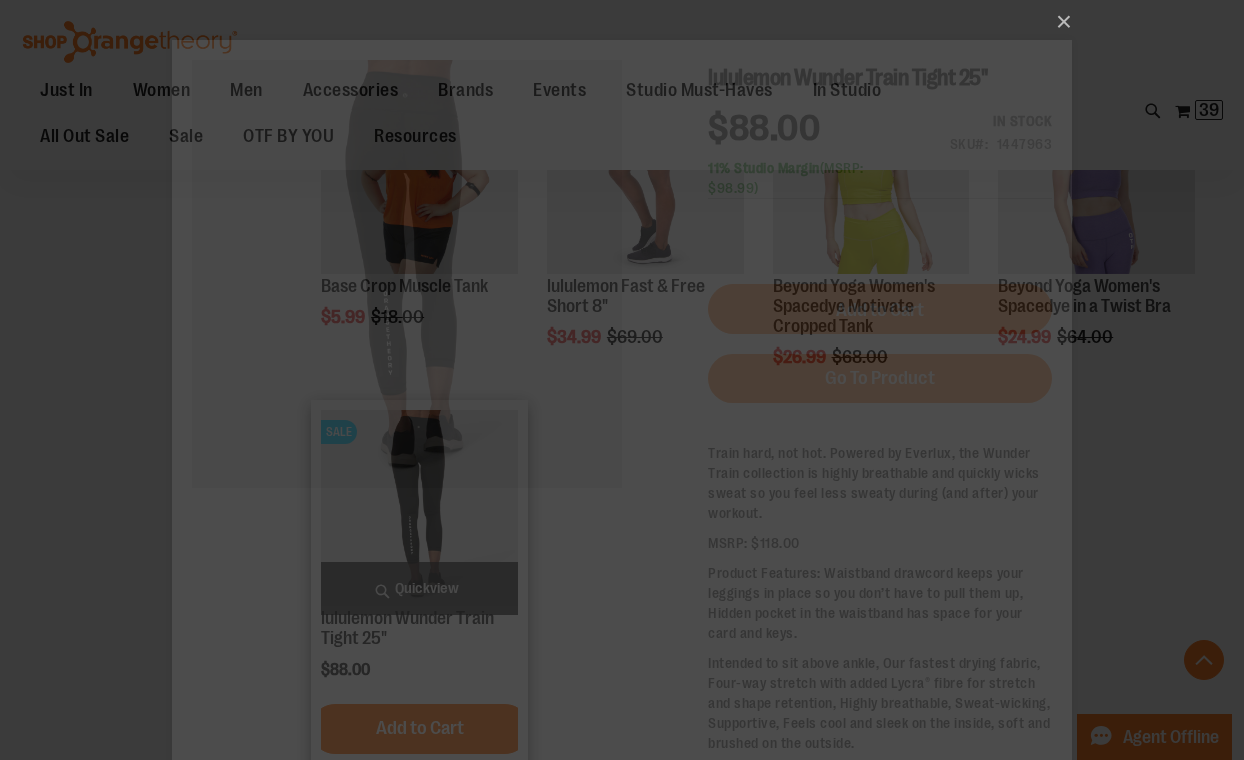 scroll, scrollTop: 0, scrollLeft: 0, axis: both 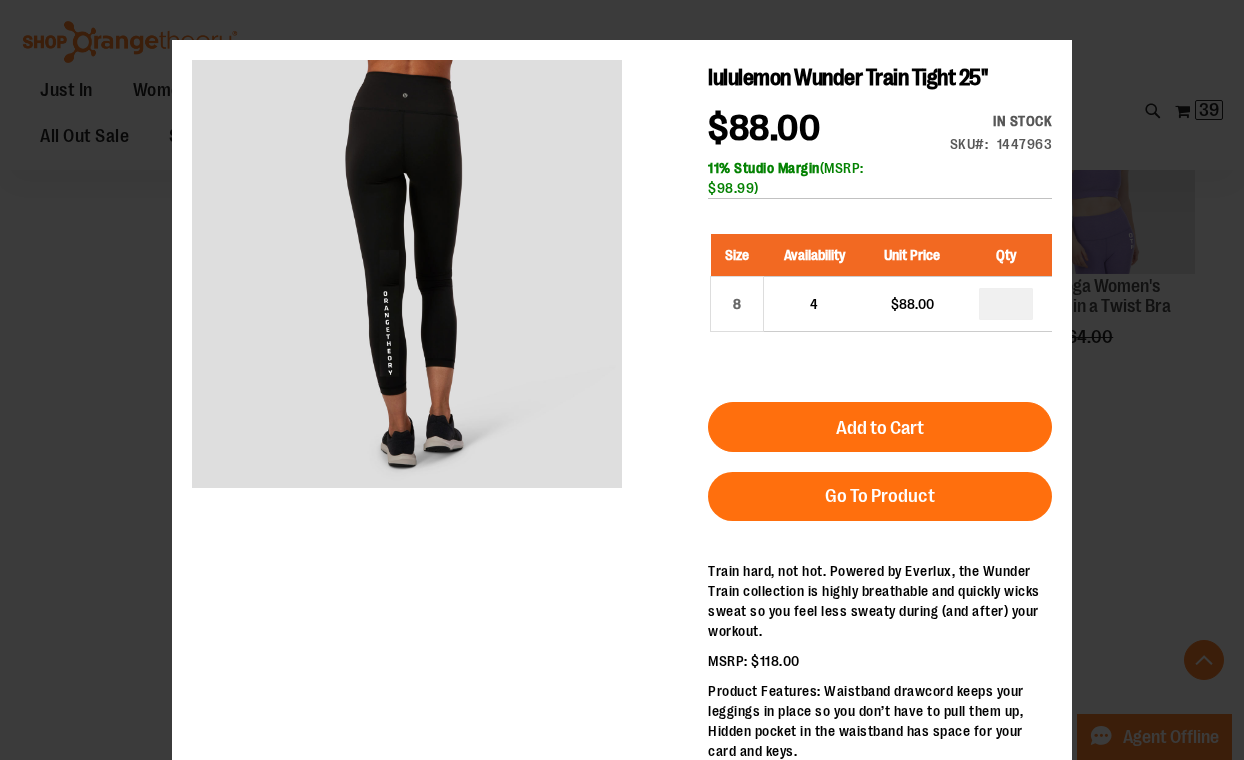 click on "×" at bounding box center [622, 380] 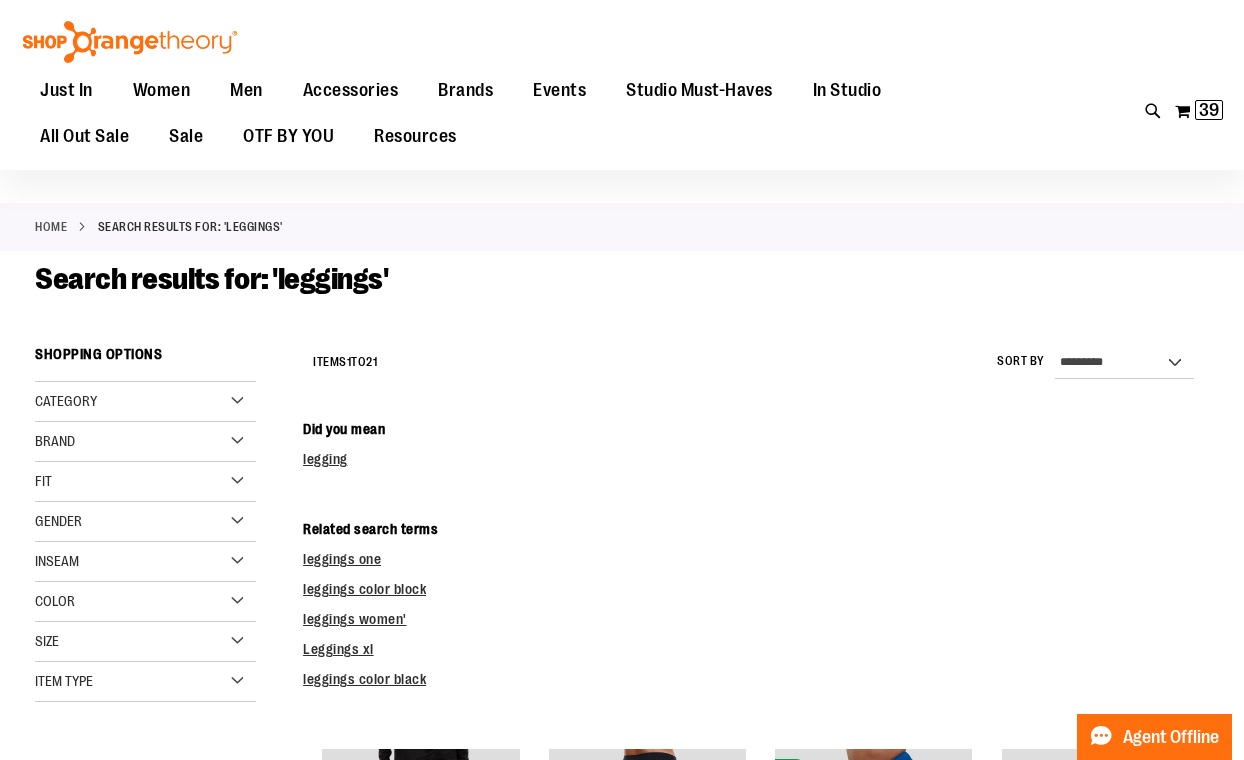 scroll, scrollTop: 0, scrollLeft: 0, axis: both 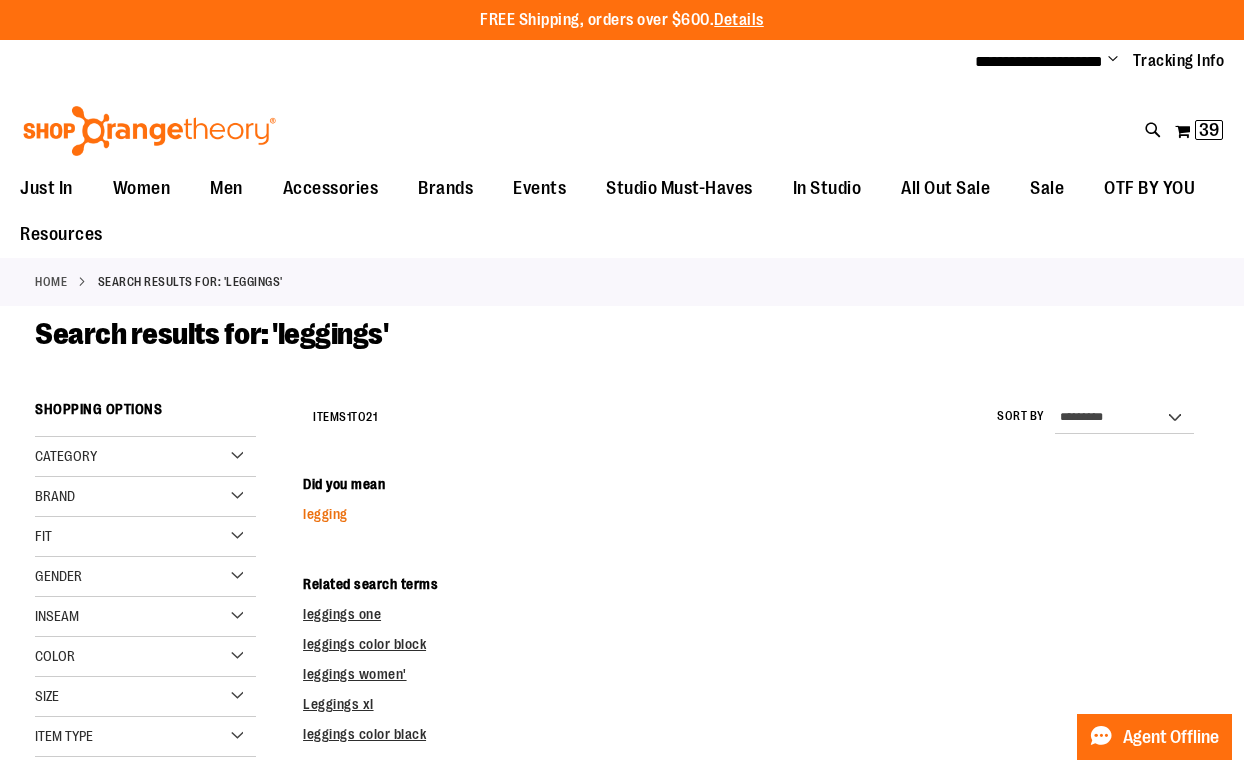 click on "legging" at bounding box center (325, 514) 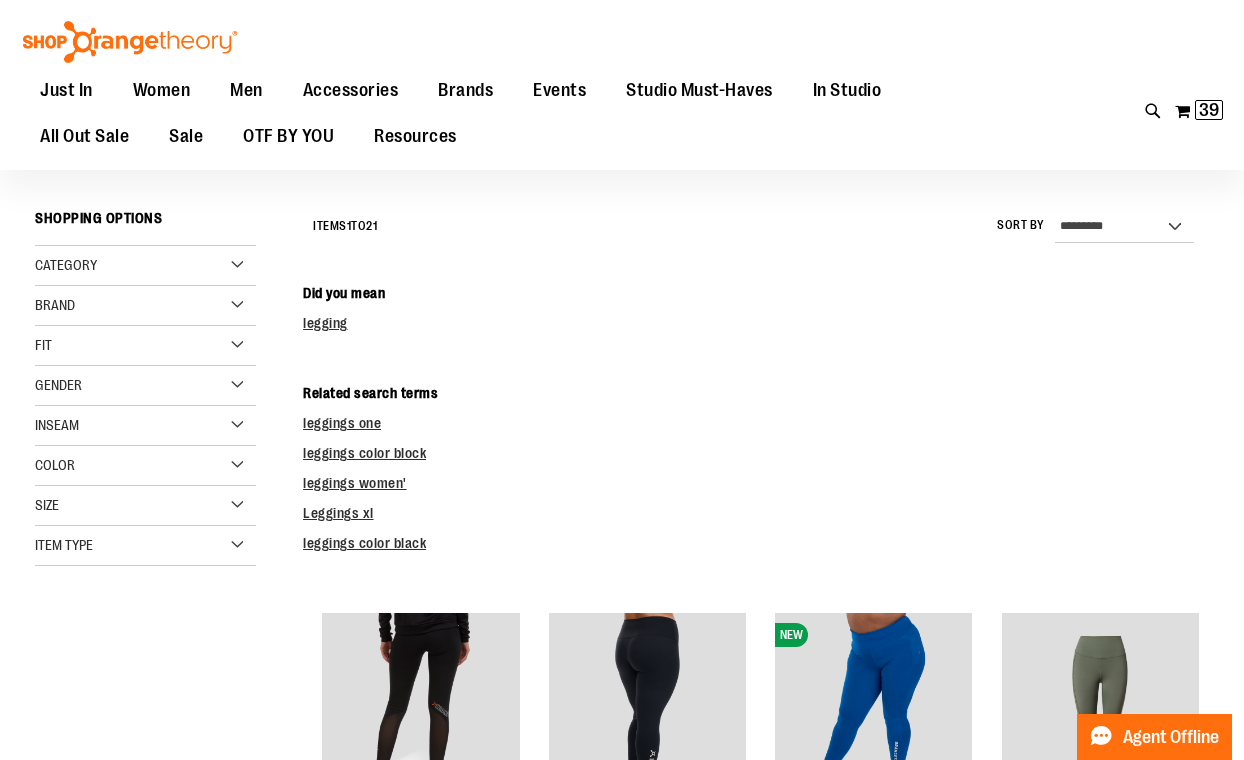 scroll, scrollTop: 194, scrollLeft: 0, axis: vertical 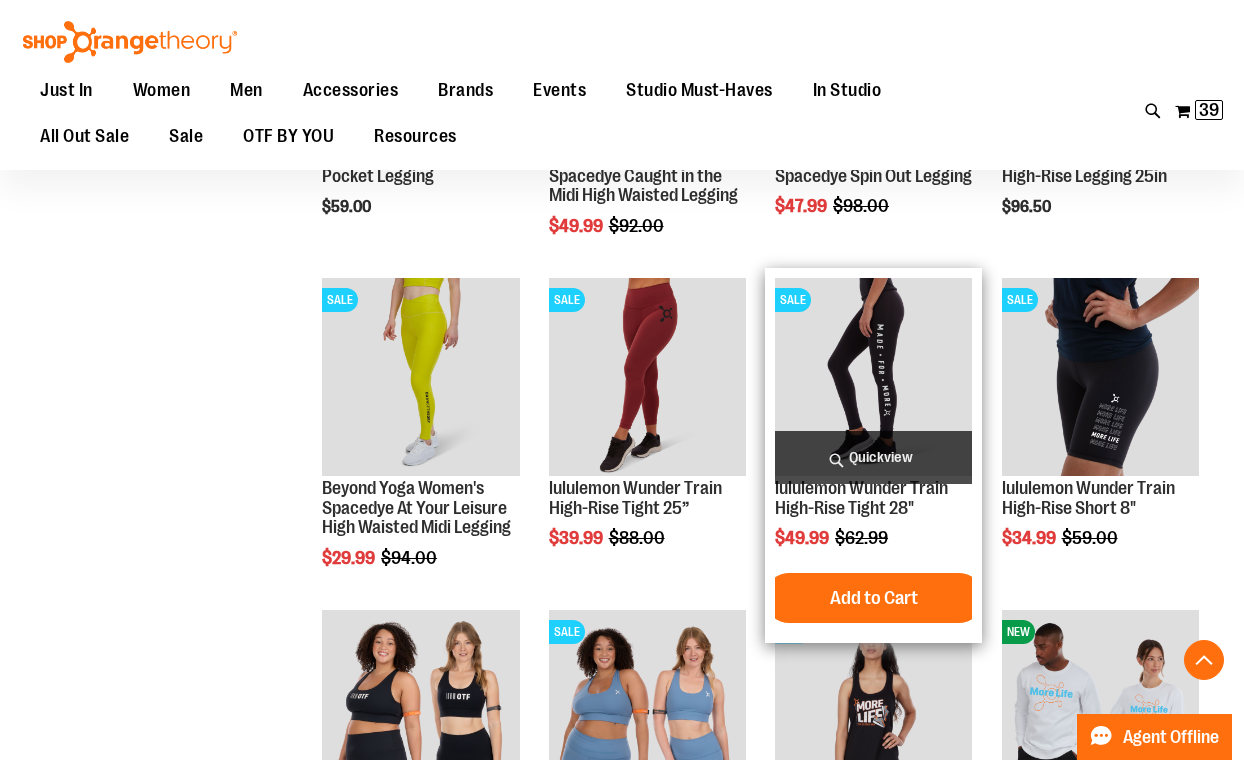 click on "Quickview" at bounding box center [873, 457] 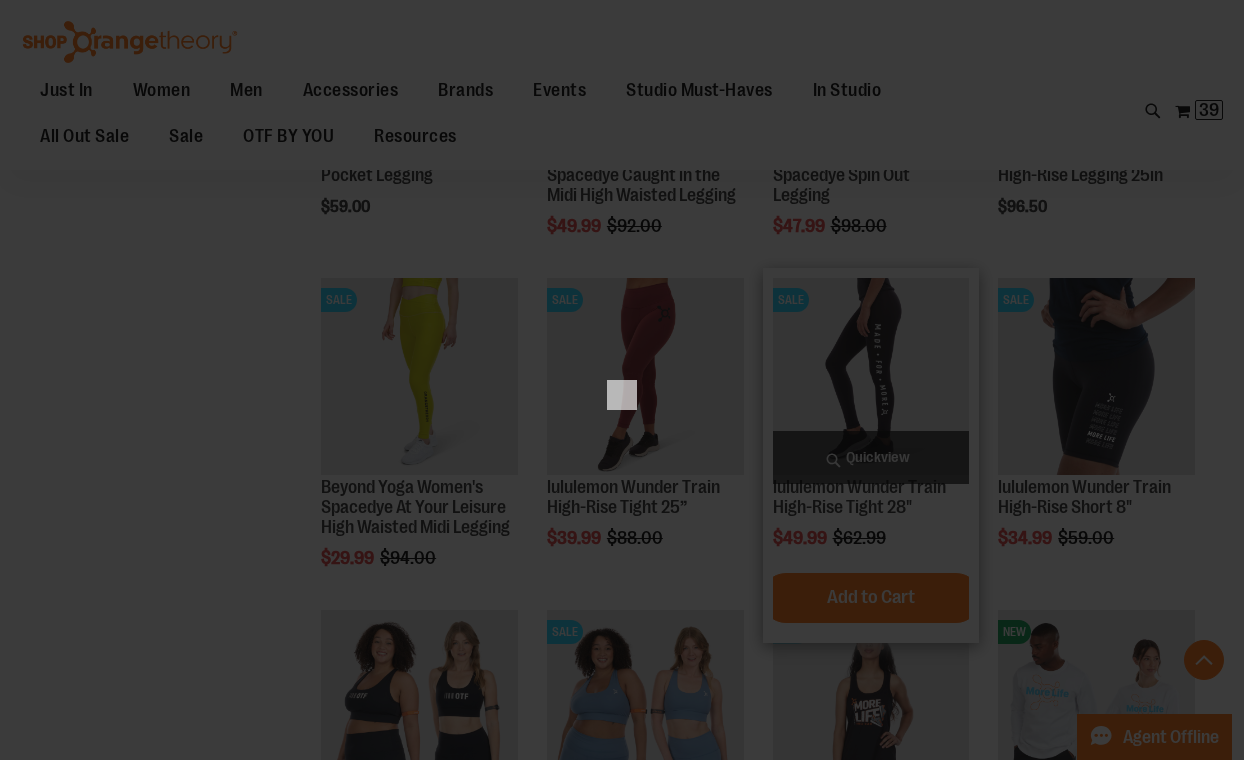 scroll, scrollTop: 0, scrollLeft: 0, axis: both 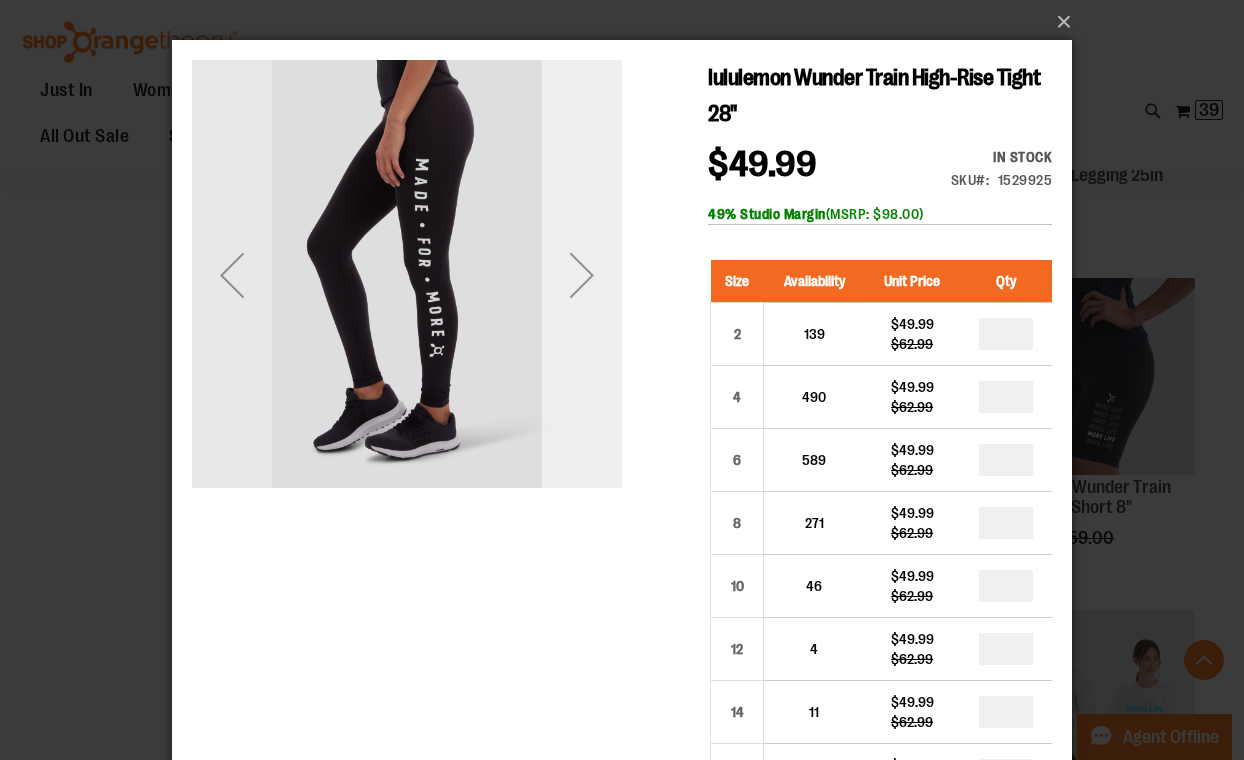click at bounding box center (582, 275) 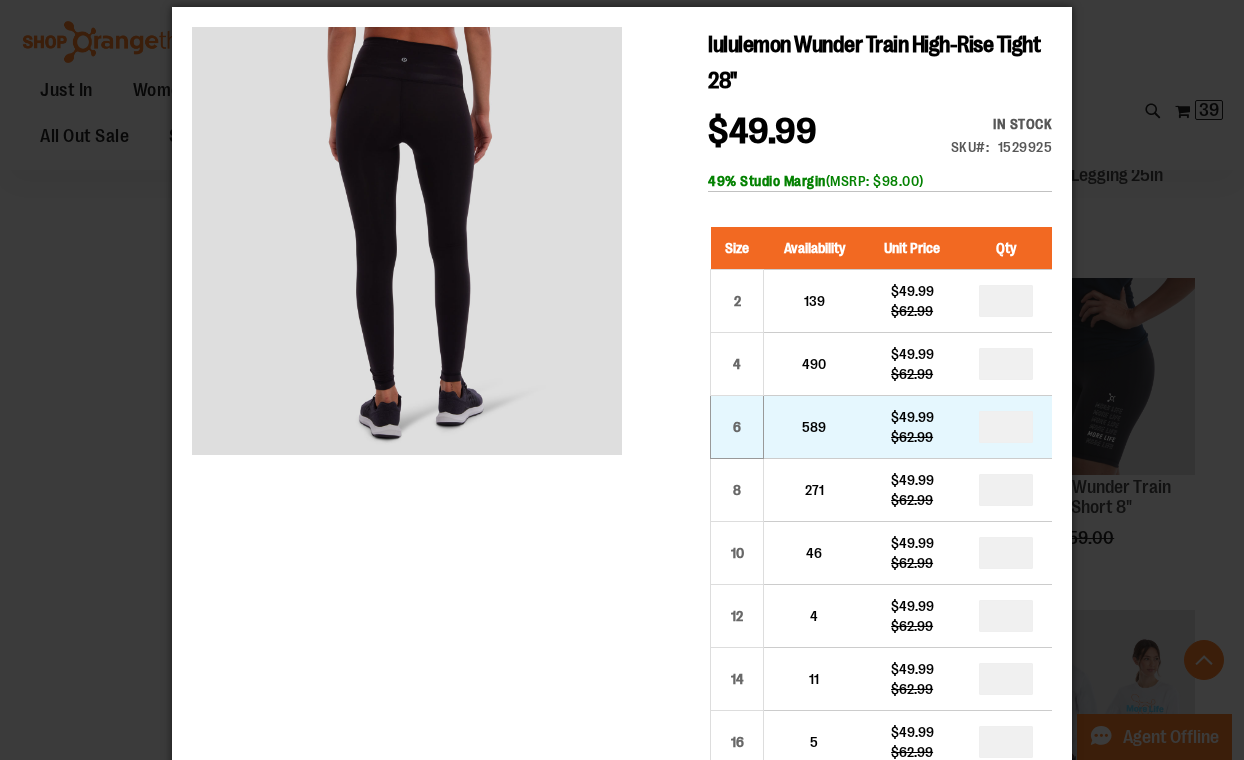 scroll, scrollTop: 22, scrollLeft: 0, axis: vertical 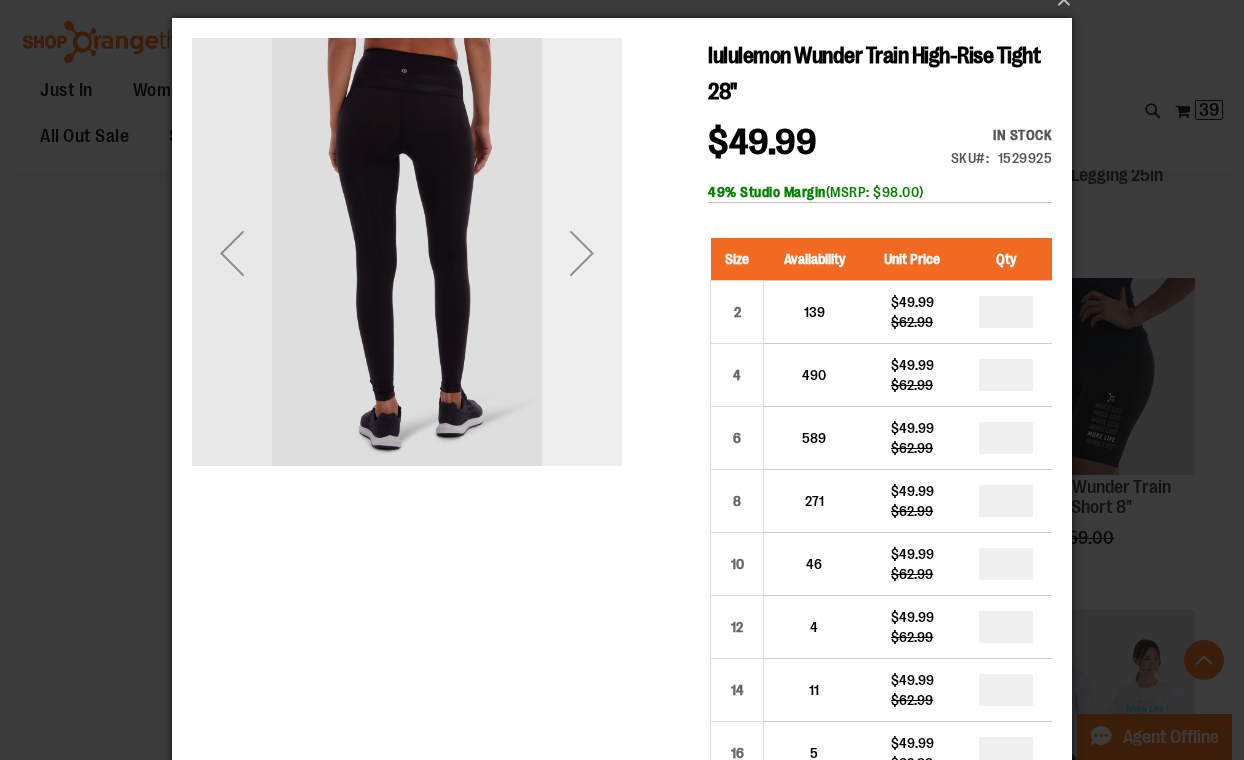 click at bounding box center [582, 253] 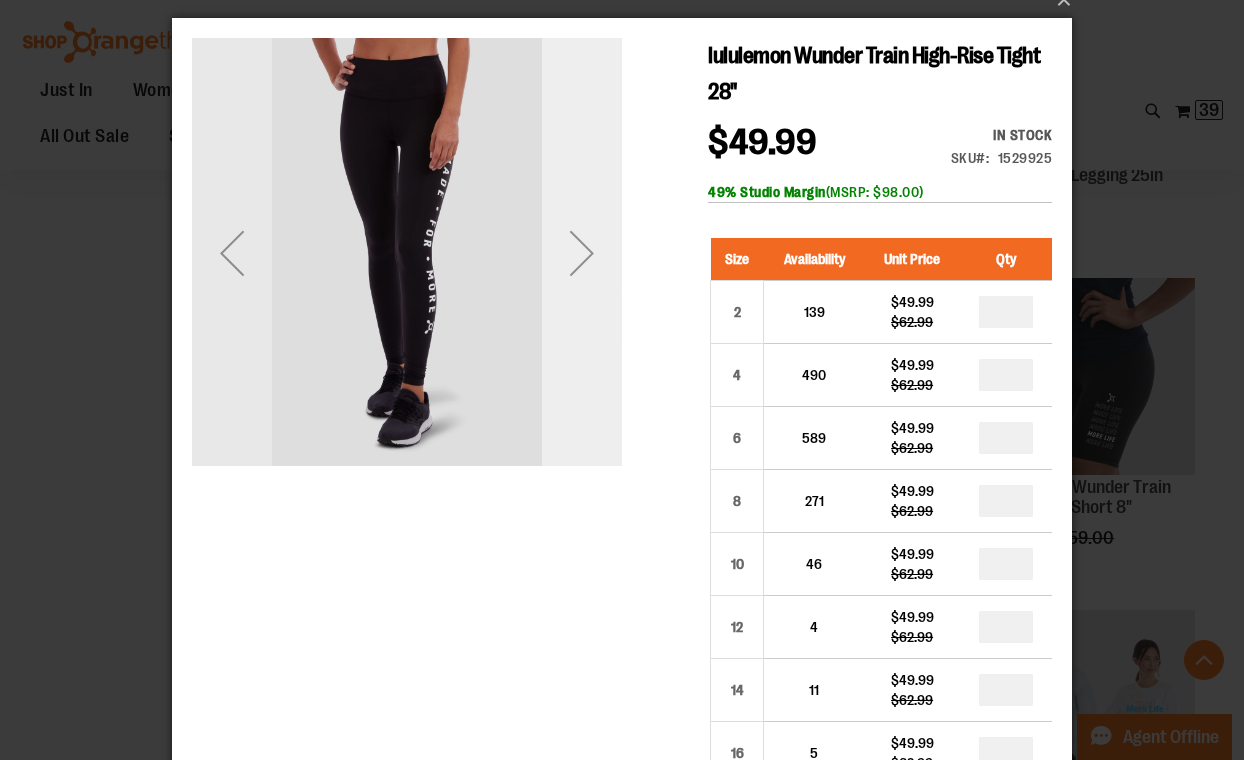 click at bounding box center [582, 253] 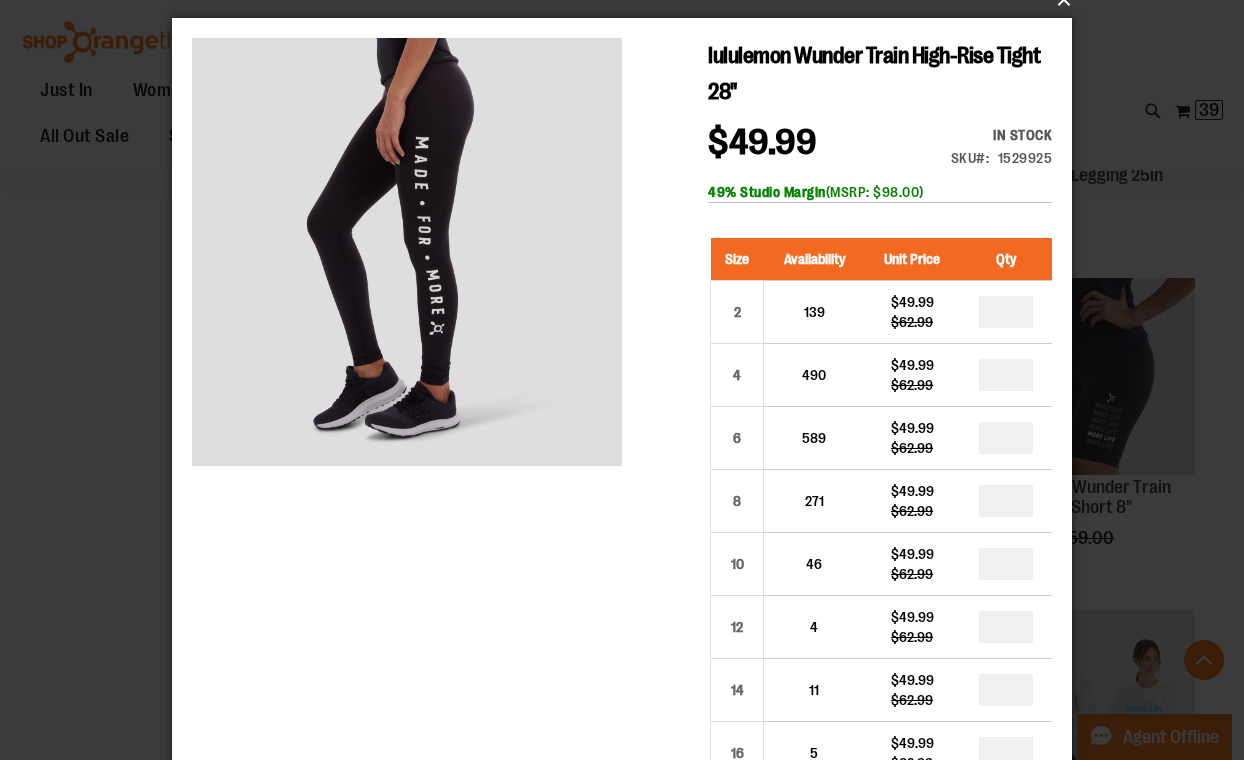click on "×" at bounding box center [628, 0] 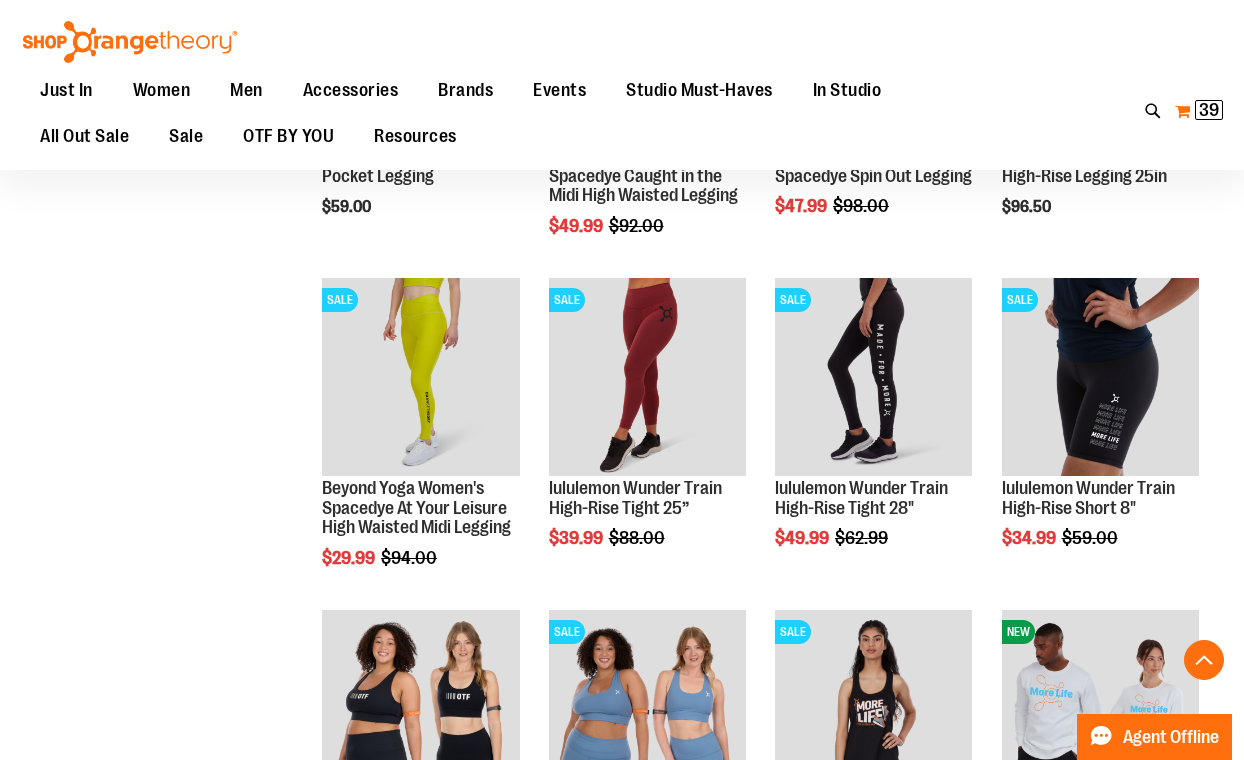 click on "My Cart
39
39
items" at bounding box center [1199, 111] 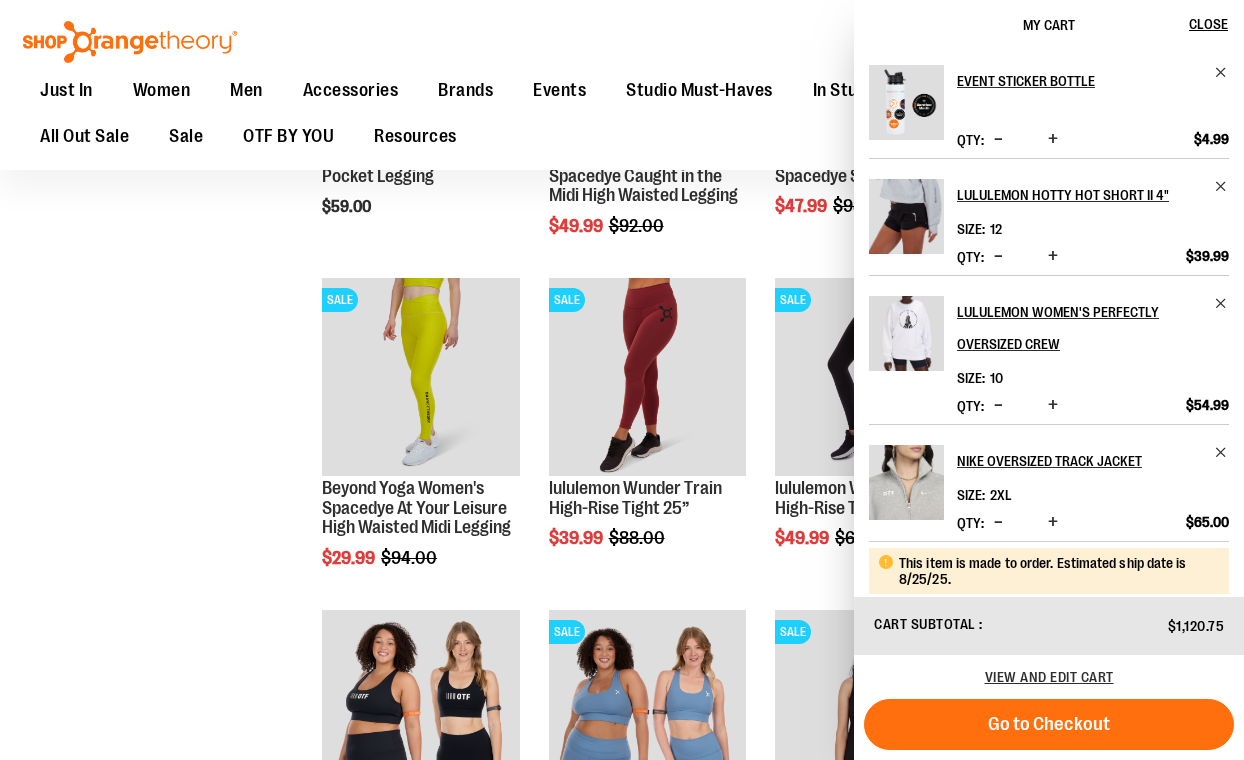 click on "Toggle Nav
Search
*******
Popular Suggestions
Advanced Search" at bounding box center (622, 85) 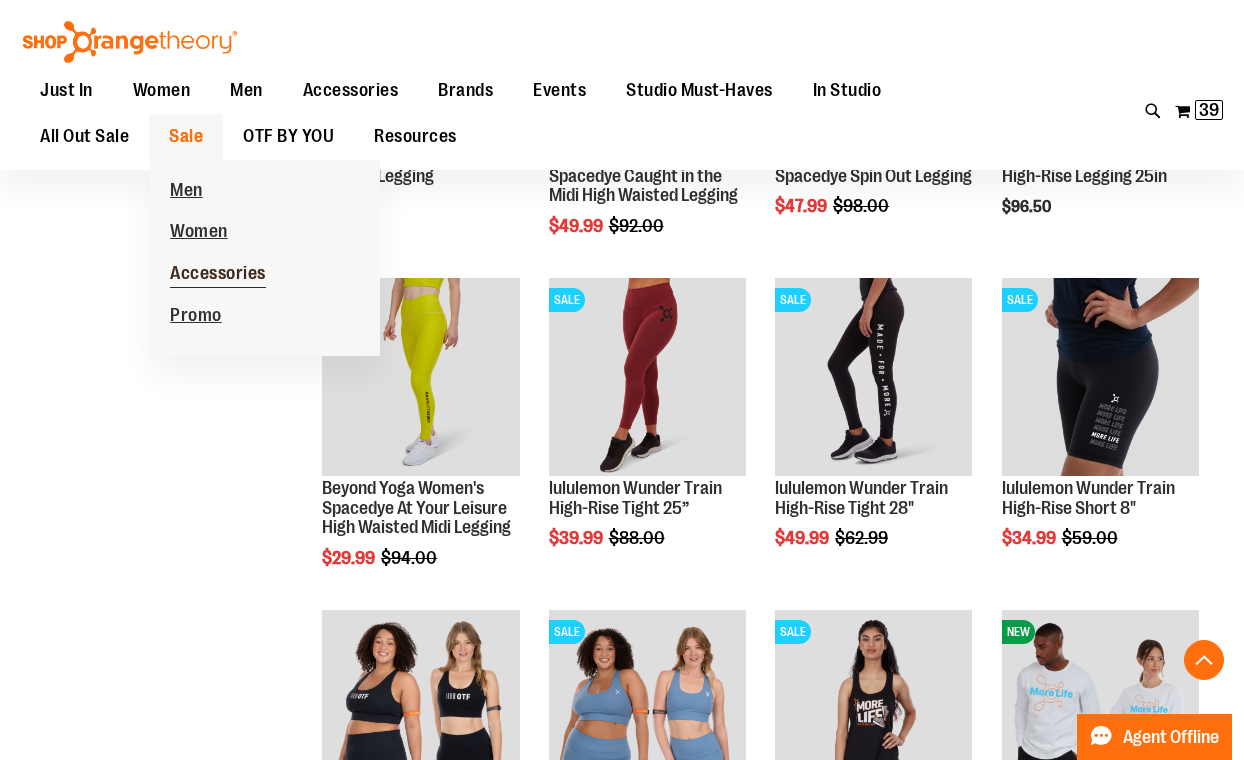 click on "Accessories" at bounding box center (218, 275) 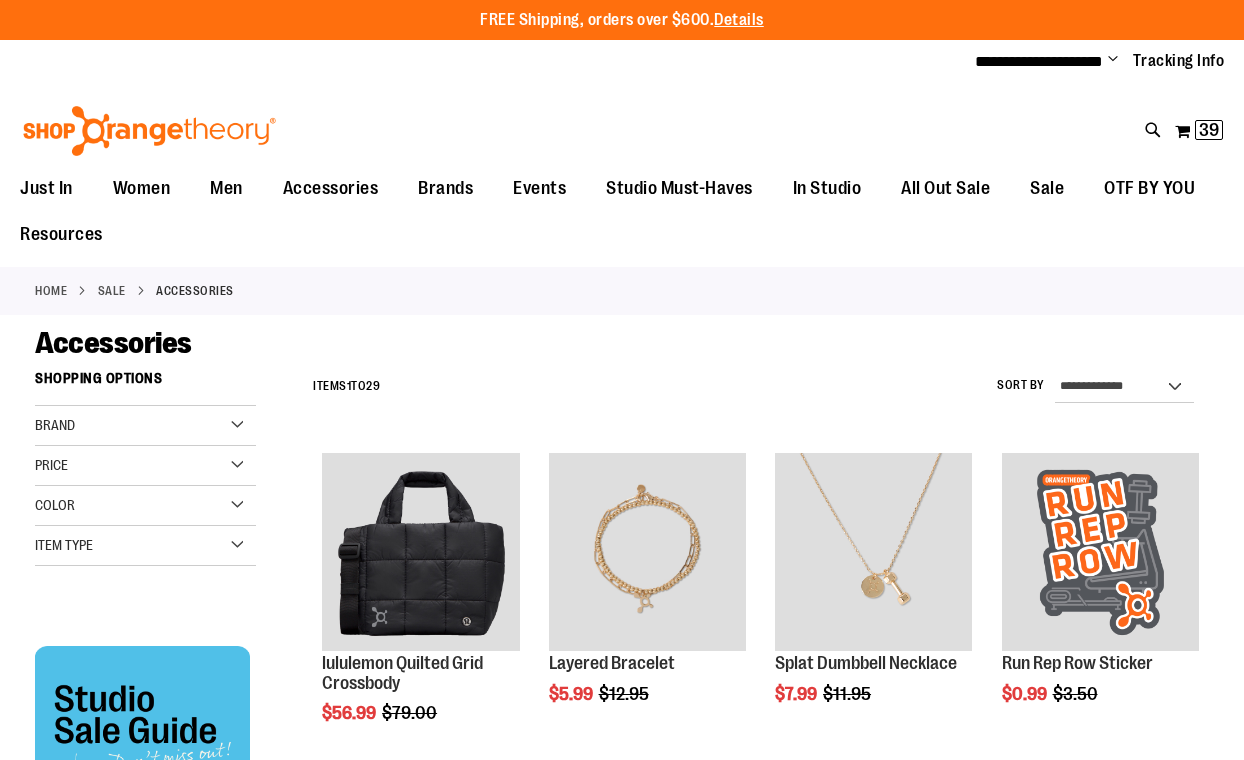scroll, scrollTop: 0, scrollLeft: 0, axis: both 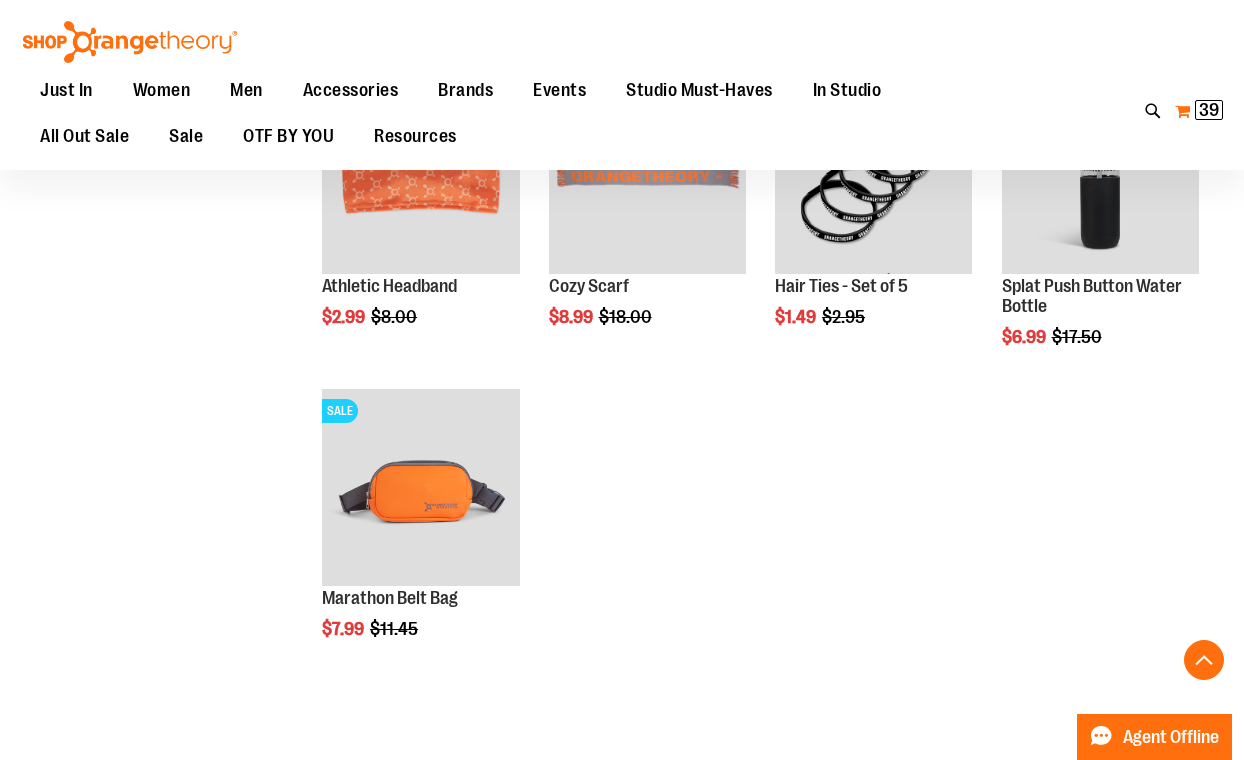 click on "My Cart
39
39
items" at bounding box center [1199, 111] 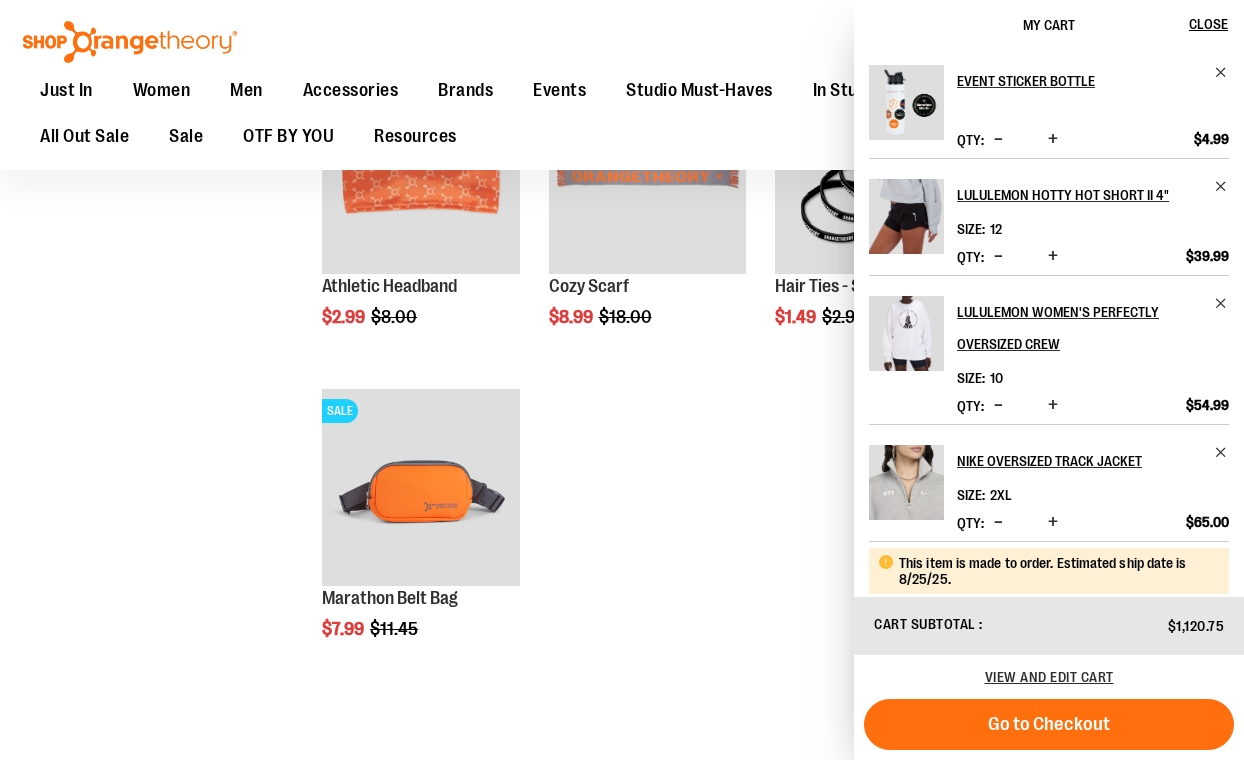 click on "View and edit cart" at bounding box center (1049, 677) 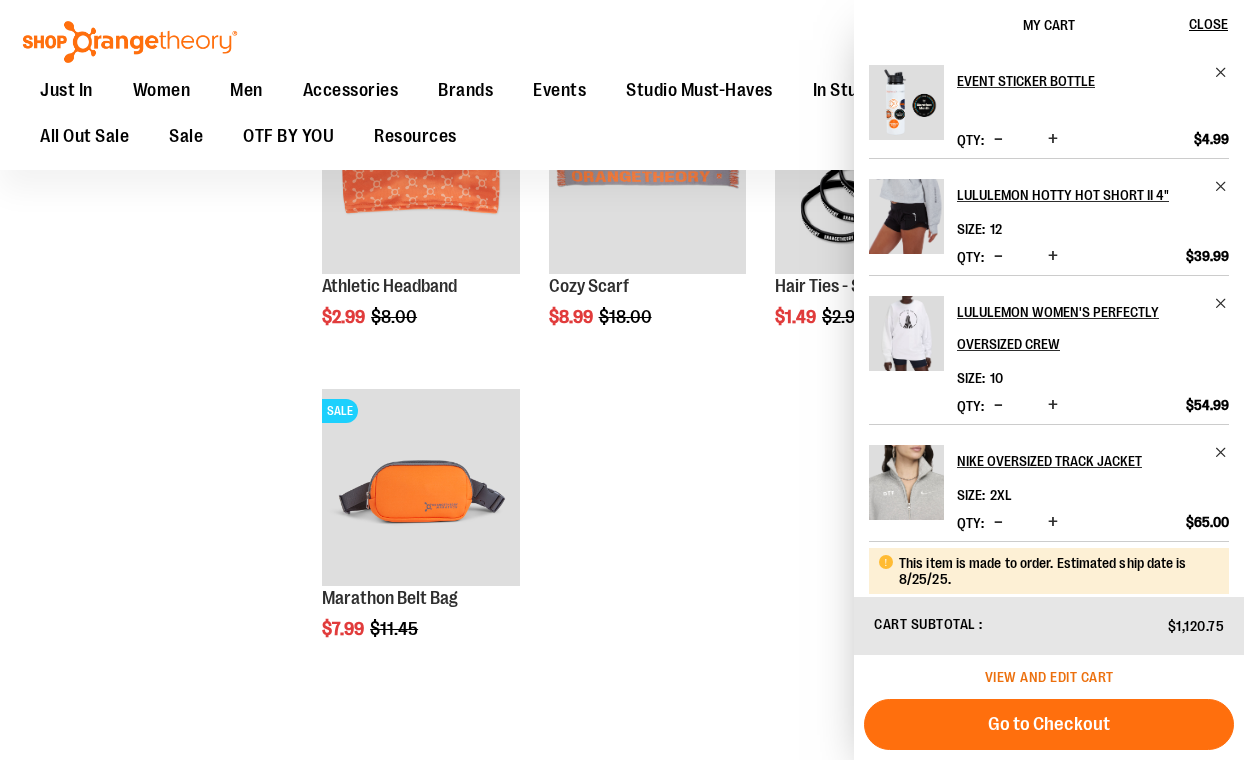 click on "View and edit cart" at bounding box center (1049, 677) 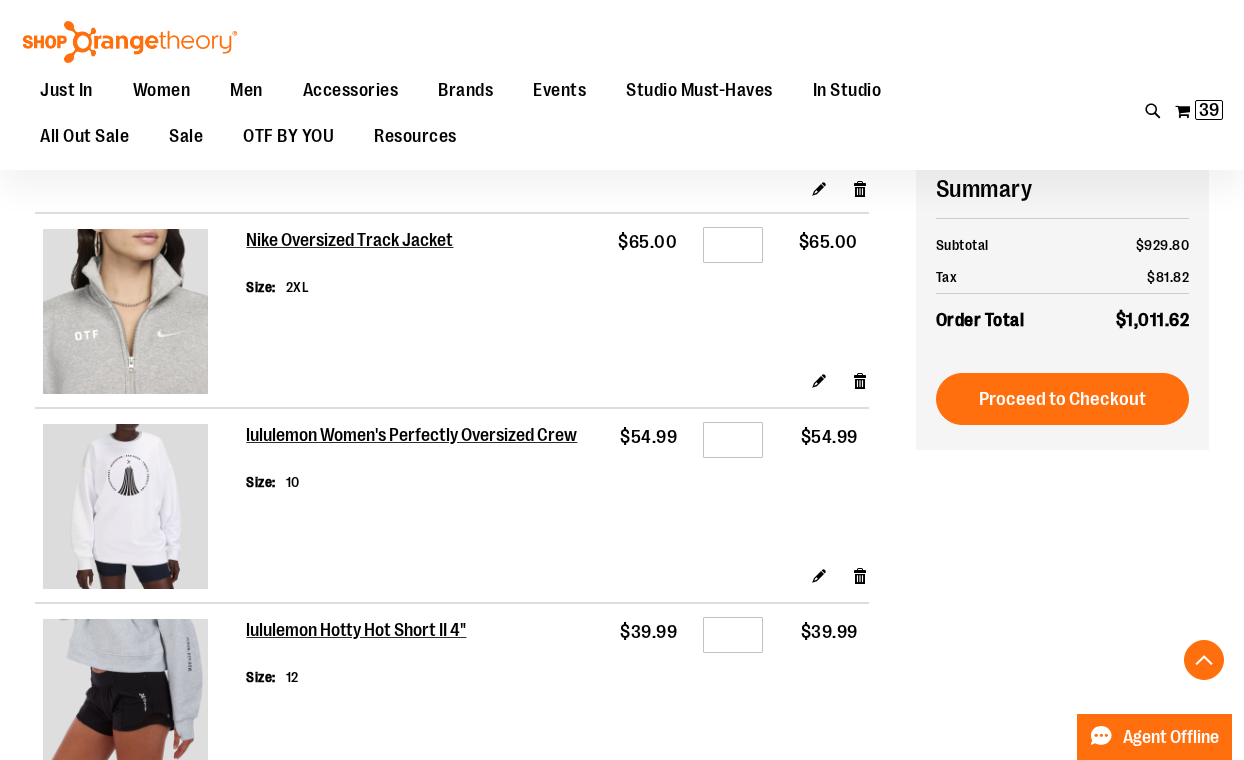 scroll, scrollTop: 1865, scrollLeft: 0, axis: vertical 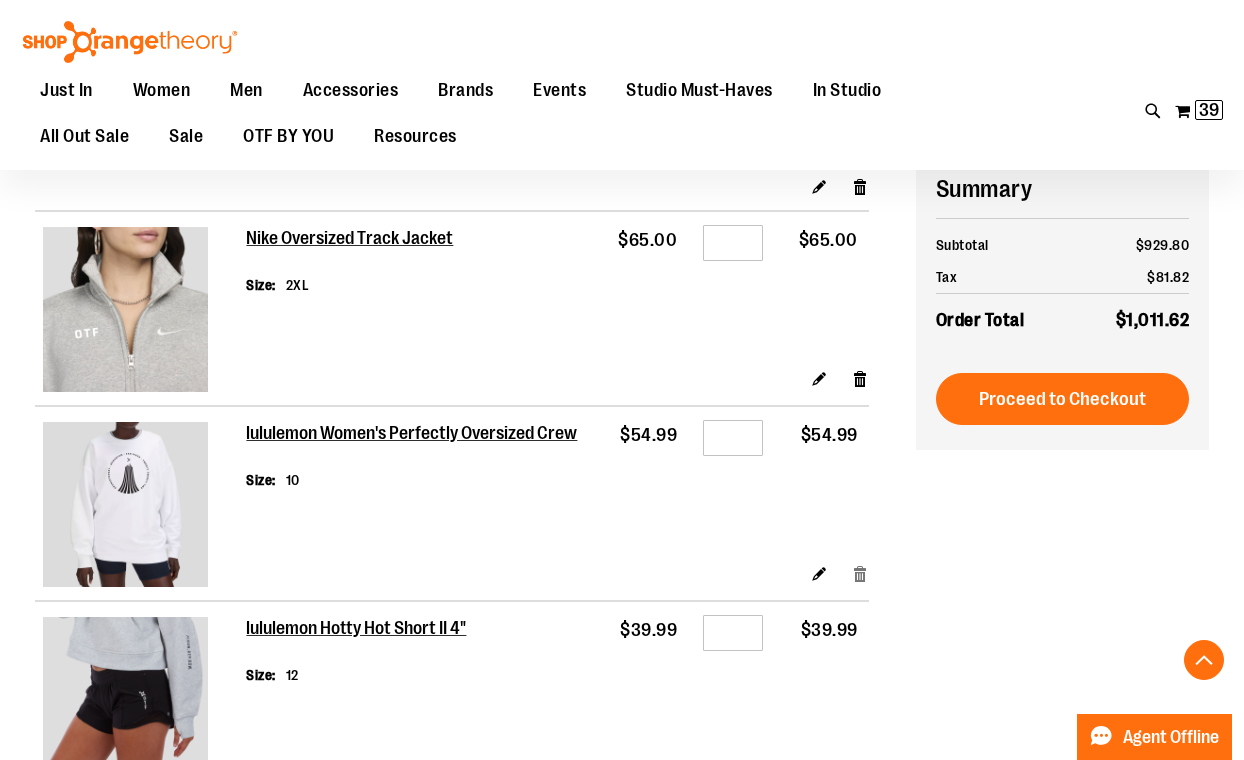 click on "Remove item" at bounding box center (860, 572) 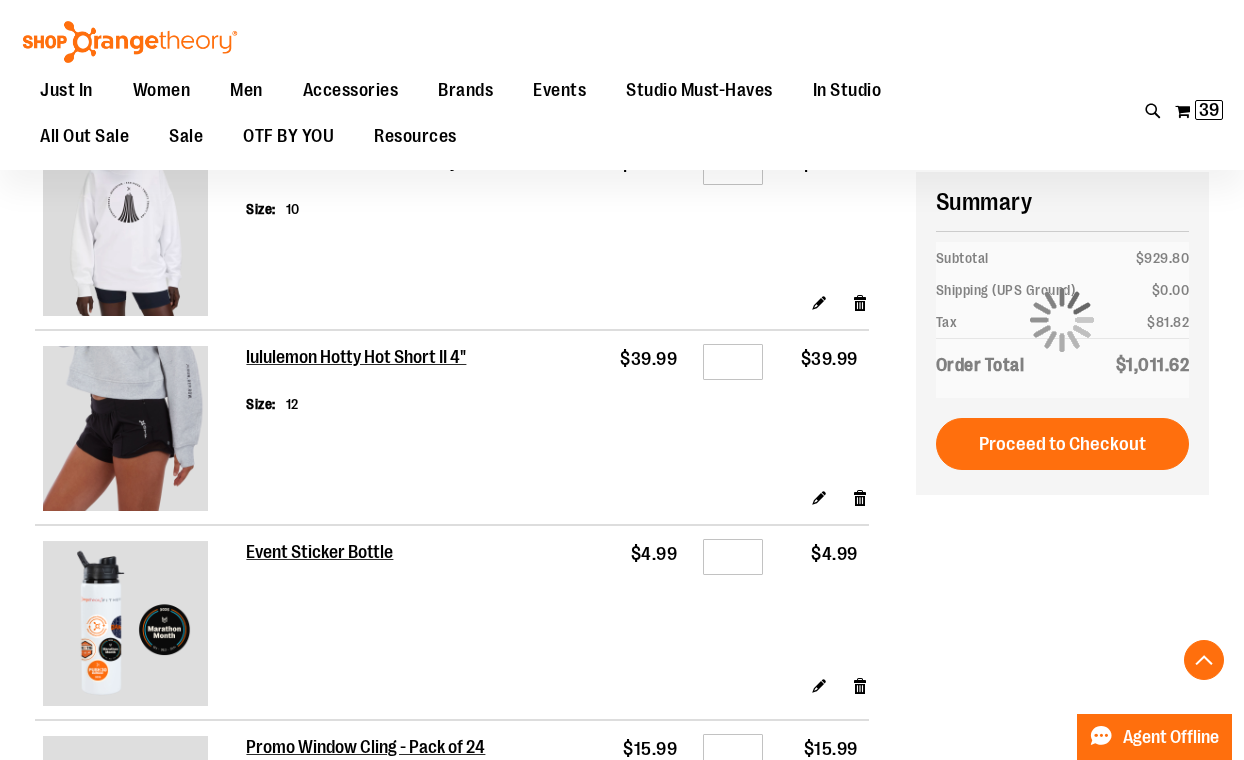 scroll, scrollTop: 2135, scrollLeft: 0, axis: vertical 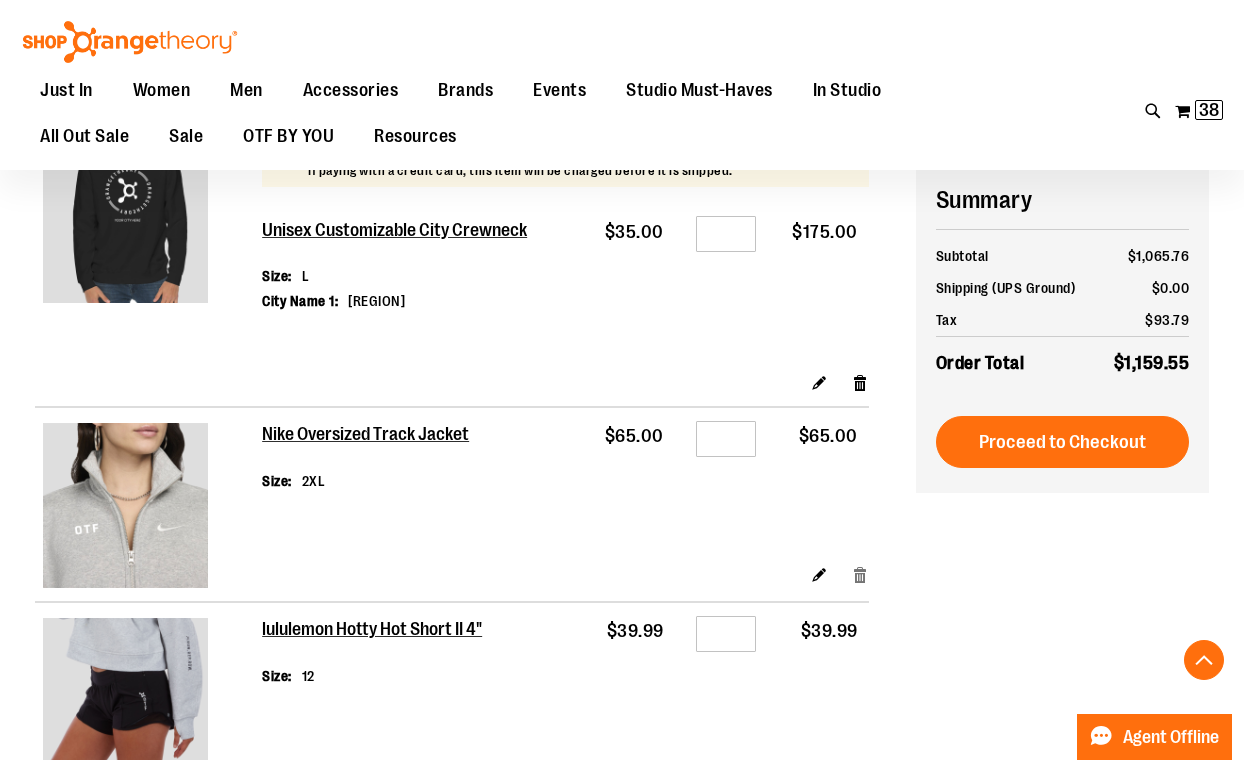 click on "Remove item" at bounding box center (860, 573) 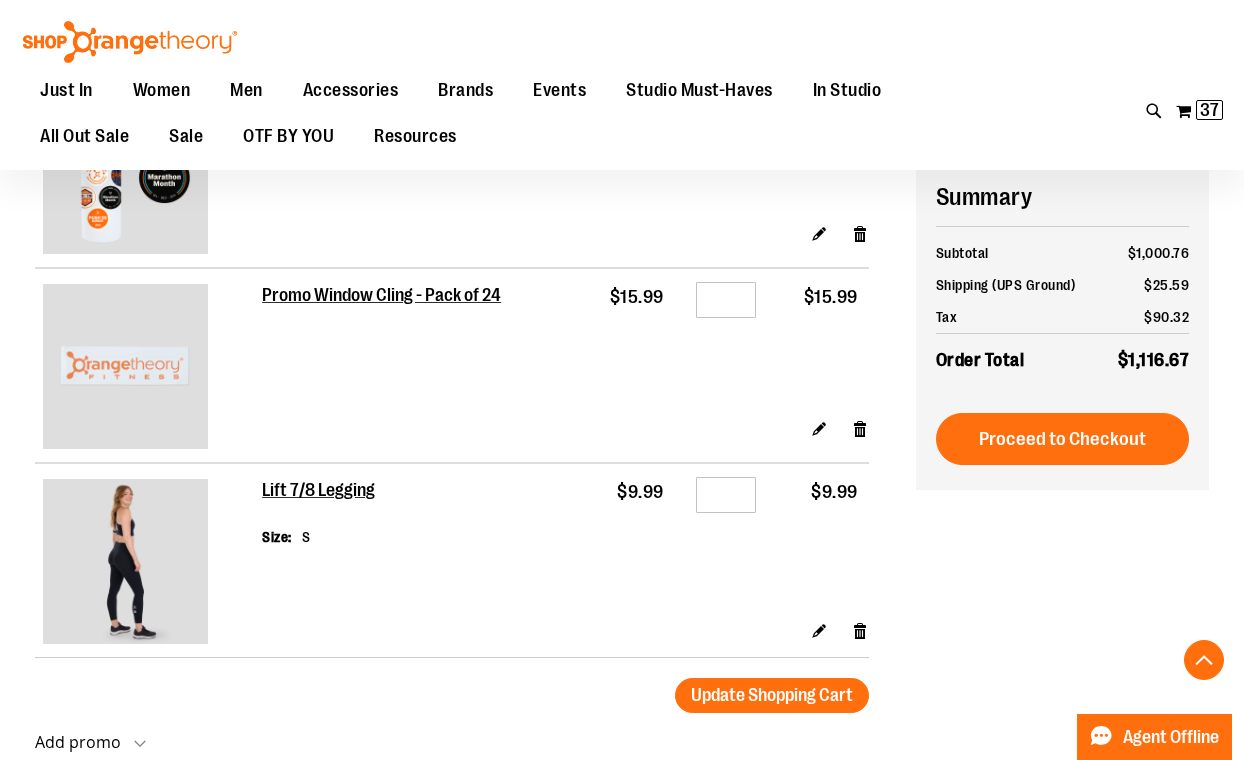 scroll, scrollTop: 2210, scrollLeft: 0, axis: vertical 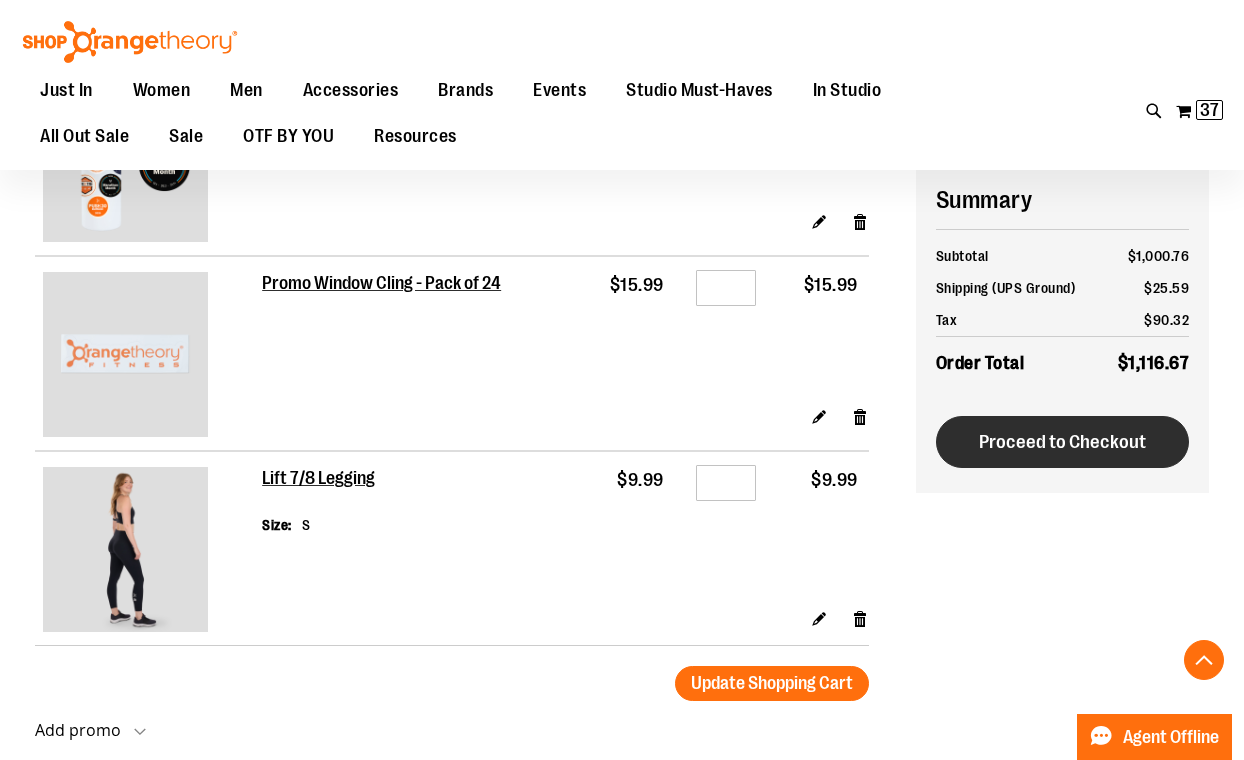 click on "Proceed to Checkout" at bounding box center (1063, 442) 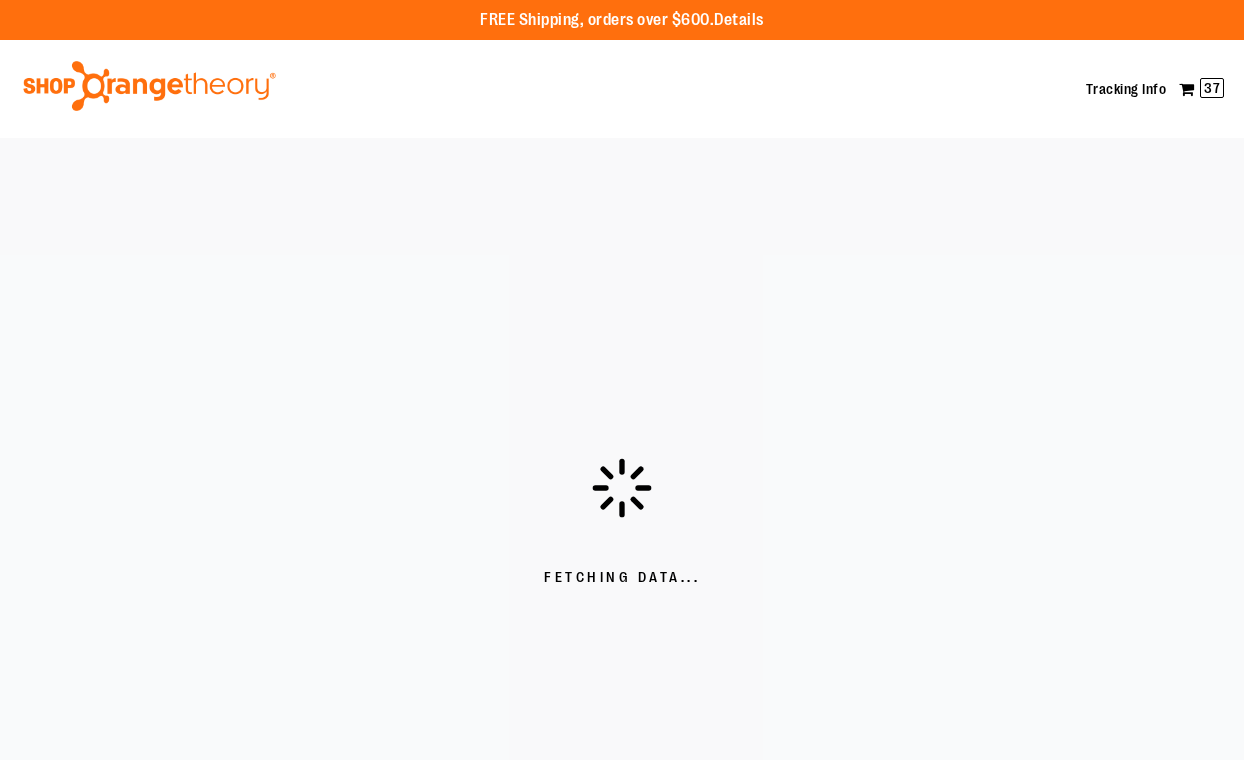 scroll, scrollTop: 0, scrollLeft: 0, axis: both 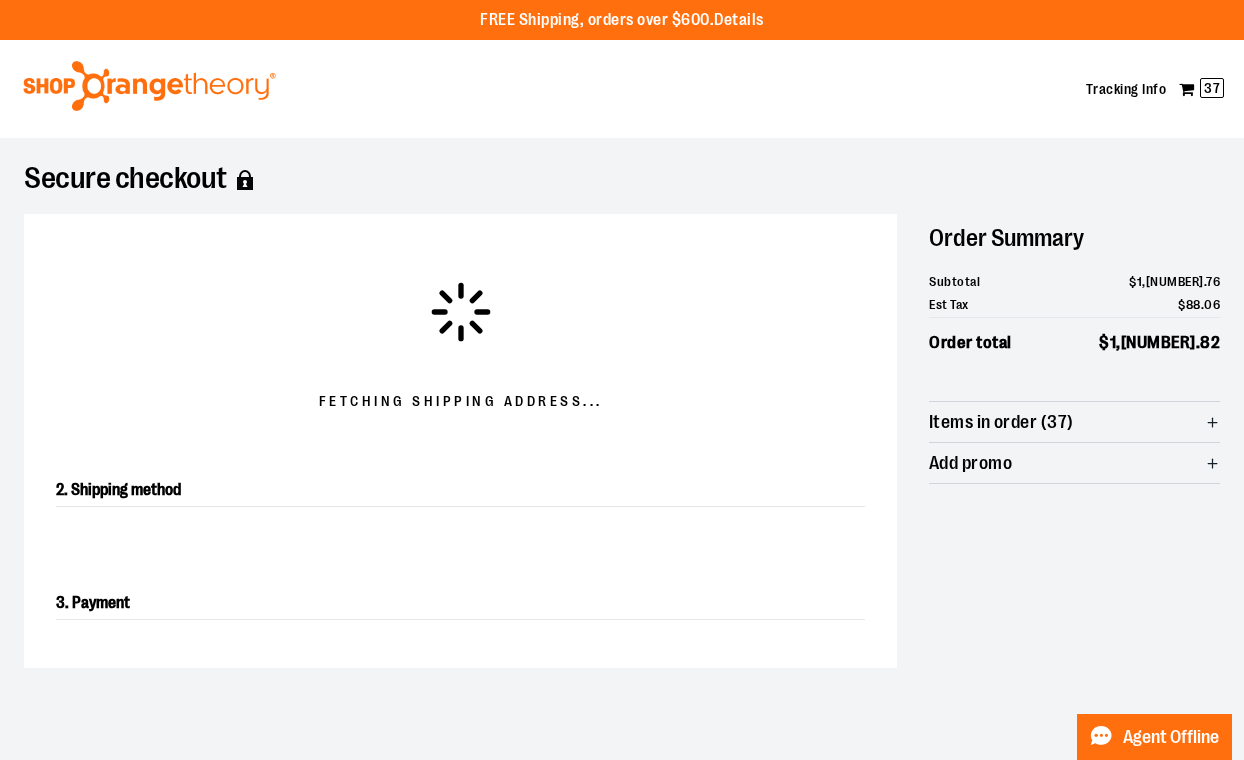 click on "Items in order (37)" at bounding box center (1074, 422) 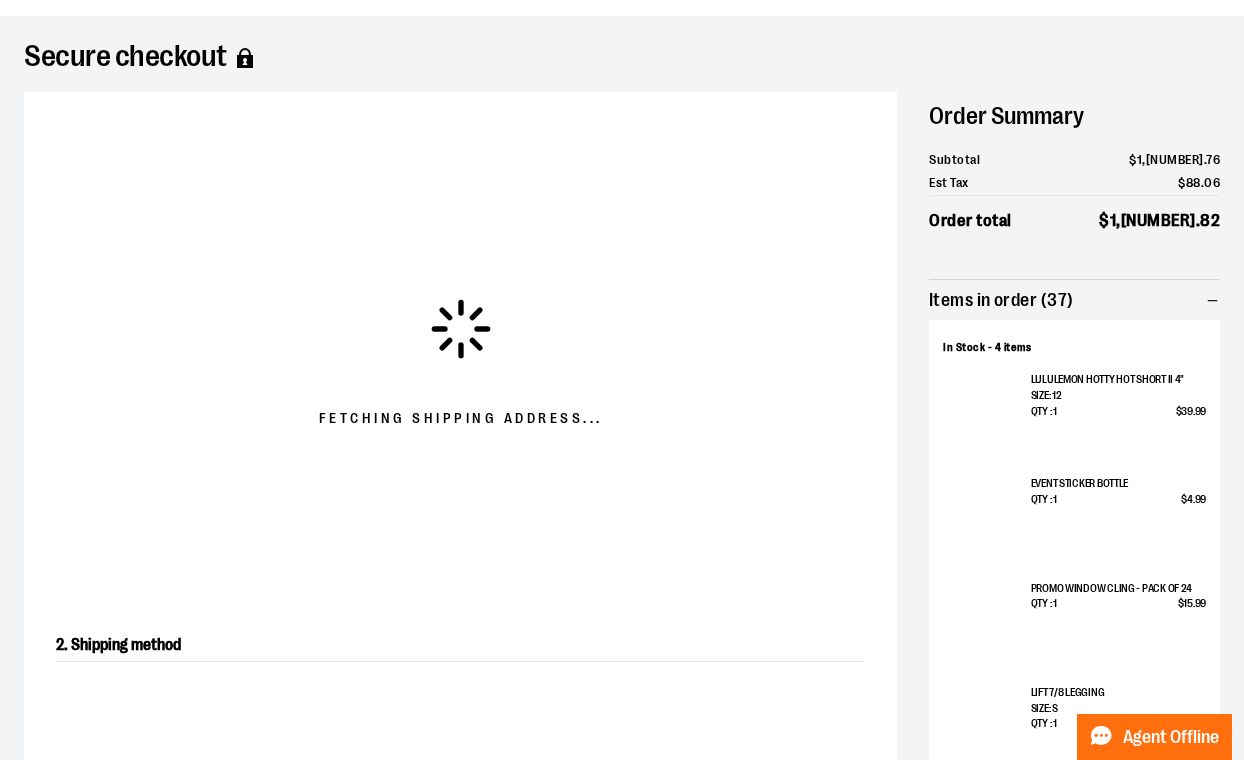 scroll, scrollTop: 0, scrollLeft: 0, axis: both 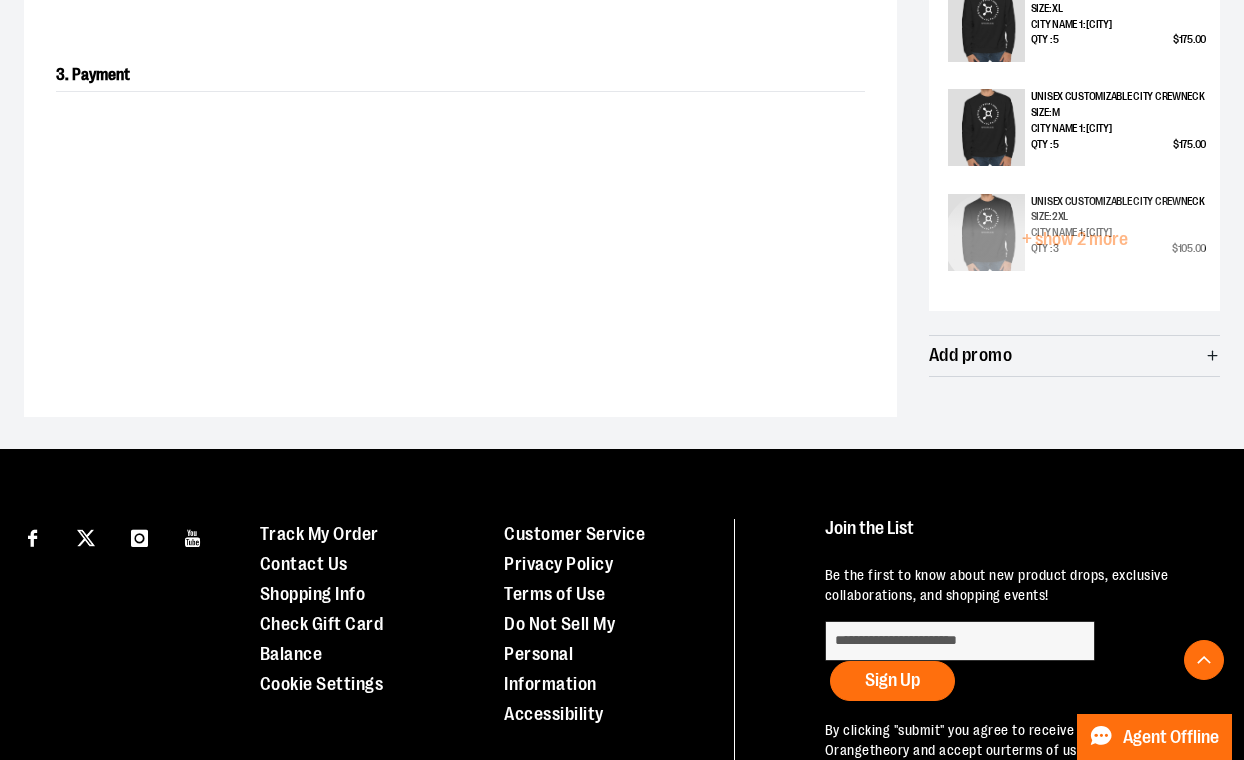 click on "In Stock - 4 items lululemon Hotty Hot Short II 4" Size: 12 Qty : 1 $ 39 . 99 Event Sticker Bottle Qty : 1 $ 4 . 99 Promo Window Cling - Pack of 24 Qty : 1 $ 15 . 99 Lift 7/8 Legging Size: S Qty : 1 $ 9 . 99 Made to Order - 33 items Customizable City Sticker - Pack of 12 City Name :   Happy Valley Qty : 10 $ 124 . 80 Unisex Customizable City Crewneck Size: XL City Name 1 :   Happy Valley Qty : 5 $ 175 . 00 Unisex Customizable City Crewneck Size: M City Name 1 :   Happy Valley Qty : 5 $ 175 . 00 Unisex Customizable City Crewneck Size: 2XL City Name 1 :   Happy Valley Qty : 3 $ 105 . 00 Unisex Customizable City Crewneck Size: S City Name 1 :   Happy Valley Qty : 5 $ 175 . 00 Unisex Customizable City Crewneck Size: L City Name 1 :   Happy Valley Qty : 5 $ 175 . 00 + show 2 more" at bounding box center (1074, -154) 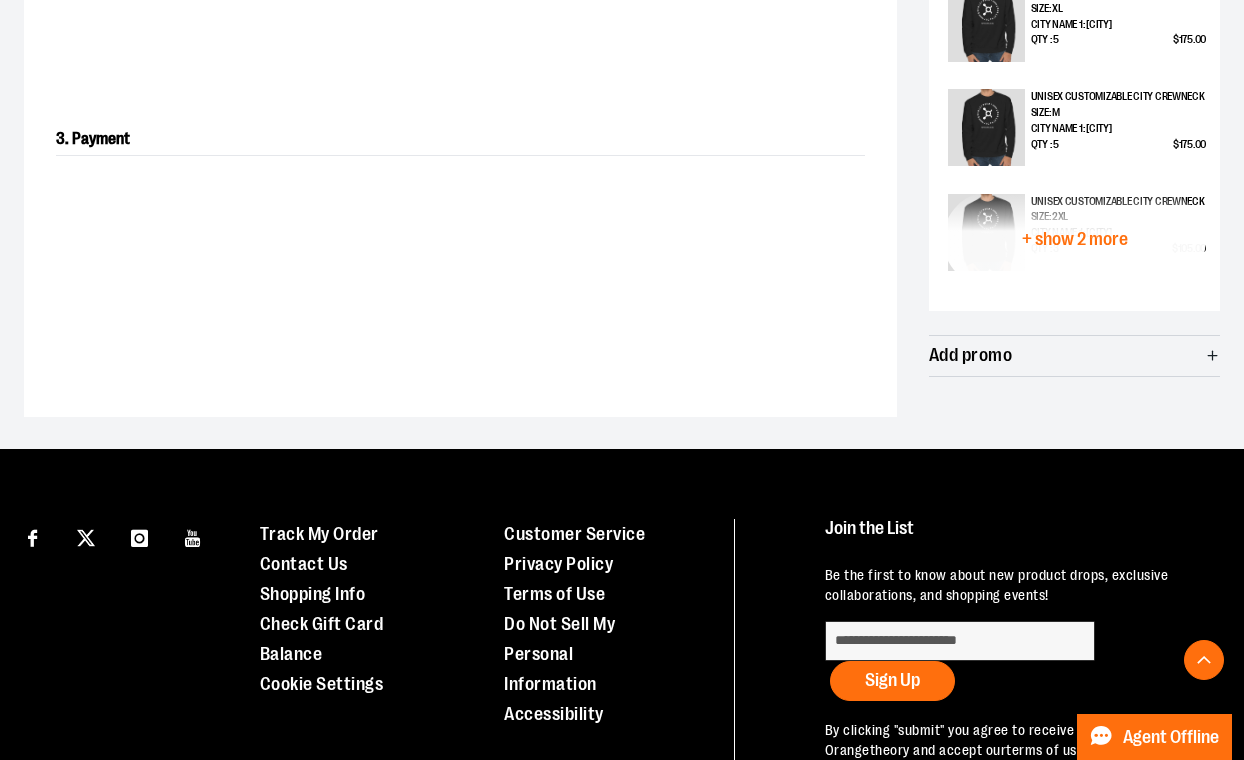 scroll, scrollTop: 984, scrollLeft: 0, axis: vertical 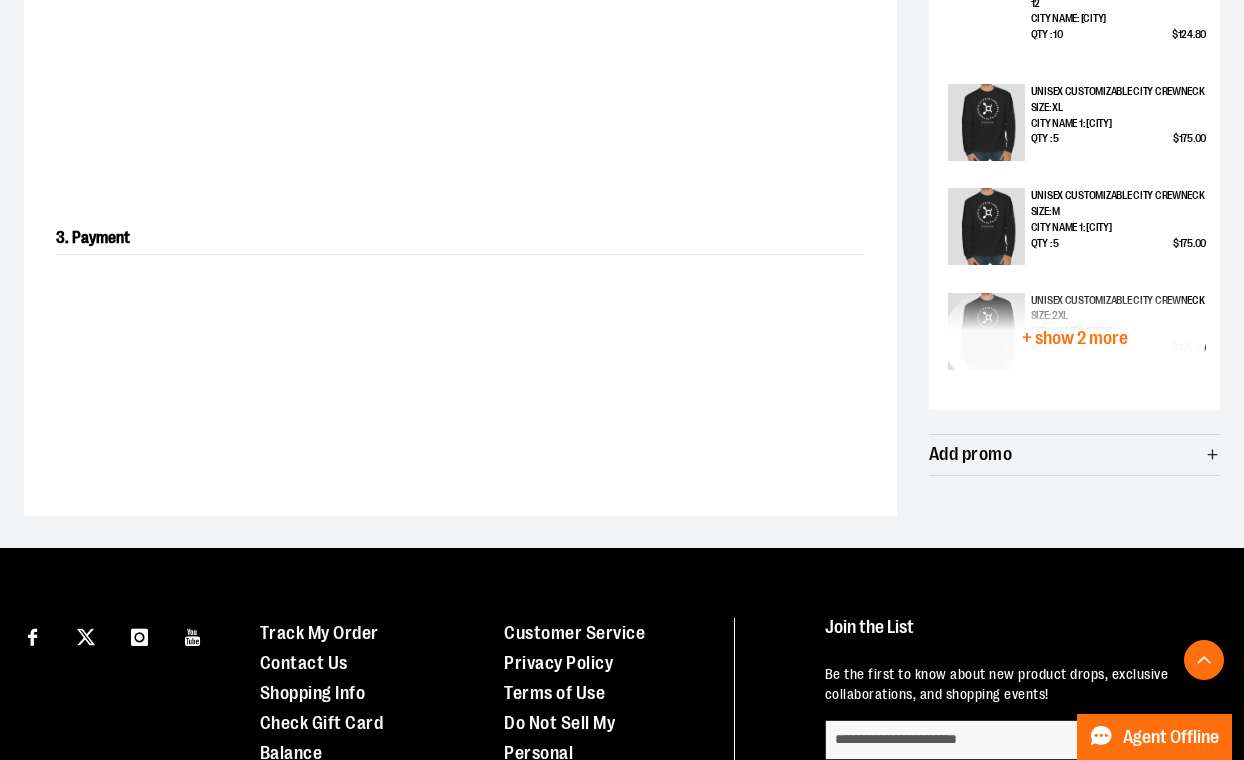 click on "+ show 2 more" at bounding box center (1075, 338) 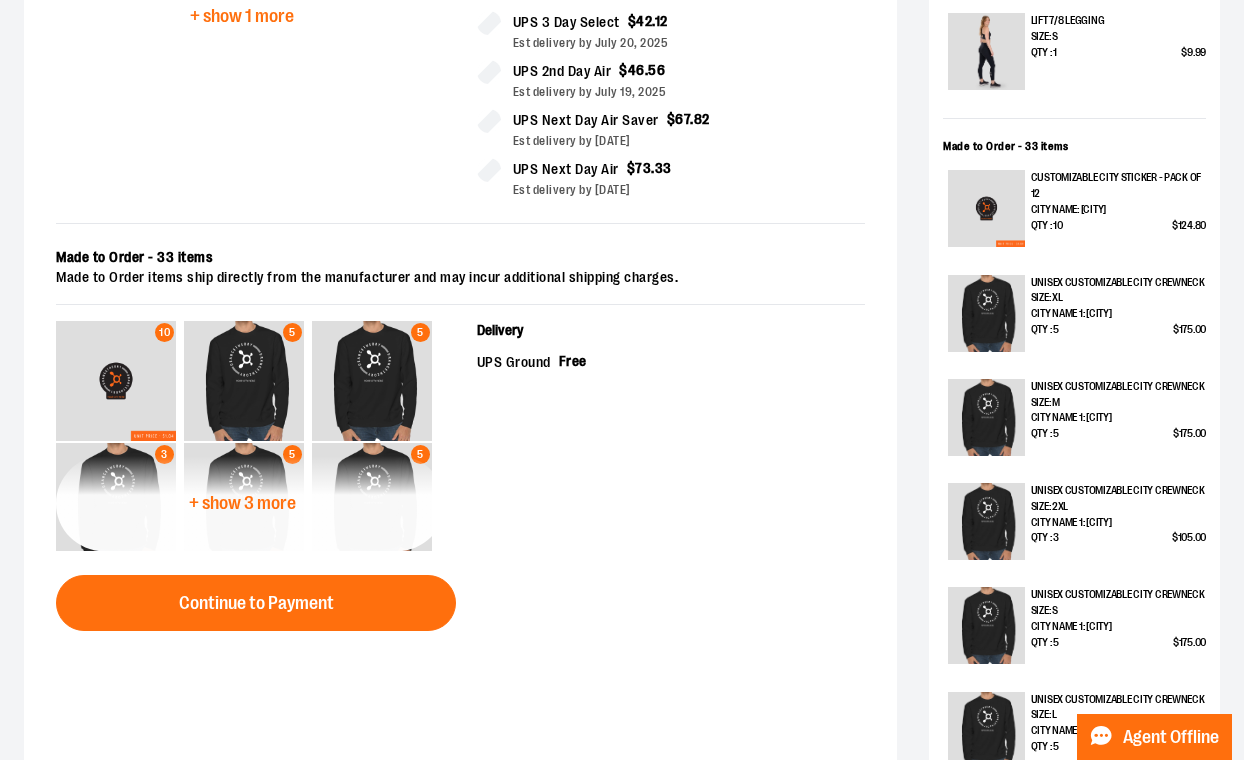 scroll, scrollTop: 819, scrollLeft: 0, axis: vertical 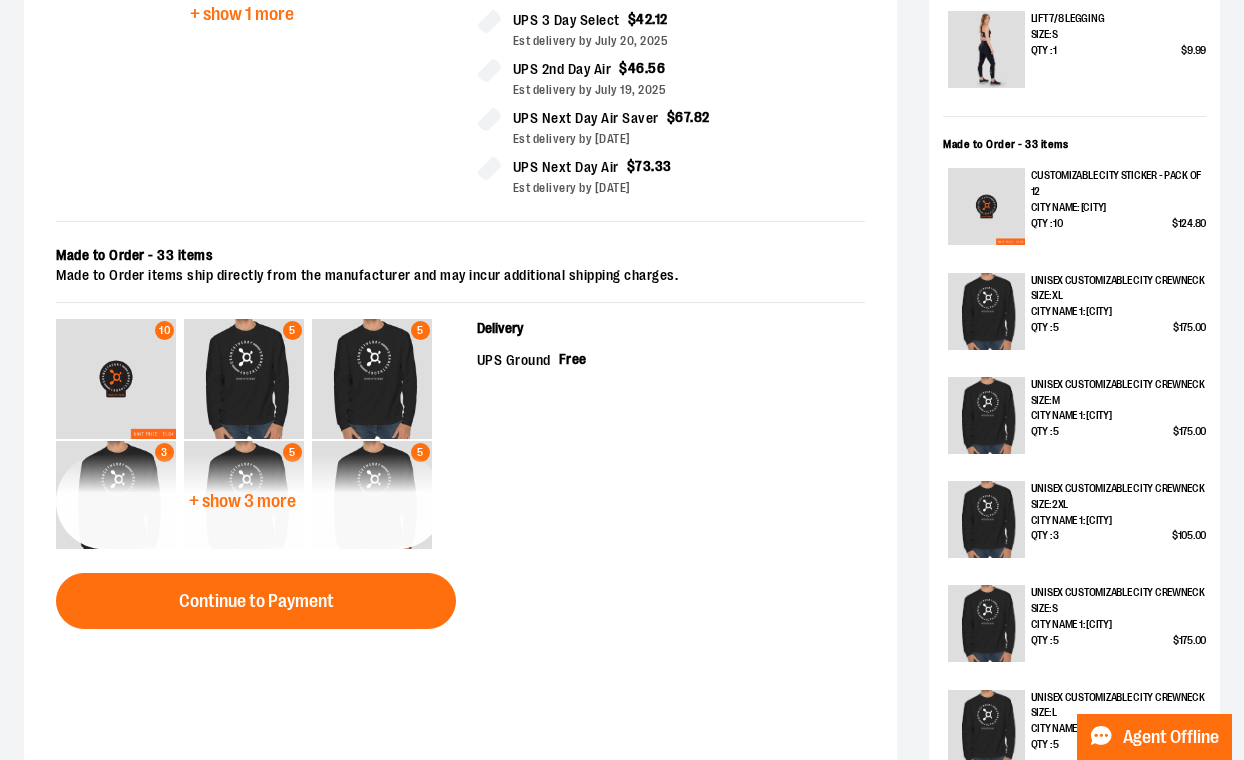 click on "+ show 3 more" at bounding box center [250, 501] 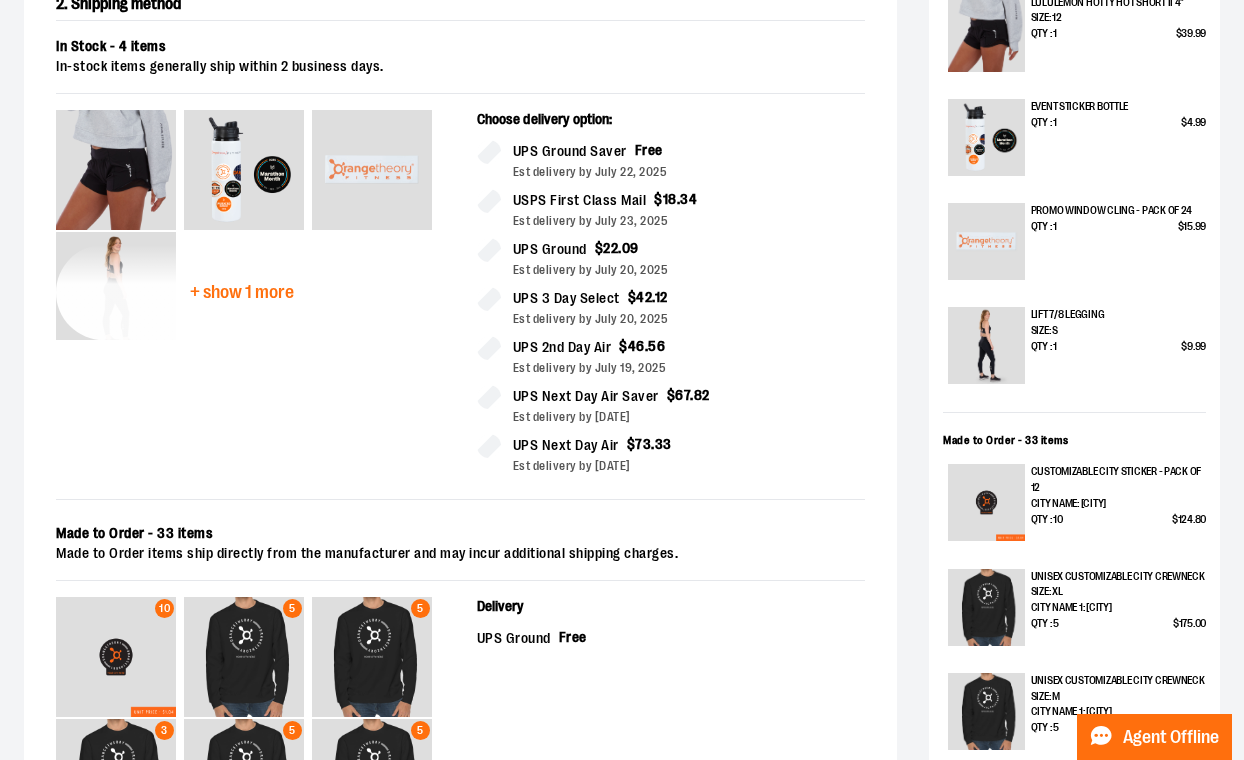scroll, scrollTop: 518, scrollLeft: 0, axis: vertical 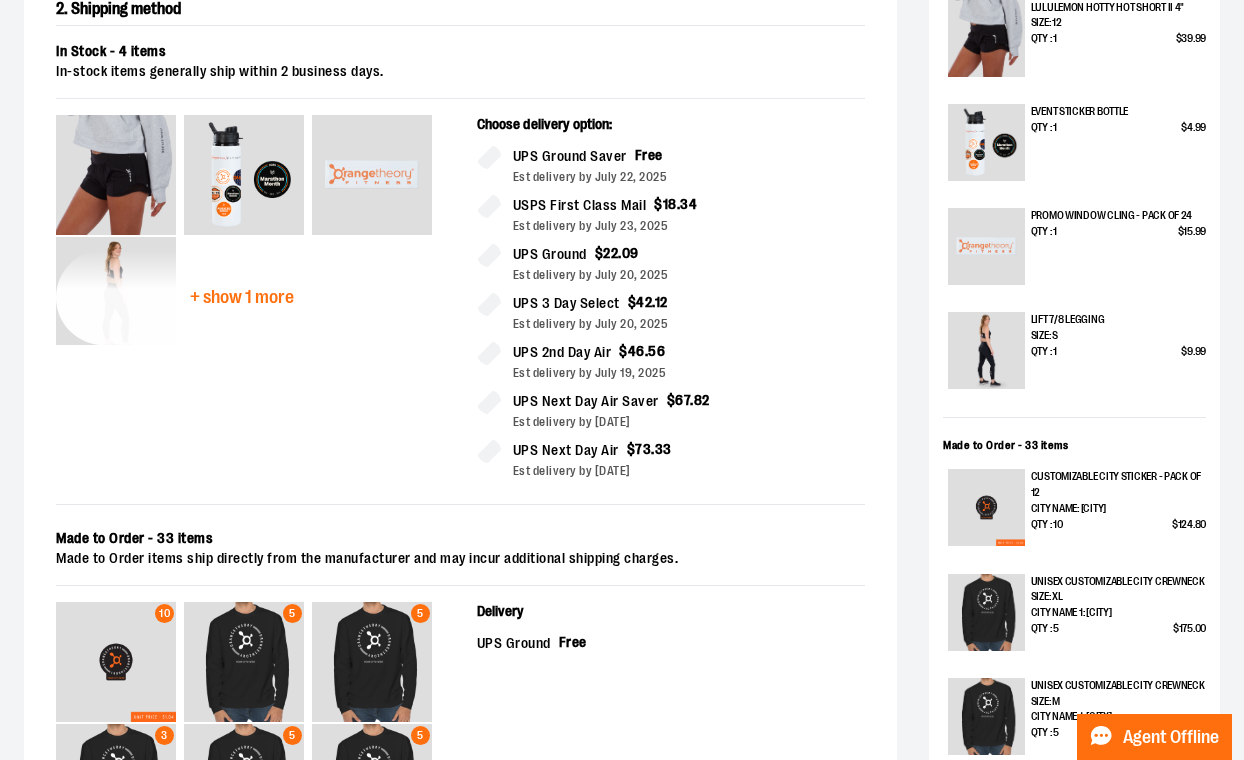 click on "+ show 1 more" at bounding box center (250, 297) 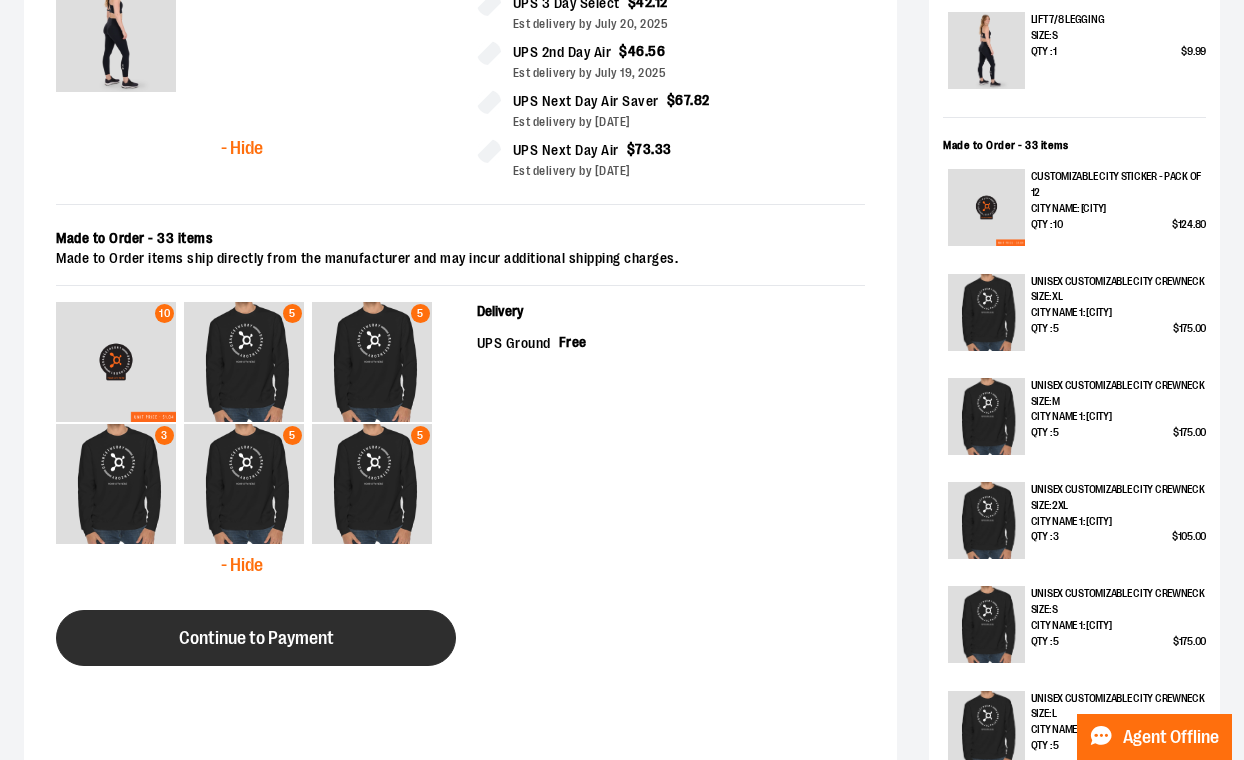 click on "Continue to Payment" at bounding box center [256, 638] 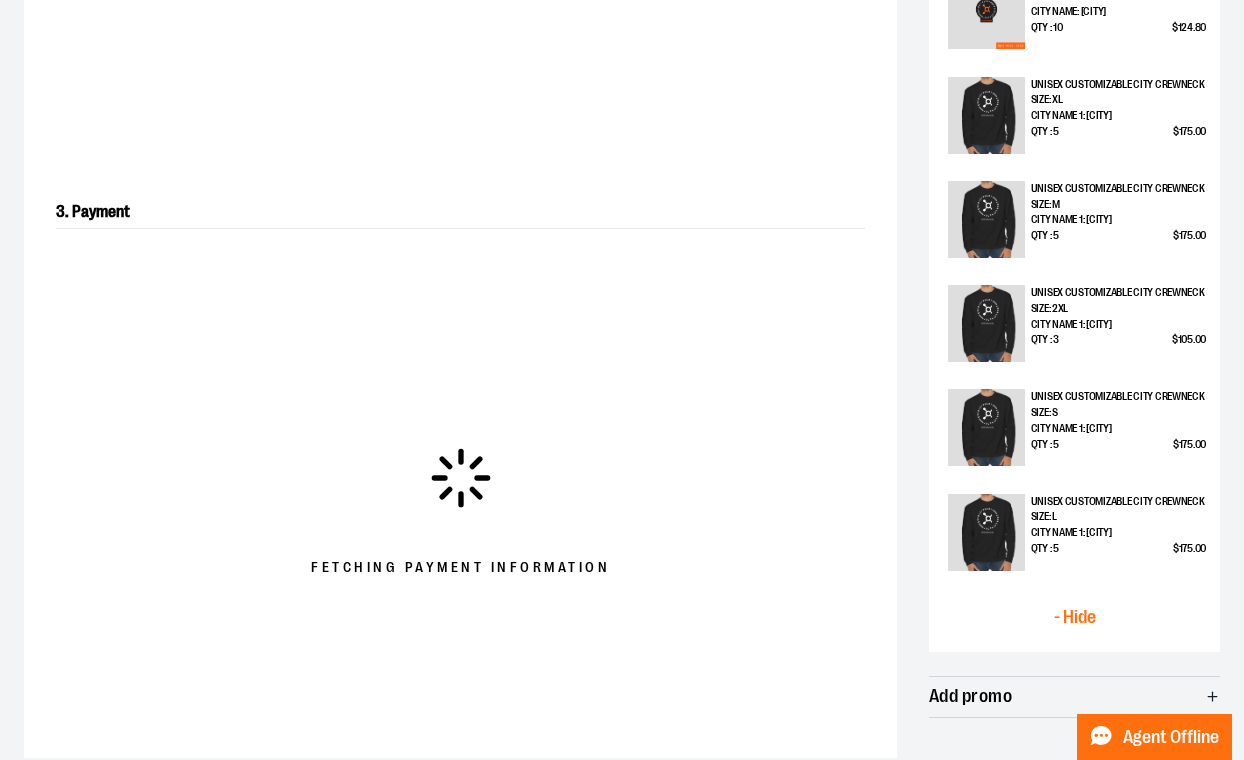 scroll, scrollTop: 946, scrollLeft: 0, axis: vertical 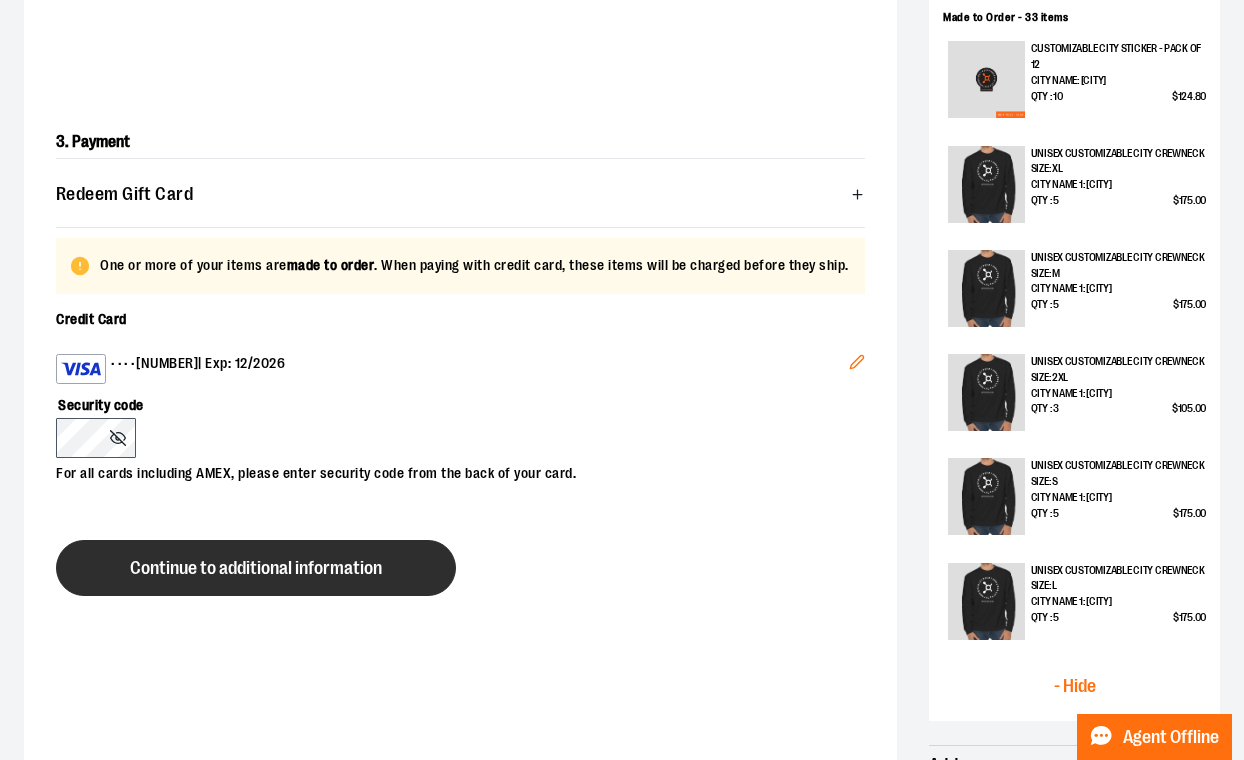 click on "Continue to additional information" at bounding box center [256, 568] 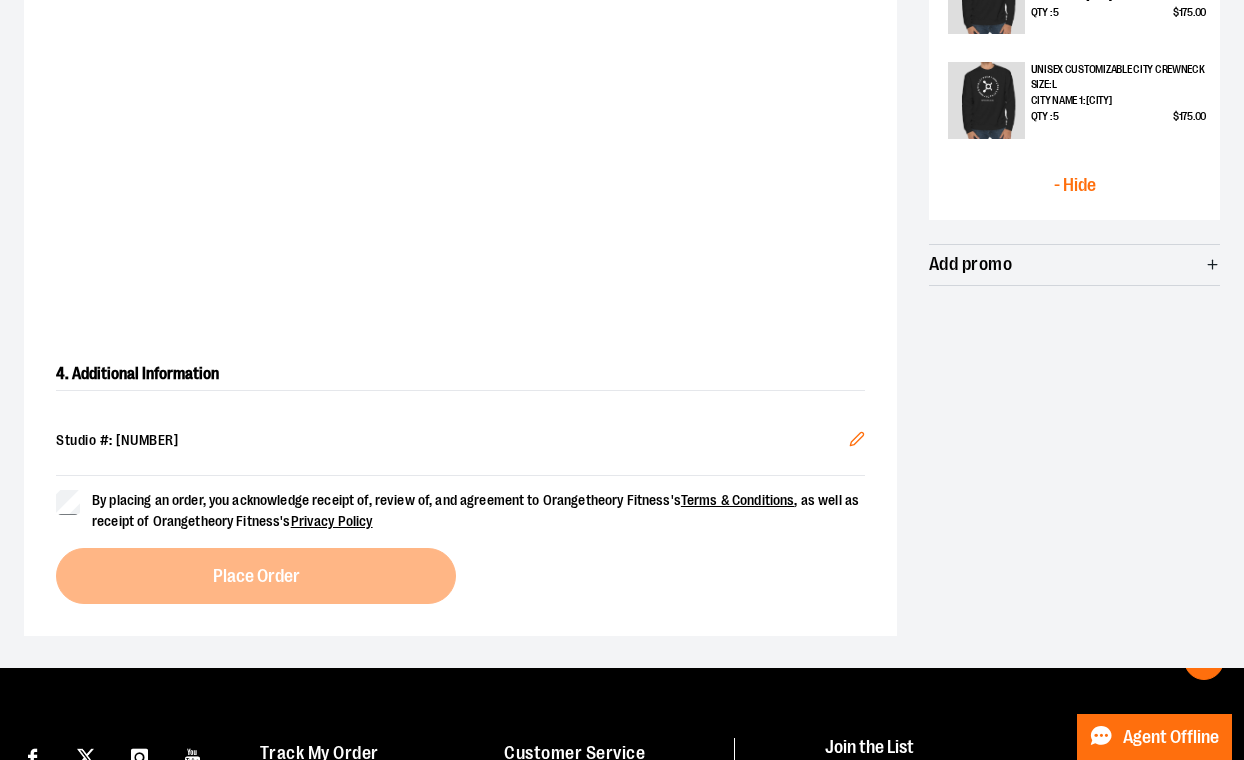 scroll, scrollTop: 1454, scrollLeft: 0, axis: vertical 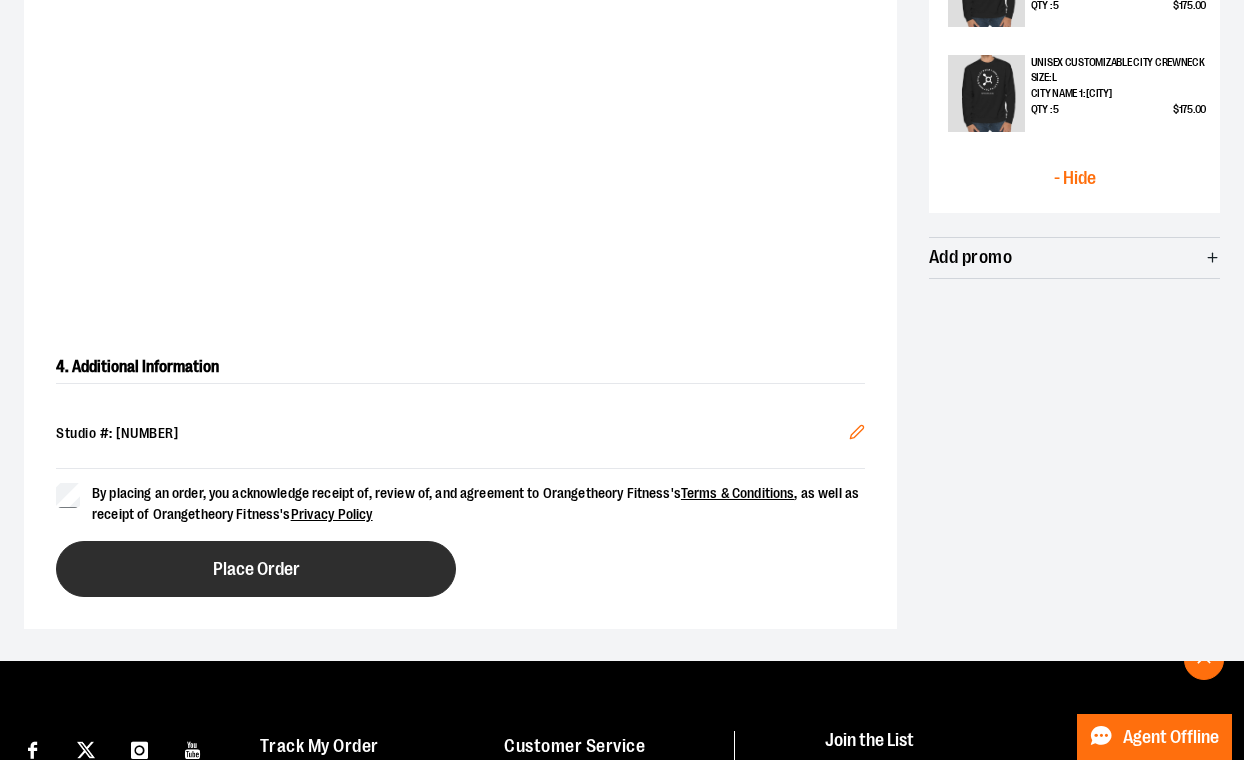 click on "Place Order" at bounding box center (256, 569) 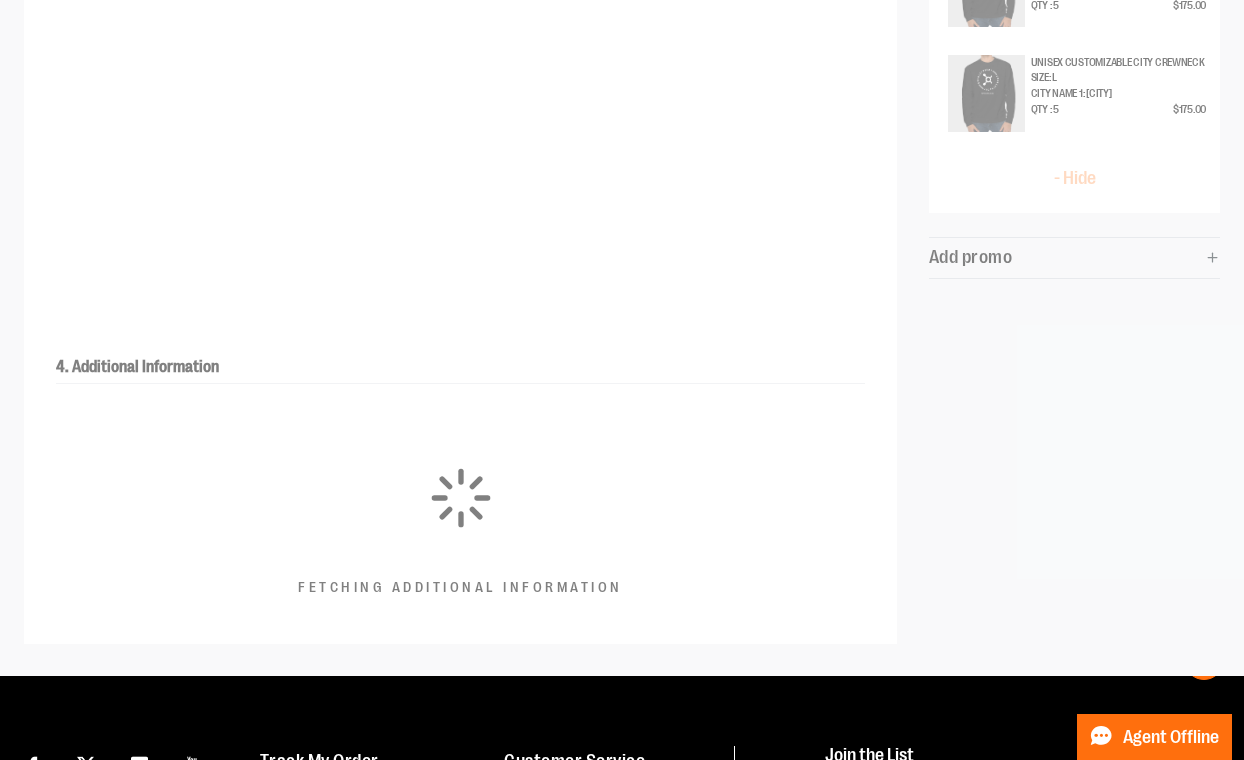 scroll, scrollTop: 598, scrollLeft: 0, axis: vertical 